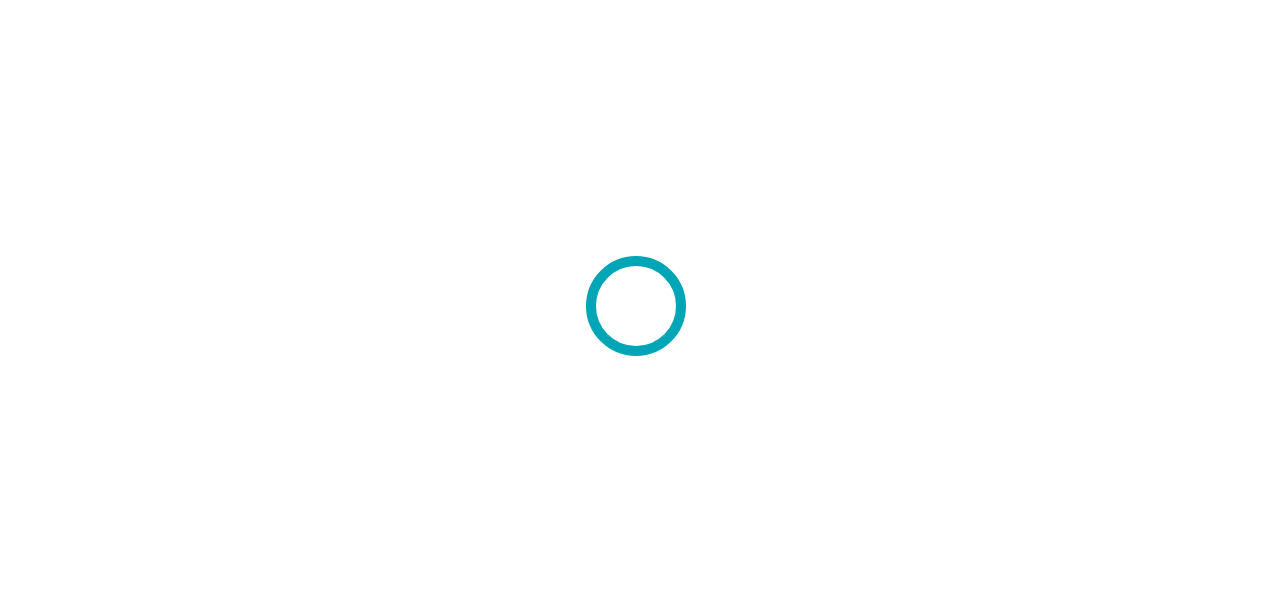 scroll, scrollTop: 0, scrollLeft: 0, axis: both 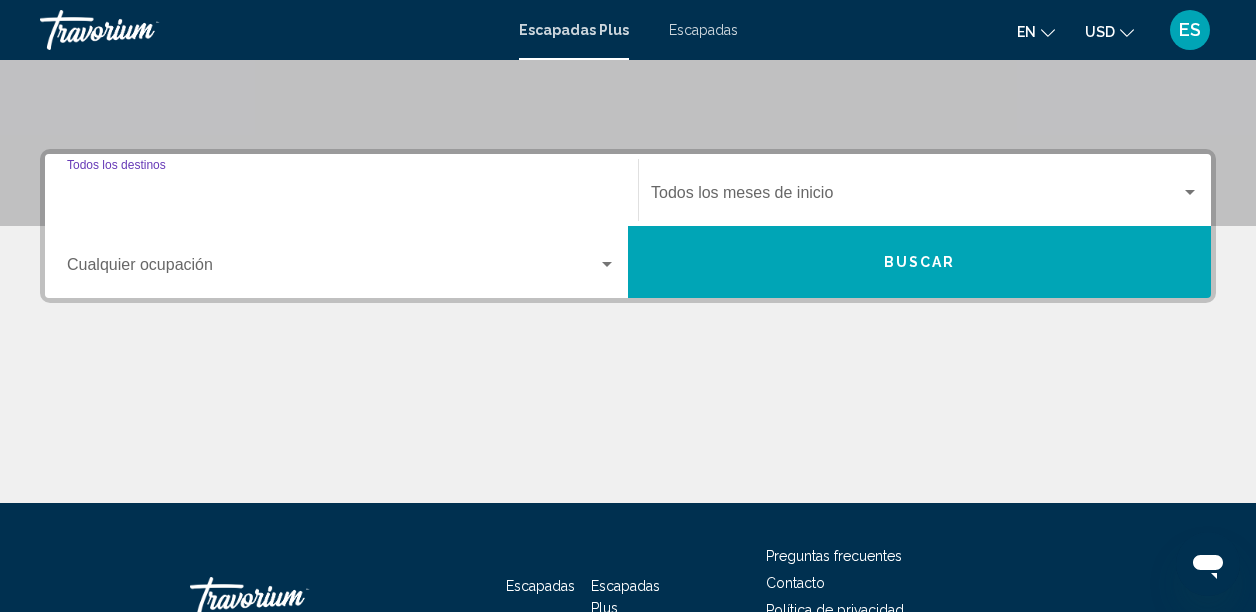 click on "Destination Todos los destinos" at bounding box center (341, 197) 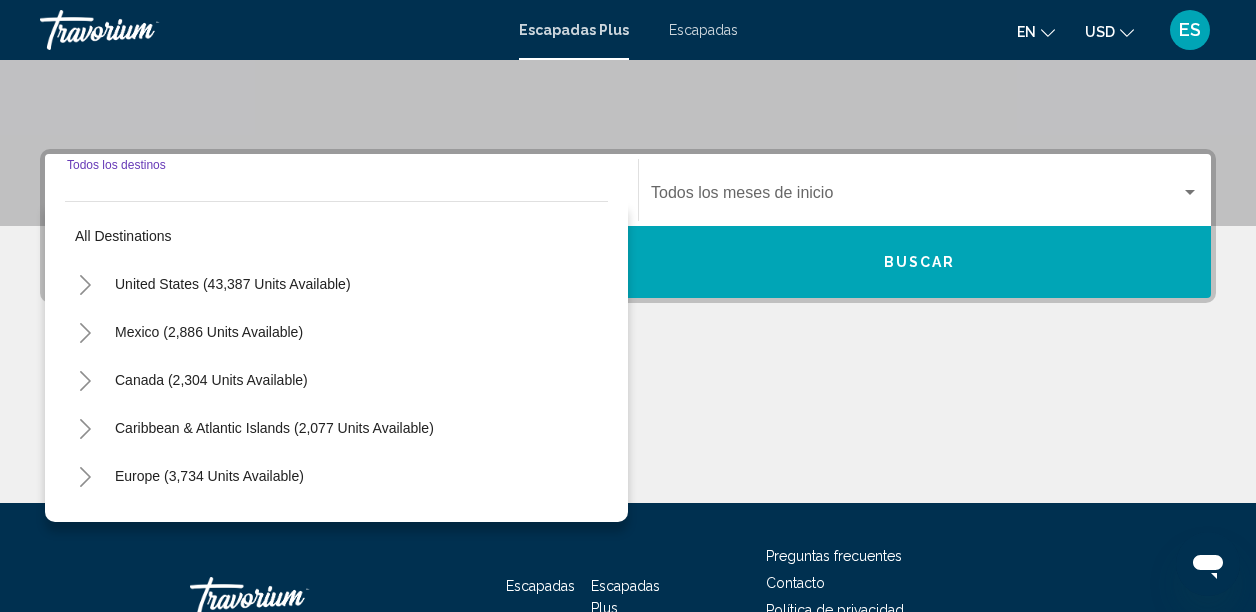 scroll, scrollTop: 458, scrollLeft: 0, axis: vertical 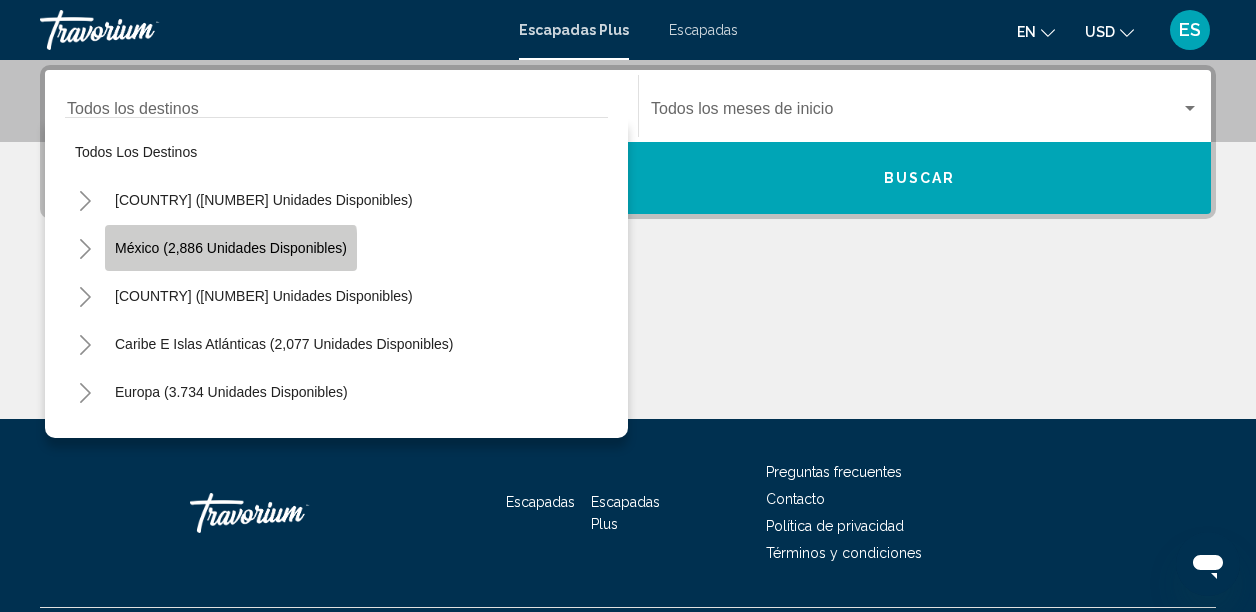 click on "México (2,886 unidades disponibles)" 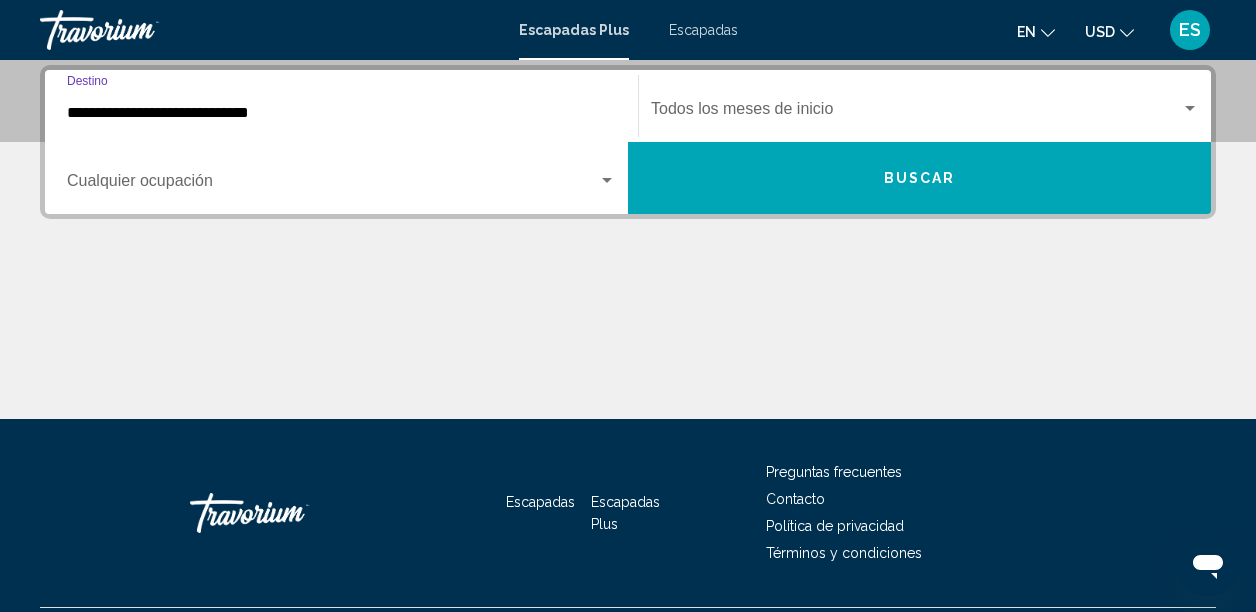 click on "**********" at bounding box center [341, 113] 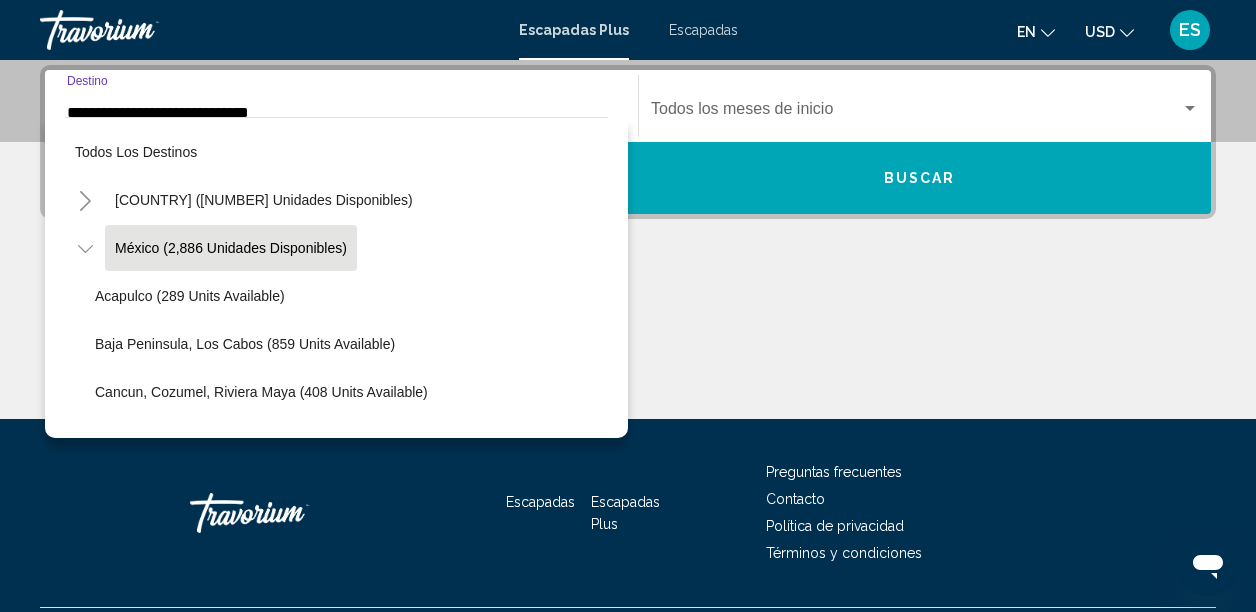 scroll, scrollTop: 399, scrollLeft: 0, axis: vertical 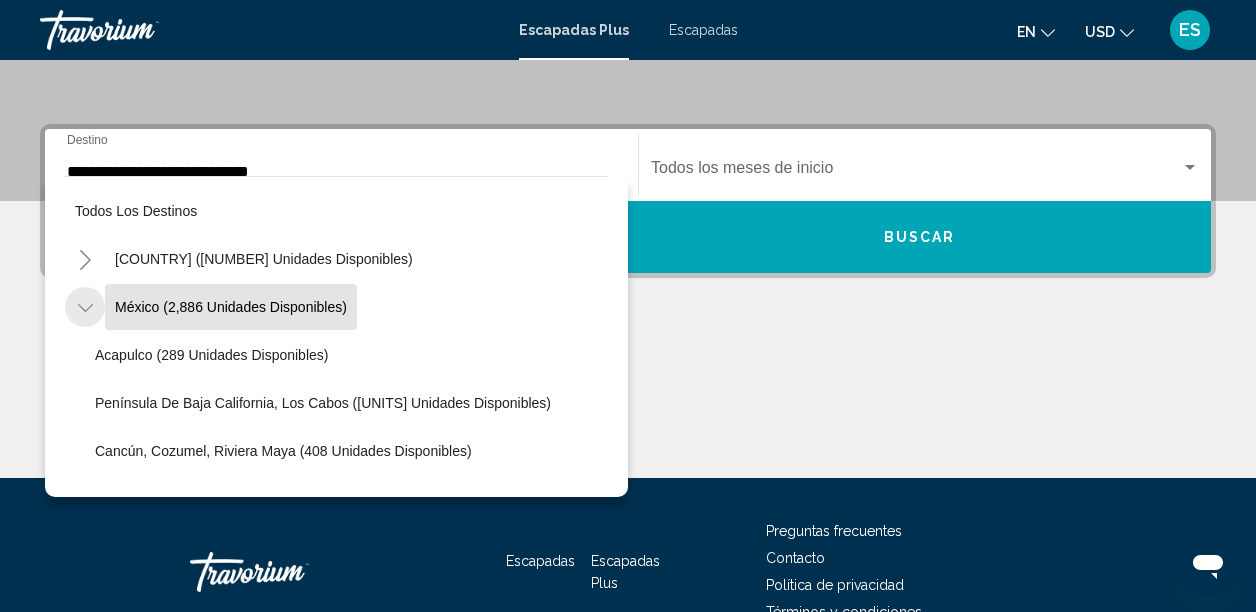 click 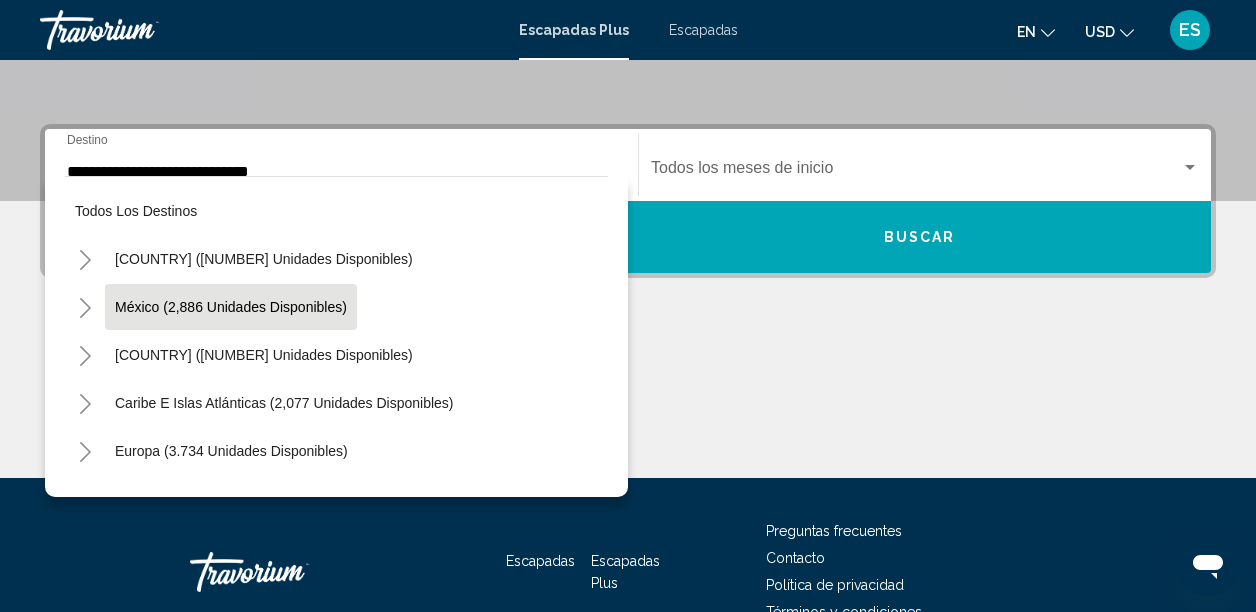 click 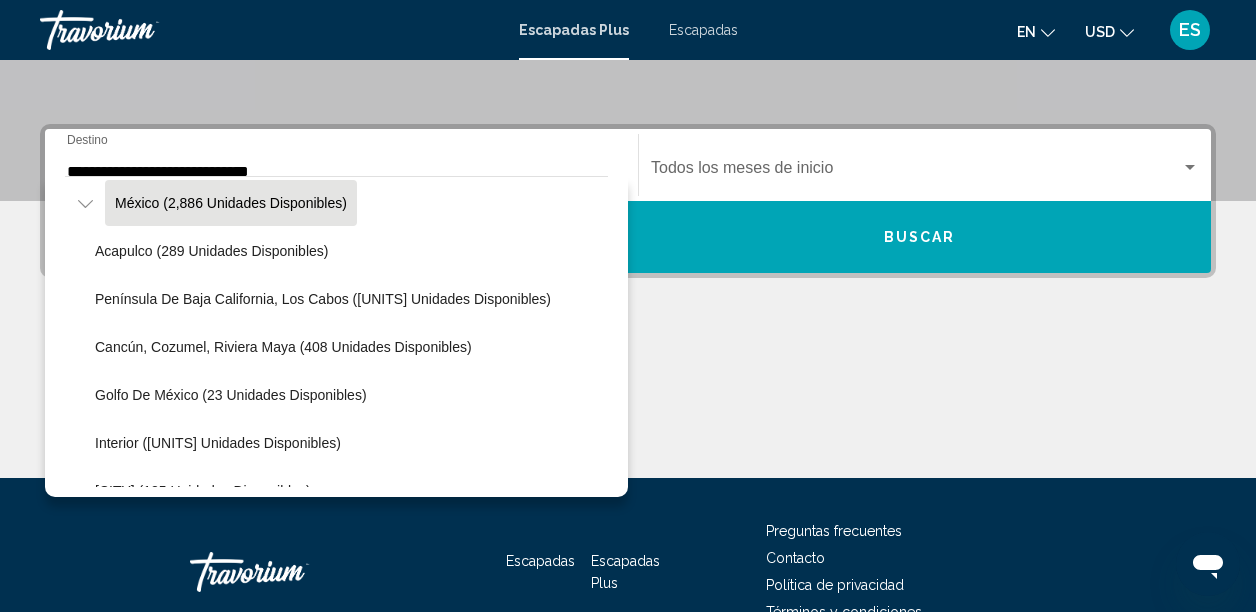 scroll, scrollTop: 107, scrollLeft: 0, axis: vertical 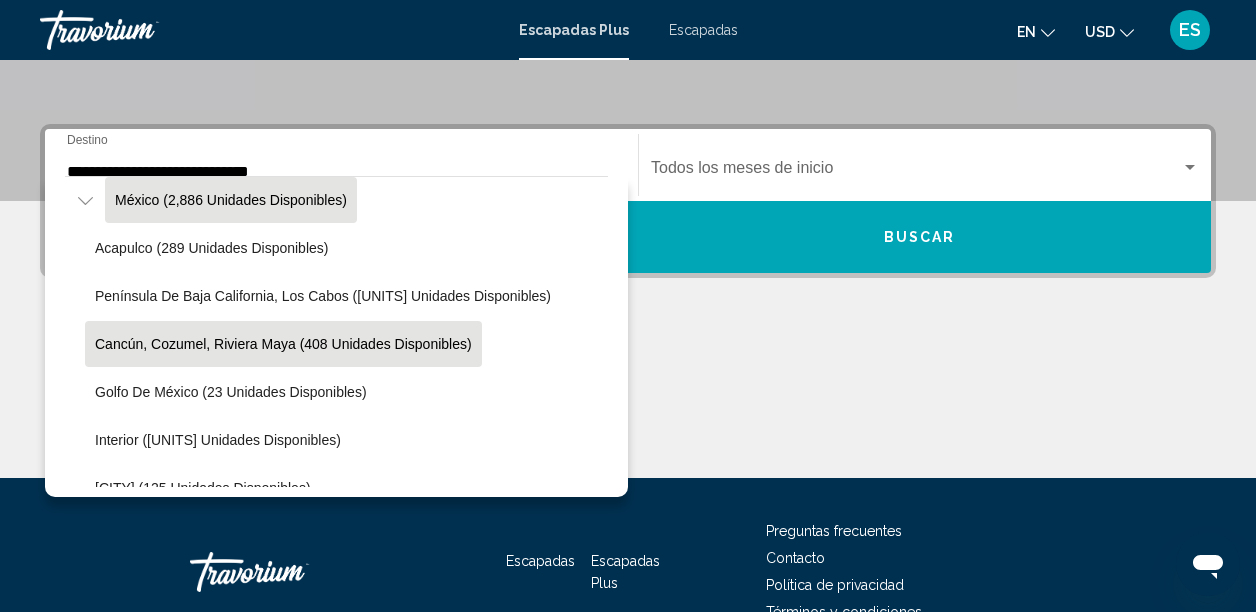 click on "Cancún, Cozumel, Riviera Maya (408 unidades disponibles)" 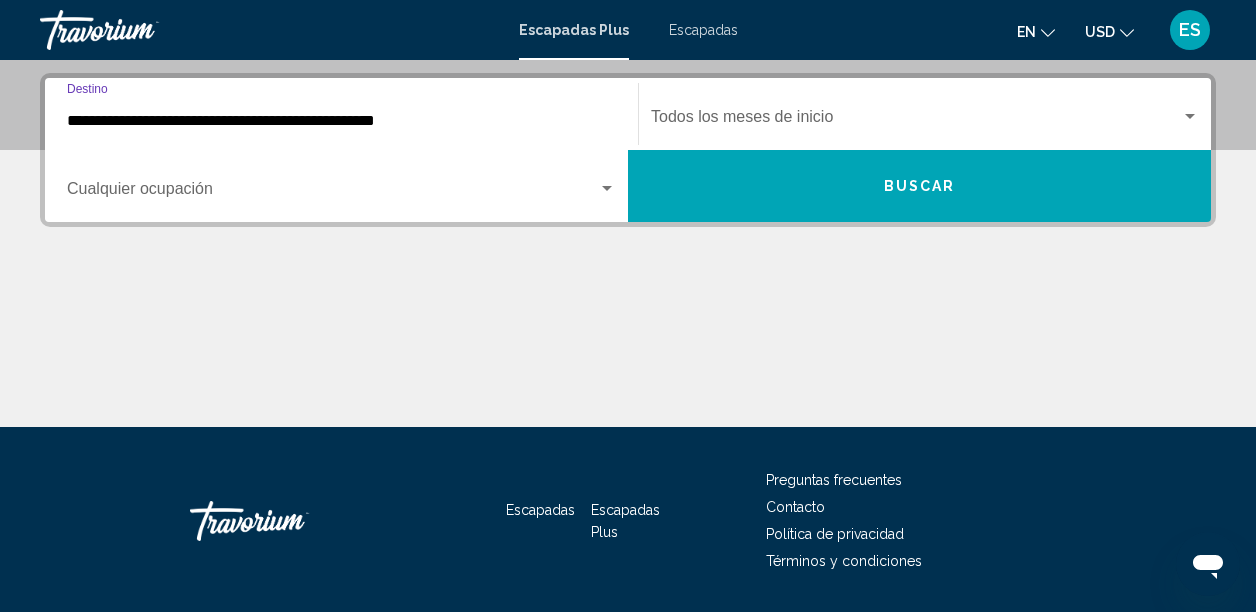 scroll, scrollTop: 458, scrollLeft: 0, axis: vertical 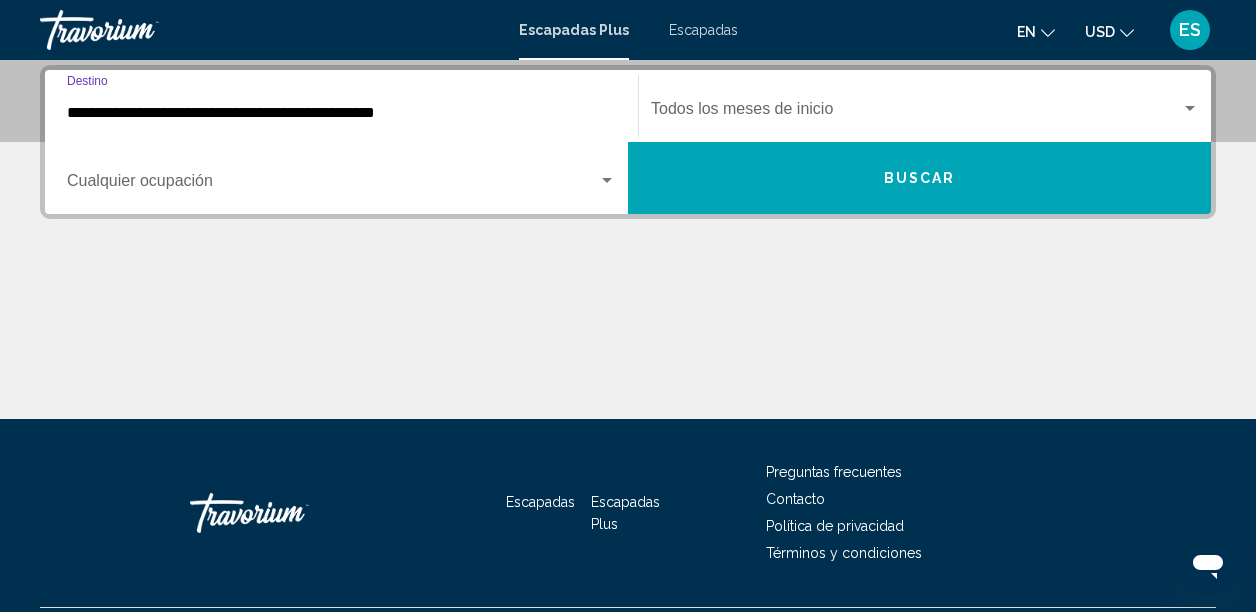 click on "Start Month Todos los meses de inicio" 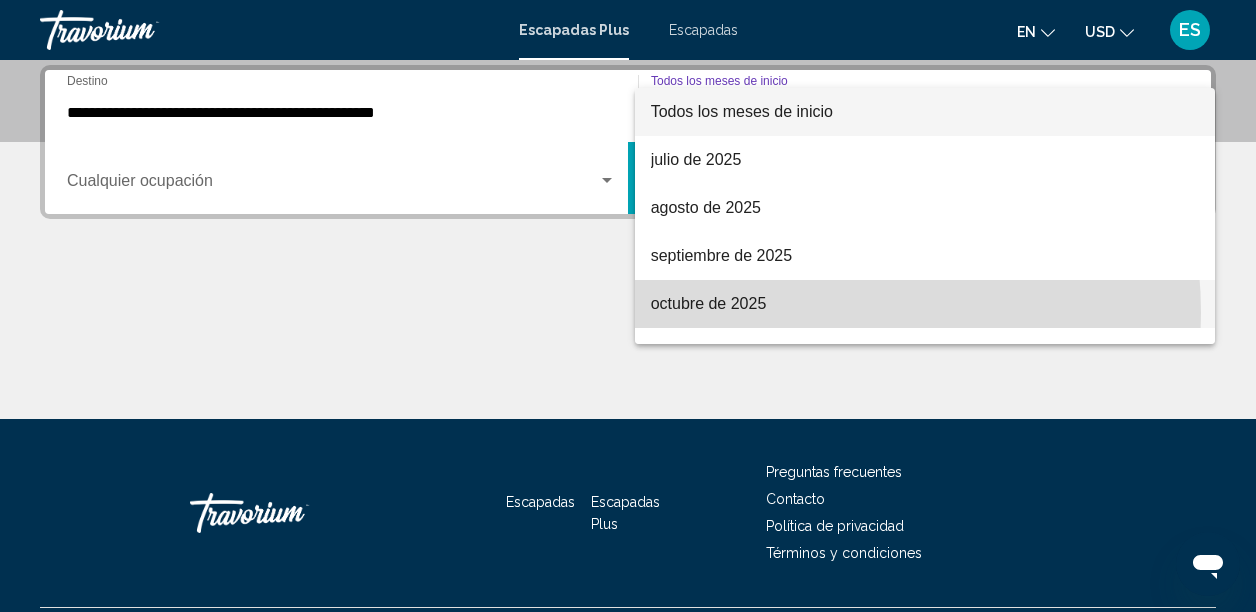 click on "octubre de 2025" at bounding box center [925, 304] 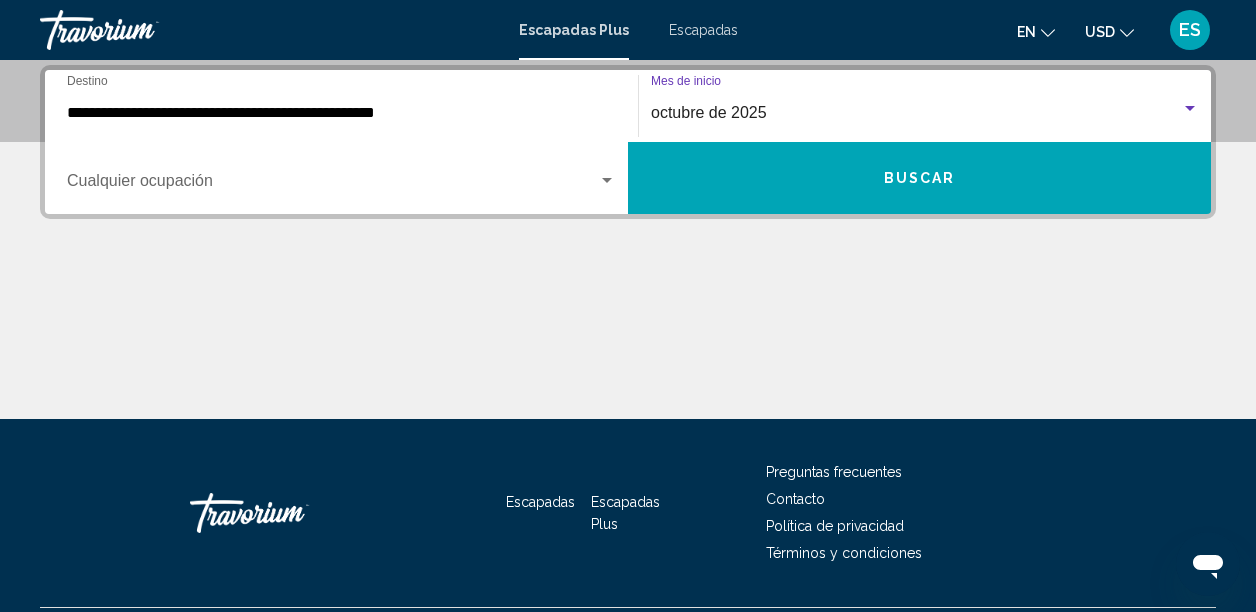 click at bounding box center (332, 185) 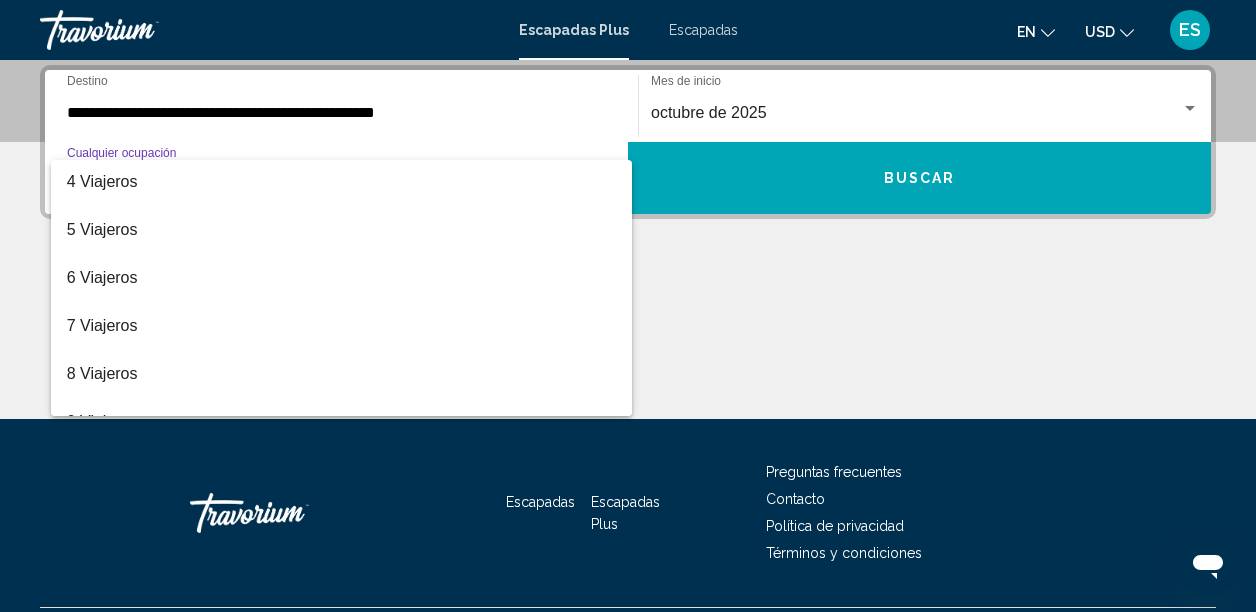 scroll, scrollTop: 224, scrollLeft: 0, axis: vertical 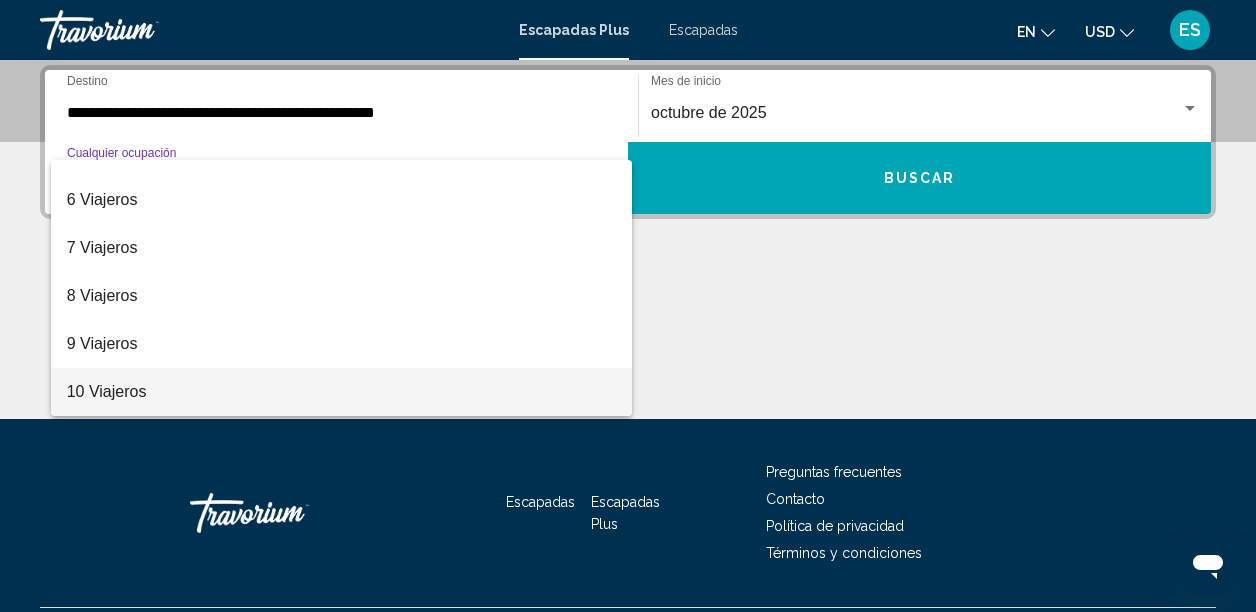 click on "10 Viajeros" at bounding box center (341, 392) 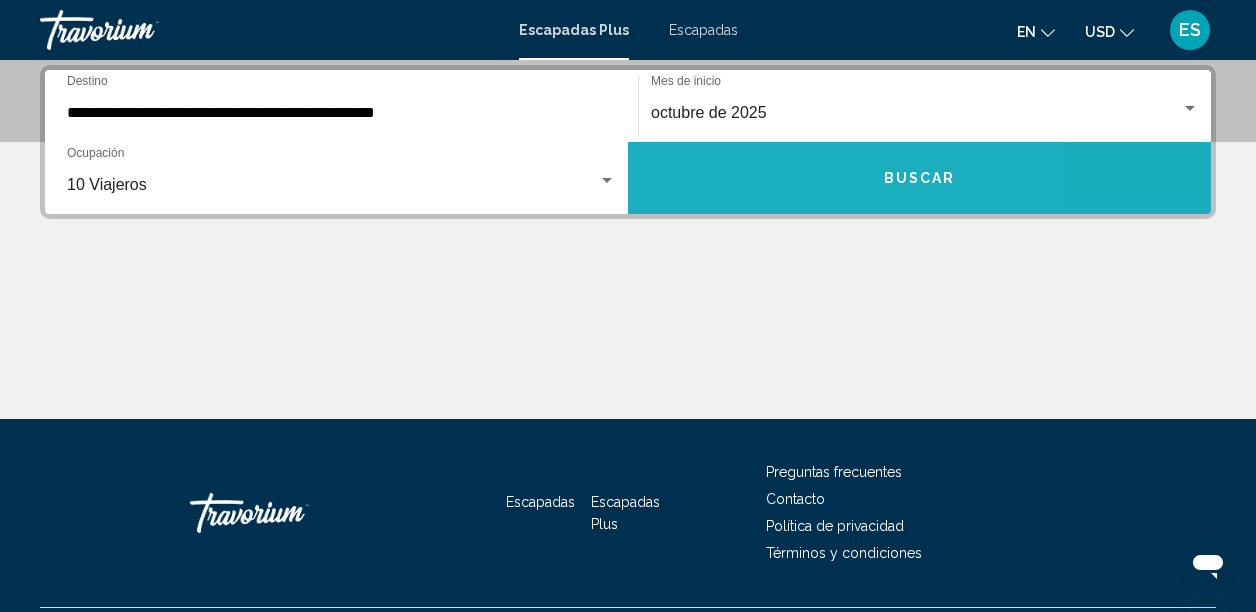 click on "Buscar" at bounding box center [919, 178] 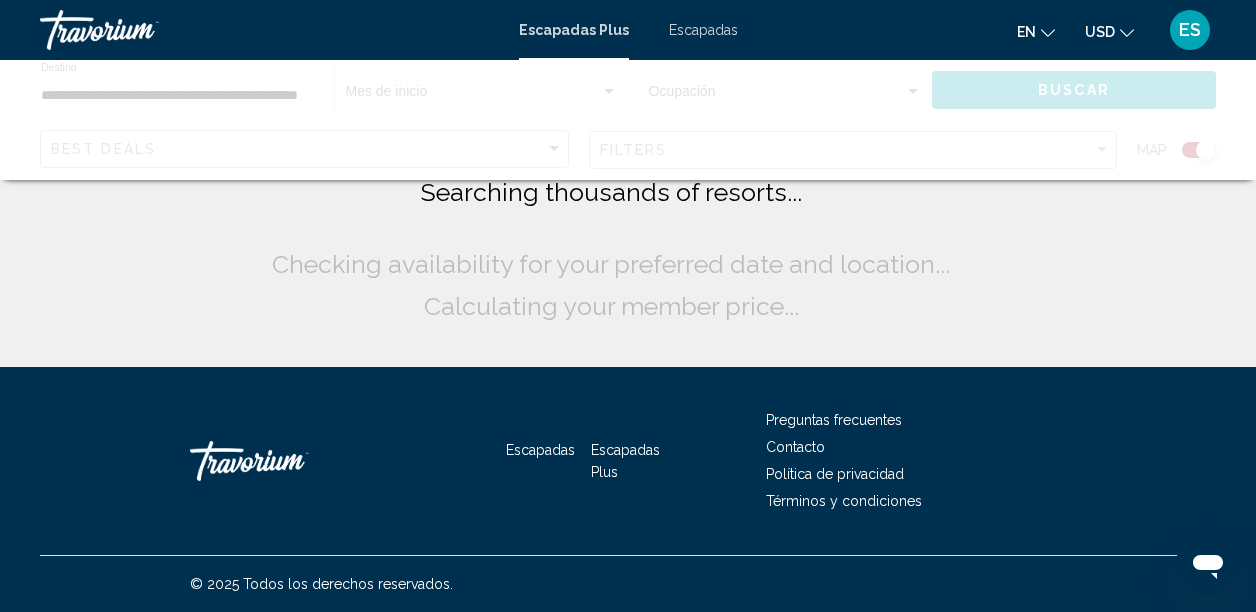 scroll, scrollTop: 0, scrollLeft: 0, axis: both 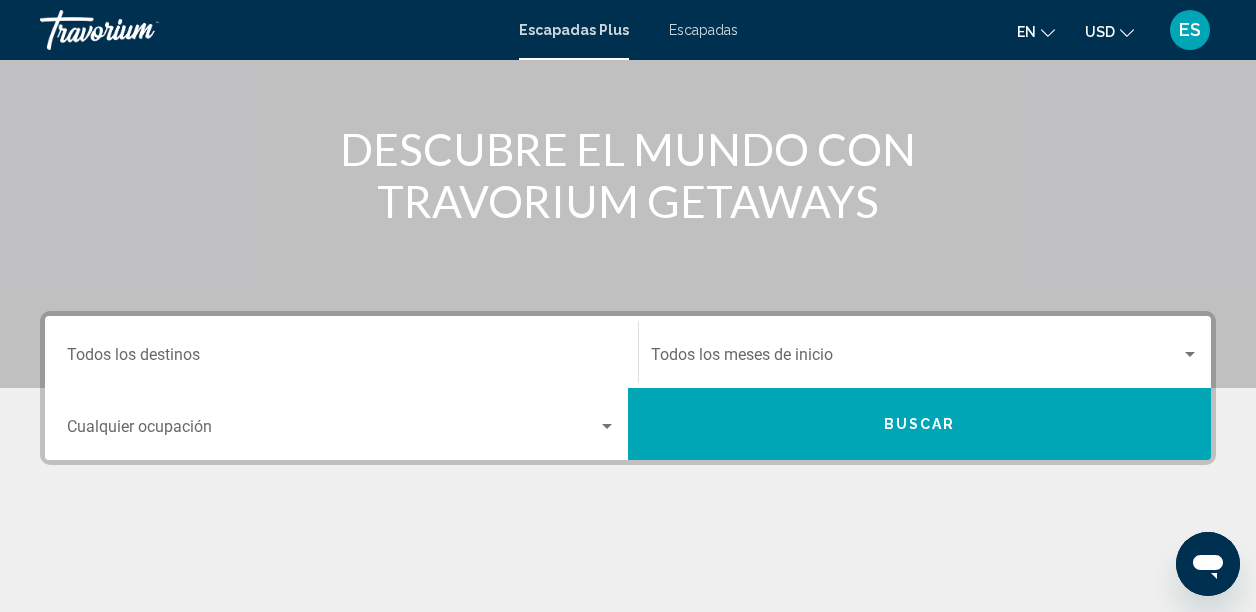 click on "Destination Todos los destinos" at bounding box center [341, 352] 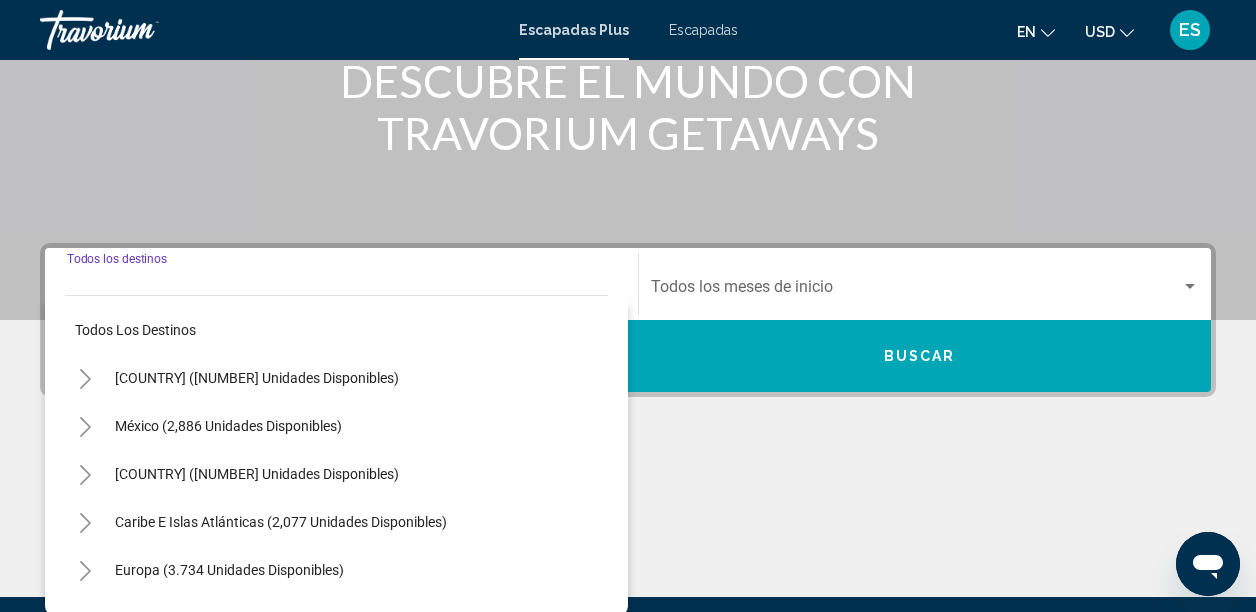 scroll, scrollTop: 458, scrollLeft: 0, axis: vertical 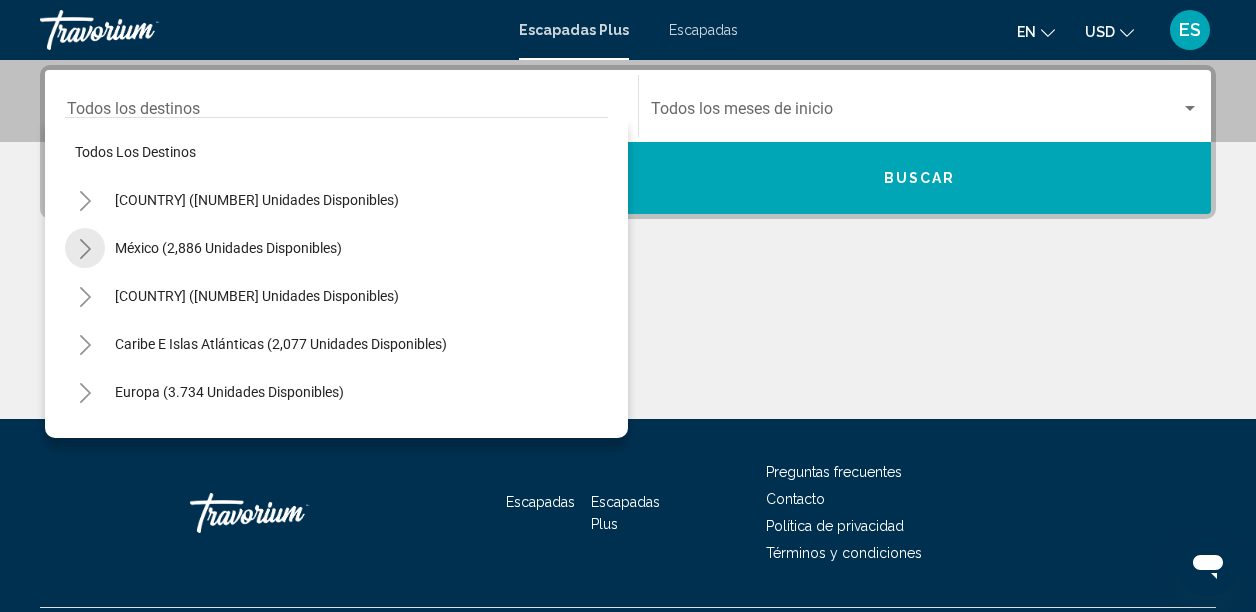 click 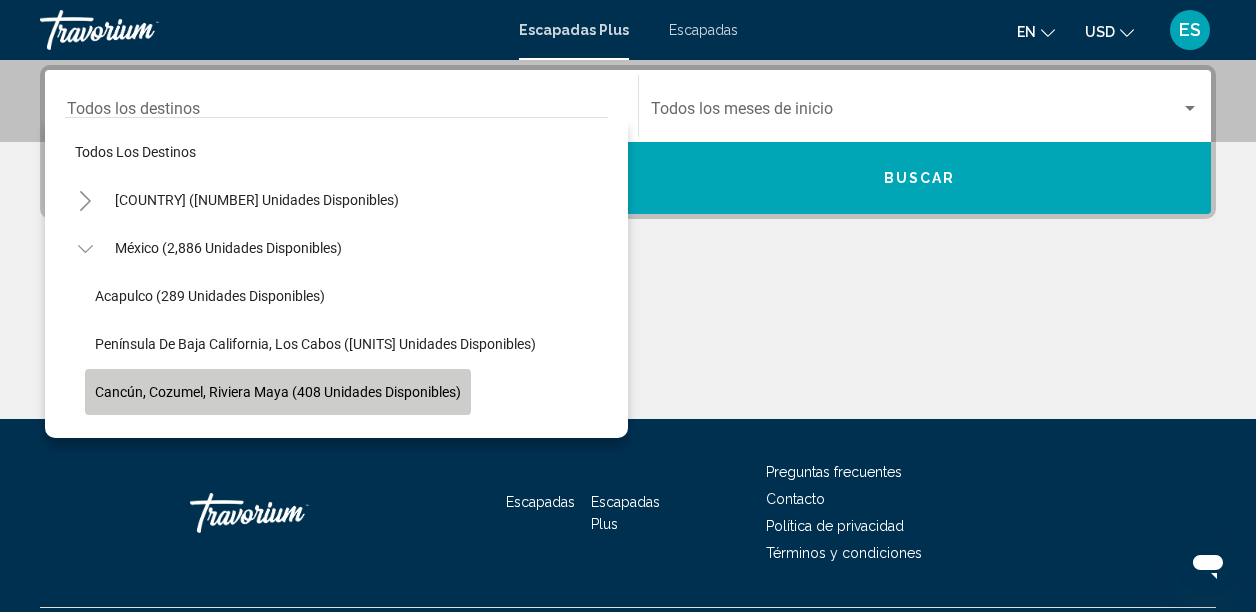 click on "Cancún, Cozumel, Riviera Maya (408 unidades disponibles)" 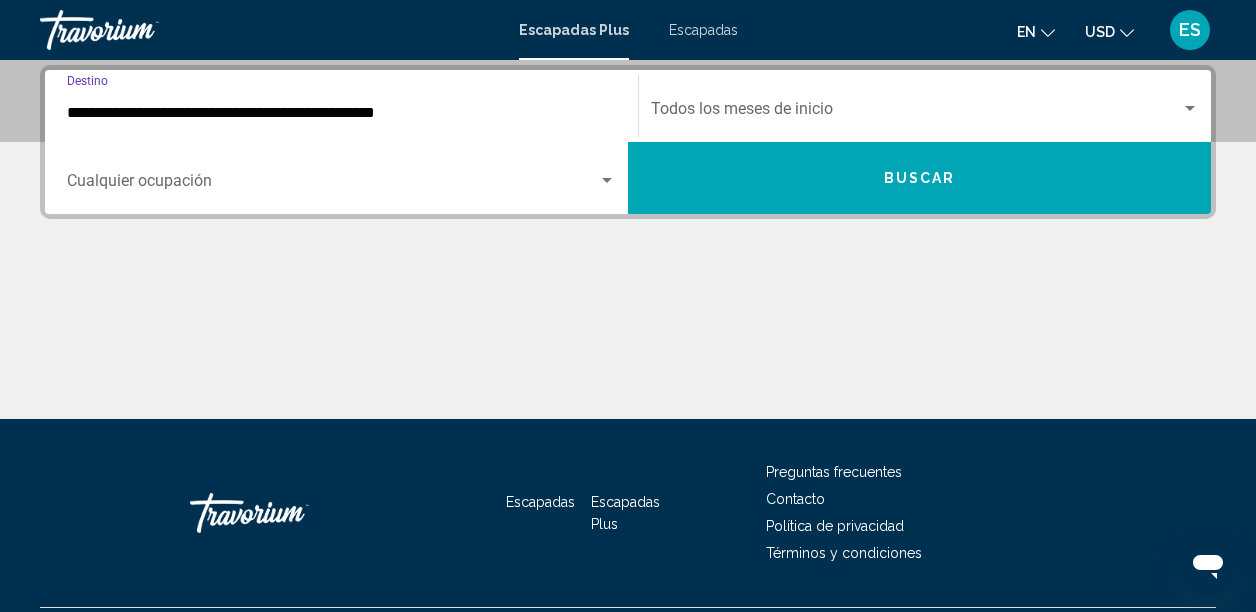 click at bounding box center [916, 113] 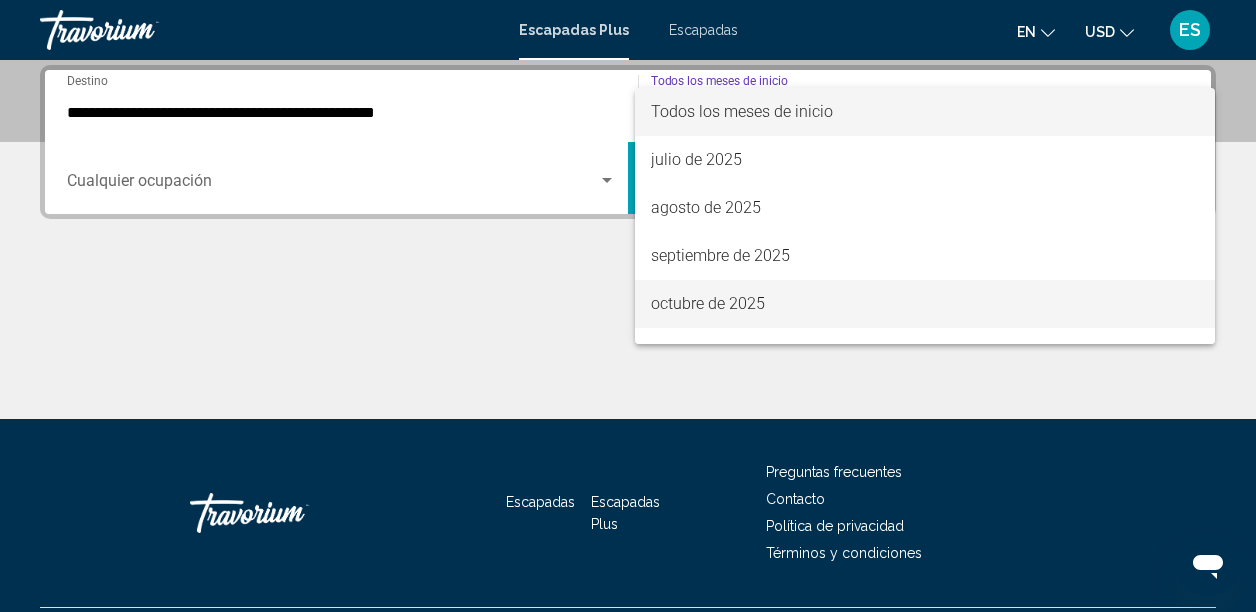click on "octubre de 2025" at bounding box center (708, 303) 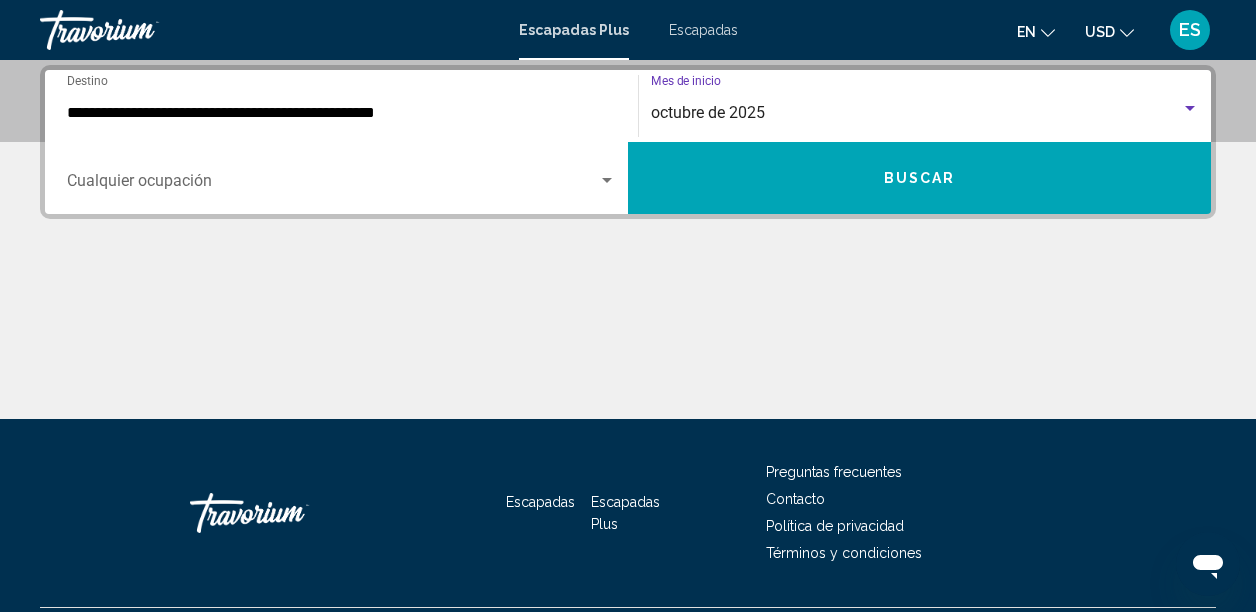 click at bounding box center [332, 185] 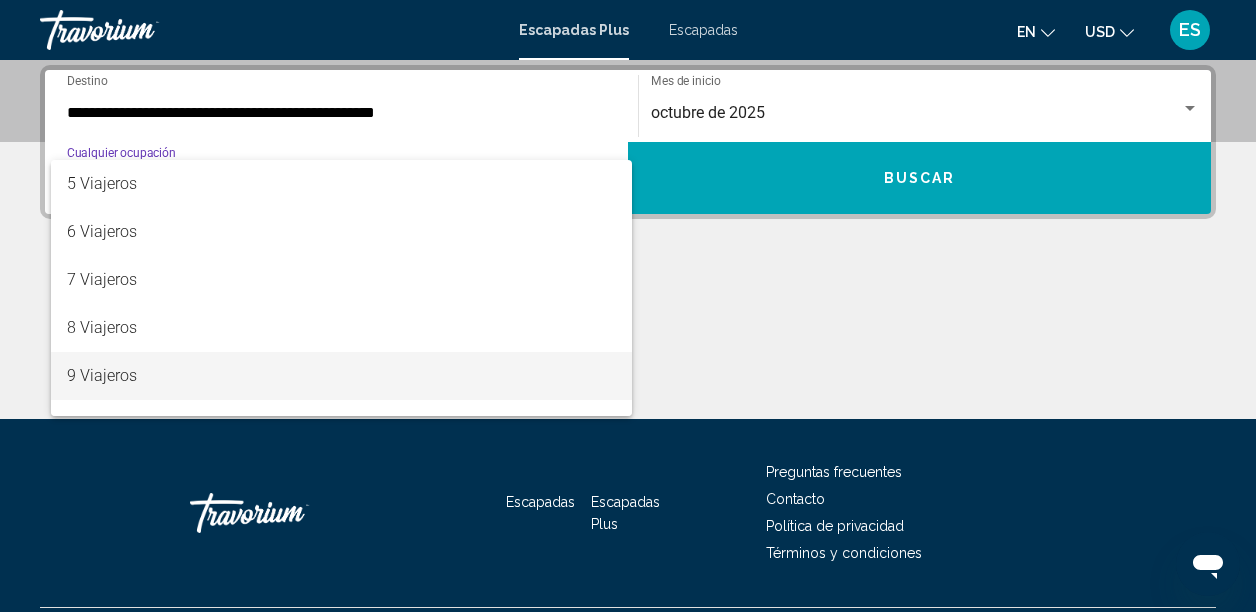 scroll, scrollTop: 195, scrollLeft: 0, axis: vertical 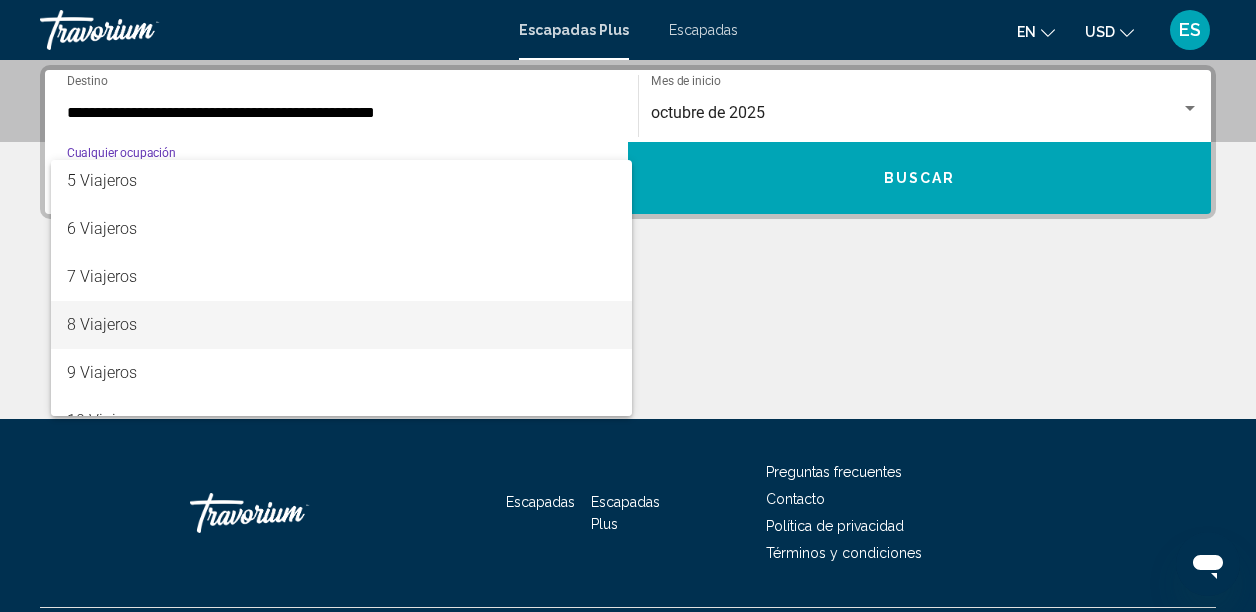 click on "8 Viajeros" at bounding box center [341, 325] 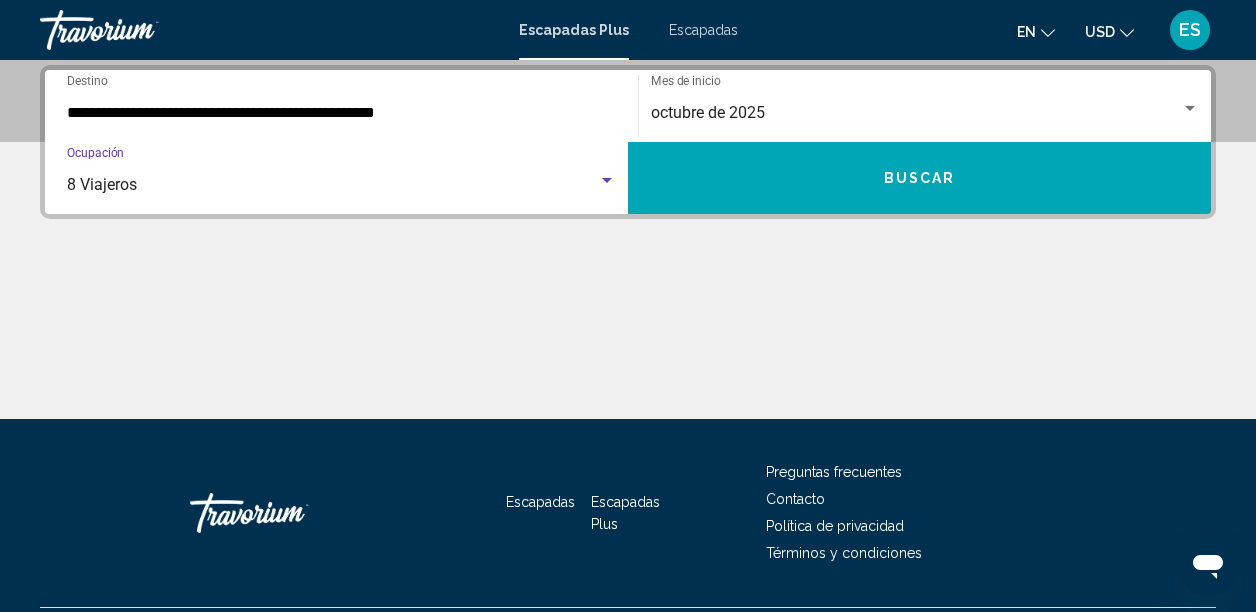 click on "Buscar" at bounding box center (919, 178) 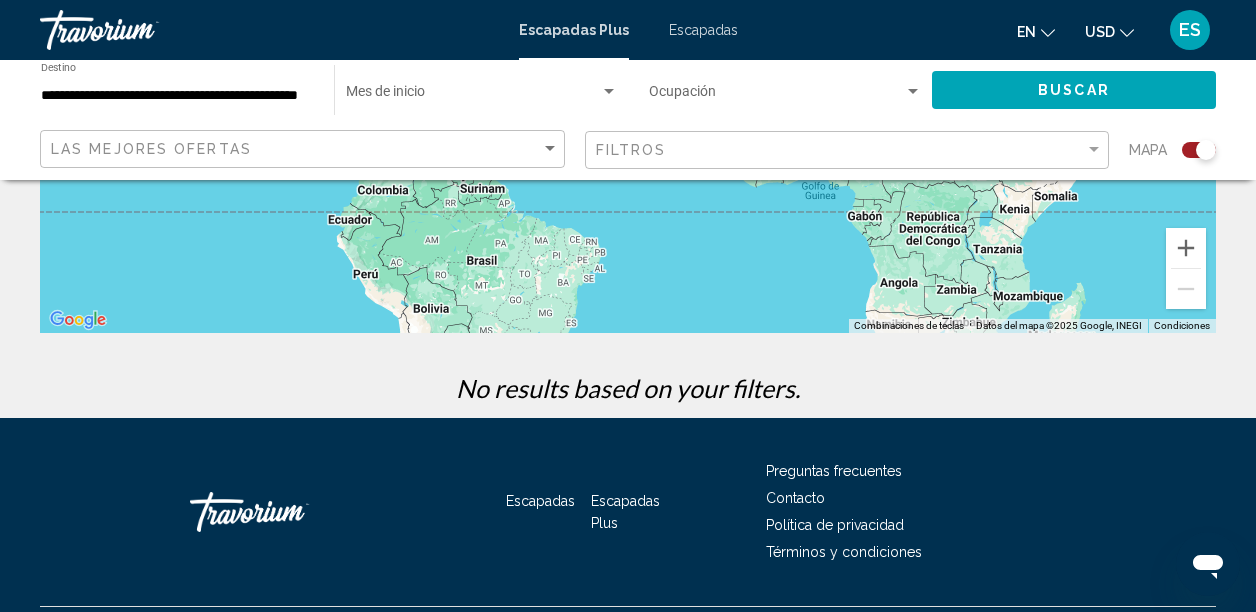 scroll, scrollTop: 518, scrollLeft: 0, axis: vertical 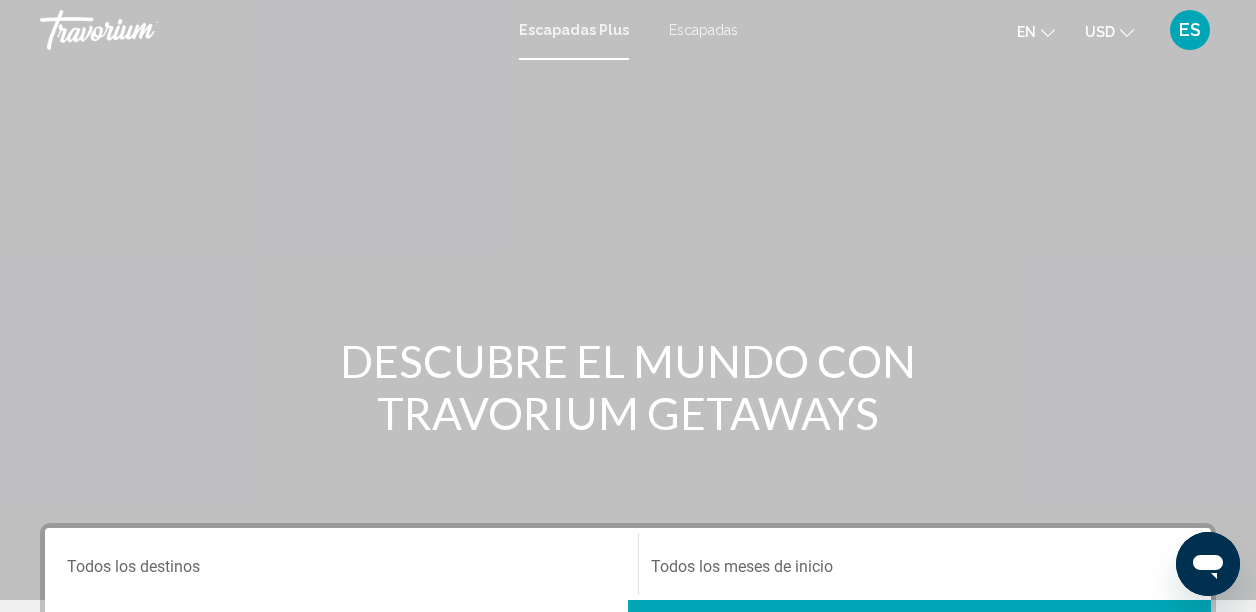 click on "Destination Todos los destinos" at bounding box center [341, 564] 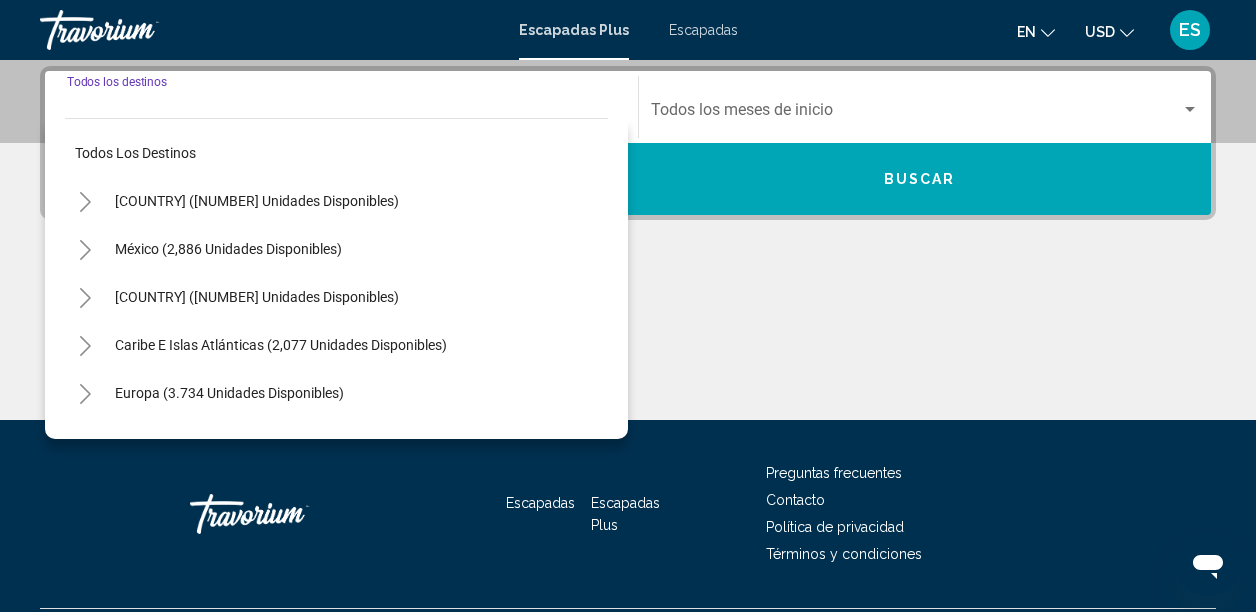 scroll, scrollTop: 458, scrollLeft: 0, axis: vertical 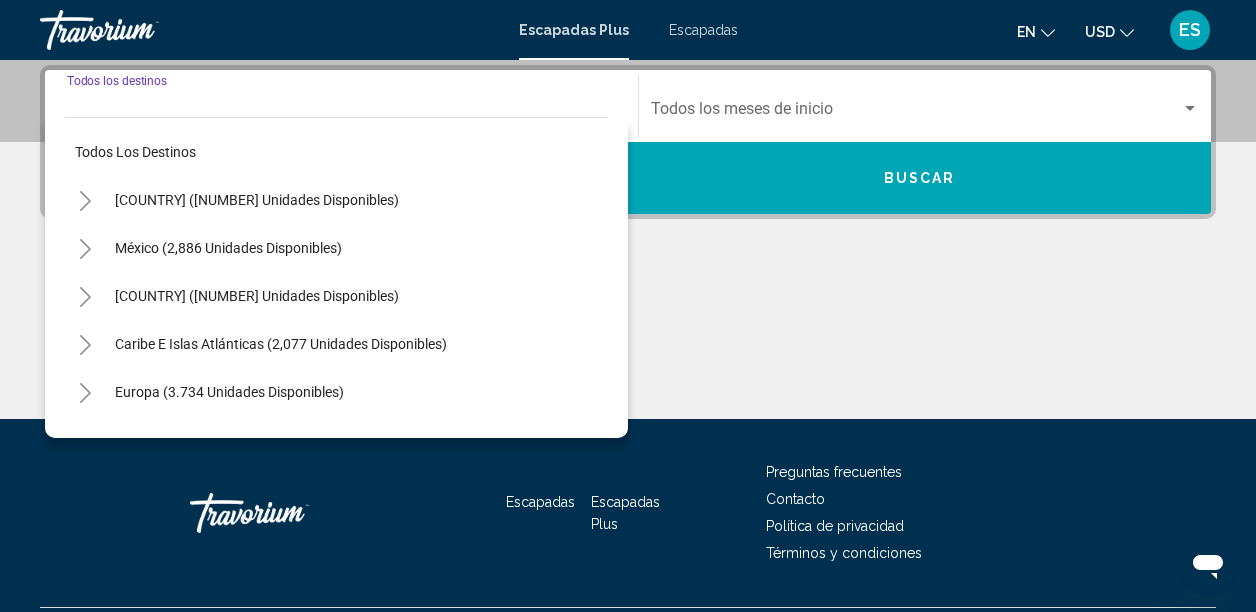 click 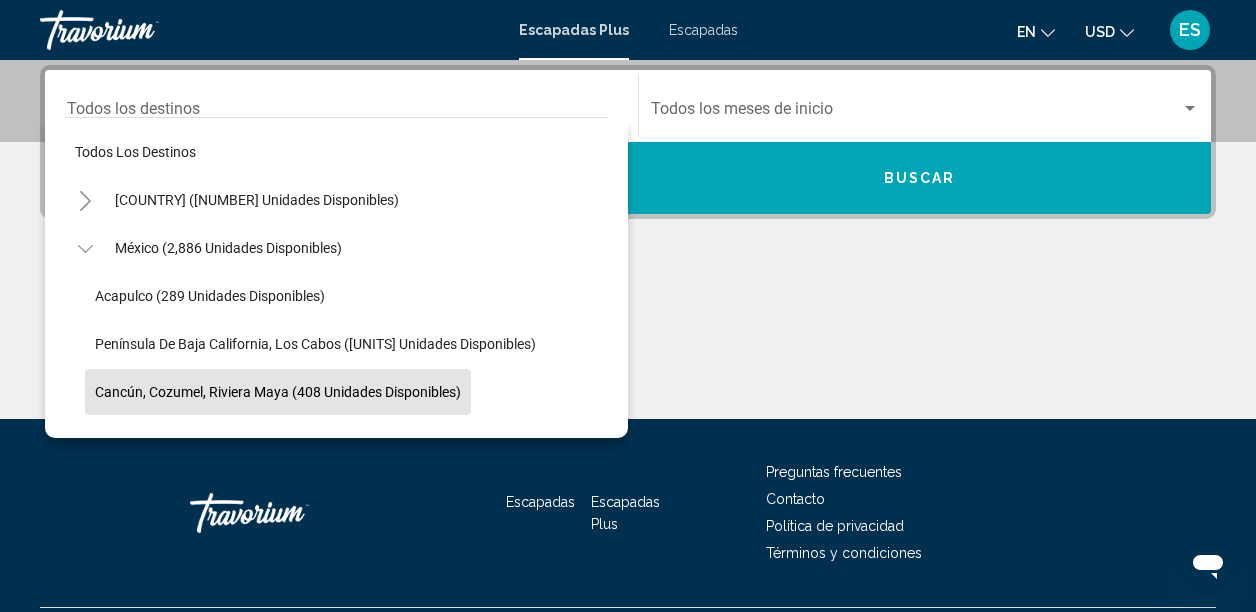 click on "Cancún, Cozumel, Riviera Maya (408 unidades disponibles)" 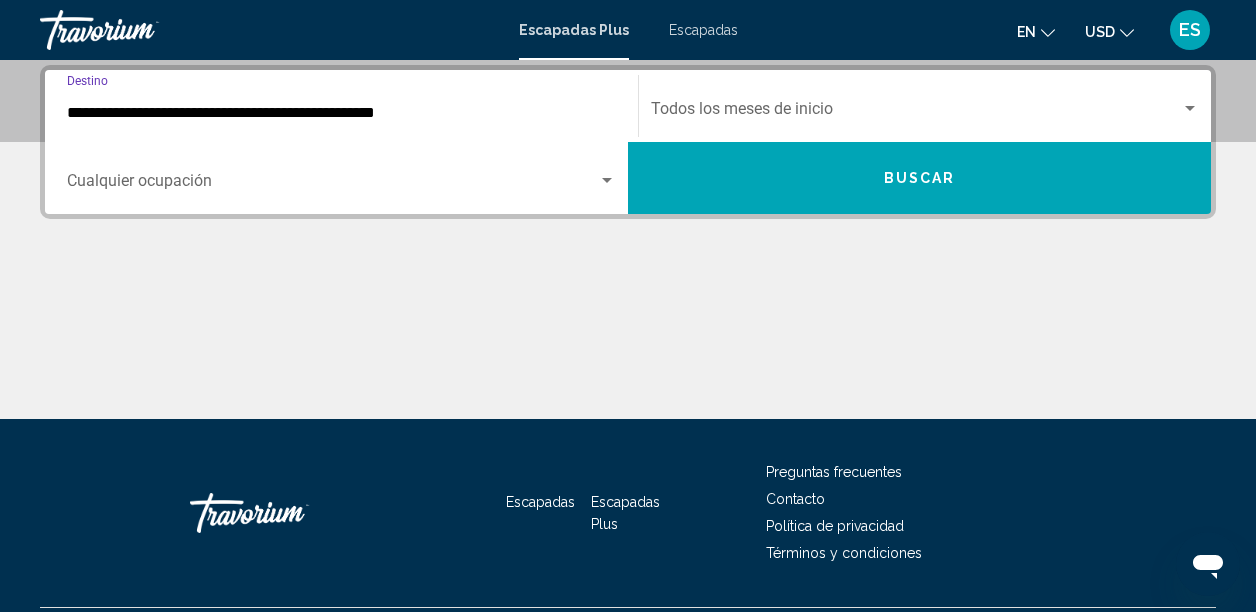click on "Start Month Todos los meses de inicio" 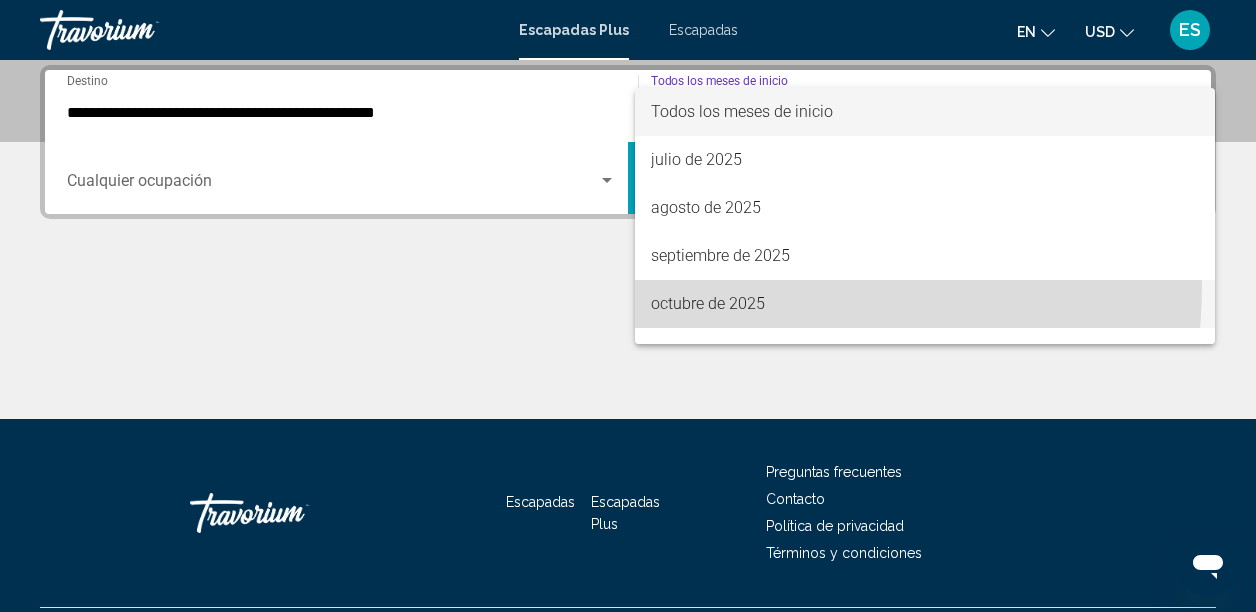 click on "octubre de 2025" at bounding box center (925, 304) 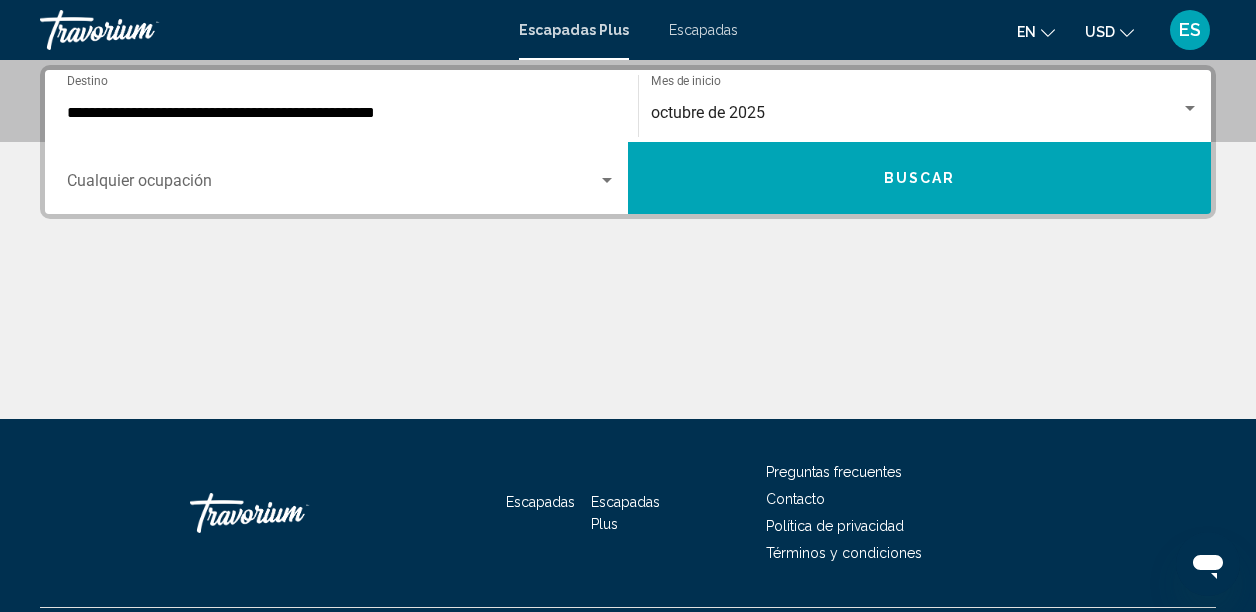 click on "Occupancy Cualquier ocupación" at bounding box center (341, 178) 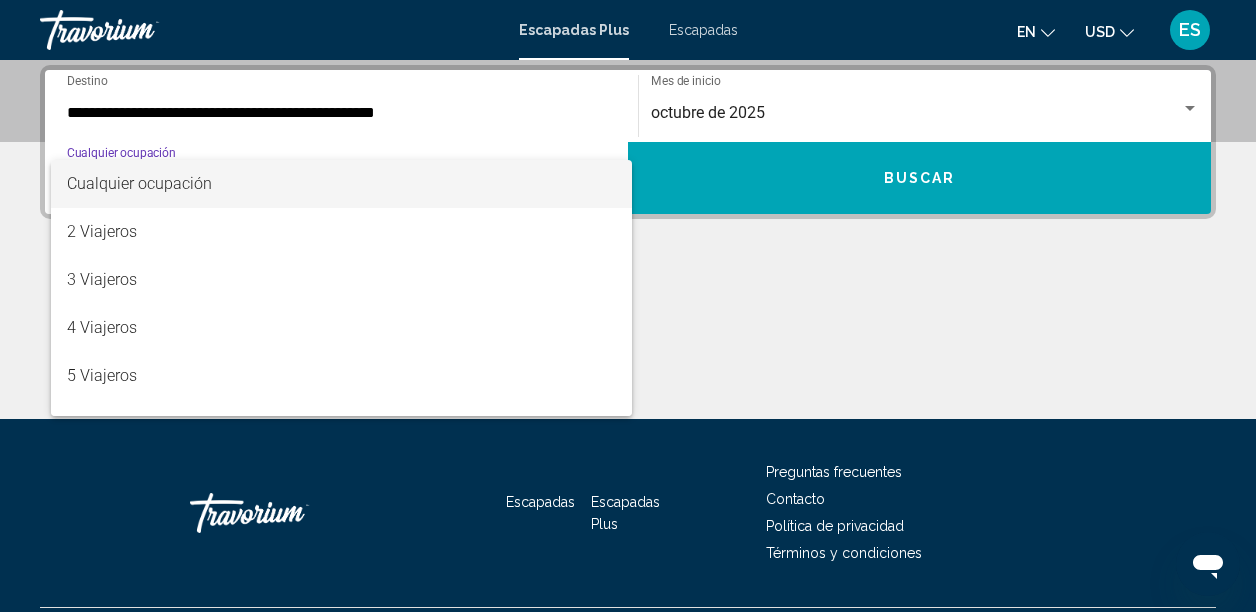 scroll, scrollTop: 40, scrollLeft: 0, axis: vertical 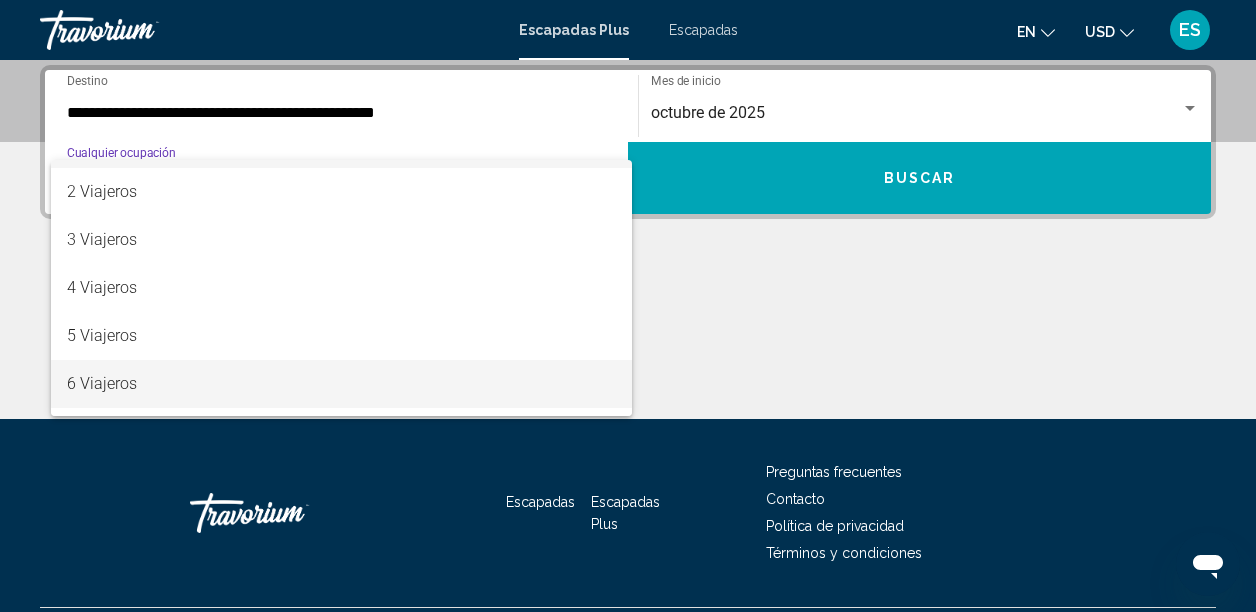 click on "6 Viajeros" at bounding box center [341, 384] 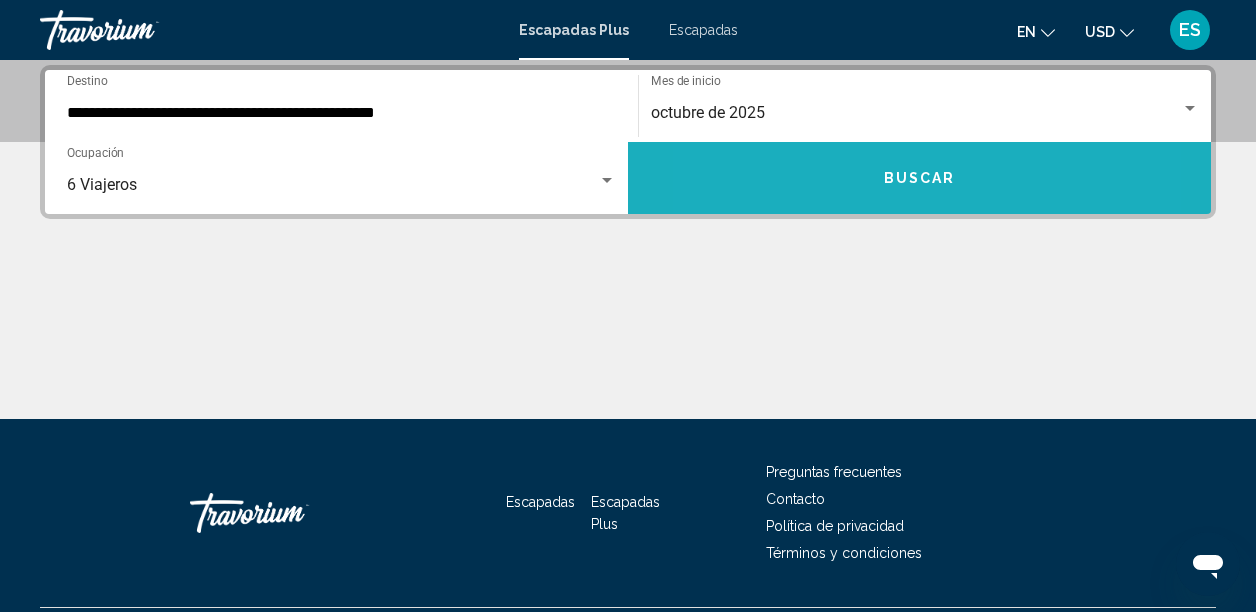 click on "Buscar" at bounding box center [919, 178] 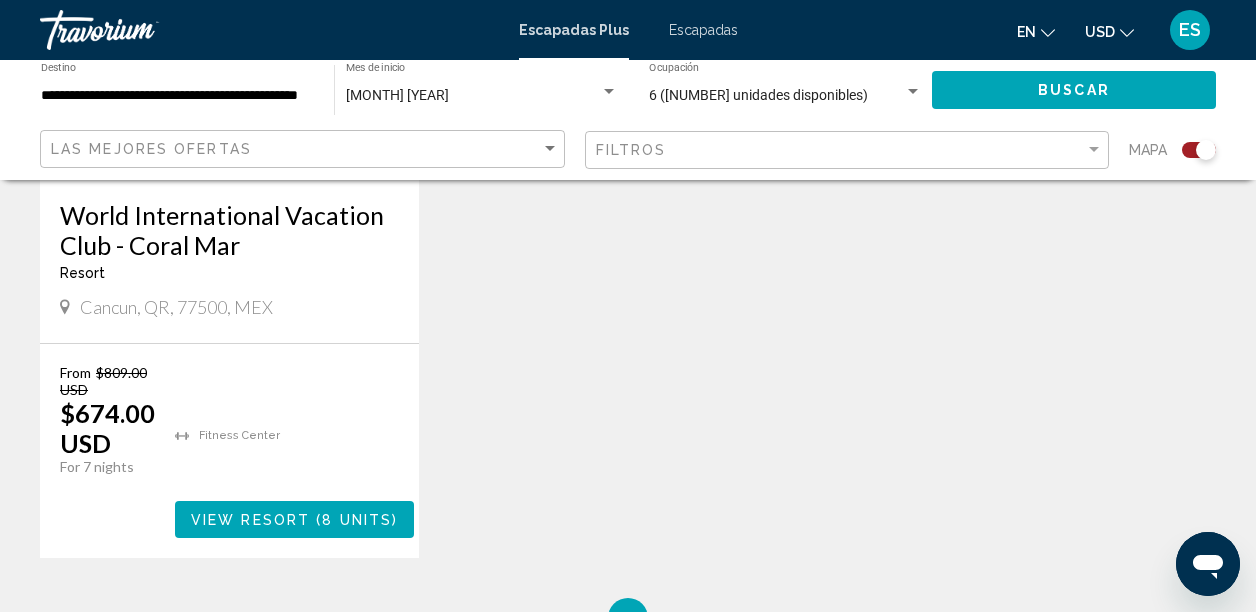 scroll, scrollTop: 1032, scrollLeft: 0, axis: vertical 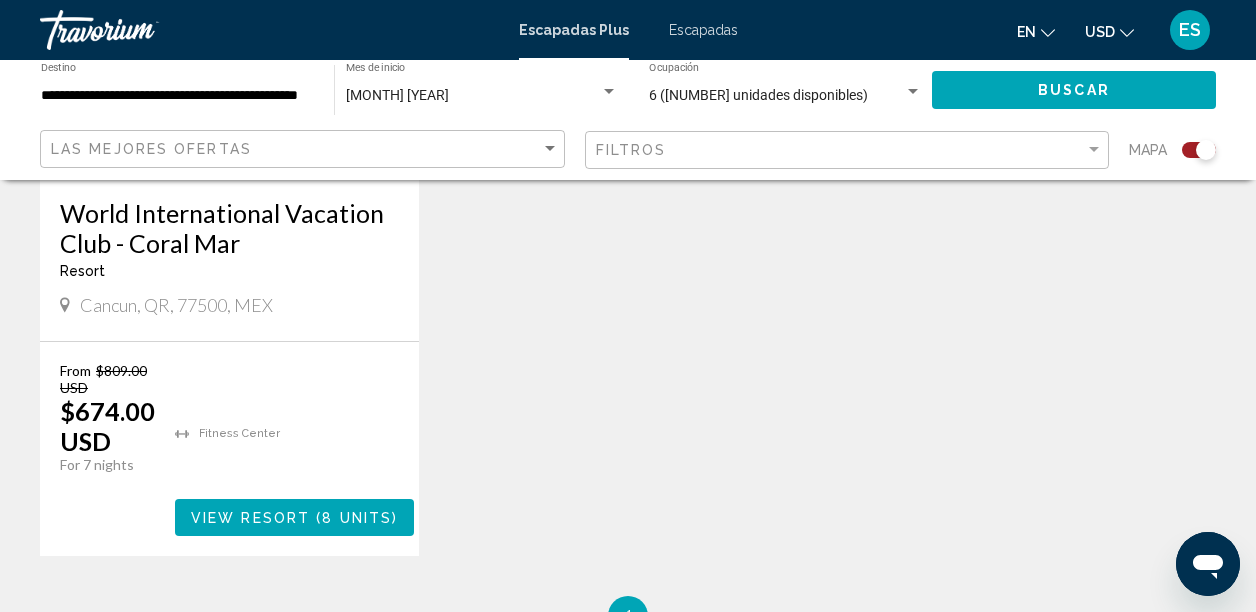 click on "World International Vacation Club - Coral Mar" at bounding box center (229, 228) 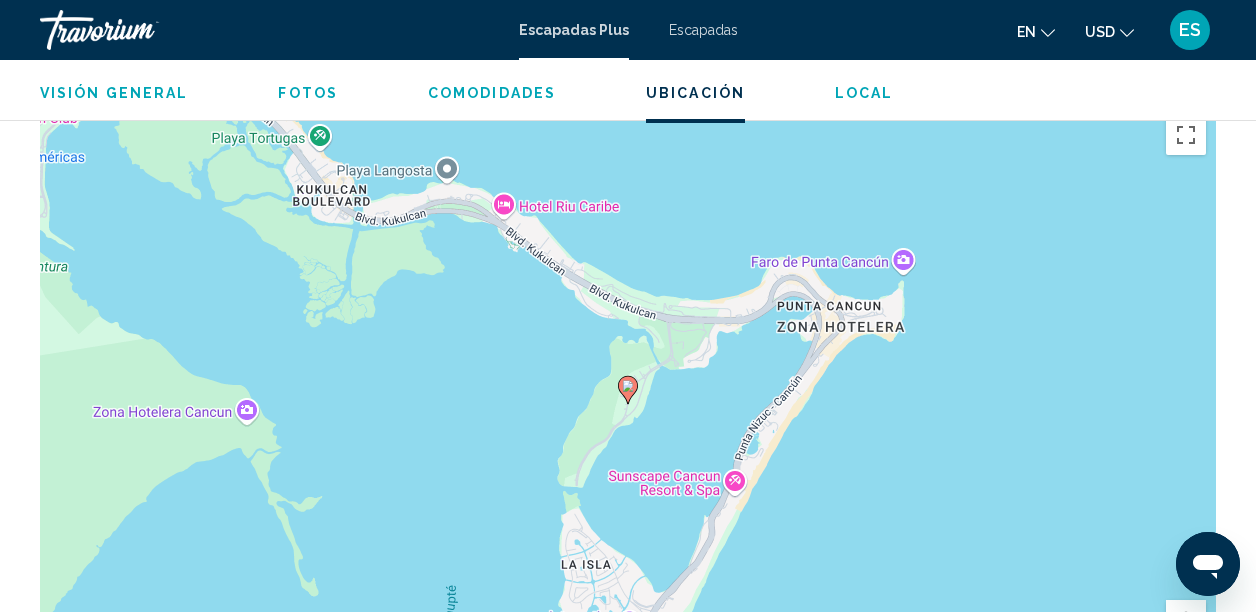 scroll, scrollTop: 2778, scrollLeft: 0, axis: vertical 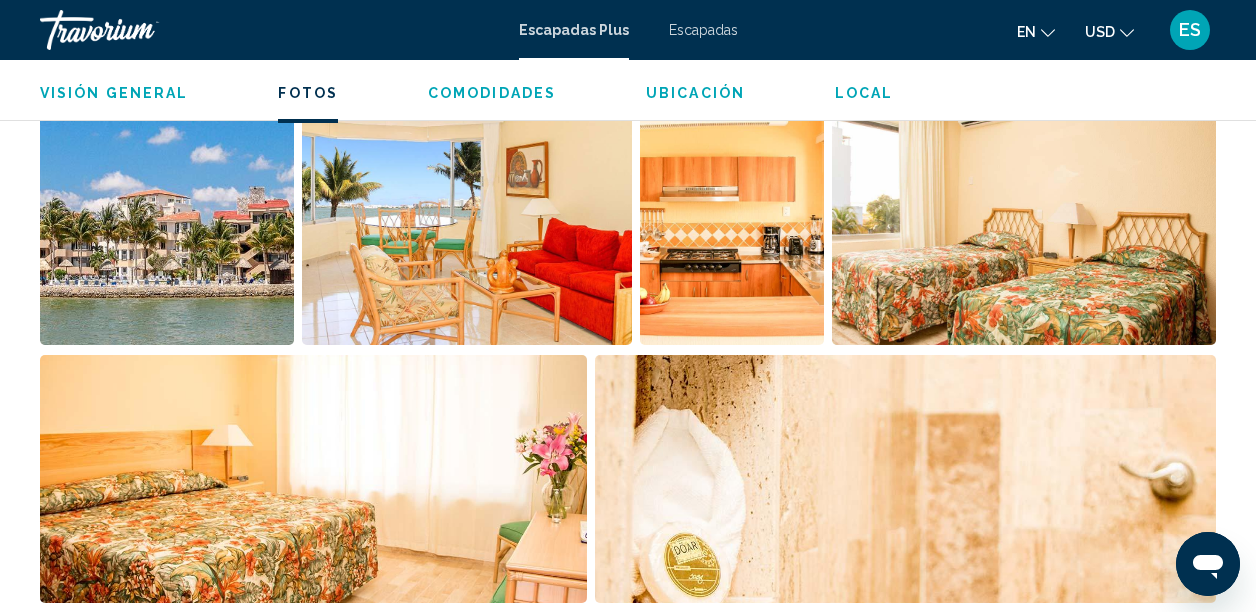 click on "Escapadas Plus  Escapadas en
English Español Français Italiano Português русский USD
USD ($) MXN (Mex$) CAD (Can$) GBP (£) EUR (€) AUD (A$) NZD (NZ$) CNY (CN¥) ES Login" at bounding box center (628, 30) 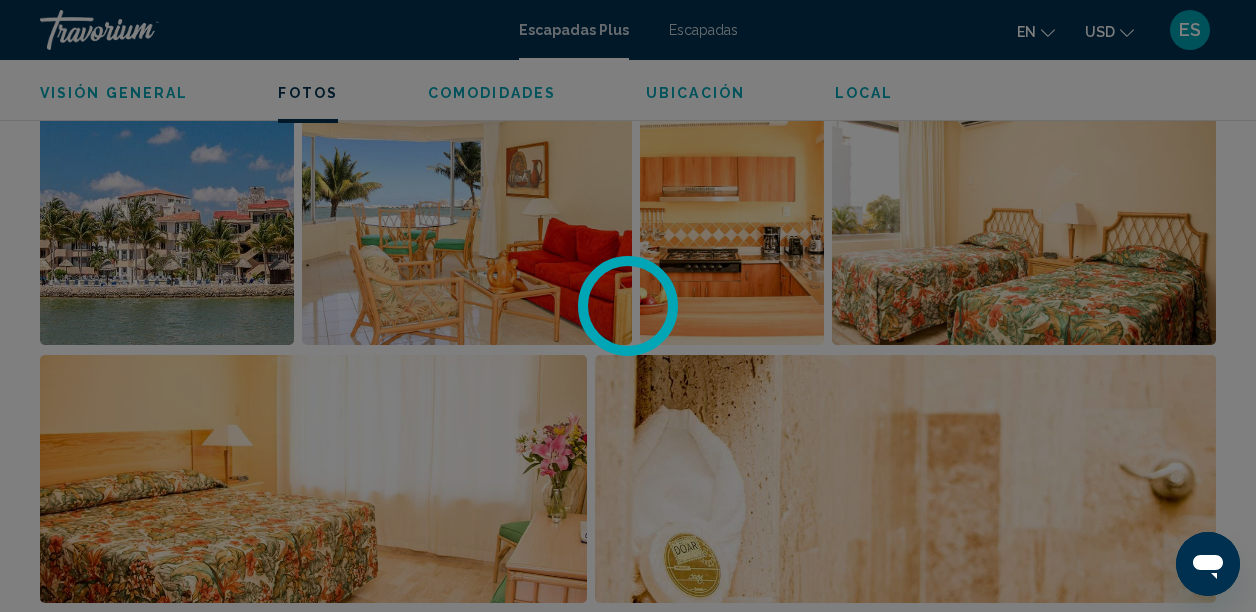 scroll, scrollTop: 0, scrollLeft: 0, axis: both 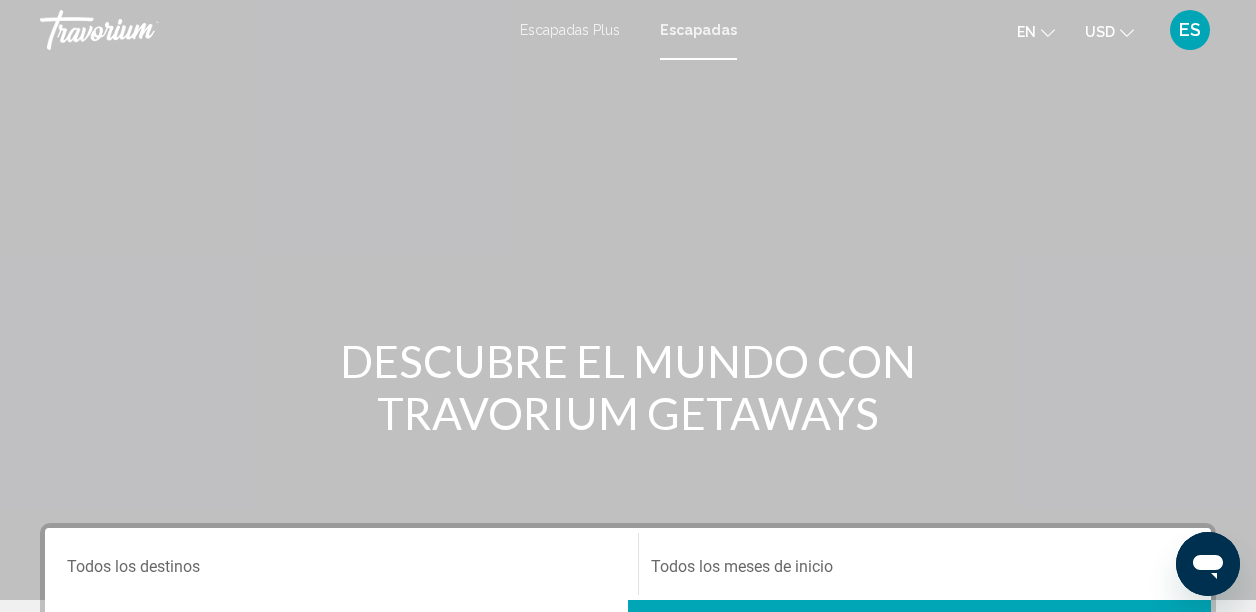 click on "Escapadas Plus  Escapadas en
English Español Français Italiano Português русский USD
USD ($) MXN (Mex$) CAD (Can$) GBP (£) EUR (€) AUD (A$) NZD (NZ$) CNY (CN¥) ES Login" at bounding box center [628, 30] 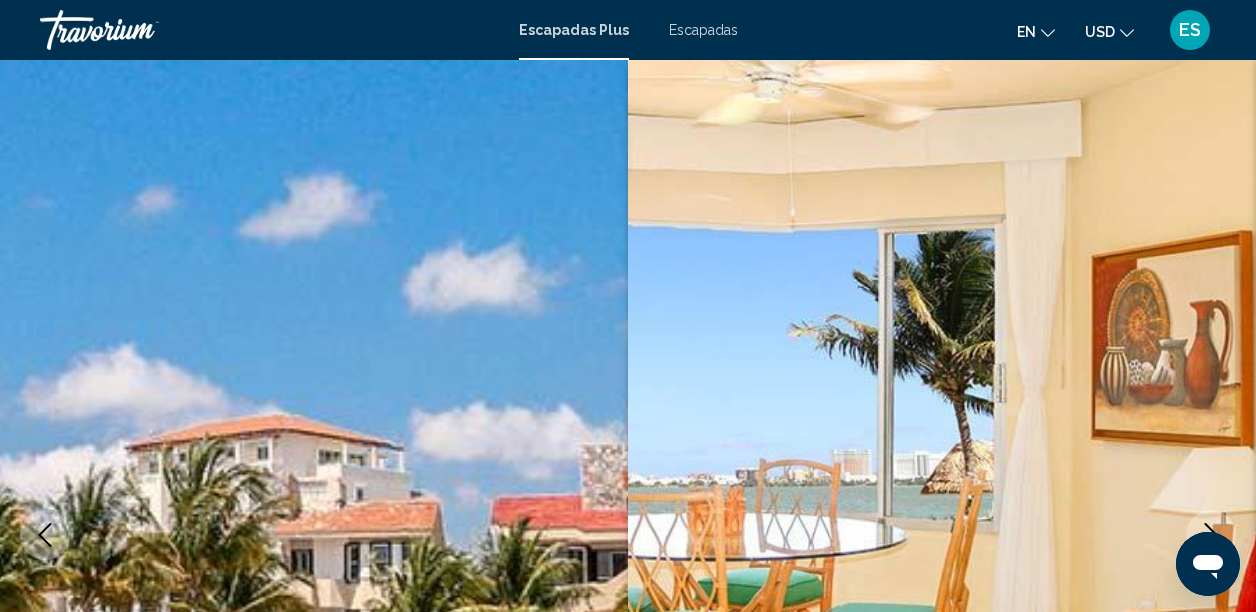 scroll, scrollTop: 1106, scrollLeft: 0, axis: vertical 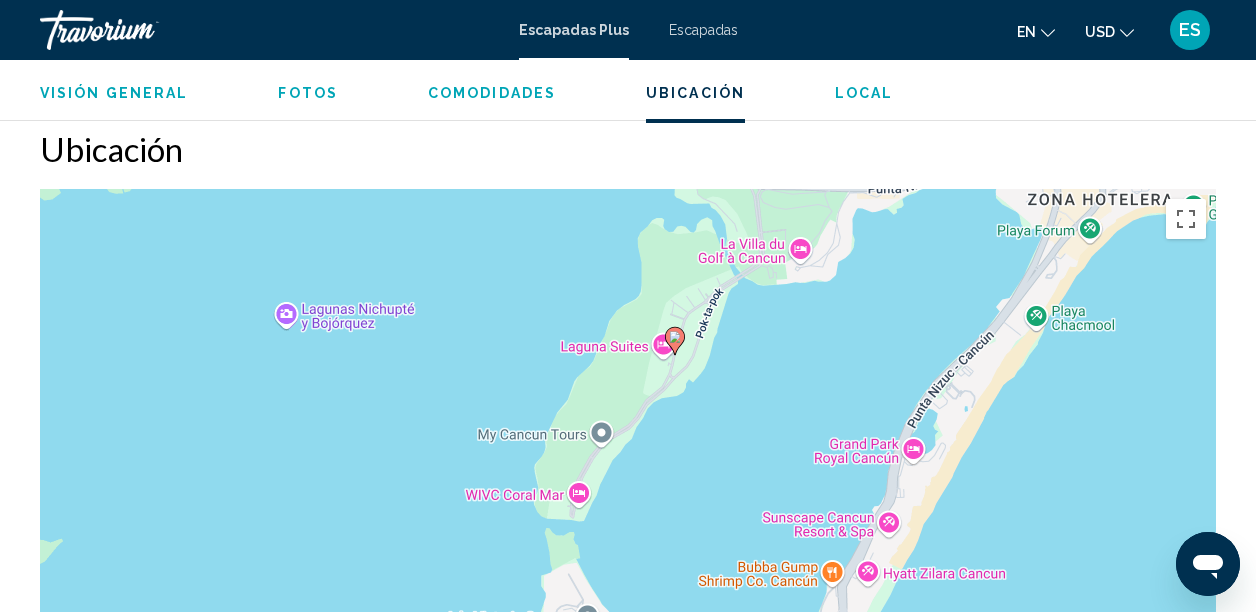 drag, startPoint x: 772, startPoint y: 344, endPoint x: 732, endPoint y: 424, distance: 89.44272 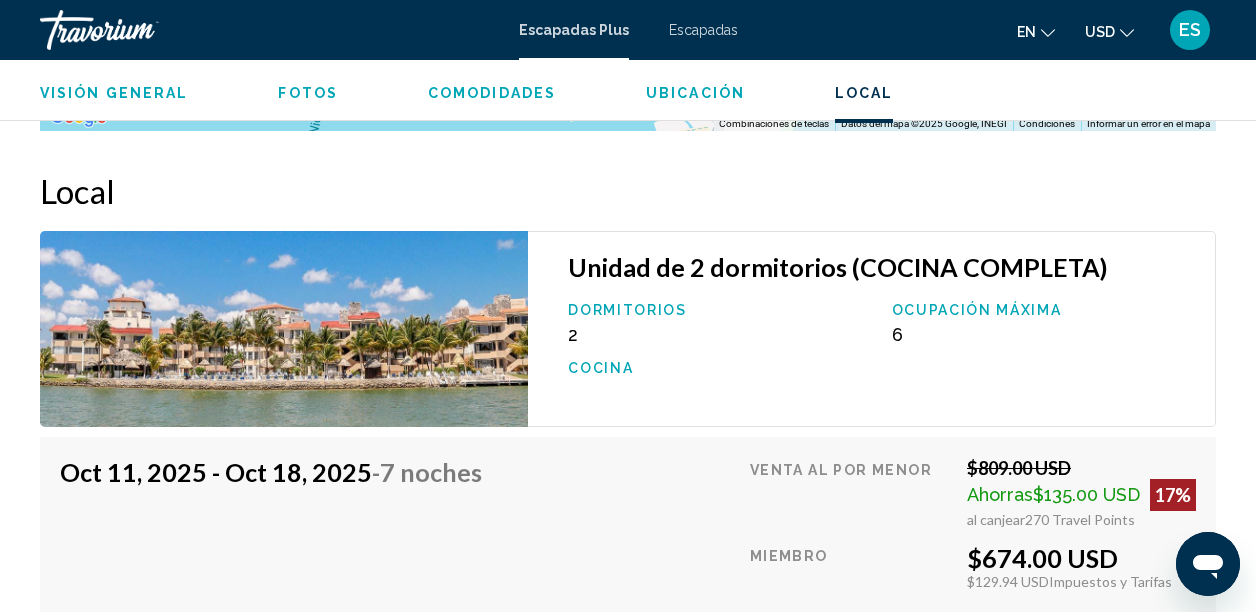 scroll, scrollTop: 3264, scrollLeft: 0, axis: vertical 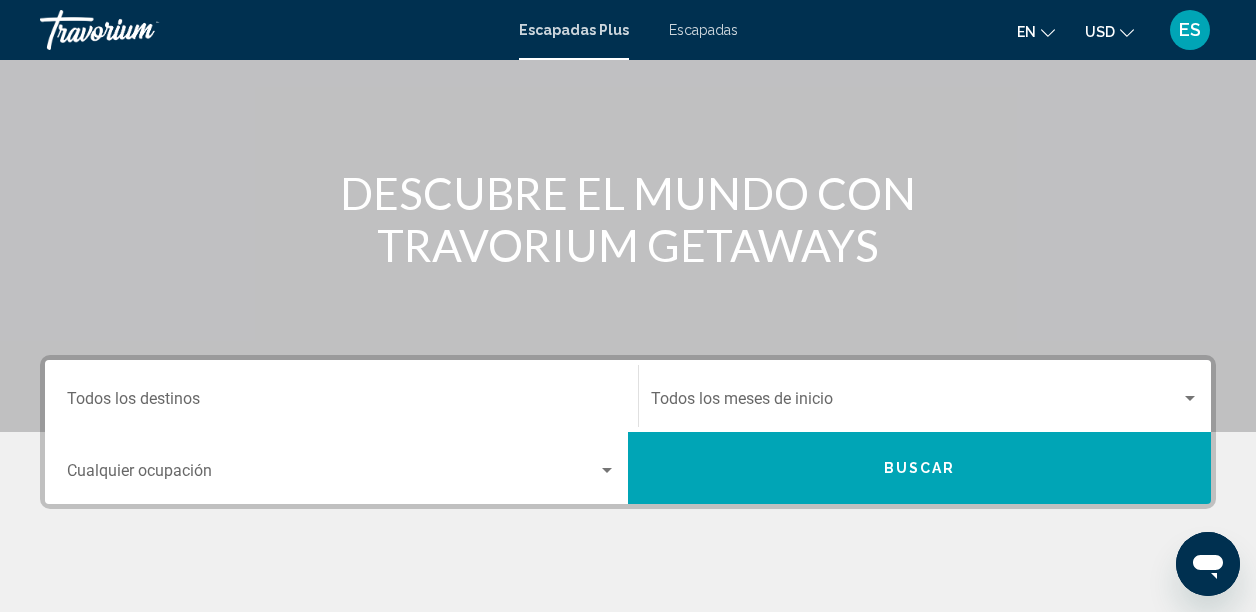 click on "Destination Todos los destinos" at bounding box center [341, 396] 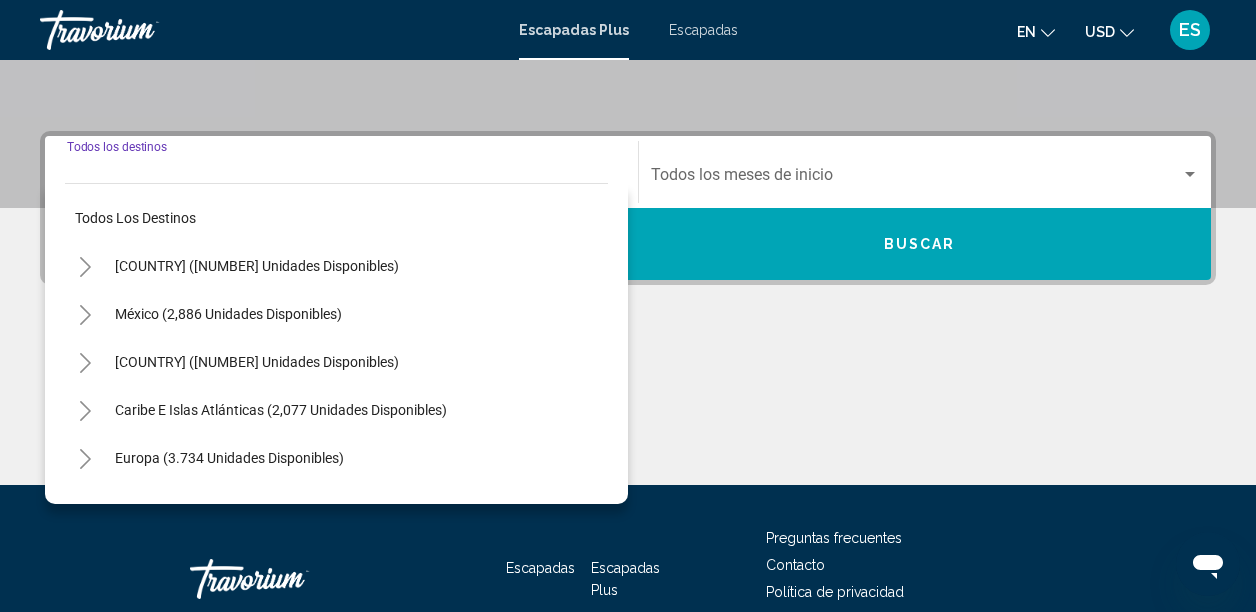 scroll, scrollTop: 458, scrollLeft: 0, axis: vertical 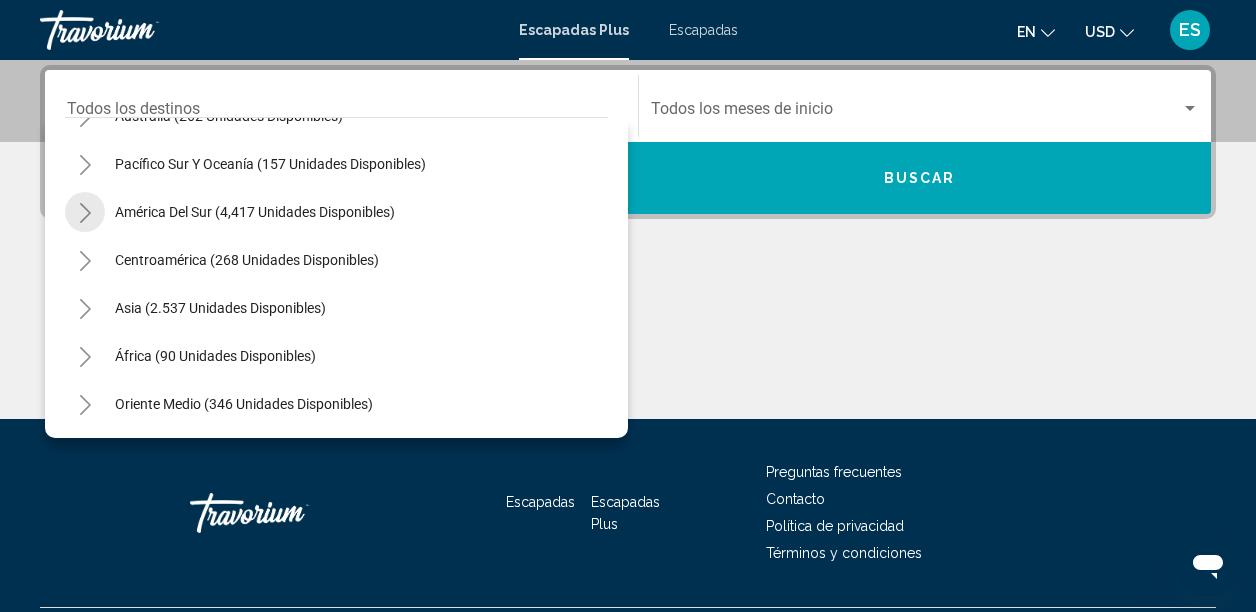 click 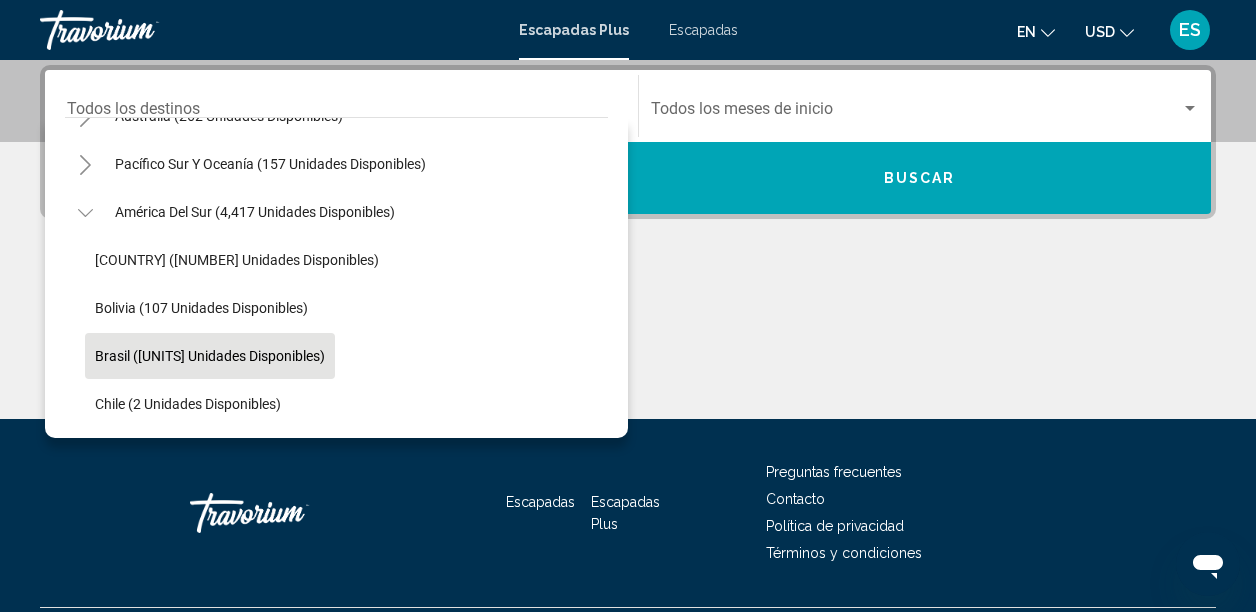 click on "Brasil ([UNITS] unidades disponibles)" 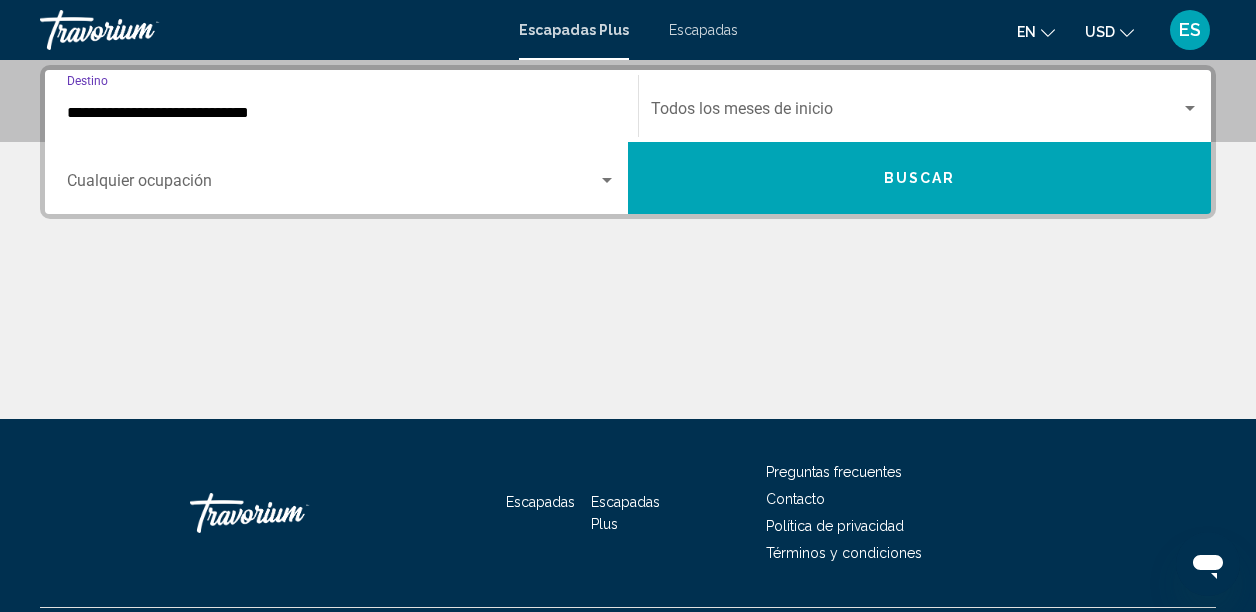 click on "**********" at bounding box center (341, 113) 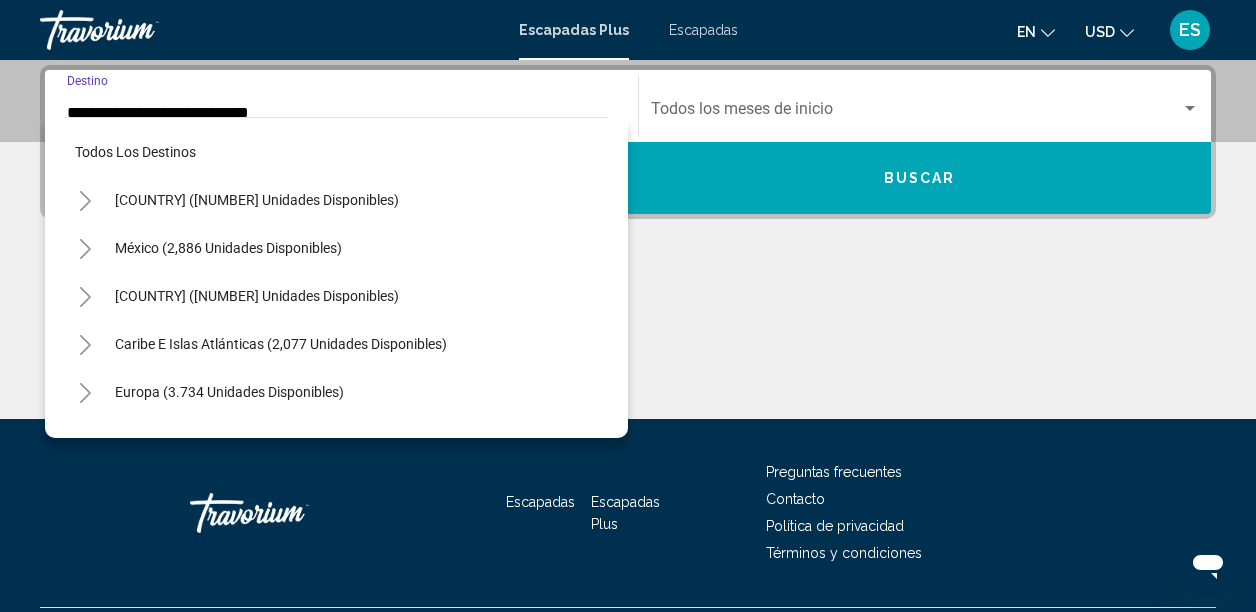scroll, scrollTop: 424, scrollLeft: 0, axis: vertical 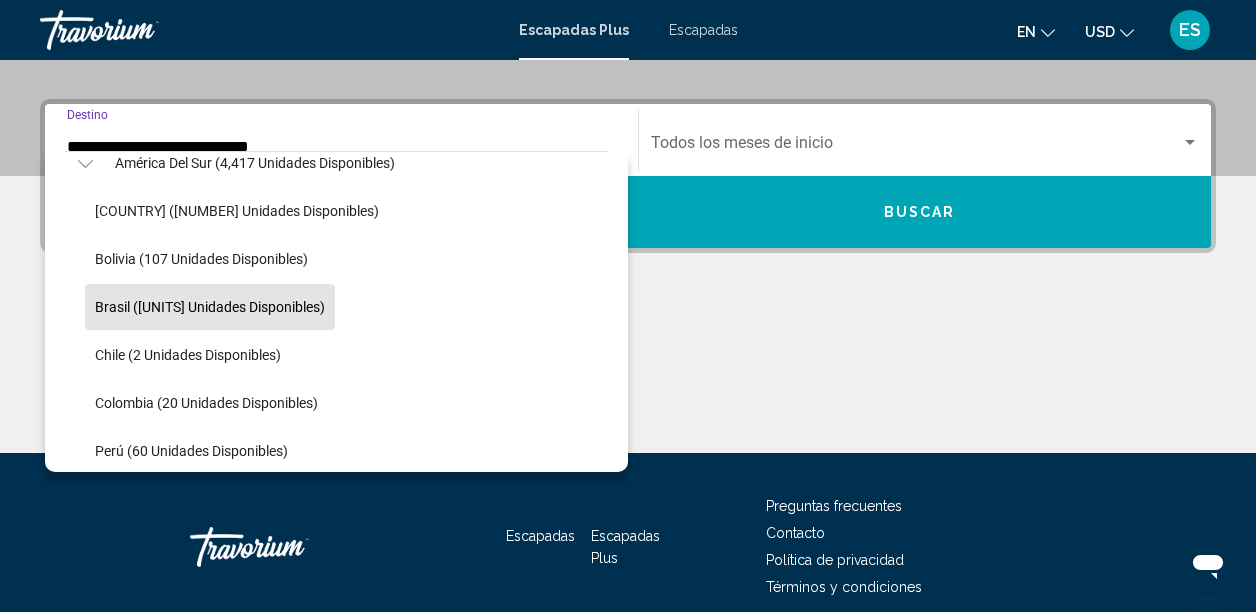 click on "Brasil ([UNITS] unidades disponibles)" 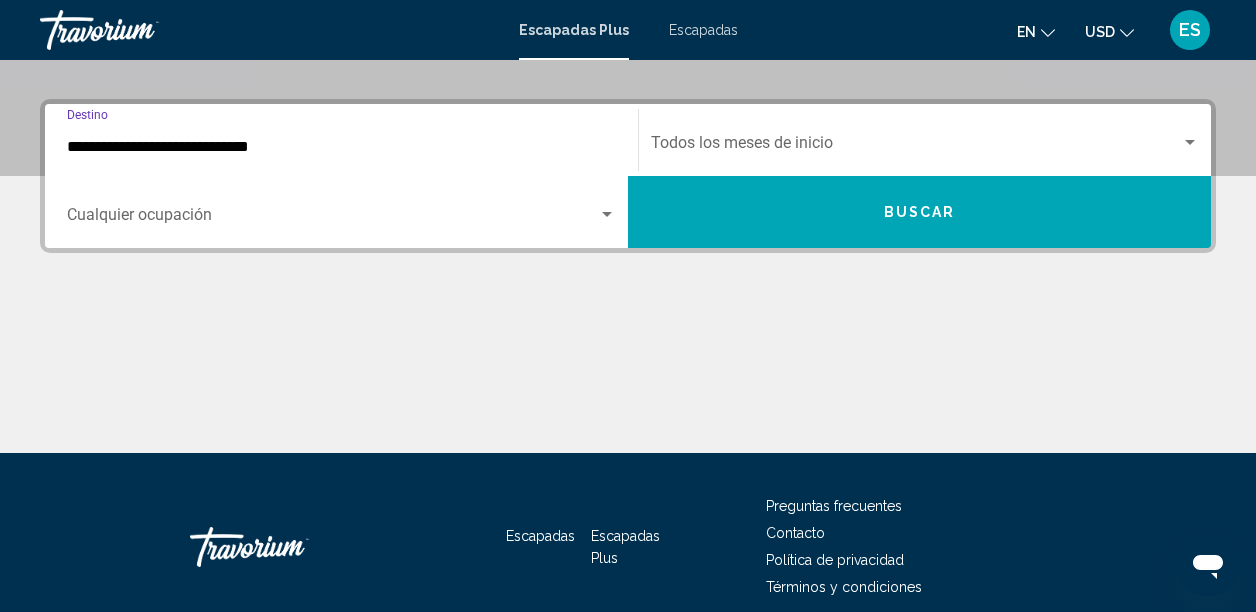 scroll, scrollTop: 458, scrollLeft: 0, axis: vertical 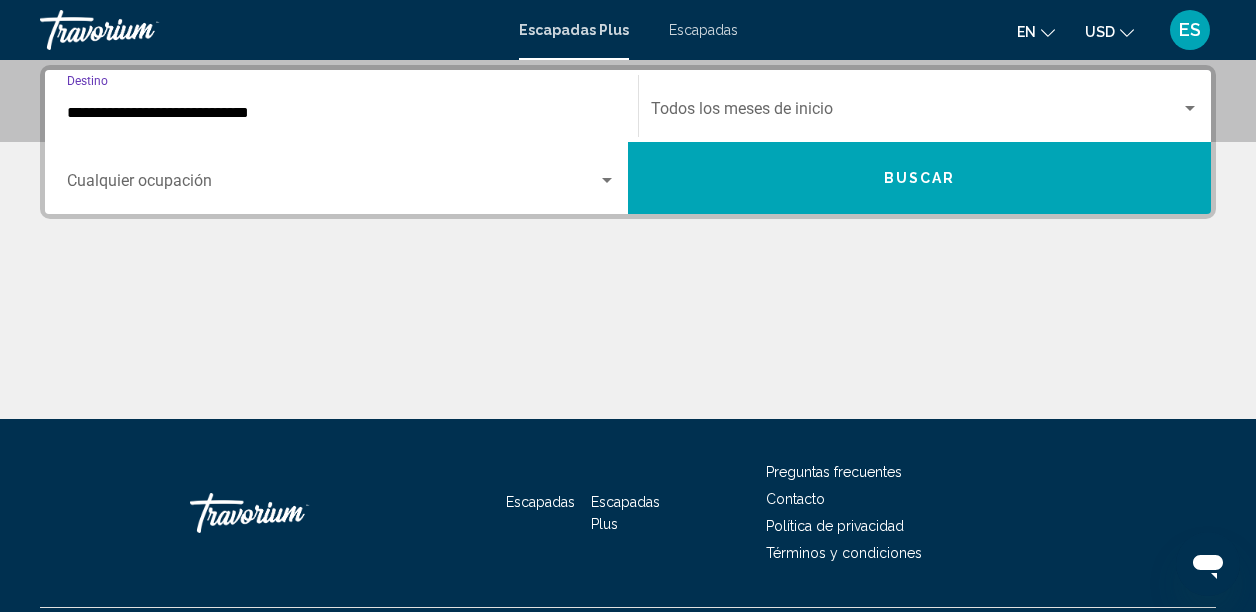 click at bounding box center (332, 185) 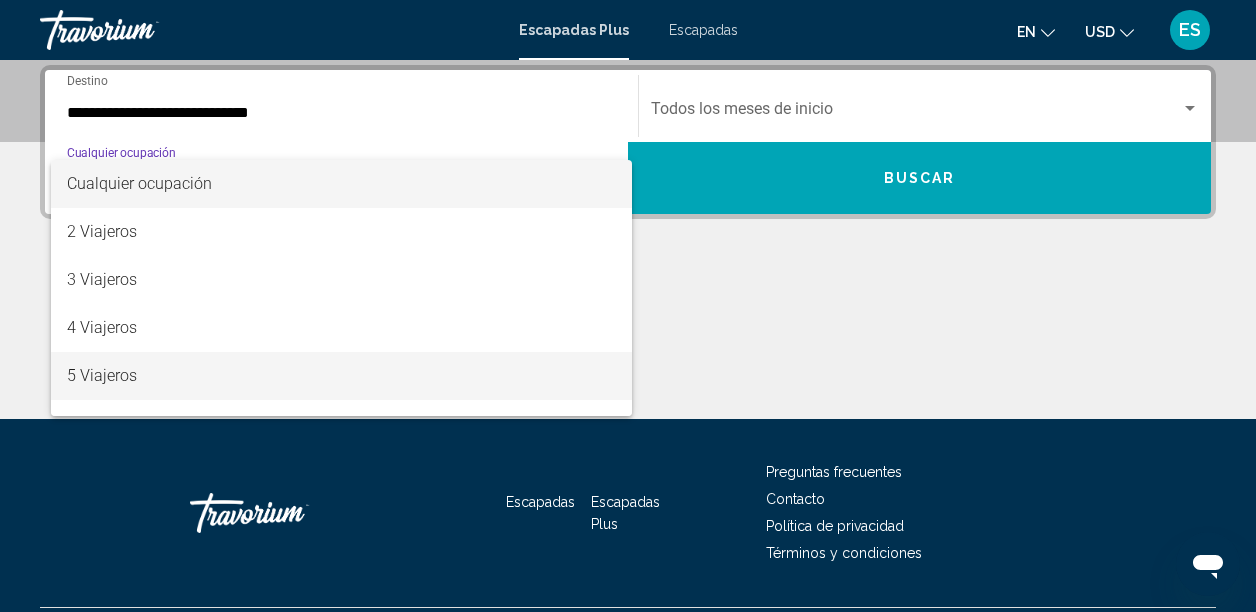 click on "5 Viajeros" at bounding box center (341, 376) 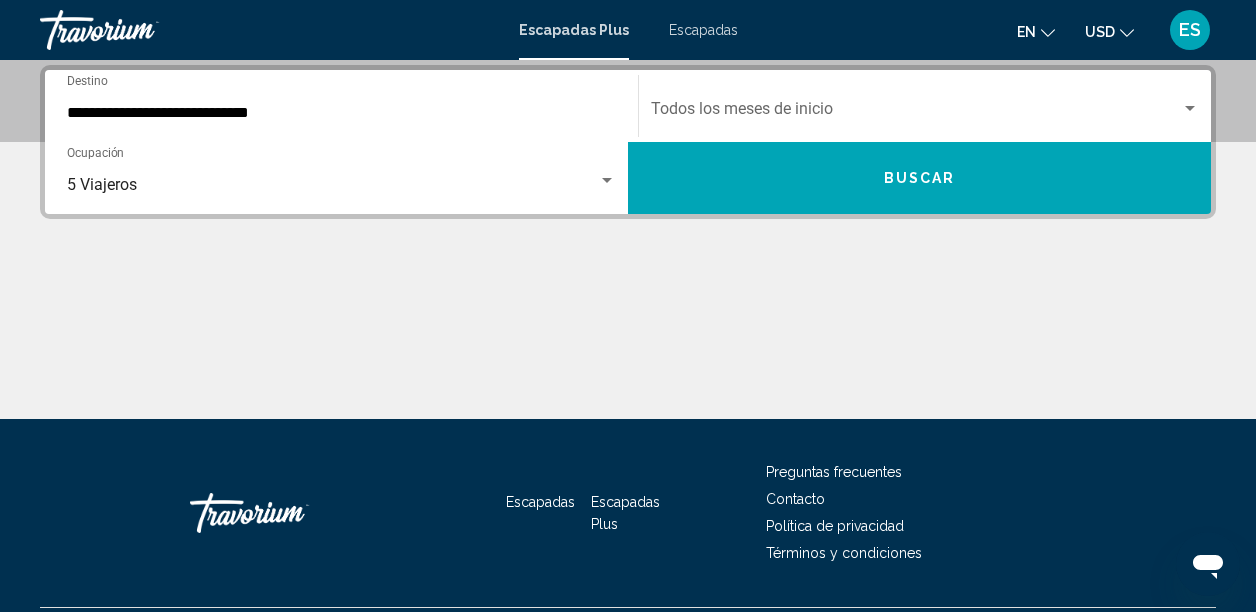 click on "Start Month Todos los meses de inicio" 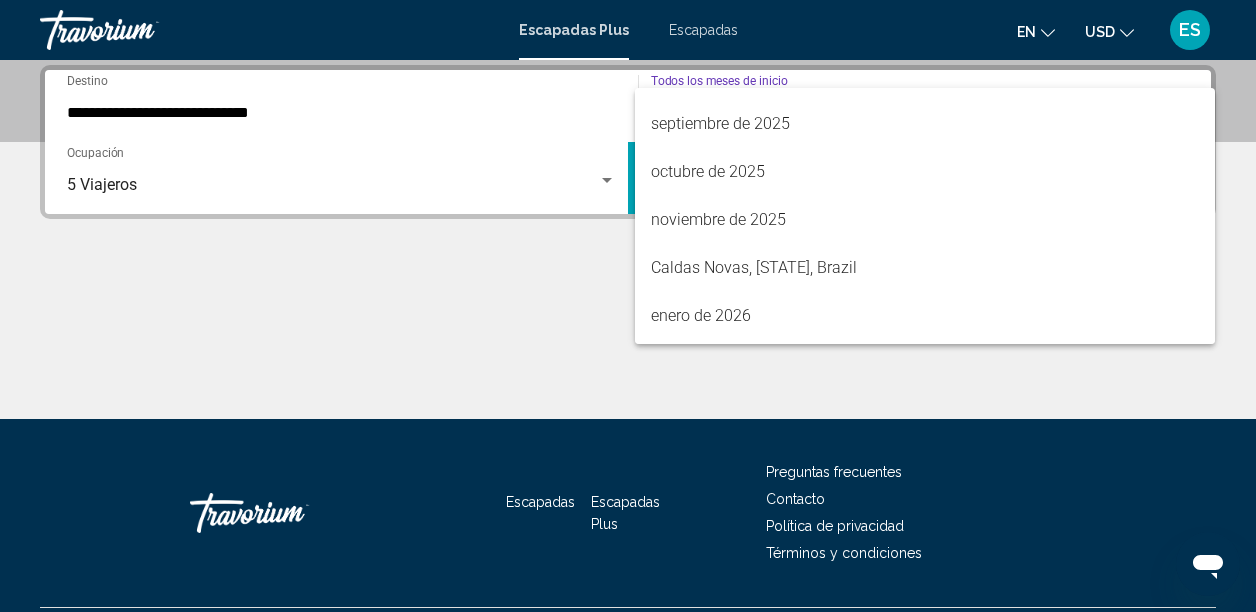 scroll, scrollTop: 167, scrollLeft: 0, axis: vertical 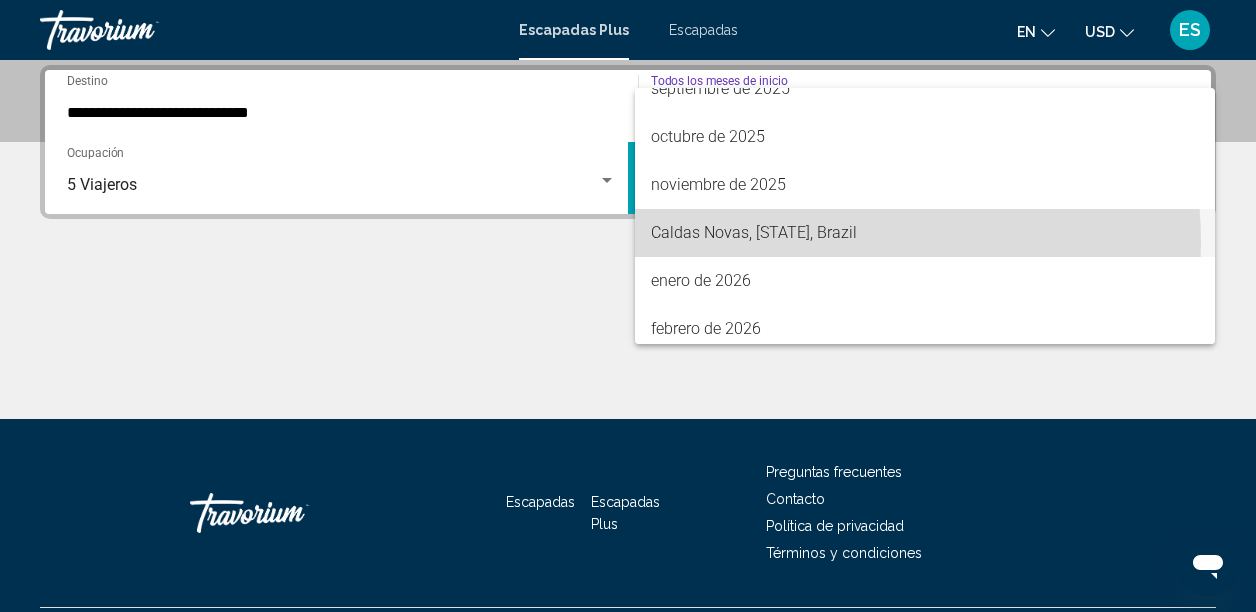 click on "Caldas Novas, [STATE], Brazil" at bounding box center (925, 233) 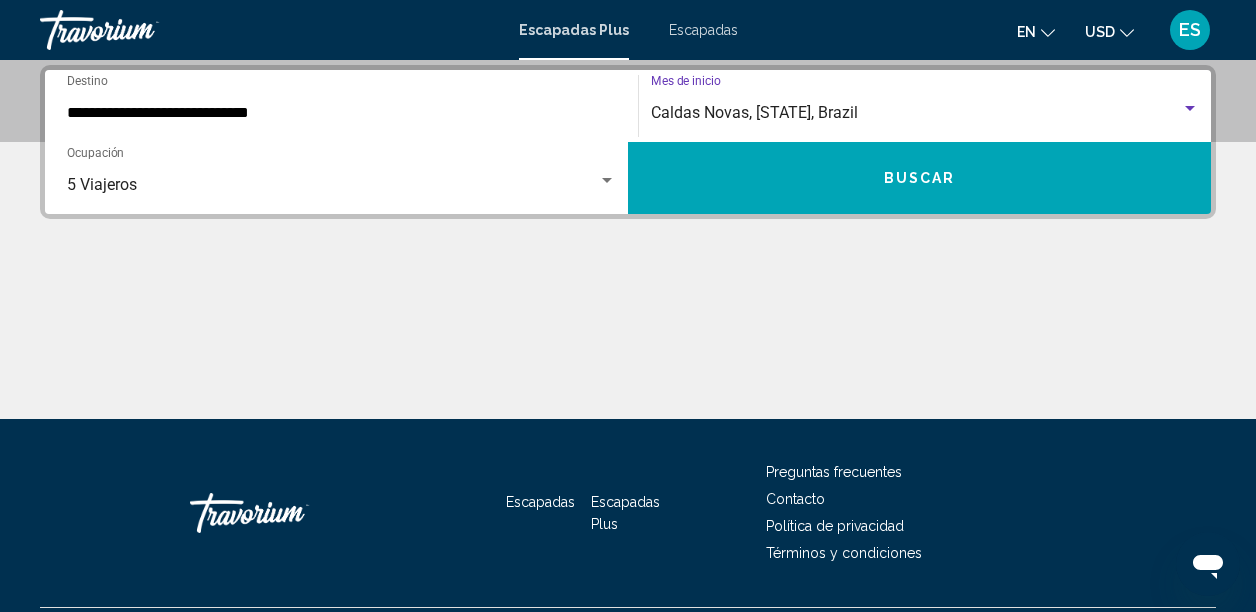 click on "Buscar" at bounding box center [919, 178] 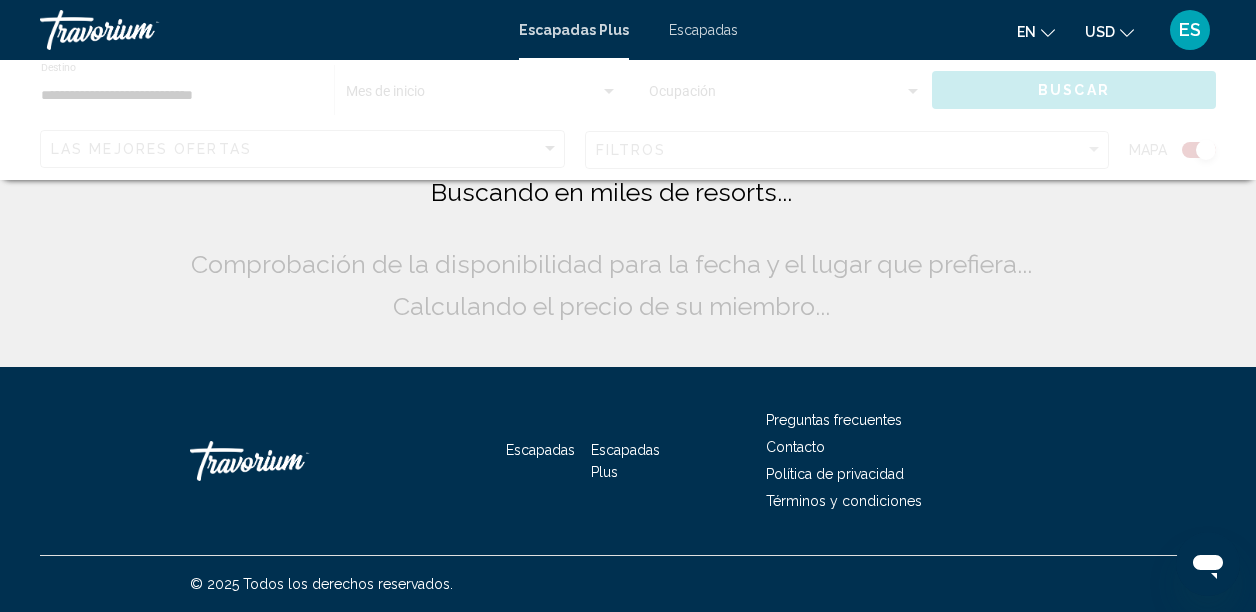 scroll, scrollTop: 0, scrollLeft: 0, axis: both 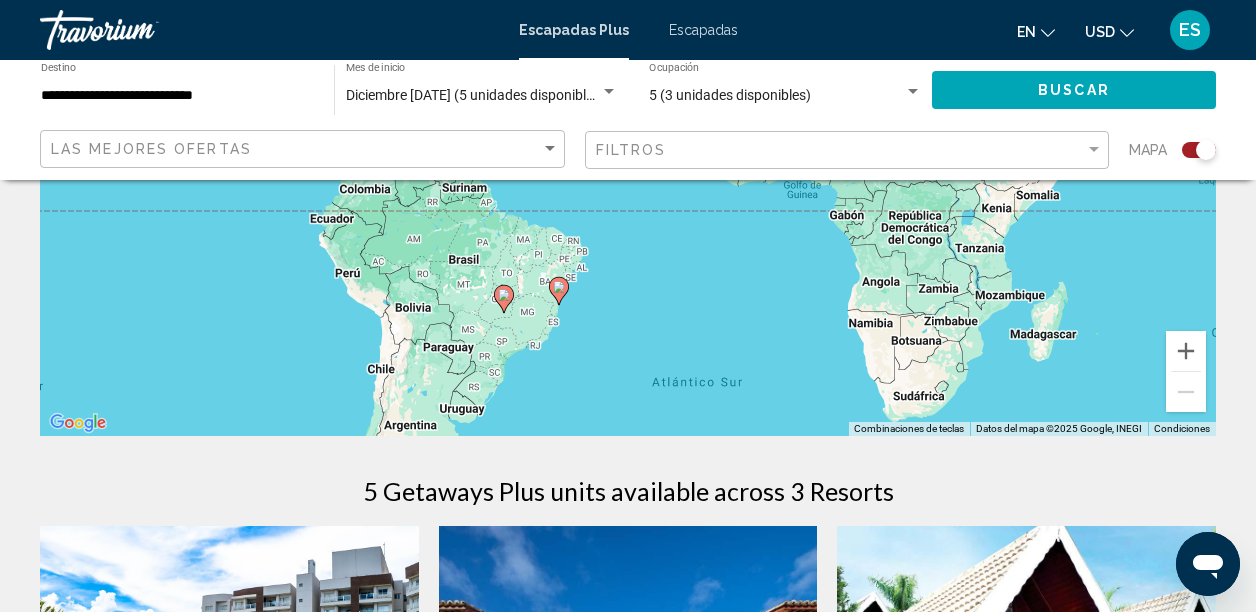drag, startPoint x: 710, startPoint y: 379, endPoint x: 688, endPoint y: 258, distance: 122.98374 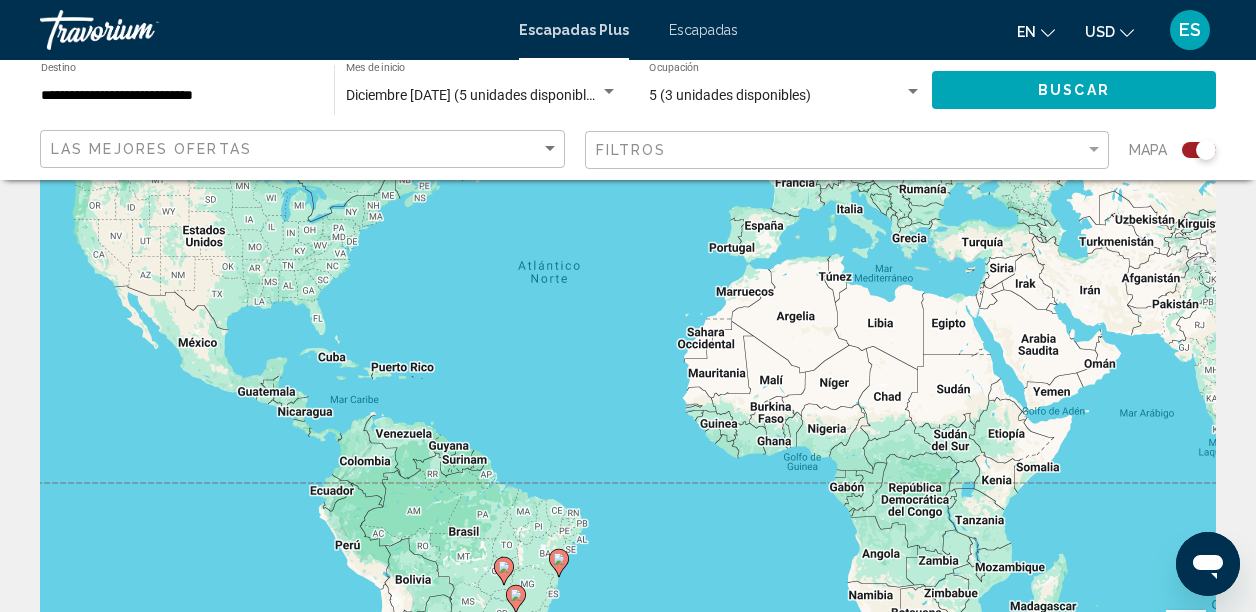 scroll, scrollTop: 0, scrollLeft: 0, axis: both 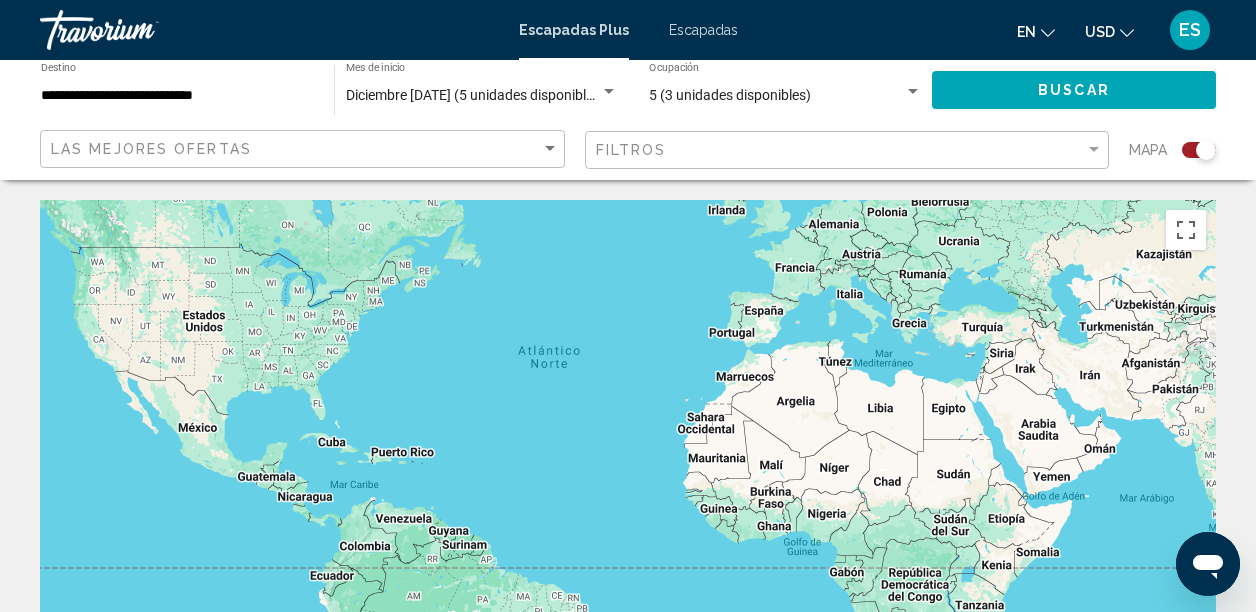 click on "**********" at bounding box center (177, 96) 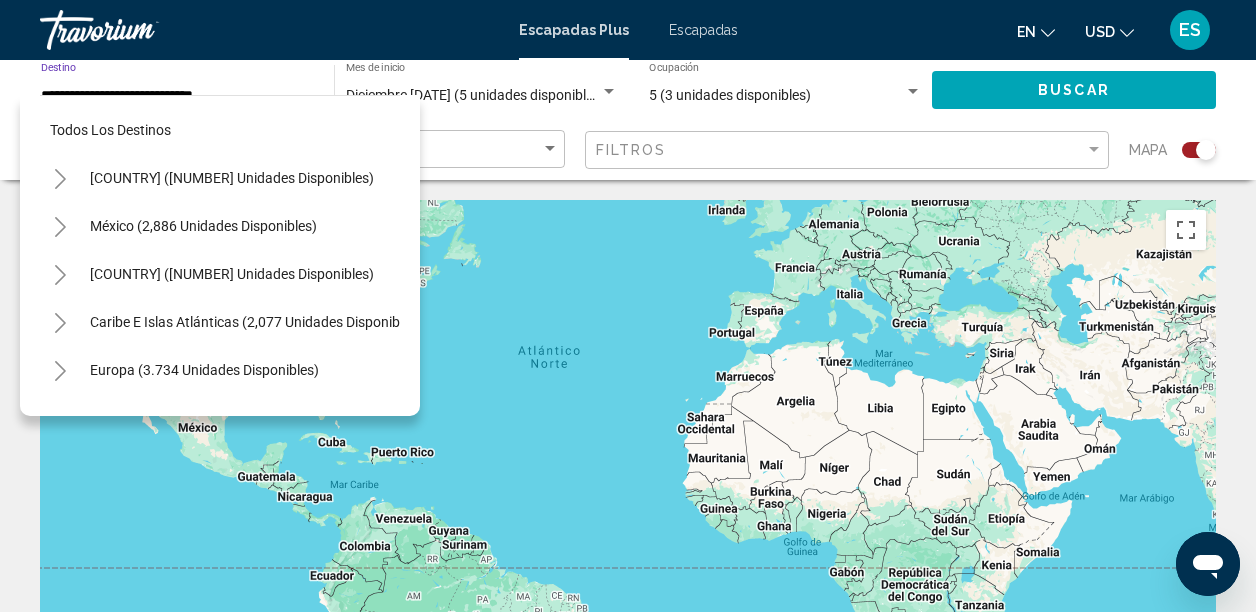 scroll, scrollTop: 414, scrollLeft: 0, axis: vertical 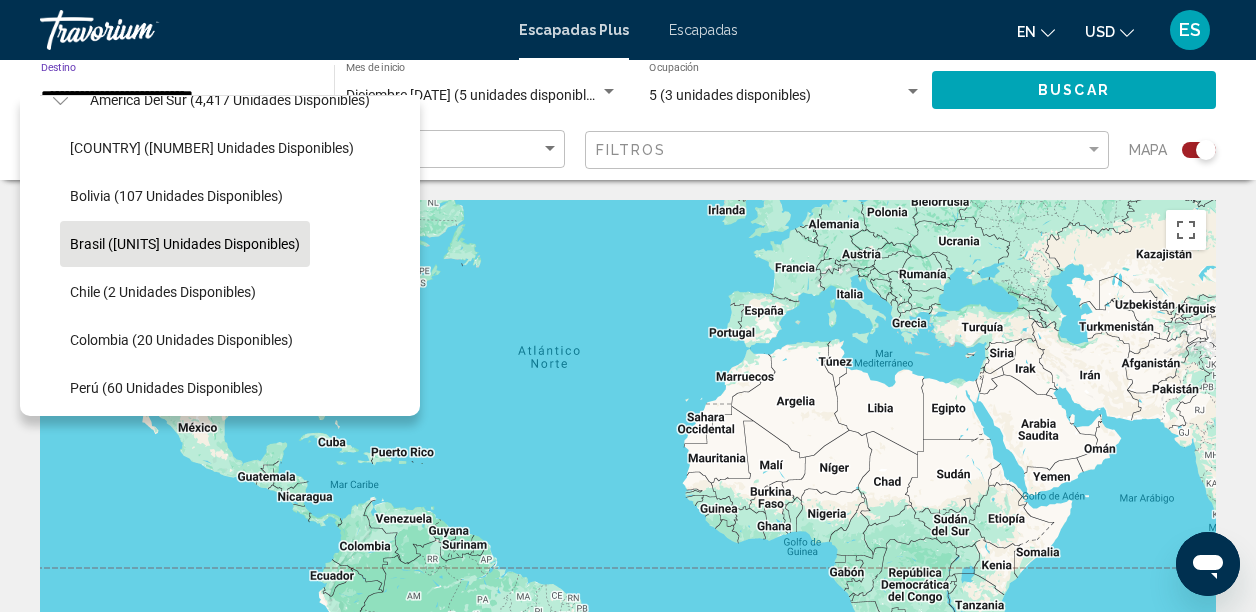 click on "Diciembre [DATE] (5 unidades disponibles)" at bounding box center (475, 95) 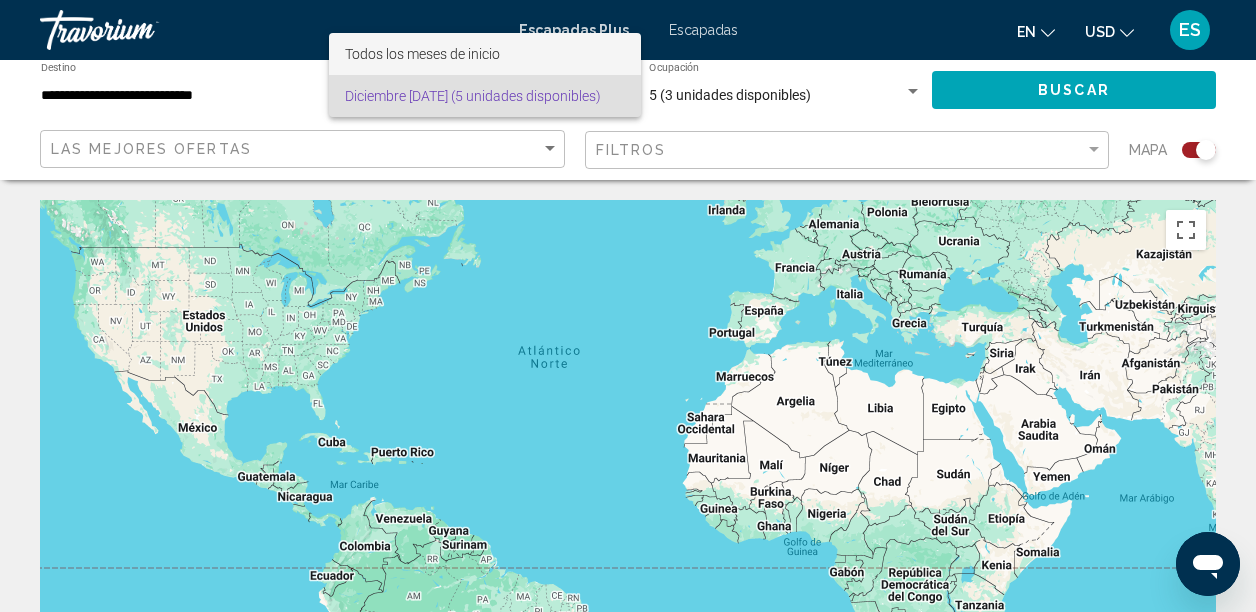 click on "Todos los meses de inicio" at bounding box center [485, 54] 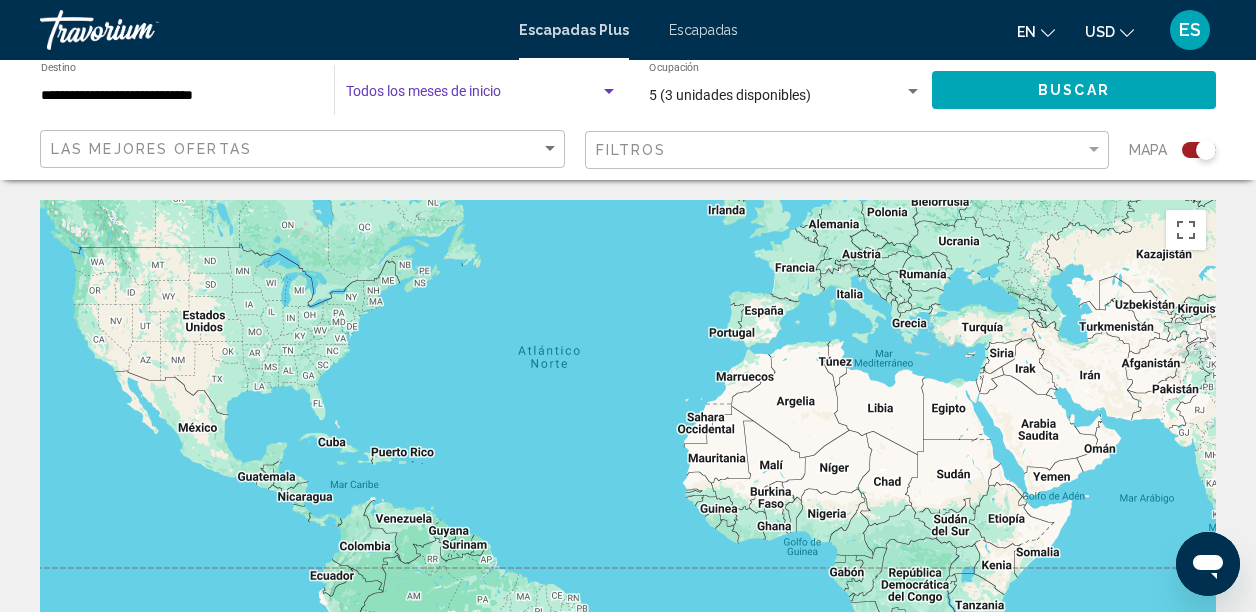 click at bounding box center [473, 96] 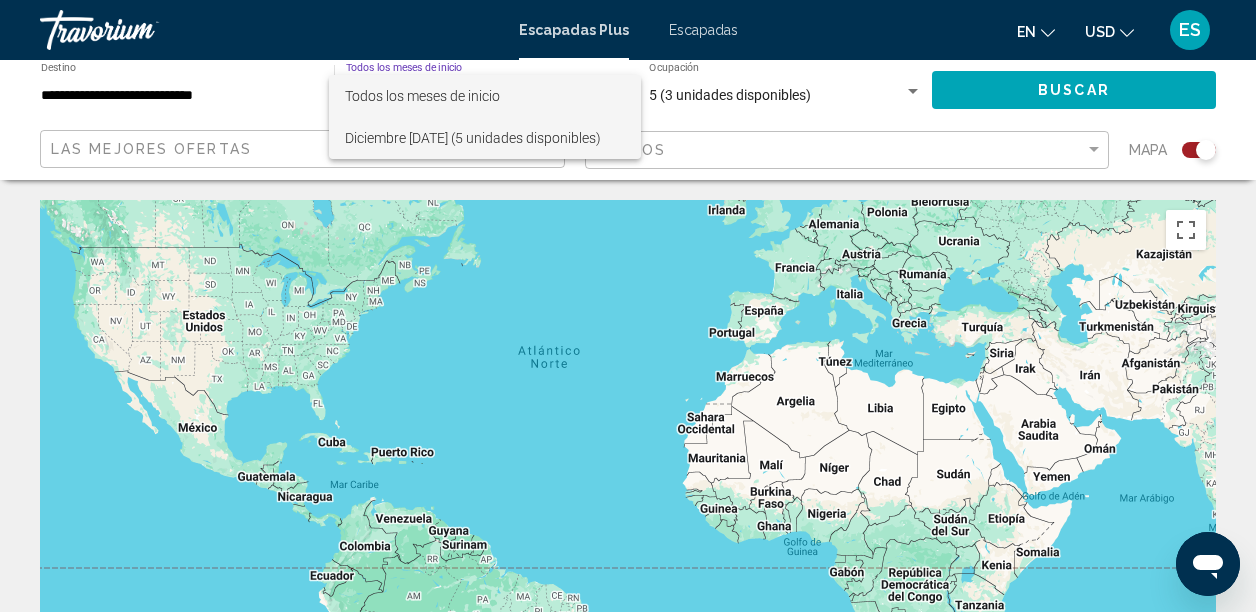 click on "Diciembre [DATE] (5 unidades disponibles)" at bounding box center [473, 138] 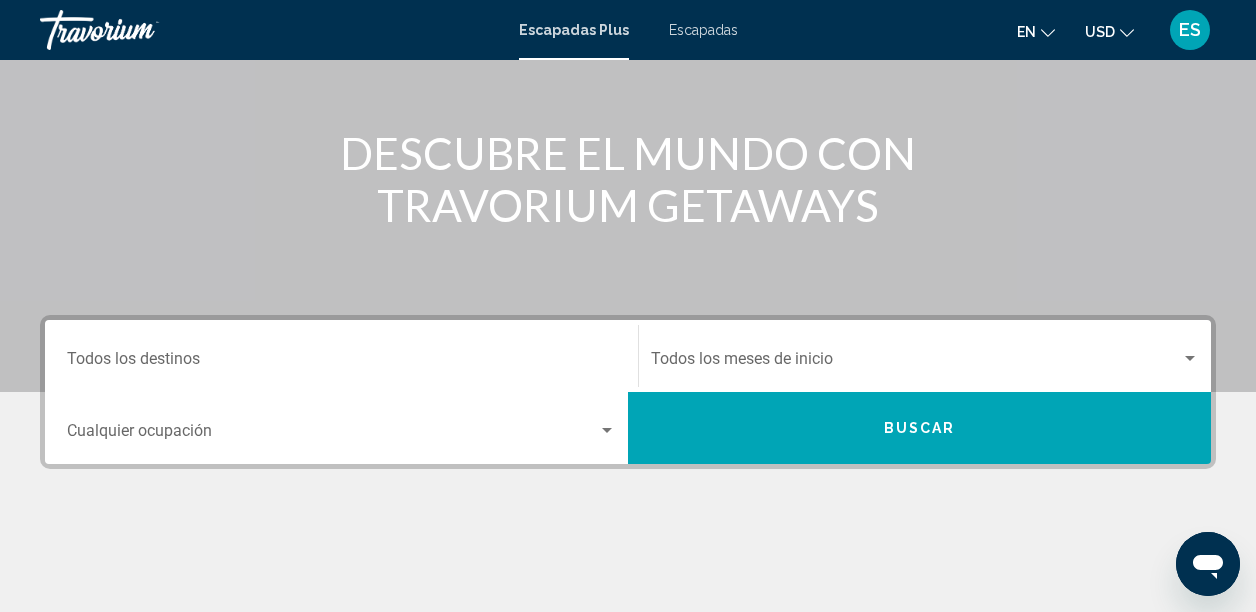 scroll, scrollTop: 212, scrollLeft: 0, axis: vertical 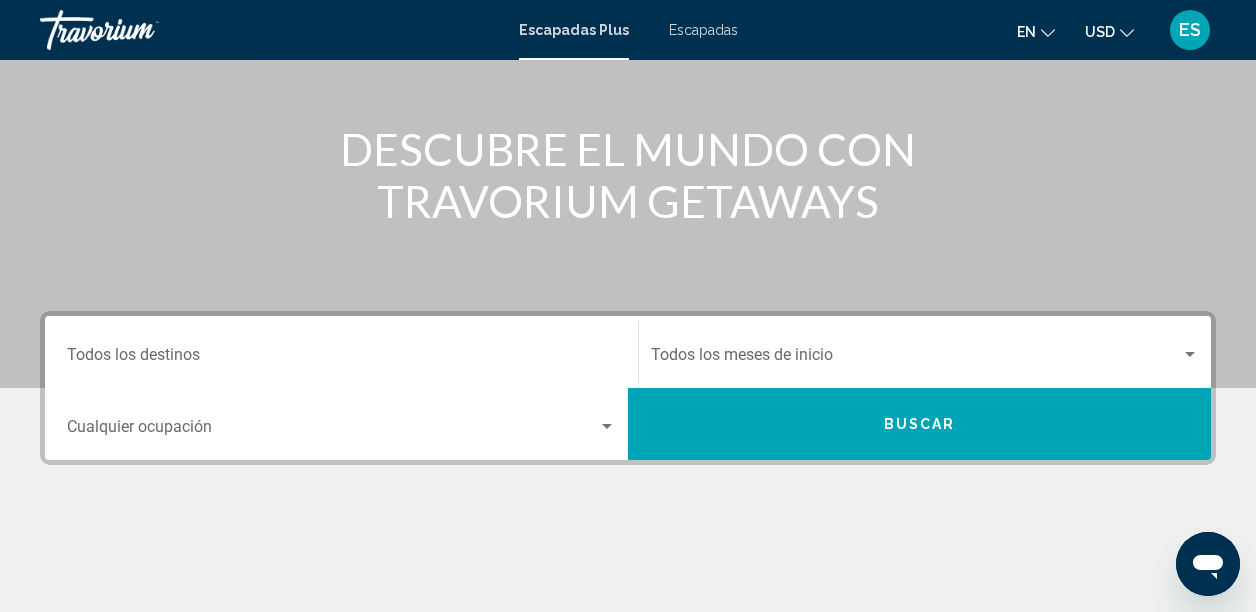 click on "Destination Todos los destinos" at bounding box center [341, 352] 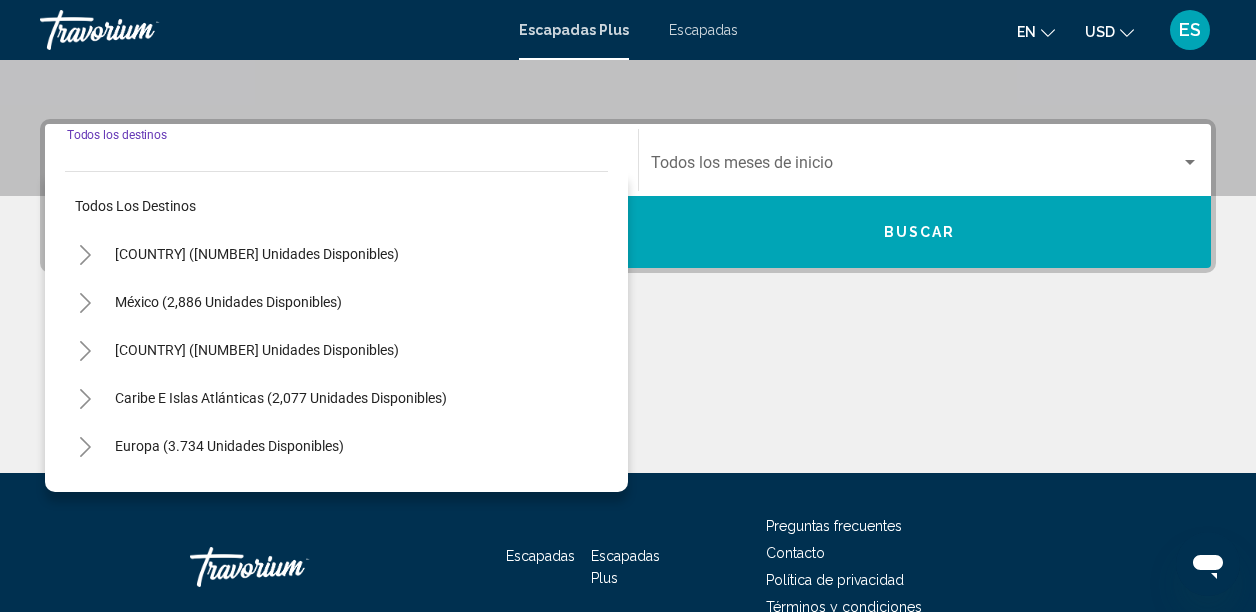 scroll, scrollTop: 458, scrollLeft: 0, axis: vertical 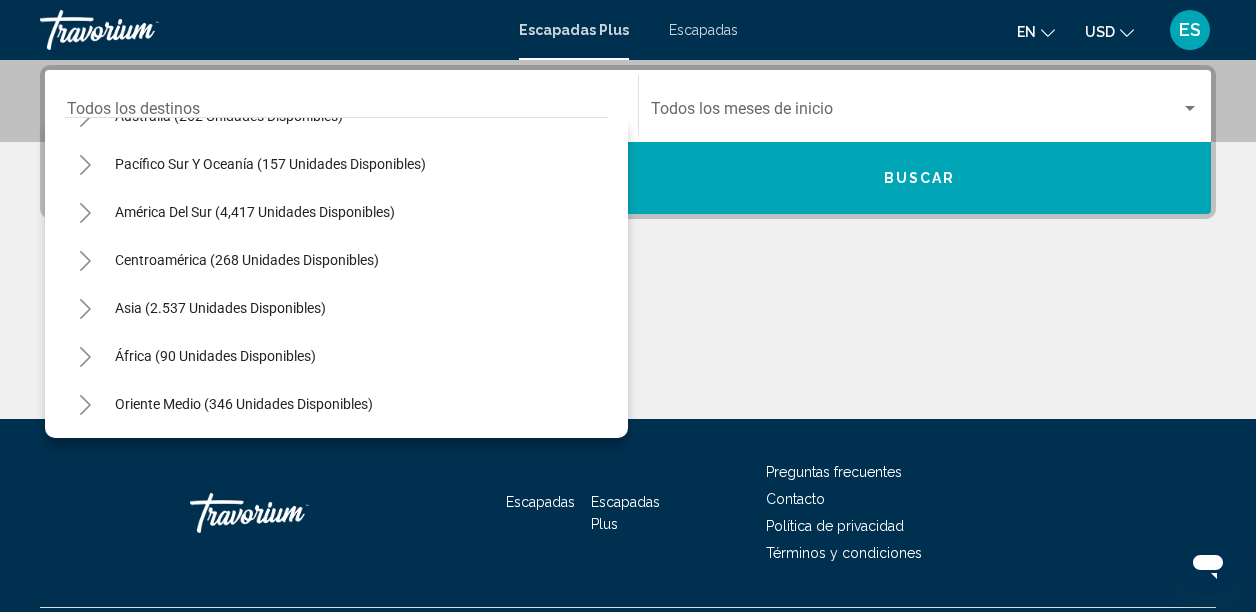 click 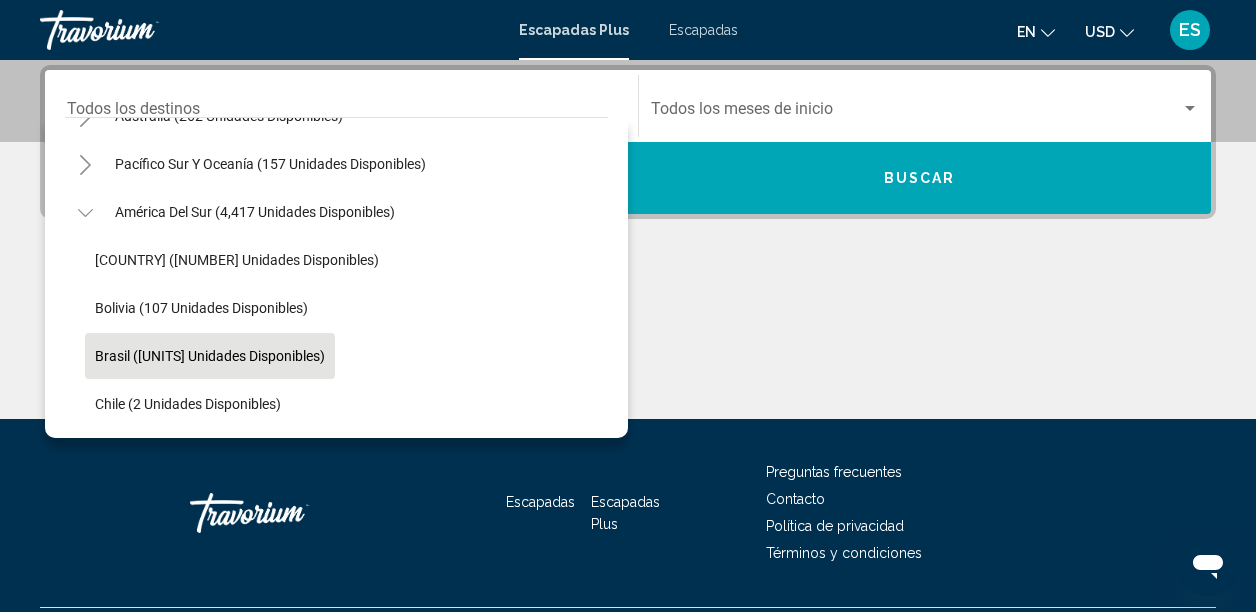 click on "Brasil ([UNITS] unidades disponibles)" 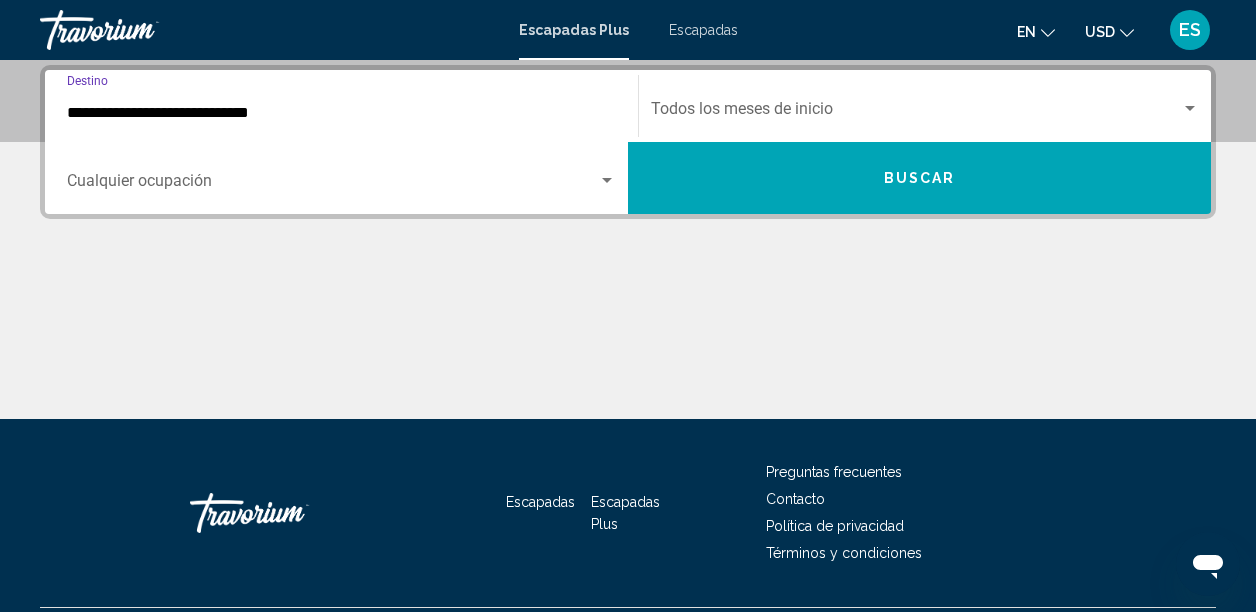 click at bounding box center (916, 113) 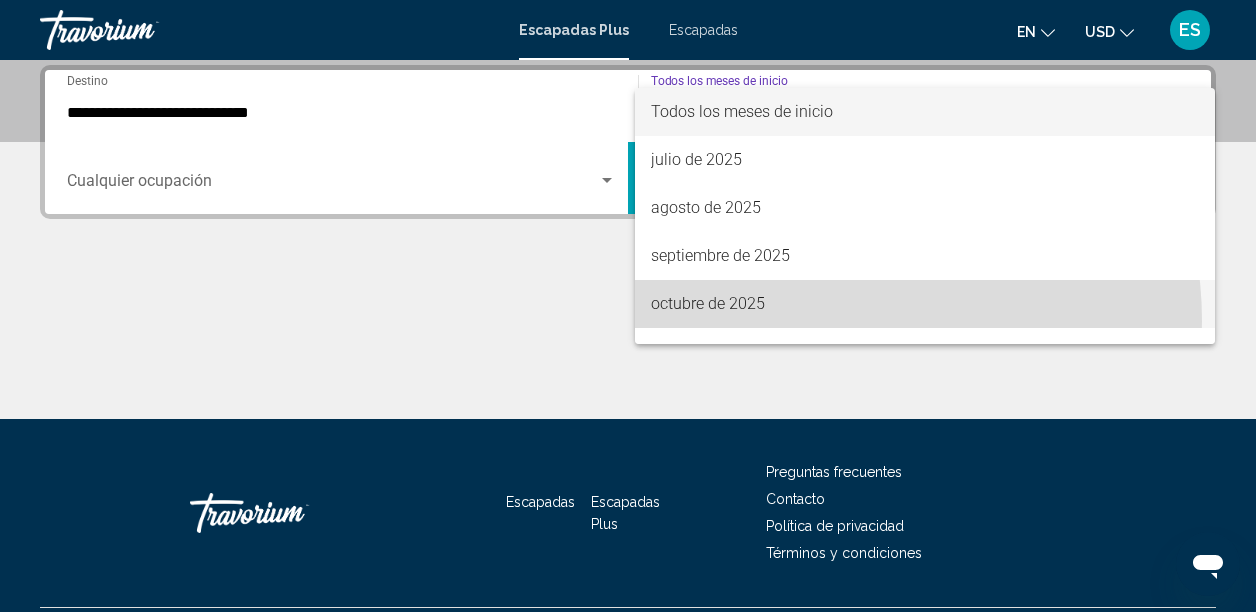 click on "octubre de 2025" at bounding box center [925, 304] 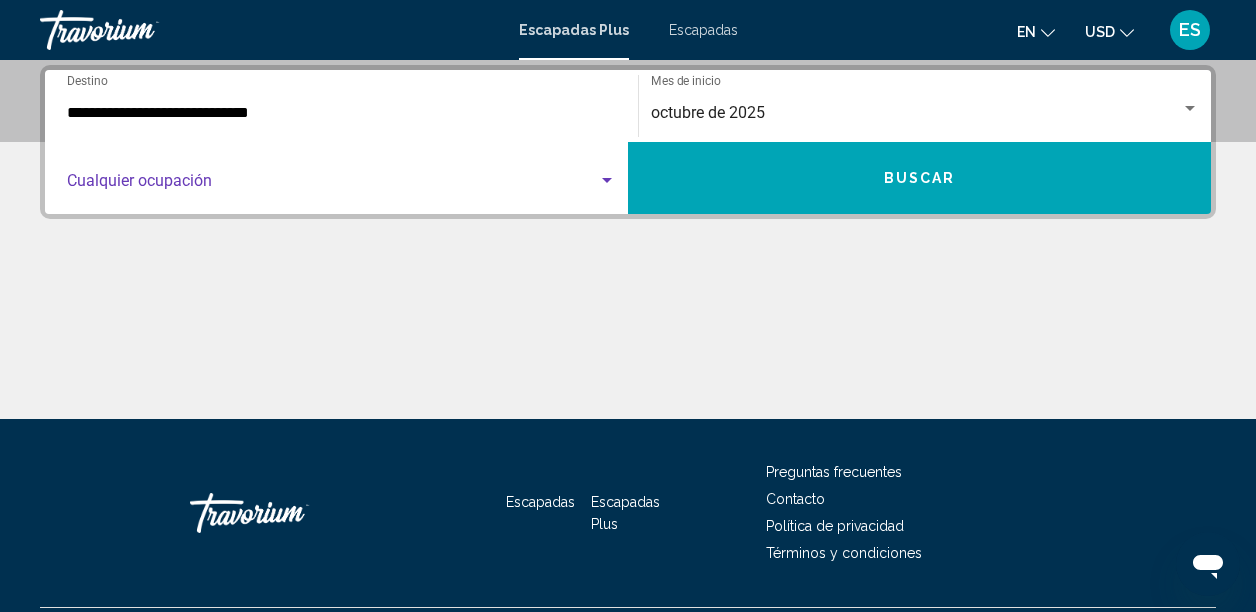 click at bounding box center (332, 185) 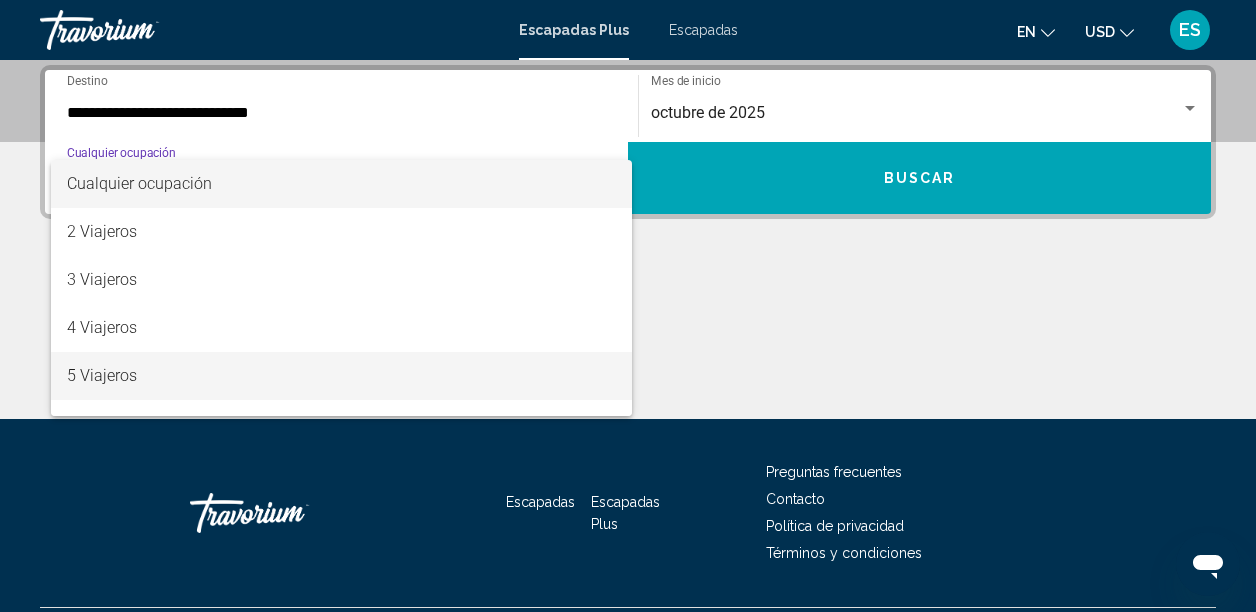 click on "5 Viajeros" at bounding box center (341, 376) 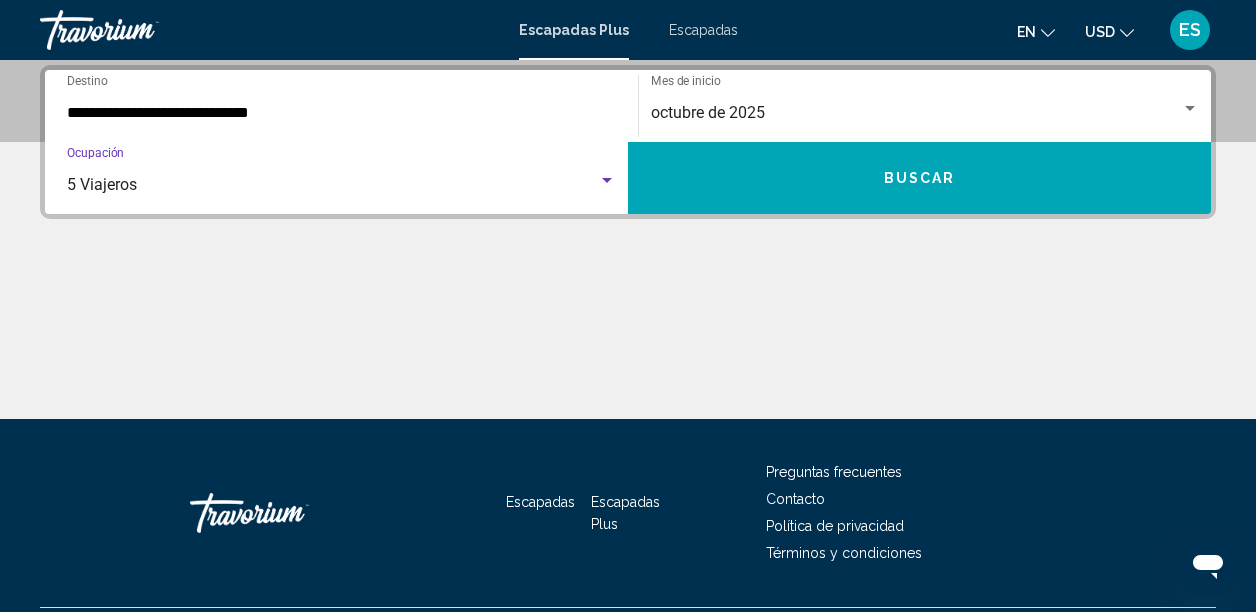click on "Buscar" at bounding box center [919, 178] 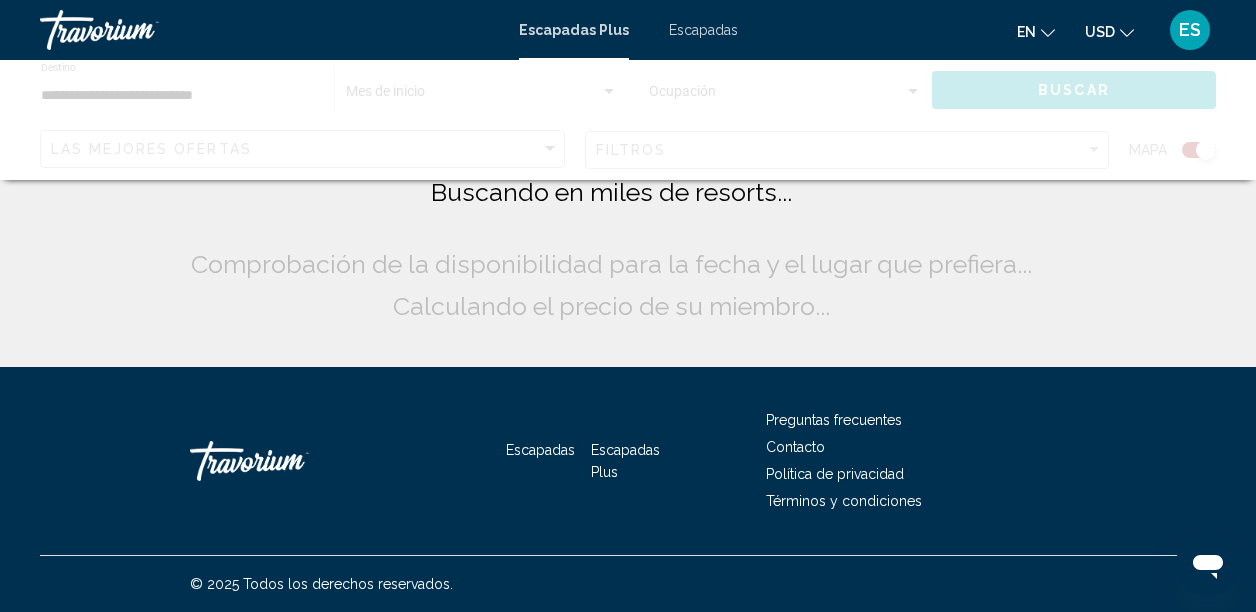 scroll, scrollTop: 0, scrollLeft: 0, axis: both 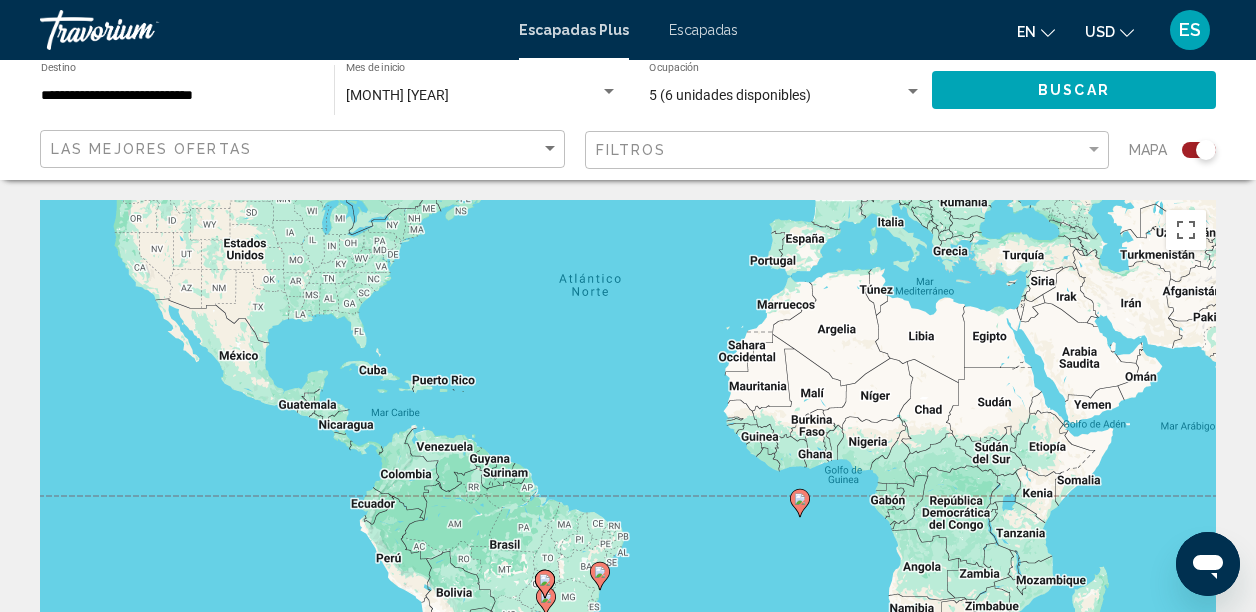 drag, startPoint x: 487, startPoint y: 480, endPoint x: 508, endPoint y: 272, distance: 209.0574 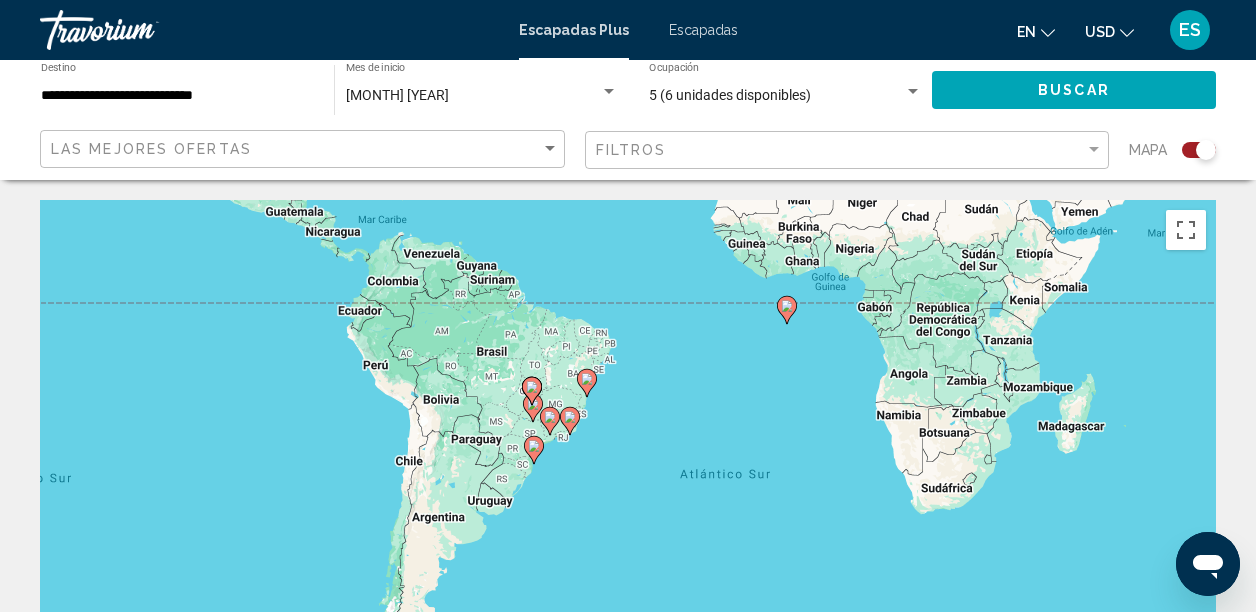 drag, startPoint x: 536, startPoint y: 474, endPoint x: 526, endPoint y: 286, distance: 188.26576 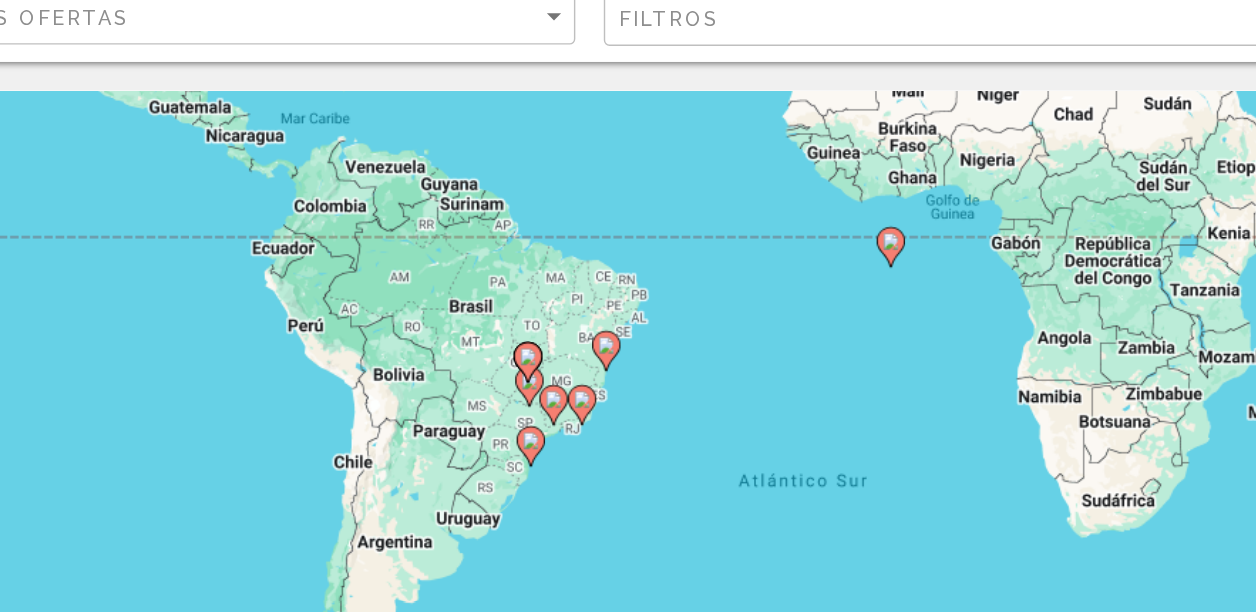 scroll, scrollTop: 0, scrollLeft: 0, axis: both 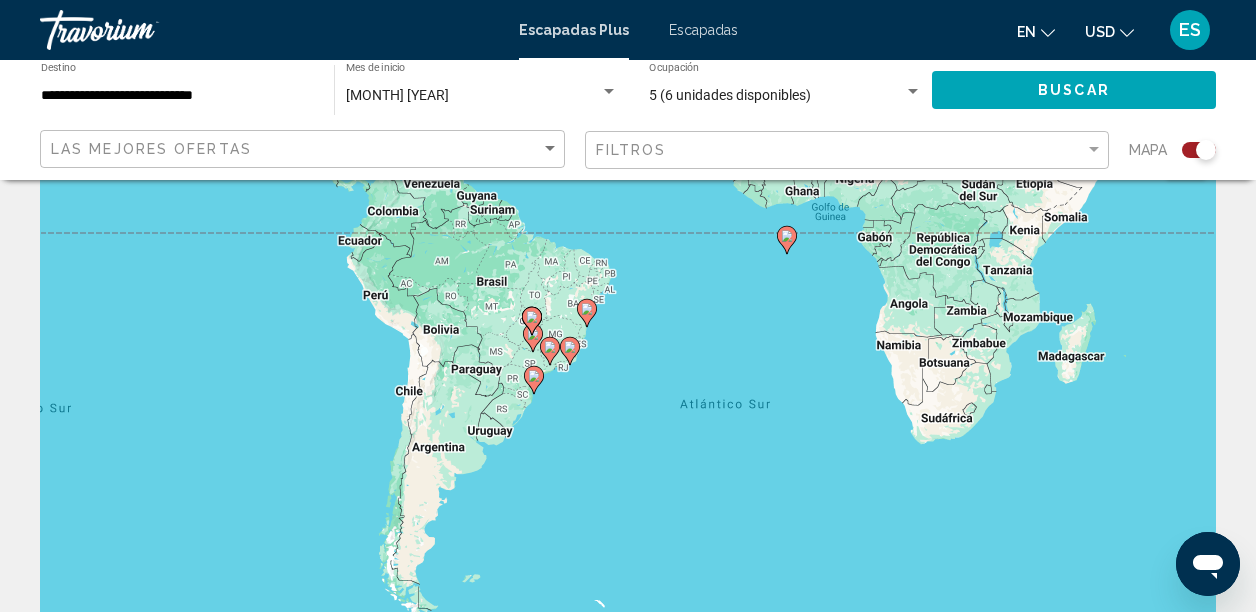click 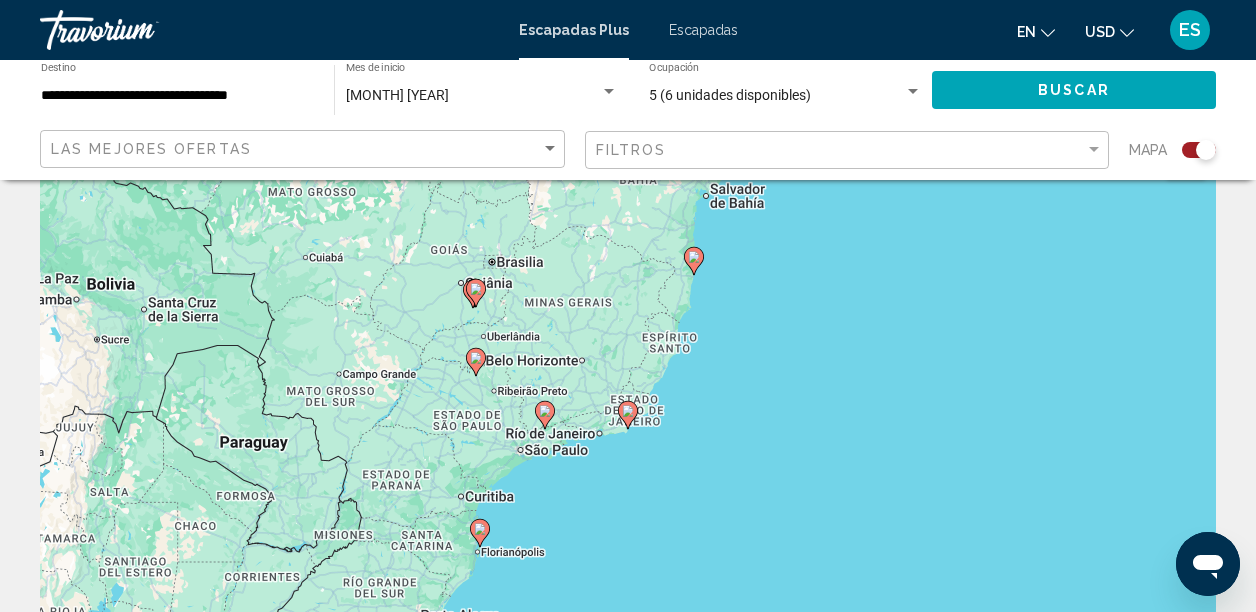 click on "Para navegar, presiona las teclas de flecha. Para activar la función de arrastrar con el teclado, presiona Alt + Intro. Una vez que estés en el estado de arrastrar con el teclado, usa las teclas de flecha para mover el marcador. Para completar la acción, presiona la tecla Intro. Para cancelar, presiona Escape." at bounding box center [628, 430] 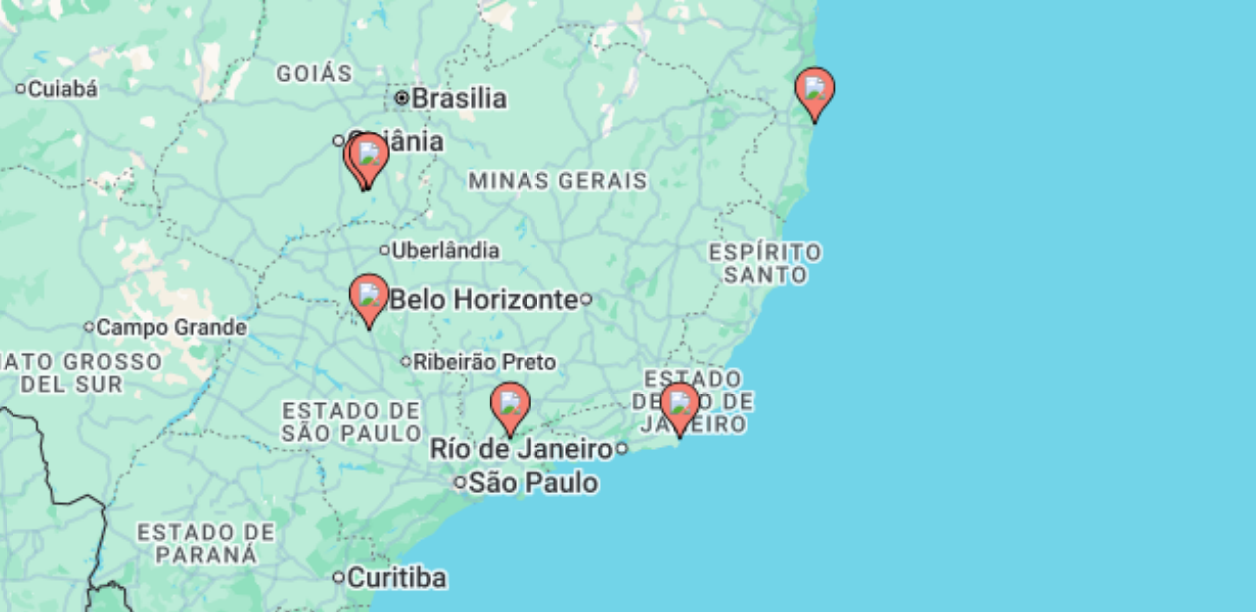 scroll, scrollTop: 70, scrollLeft: 0, axis: vertical 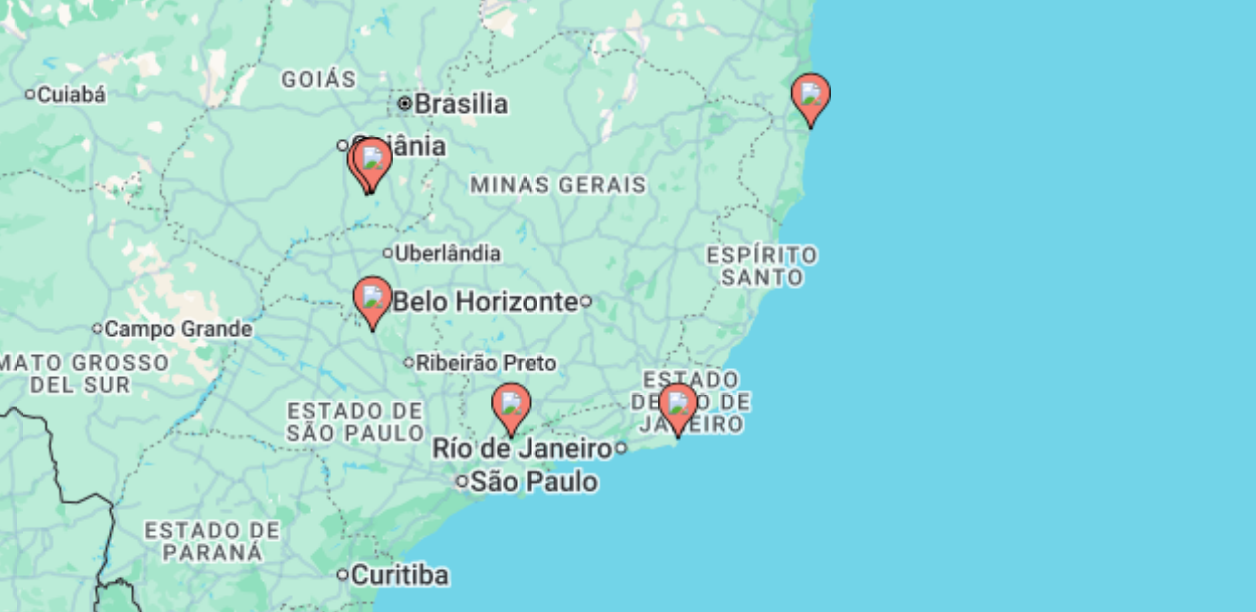 click 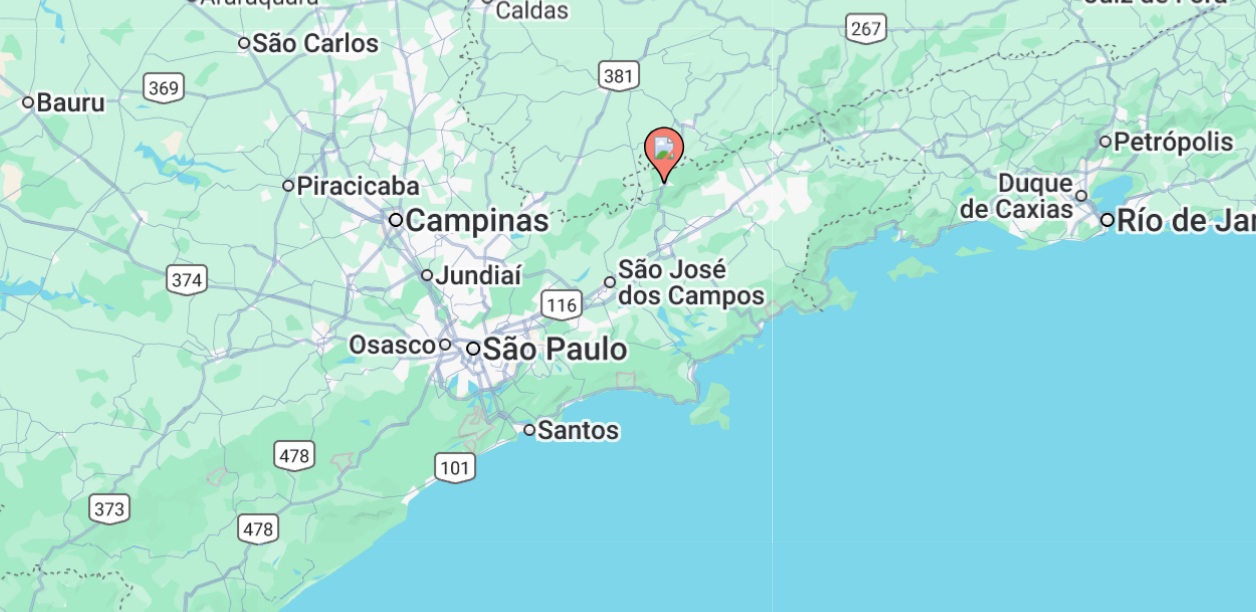 drag, startPoint x: 681, startPoint y: 459, endPoint x: 673, endPoint y: 323, distance: 136.23509 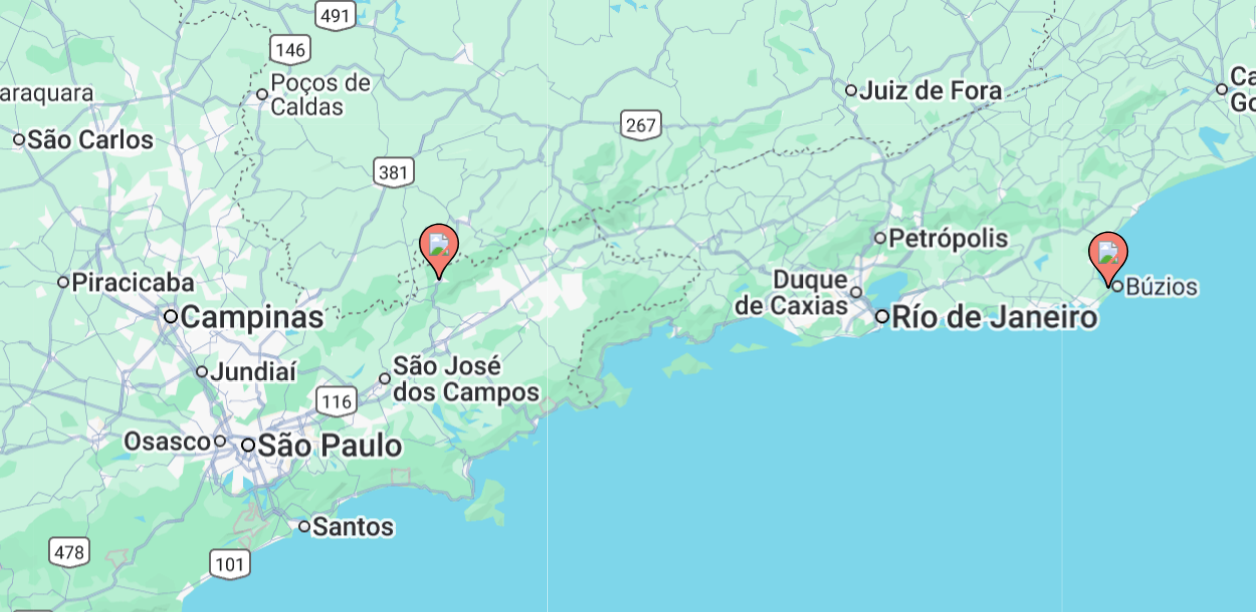 drag, startPoint x: 816, startPoint y: 327, endPoint x: 696, endPoint y: 376, distance: 129.61867 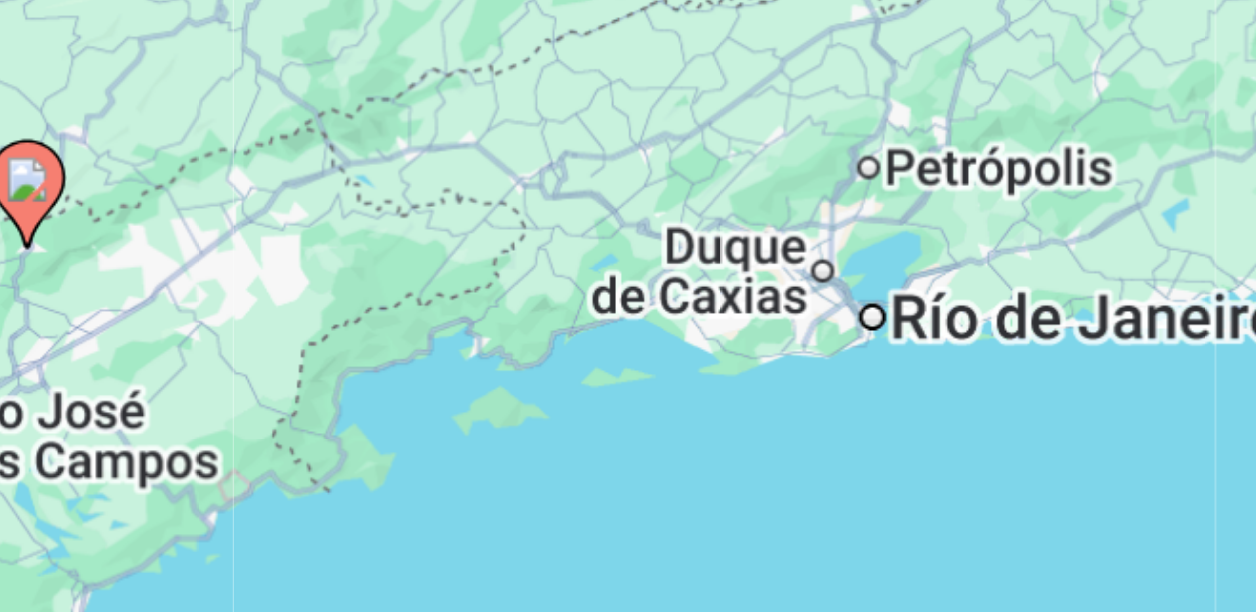scroll, scrollTop: 70, scrollLeft: 0, axis: vertical 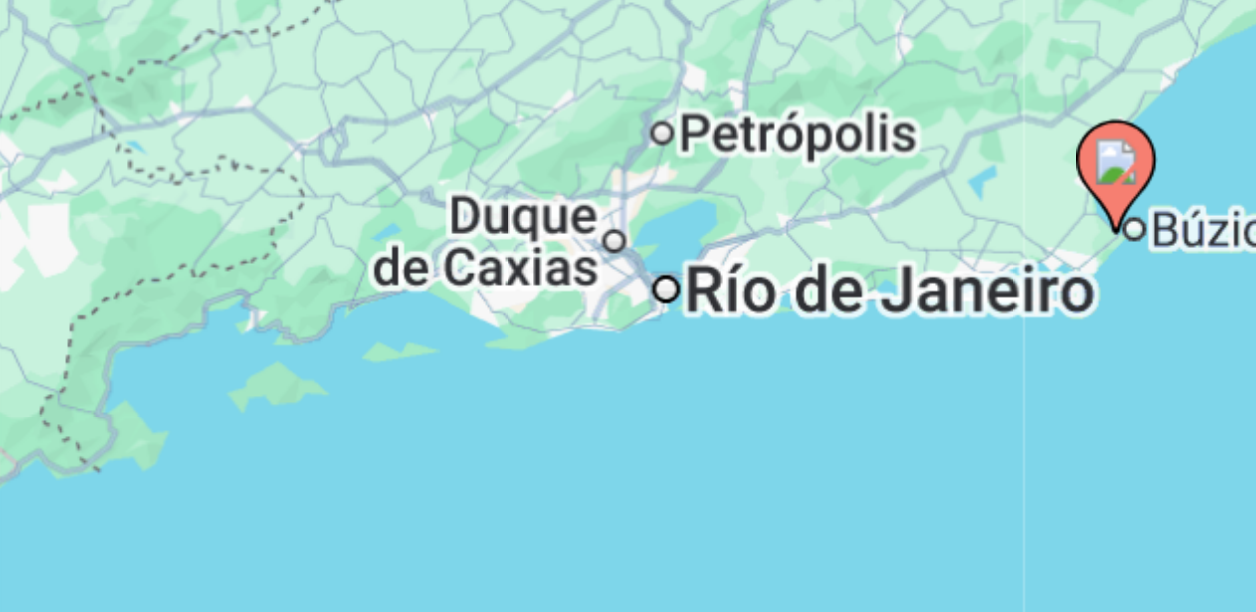 drag, startPoint x: 726, startPoint y: 372, endPoint x: 671, endPoint y: 365, distance: 55.443665 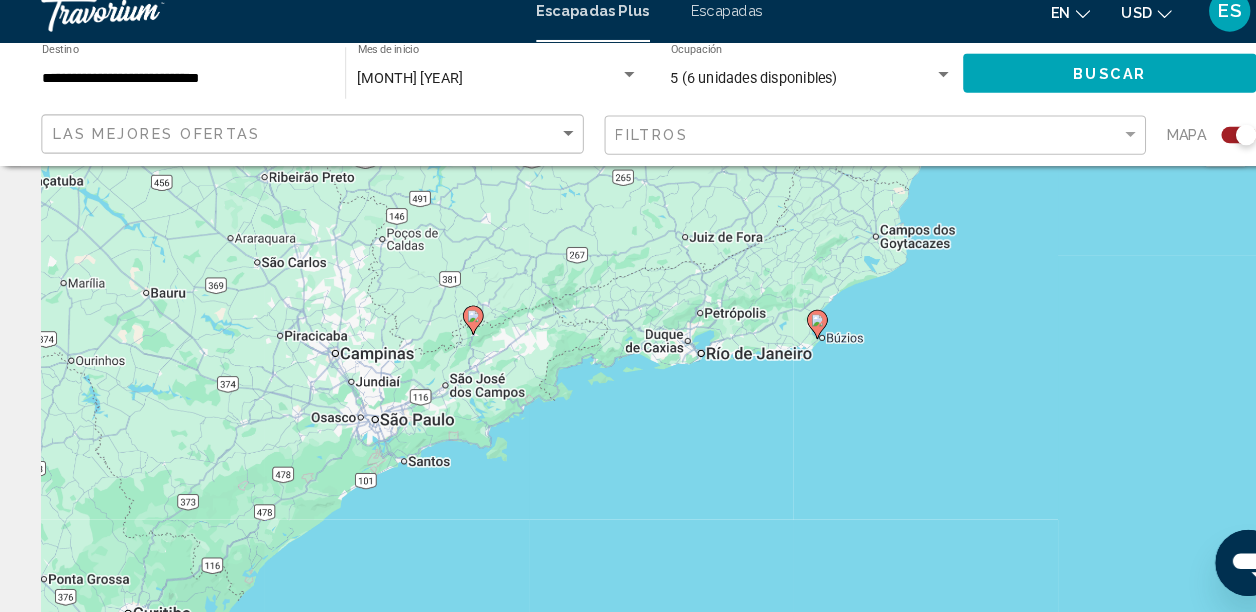 scroll, scrollTop: 70, scrollLeft: 0, axis: vertical 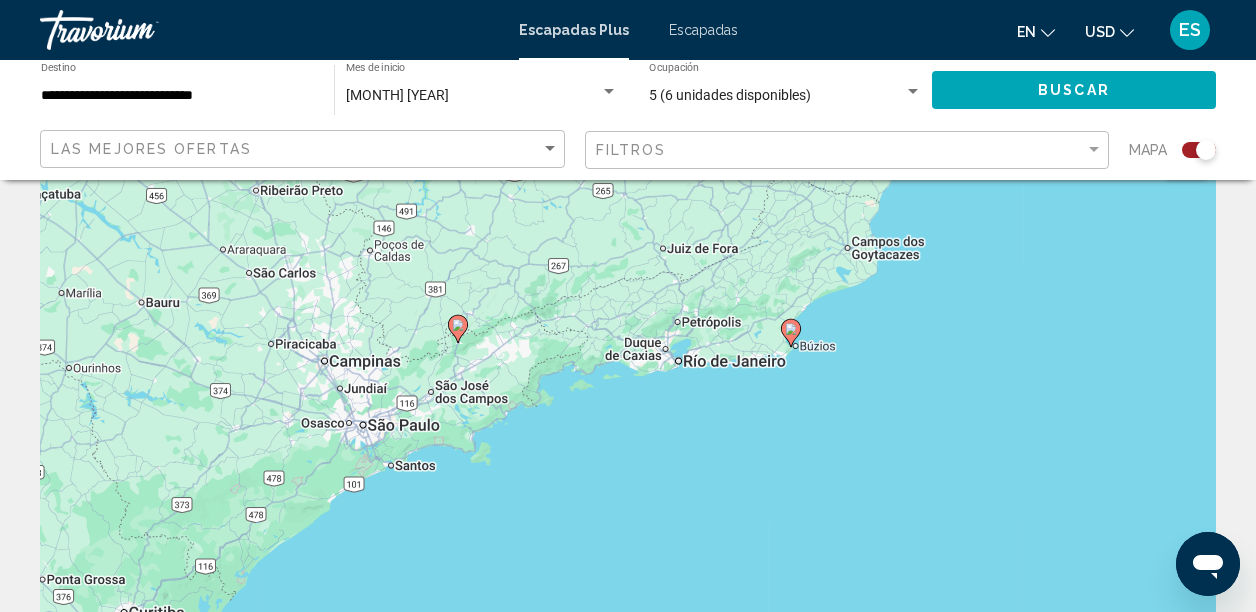 click 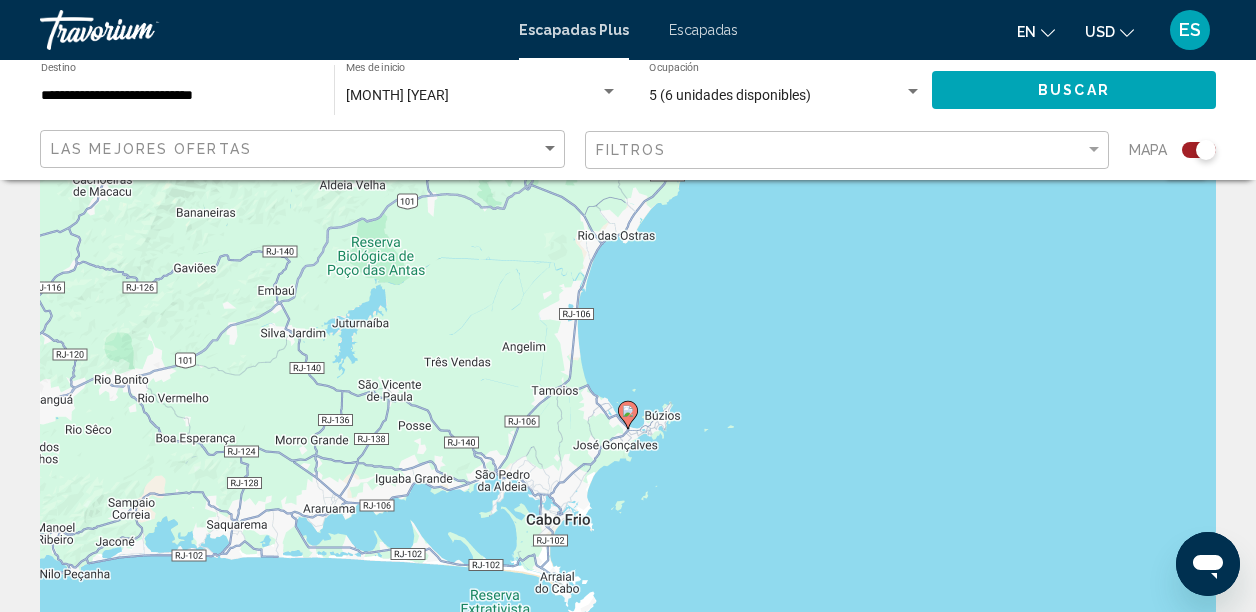 click 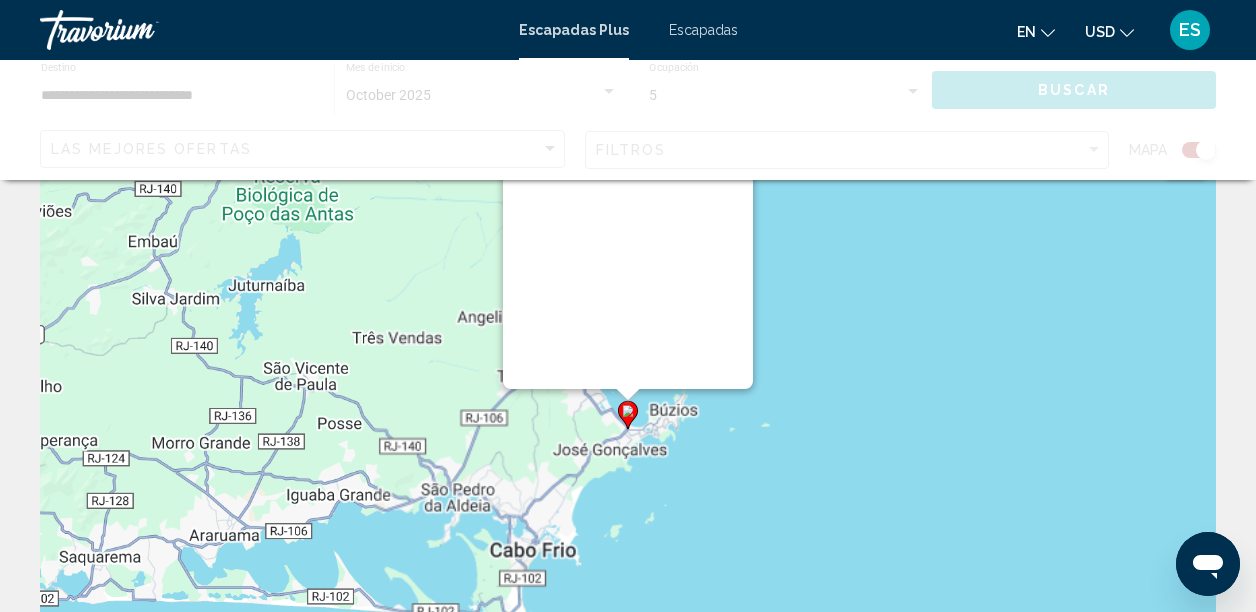 scroll, scrollTop: 0, scrollLeft: 0, axis: both 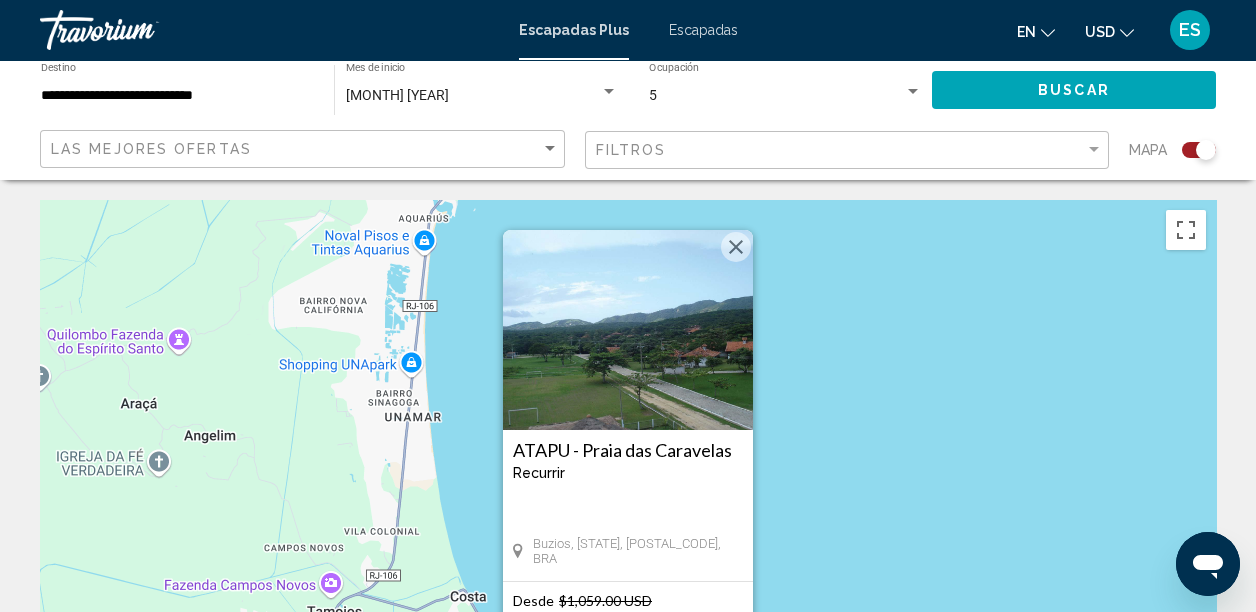 click at bounding box center (736, 247) 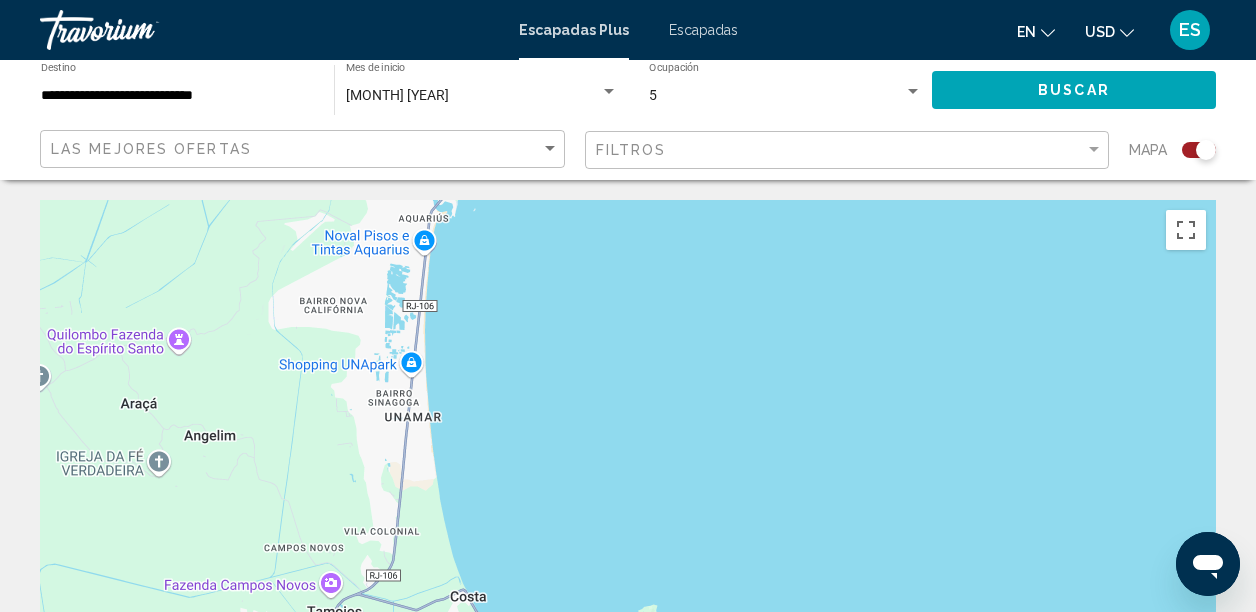scroll, scrollTop: 0, scrollLeft: 0, axis: both 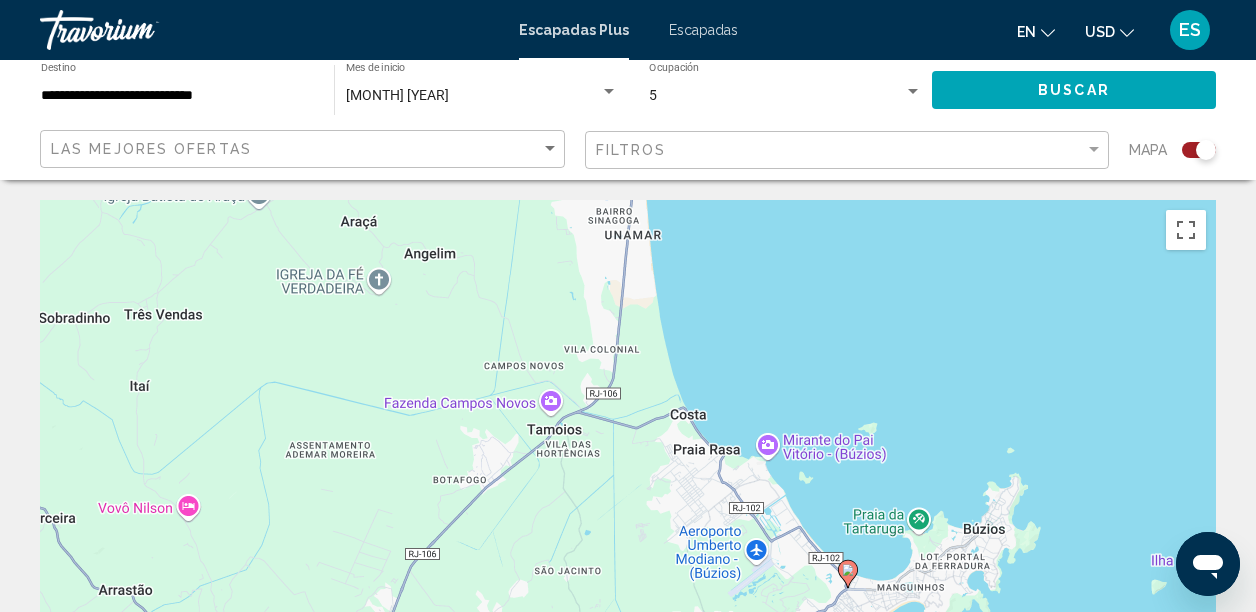 drag, startPoint x: 732, startPoint y: 428, endPoint x: 950, endPoint y: 243, distance: 285.91782 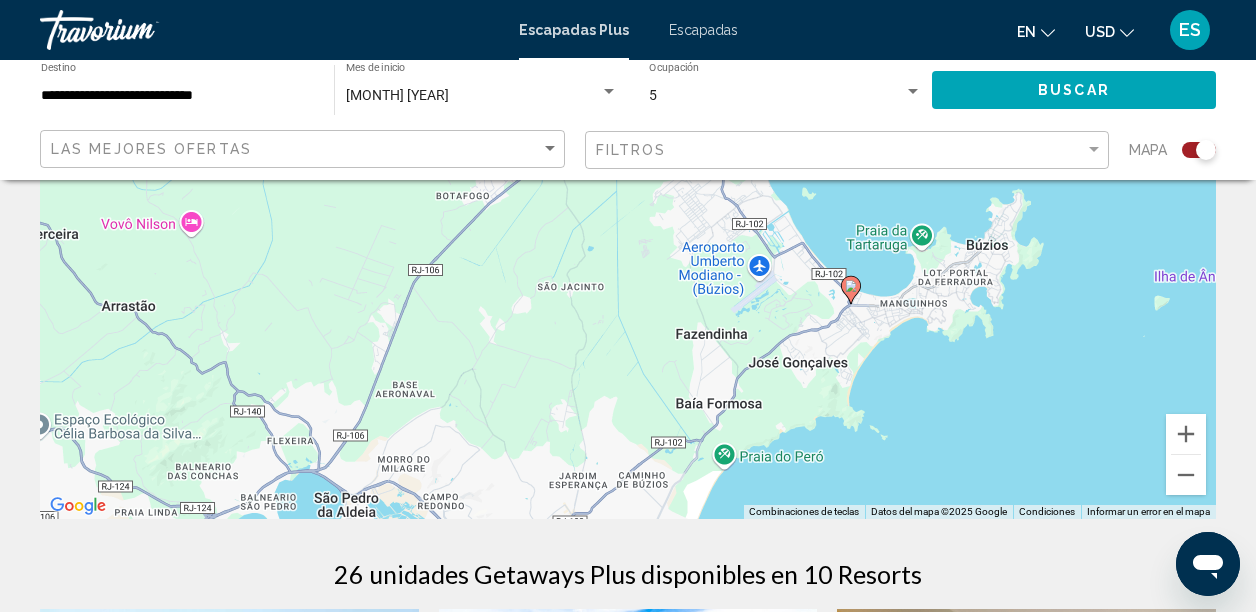 scroll, scrollTop: 309, scrollLeft: 0, axis: vertical 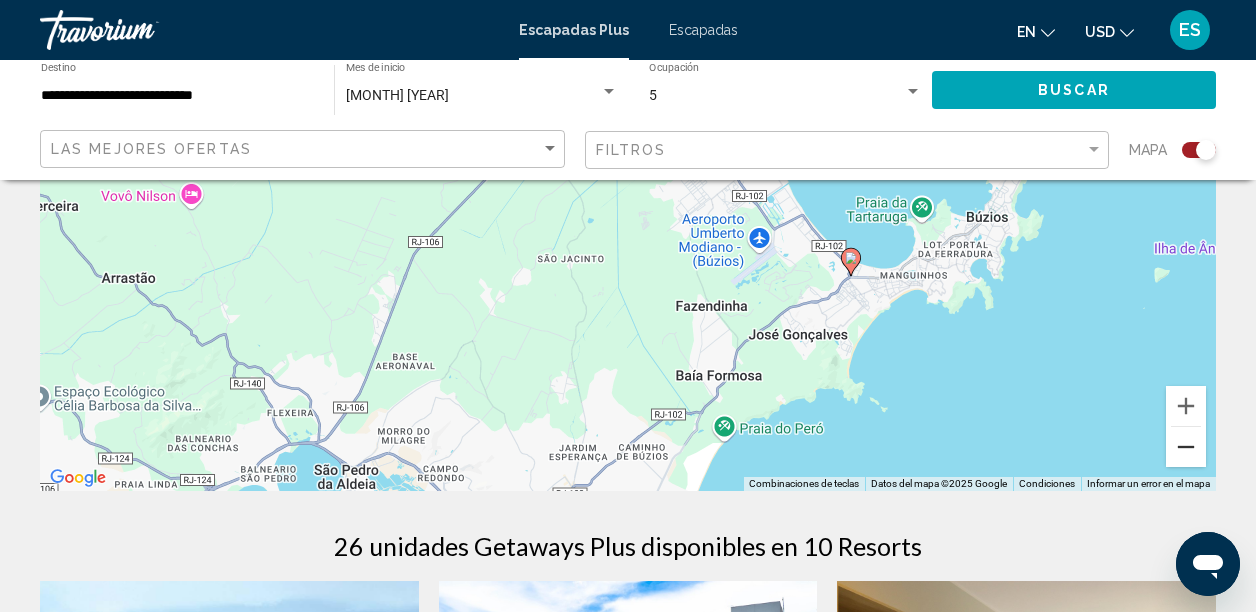click at bounding box center (1186, 447) 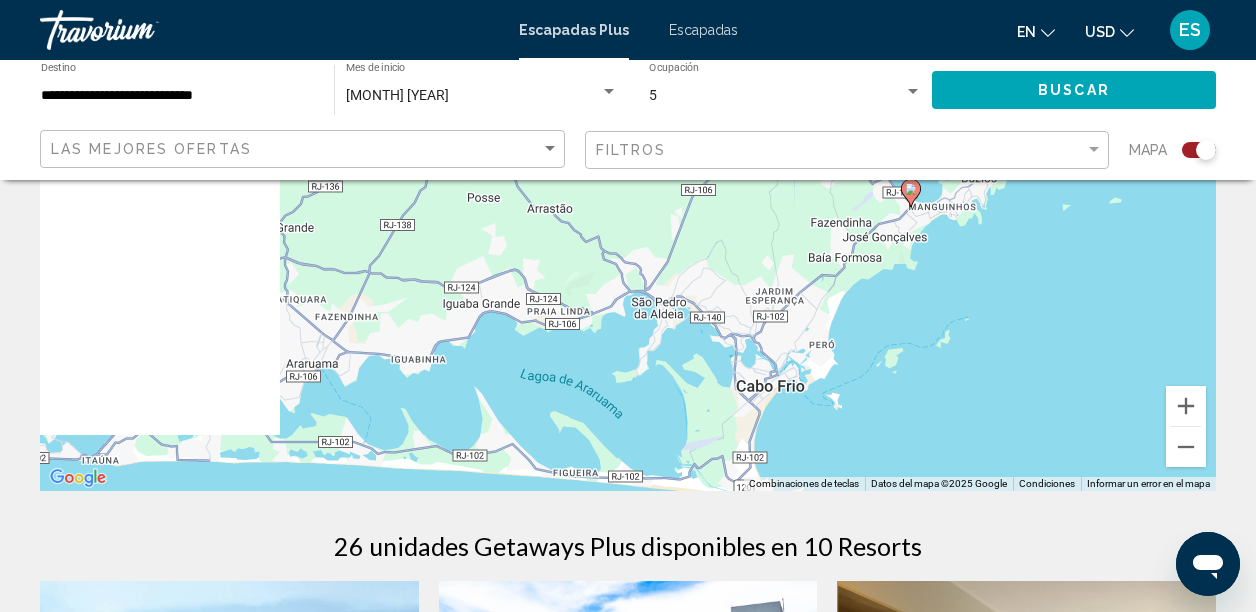 drag, startPoint x: 683, startPoint y: 394, endPoint x: 825, endPoint y: 359, distance: 146.24979 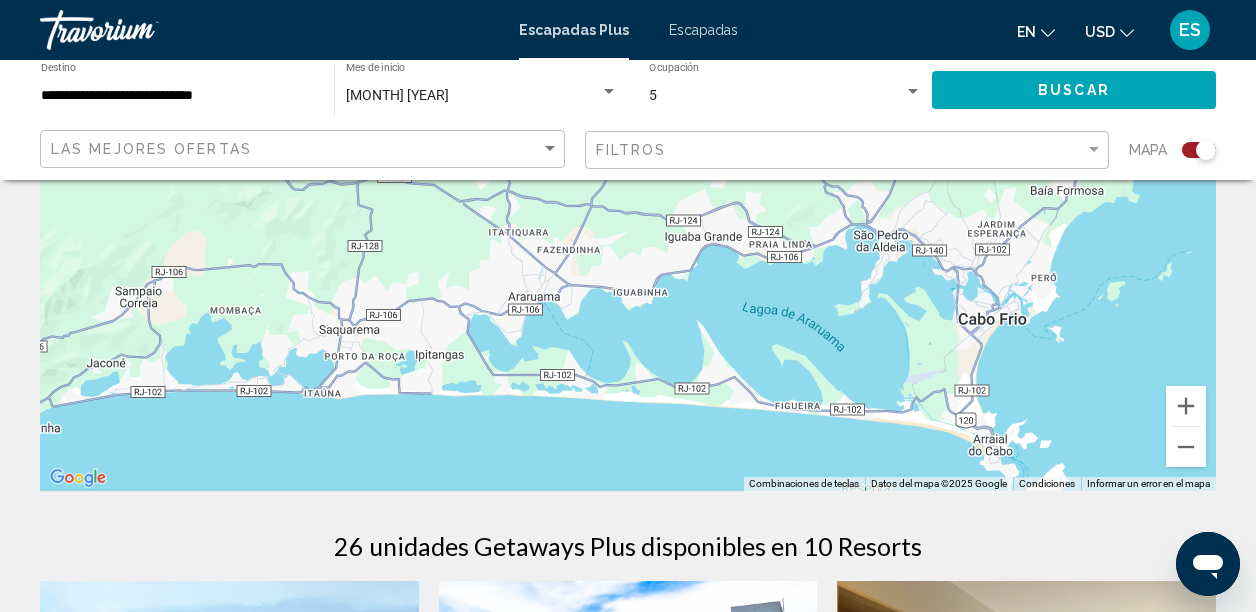 drag, startPoint x: 538, startPoint y: 400, endPoint x: 869, endPoint y: 336, distance: 337.13052 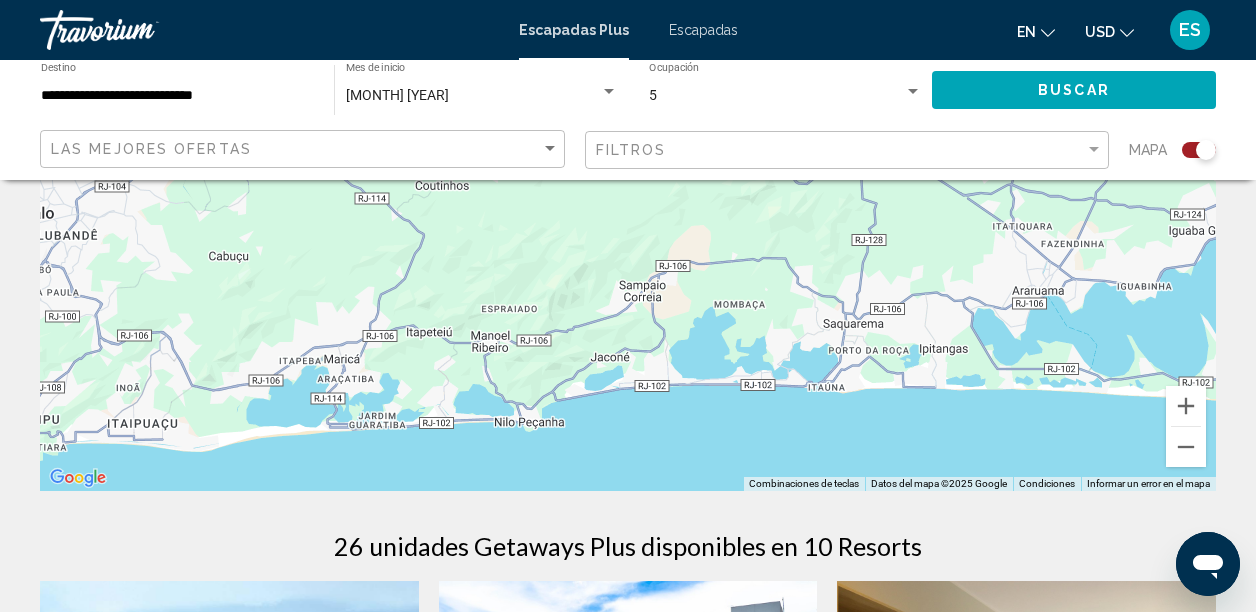 drag, startPoint x: 304, startPoint y: 364, endPoint x: 799, endPoint y: 358, distance: 495.03638 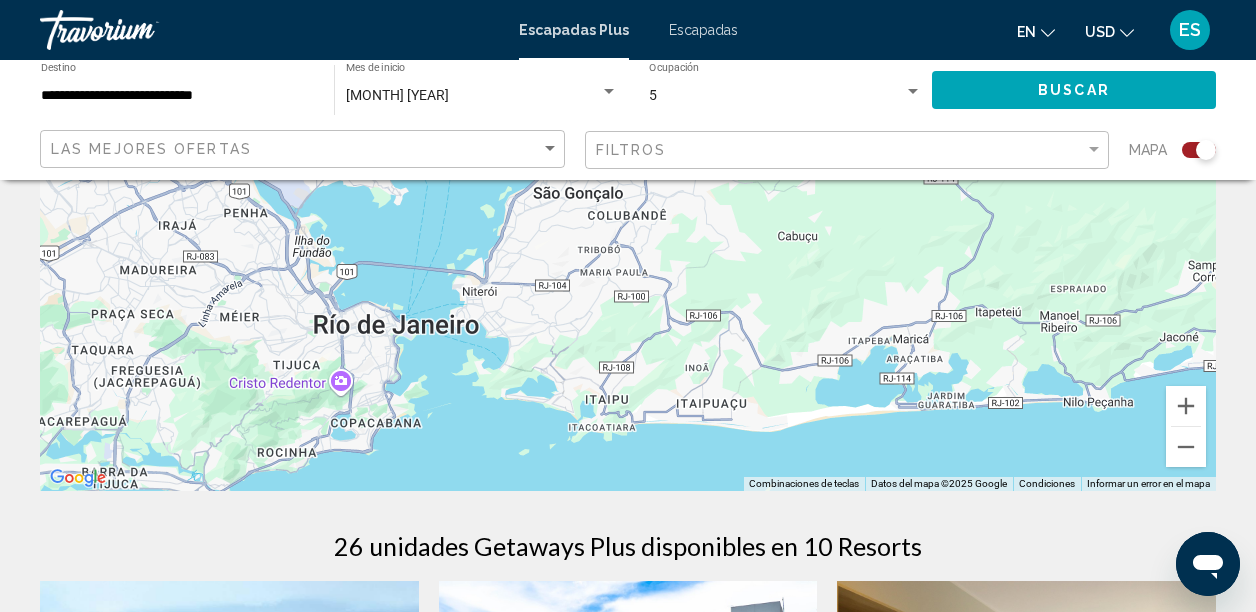 drag, startPoint x: 226, startPoint y: 407, endPoint x: 798, endPoint y: 386, distance: 572.3854 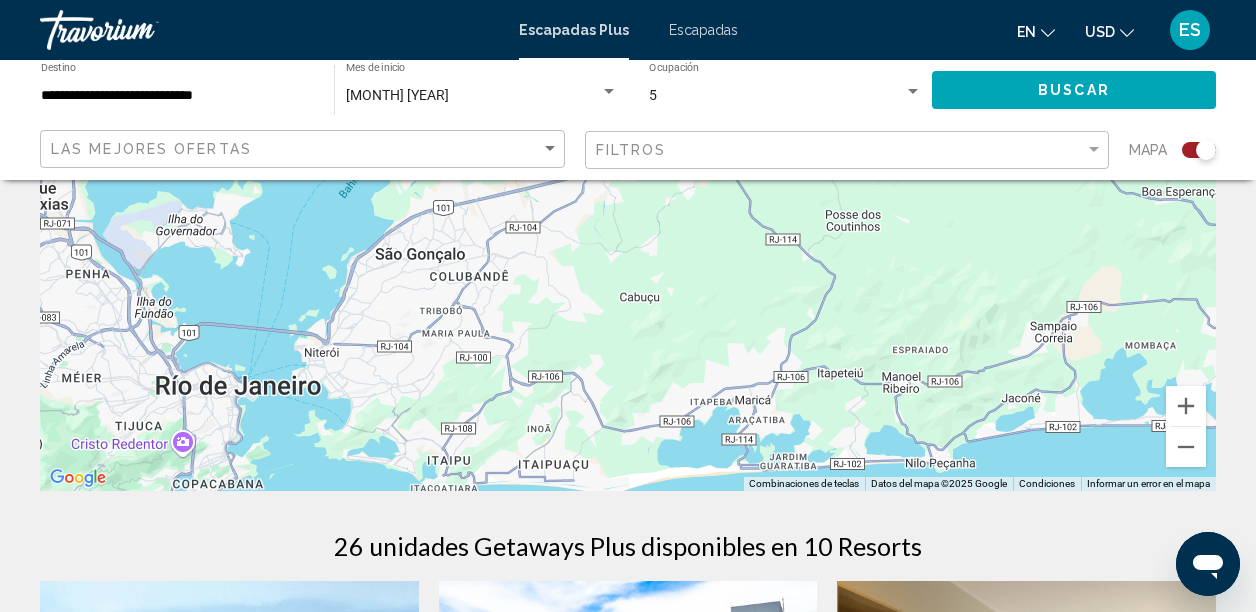 drag, startPoint x: 583, startPoint y: 379, endPoint x: 436, endPoint y: 435, distance: 157.30544 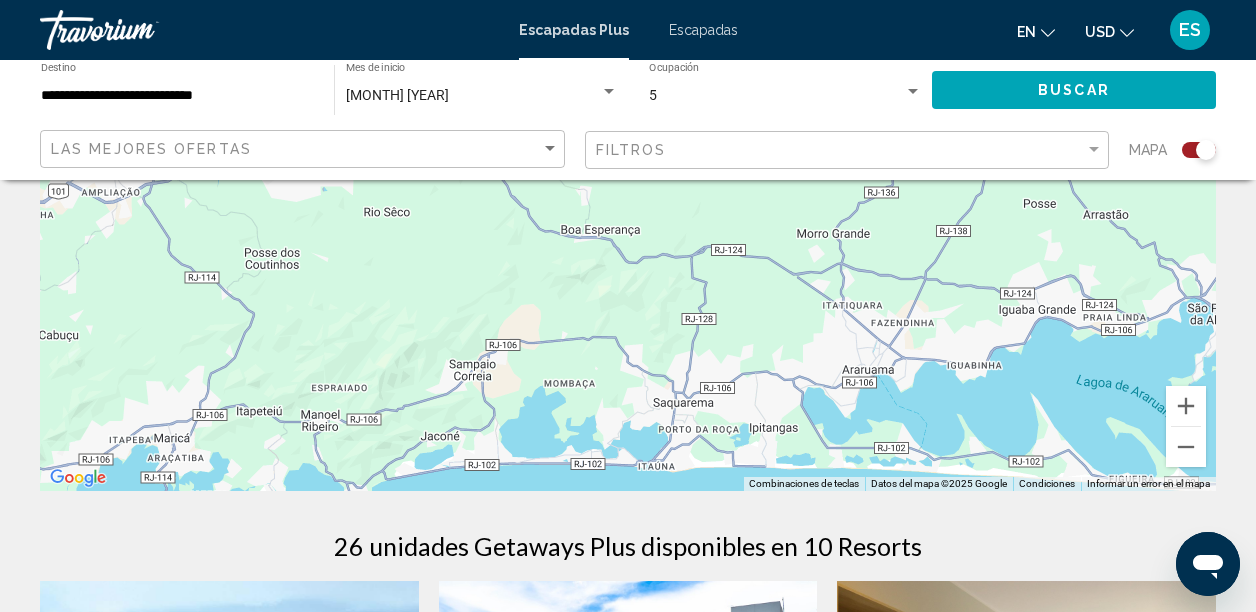 drag, startPoint x: 774, startPoint y: 343, endPoint x: 320, endPoint y: 384, distance: 455.84756 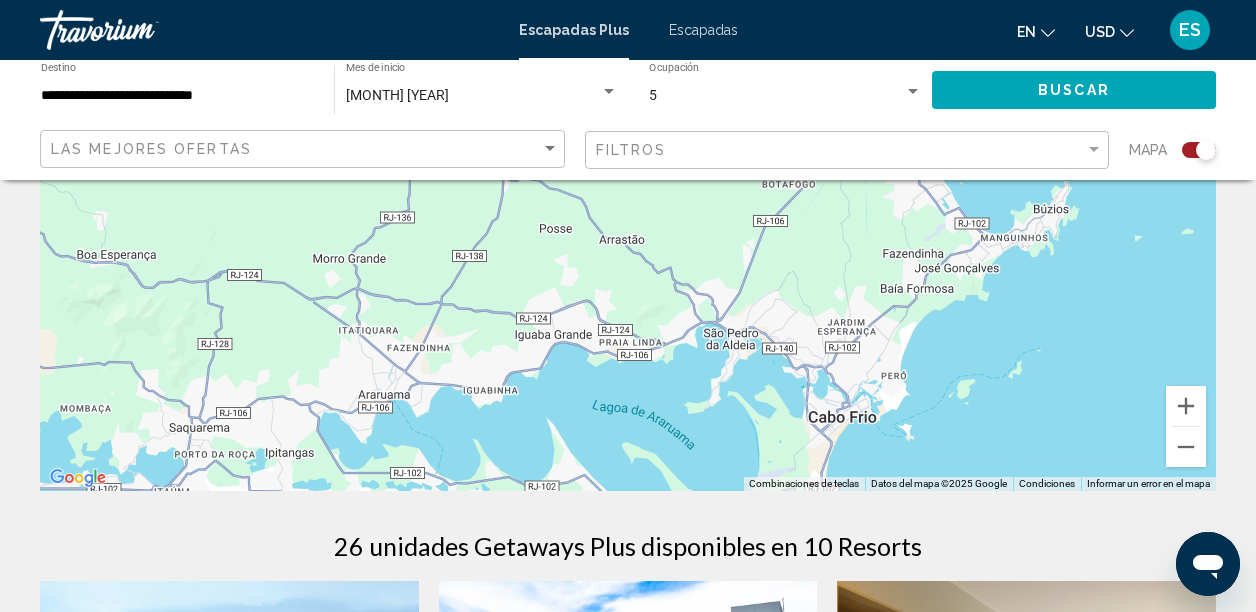 drag, startPoint x: 753, startPoint y: 351, endPoint x: 50, endPoint y: 389, distance: 704.0263 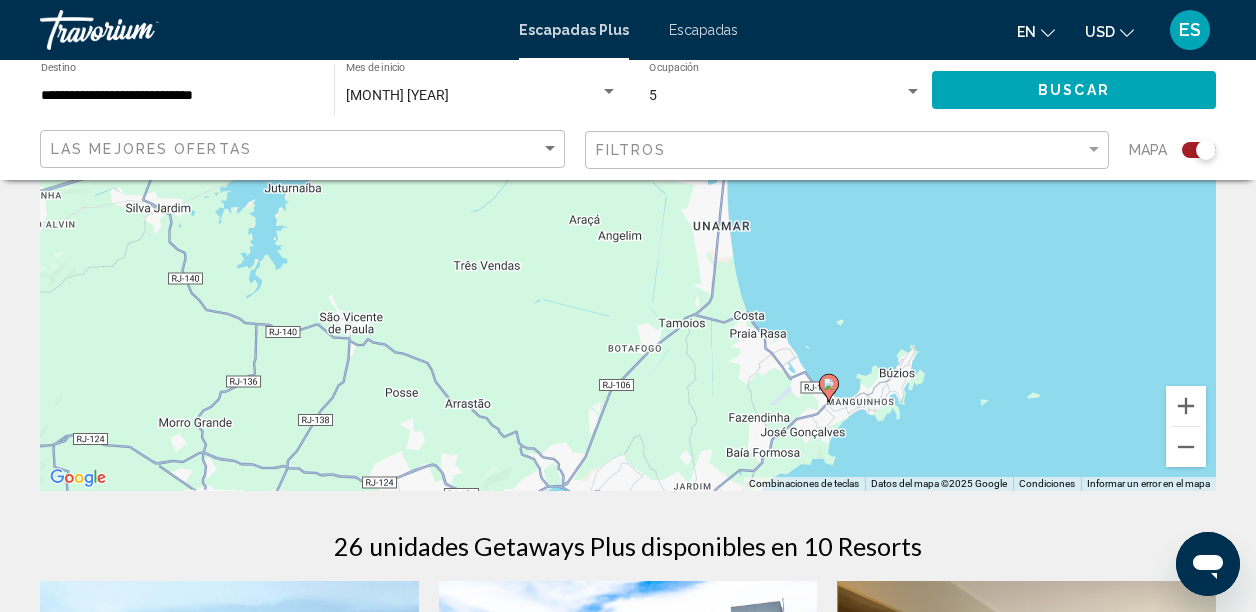 drag, startPoint x: 777, startPoint y: 352, endPoint x: 596, endPoint y: 552, distance: 269.74246 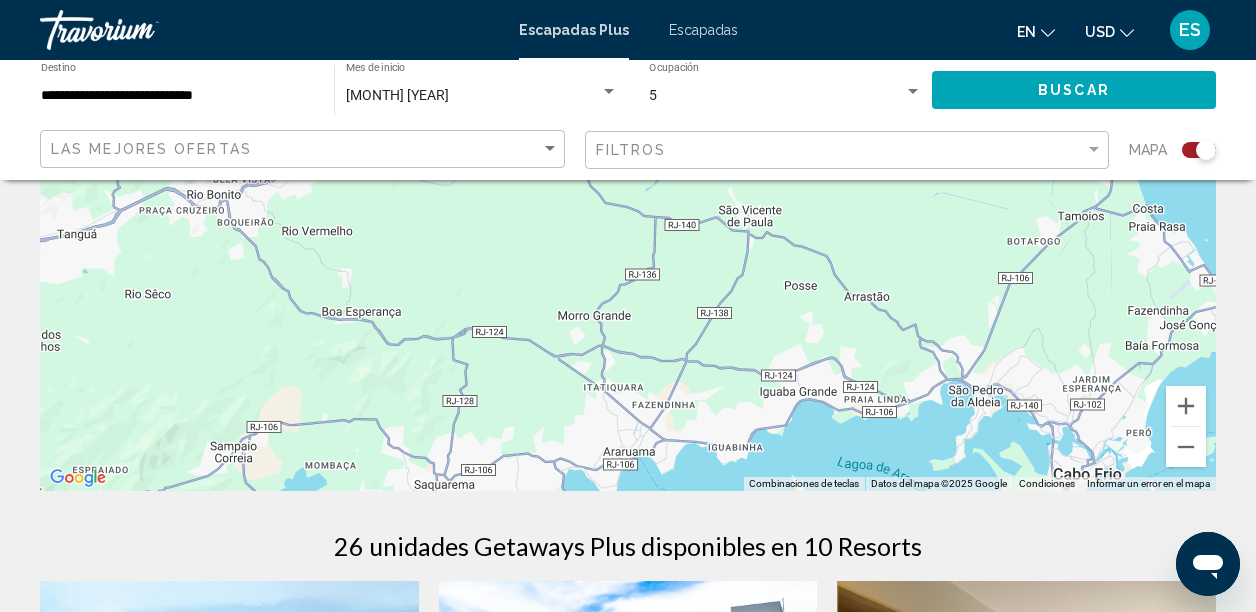 drag, startPoint x: 605, startPoint y: 375, endPoint x: 1139, endPoint y: 207, distance: 559.8035 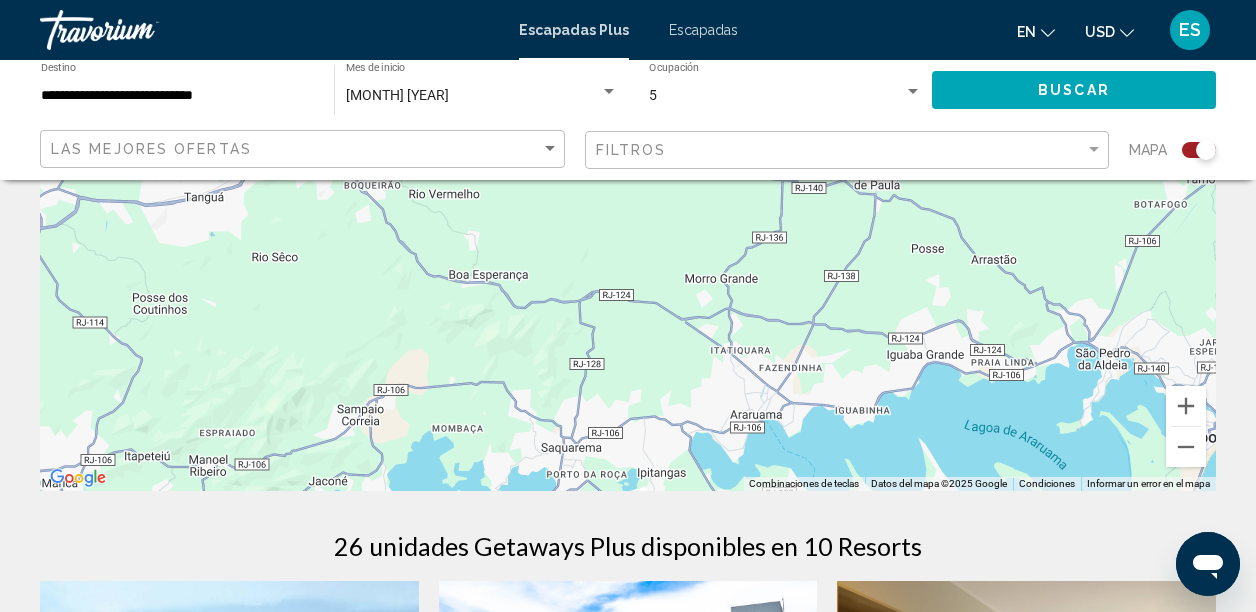 drag, startPoint x: 16, startPoint y: 432, endPoint x: 340, endPoint y: 374, distance: 329.15042 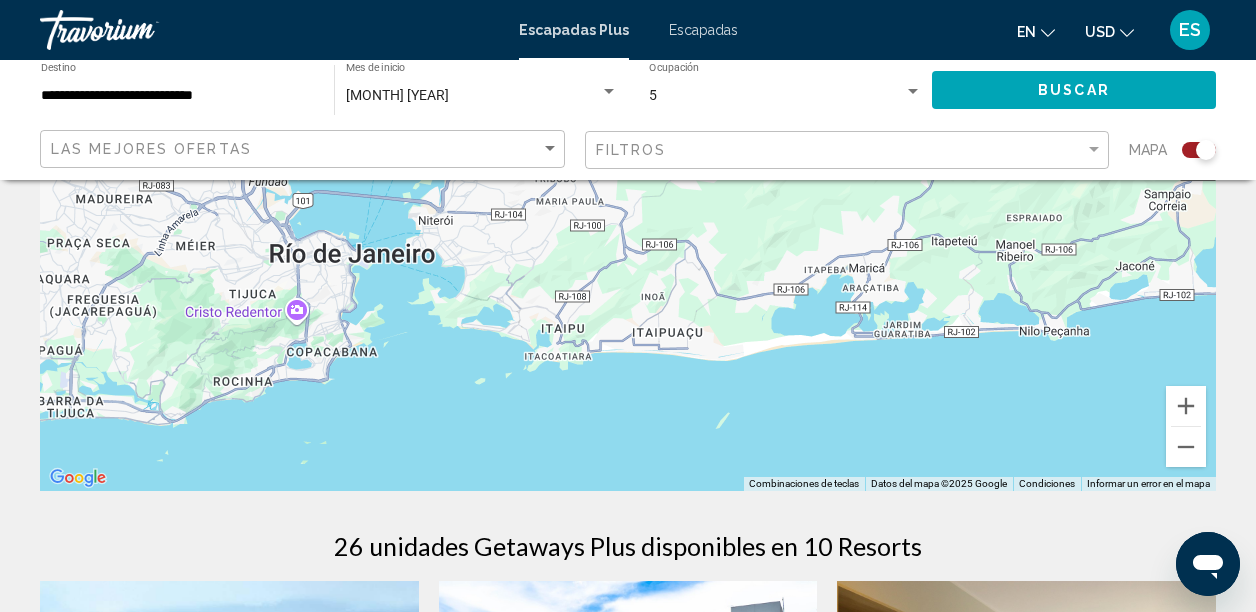drag, startPoint x: 340, startPoint y: 374, endPoint x: 1032, endPoint y: 191, distance: 715.7884 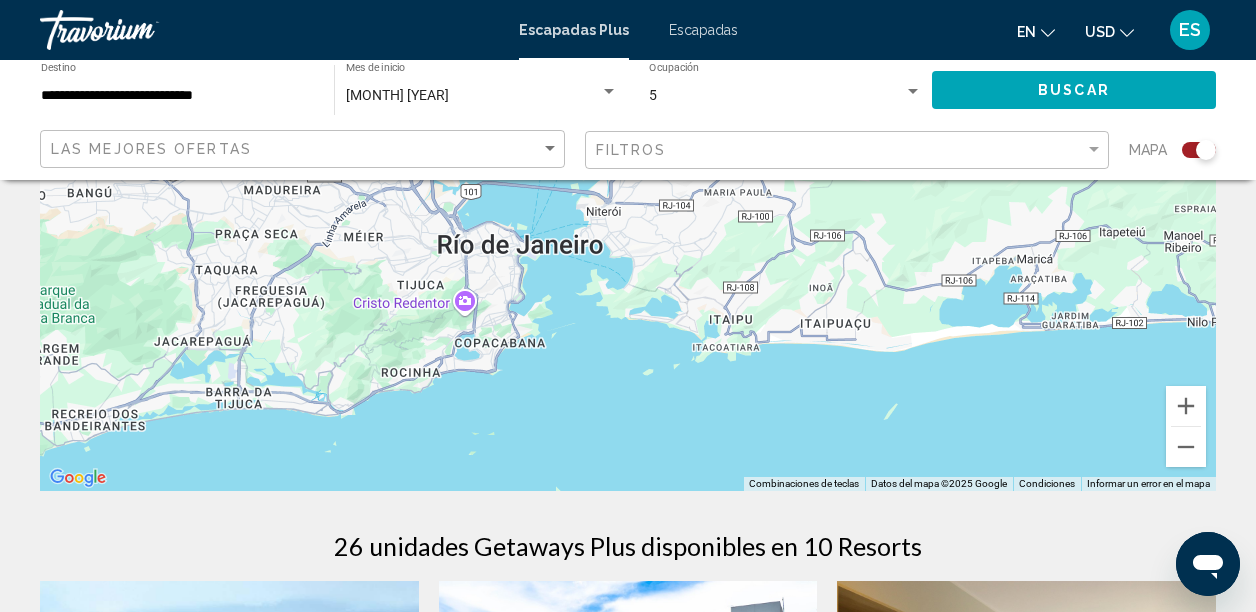 drag, startPoint x: 286, startPoint y: 340, endPoint x: 393, endPoint y: 338, distance: 107.01869 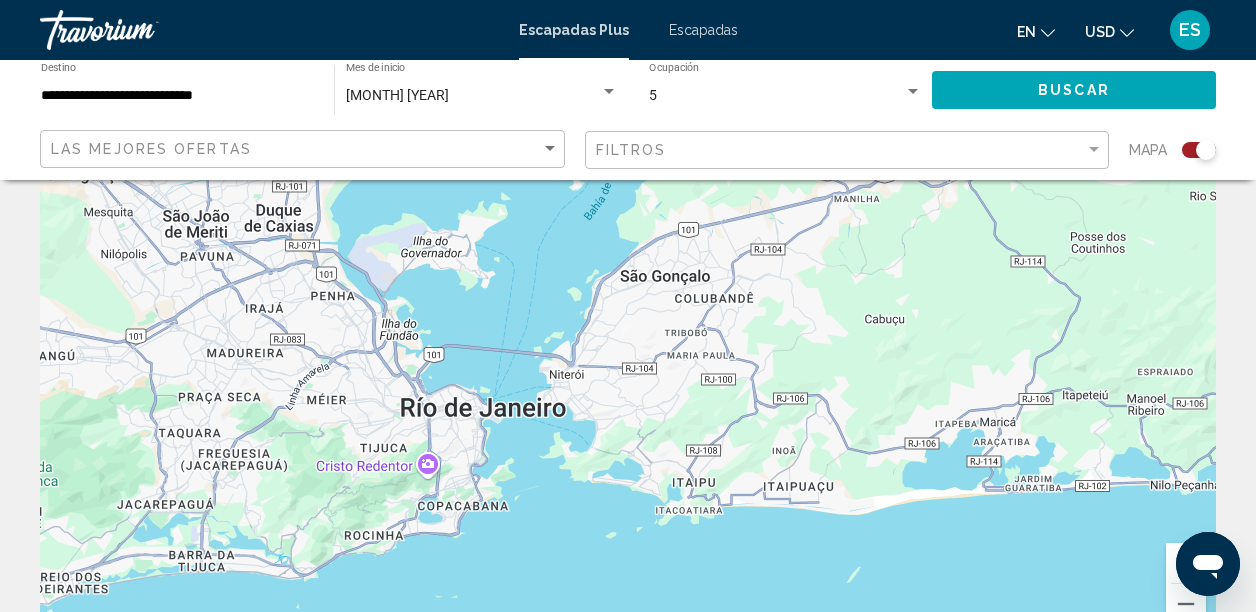scroll, scrollTop: 171, scrollLeft: 0, axis: vertical 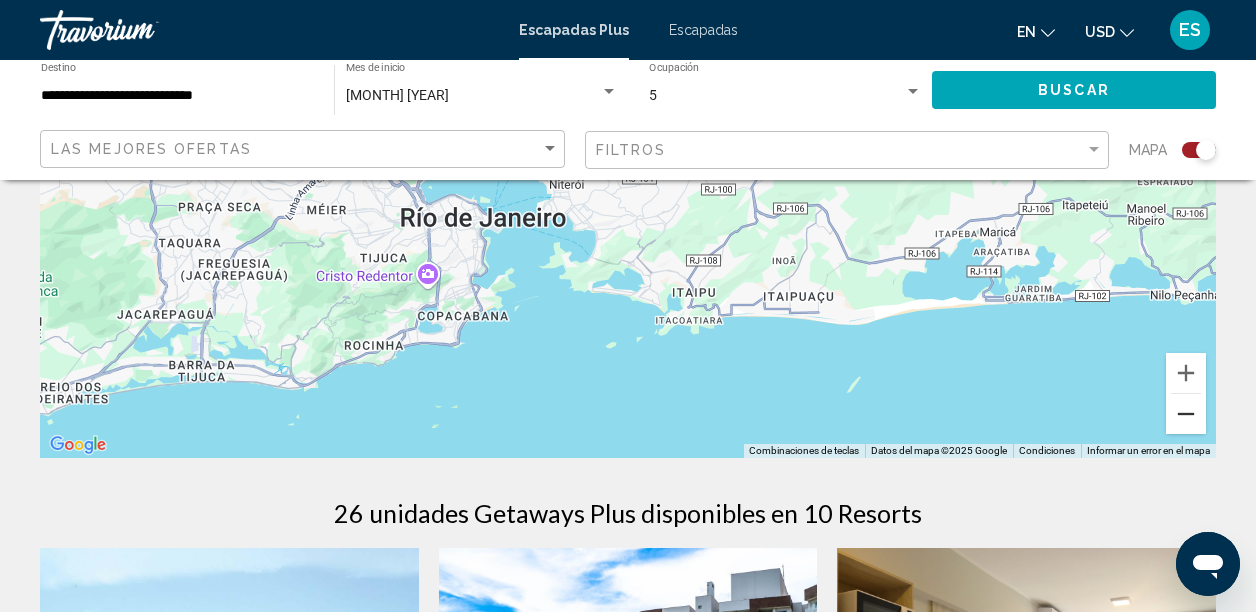 click at bounding box center (1186, 414) 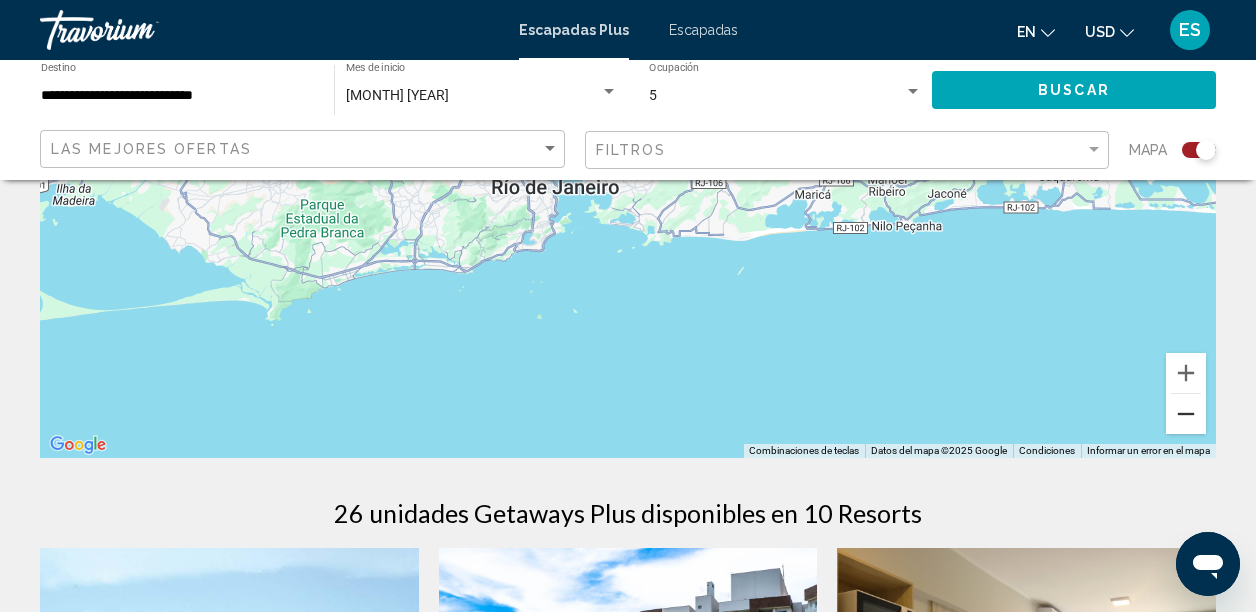 click at bounding box center [1186, 414] 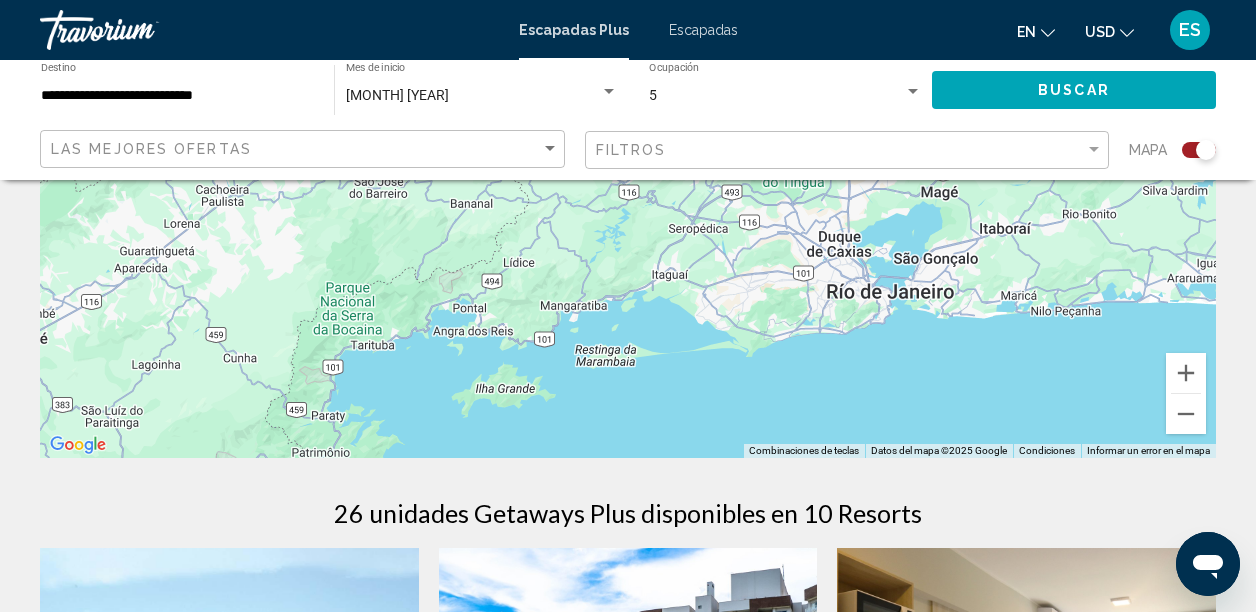 drag, startPoint x: 632, startPoint y: 252, endPoint x: 952, endPoint y: 377, distance: 343.54767 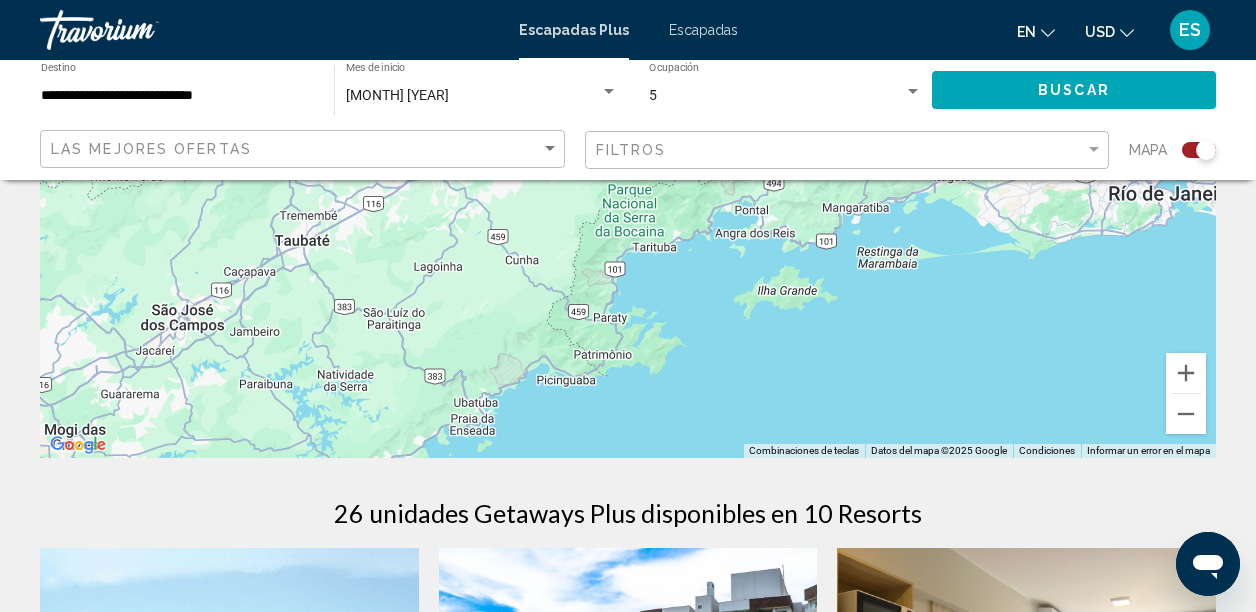 drag, startPoint x: 582, startPoint y: 294, endPoint x: 856, endPoint y: 190, distance: 293.07336 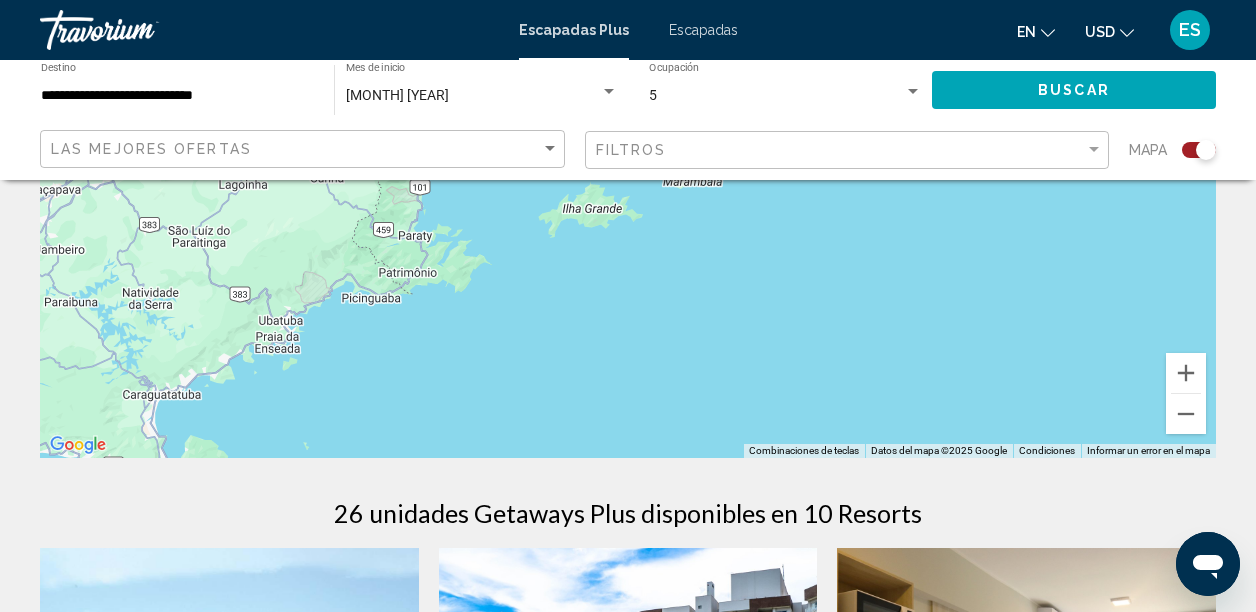 drag, startPoint x: 709, startPoint y: 318, endPoint x: 473, endPoint y: 229, distance: 252.2241 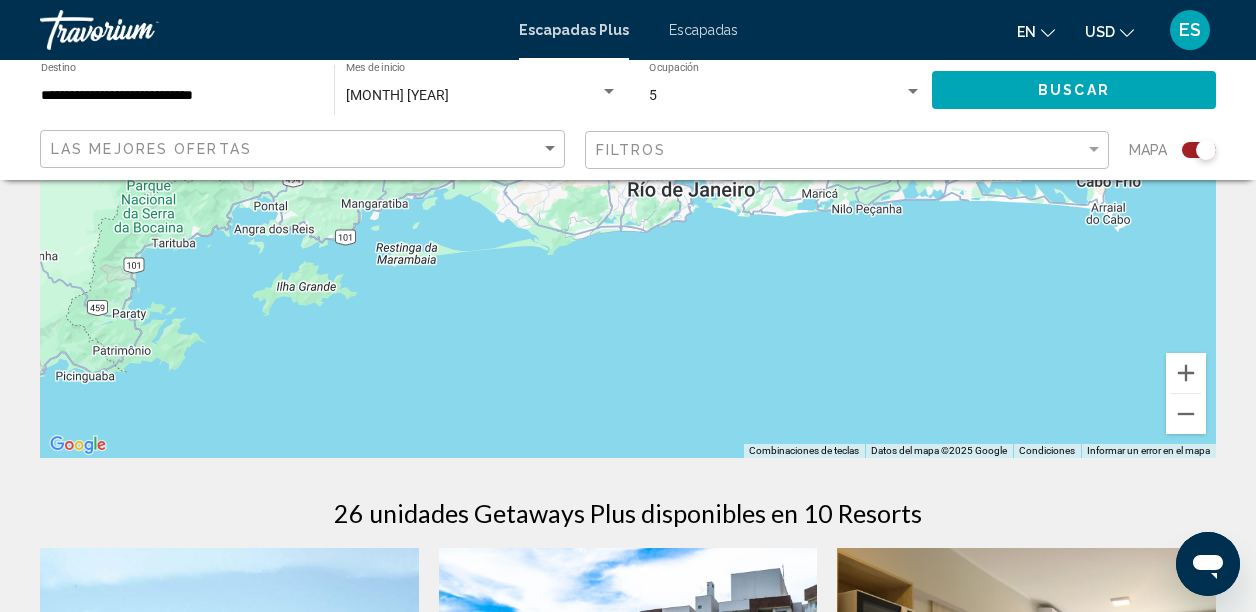 drag, startPoint x: 733, startPoint y: 314, endPoint x: 428, endPoint y: 456, distance: 336.43573 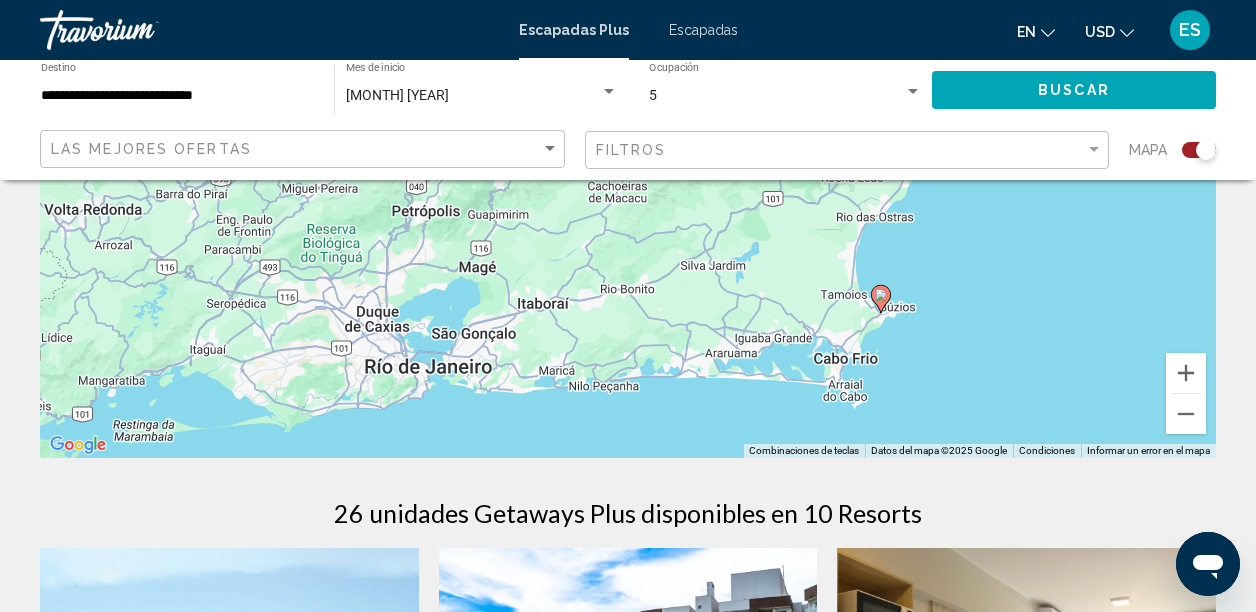 drag, startPoint x: 825, startPoint y: 334, endPoint x: 721, endPoint y: 393, distance: 119.57006 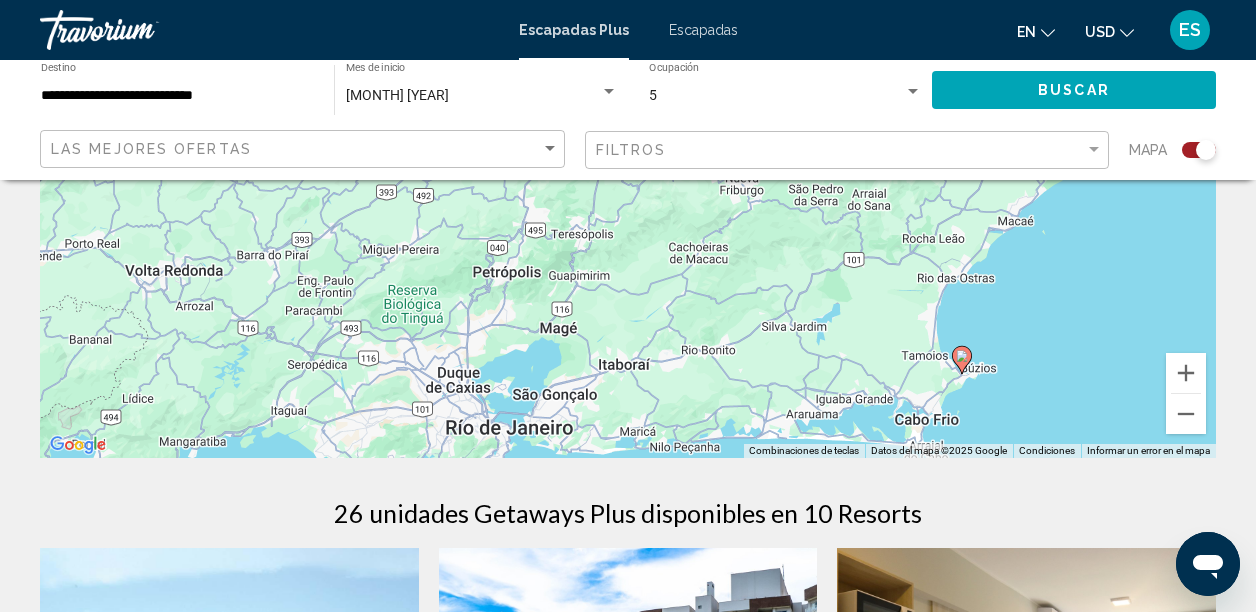 drag, startPoint x: 819, startPoint y: 320, endPoint x: 938, endPoint y: 420, distance: 155.4381 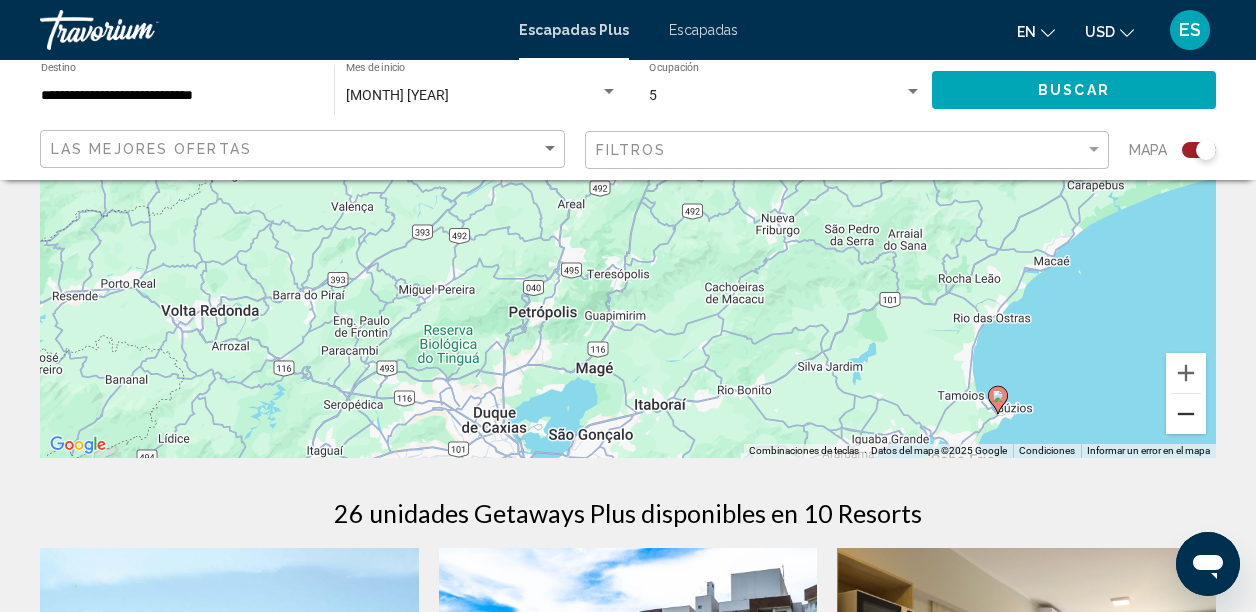 click at bounding box center [1186, 414] 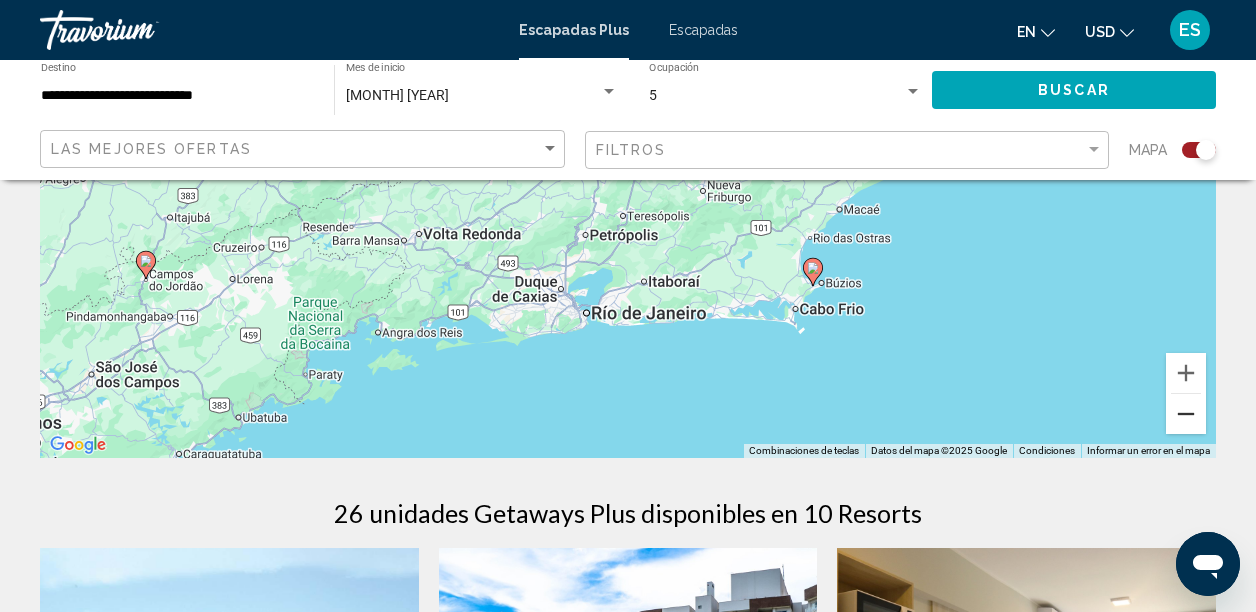 click at bounding box center [1186, 414] 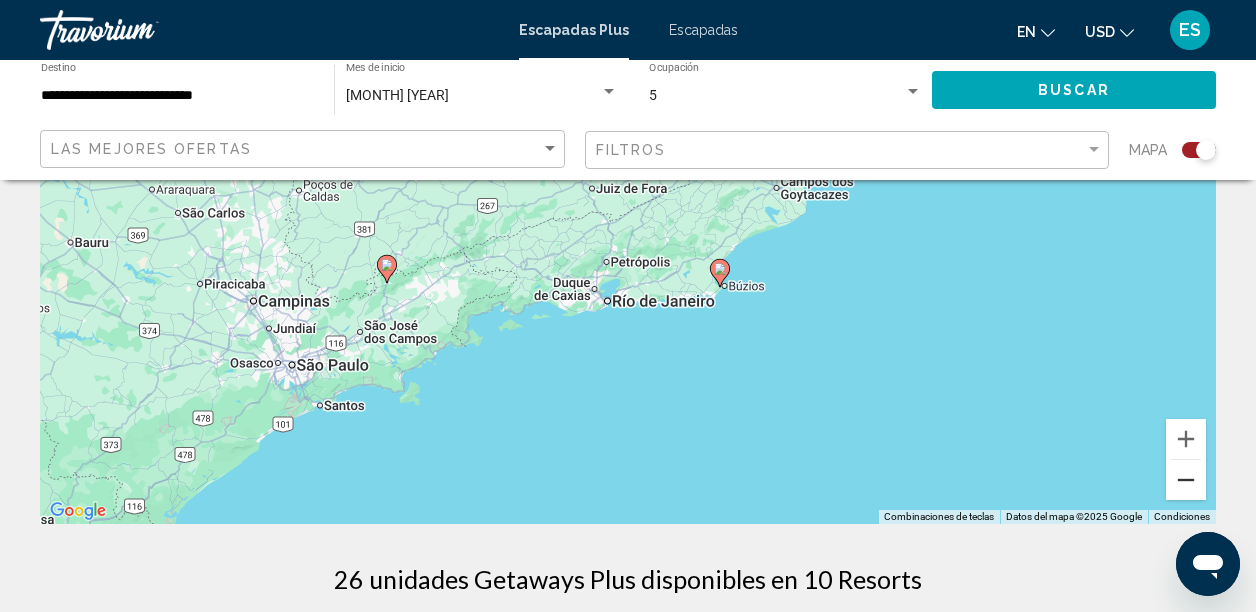 scroll, scrollTop: 281, scrollLeft: 0, axis: vertical 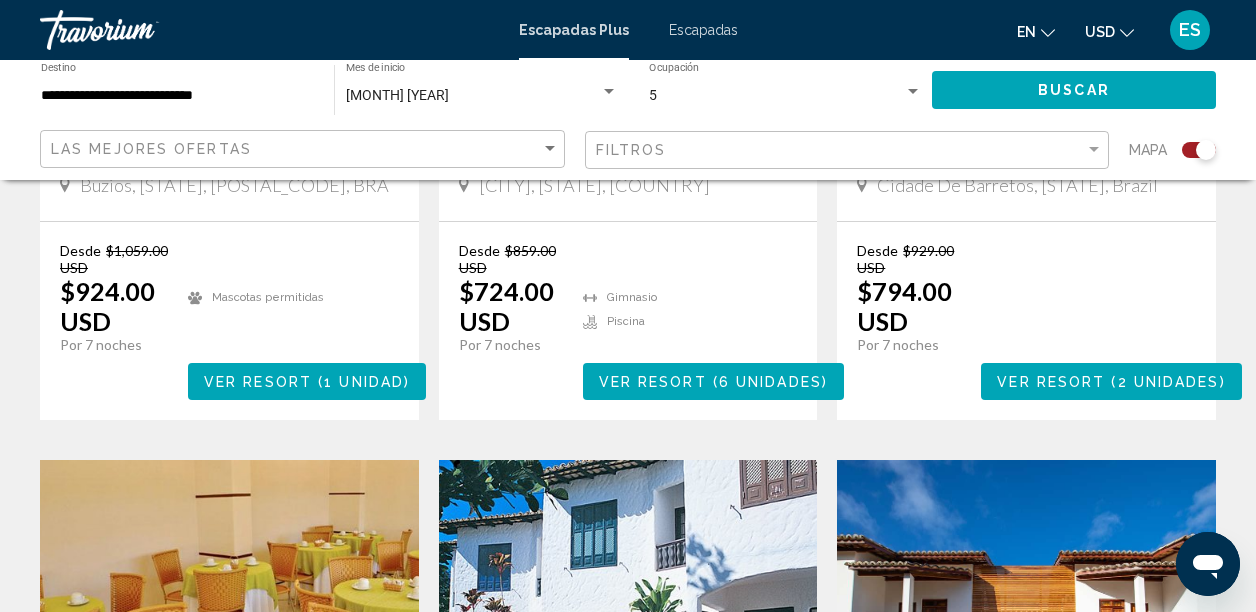 click on "Ver Resort" at bounding box center [258, 382] 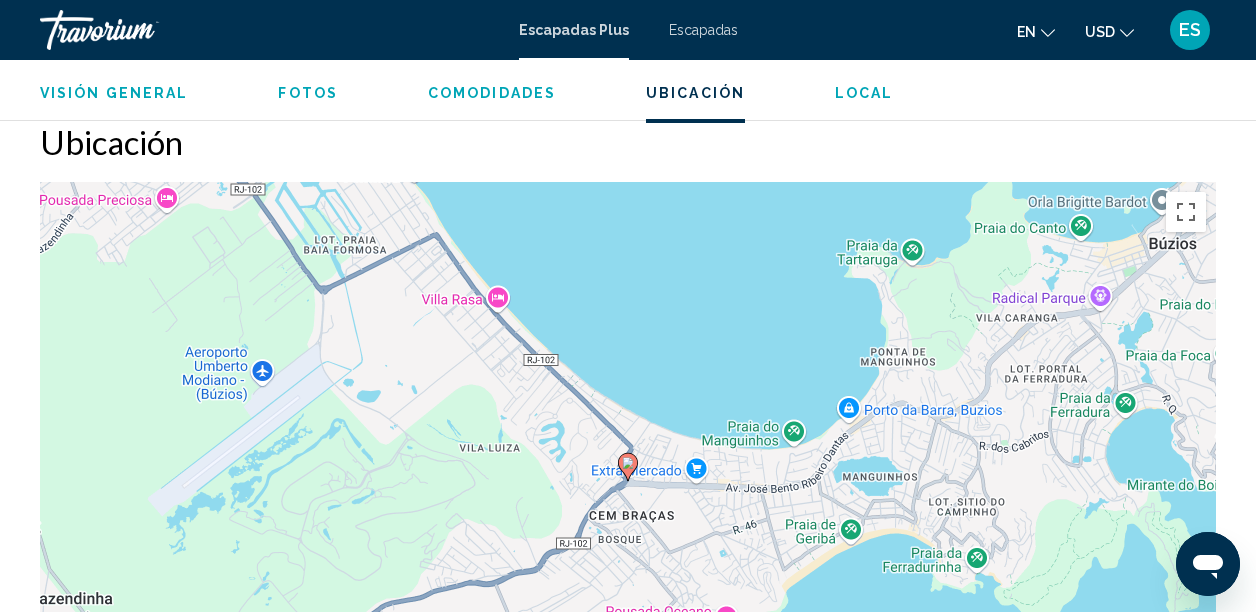 scroll, scrollTop: 2463, scrollLeft: 0, axis: vertical 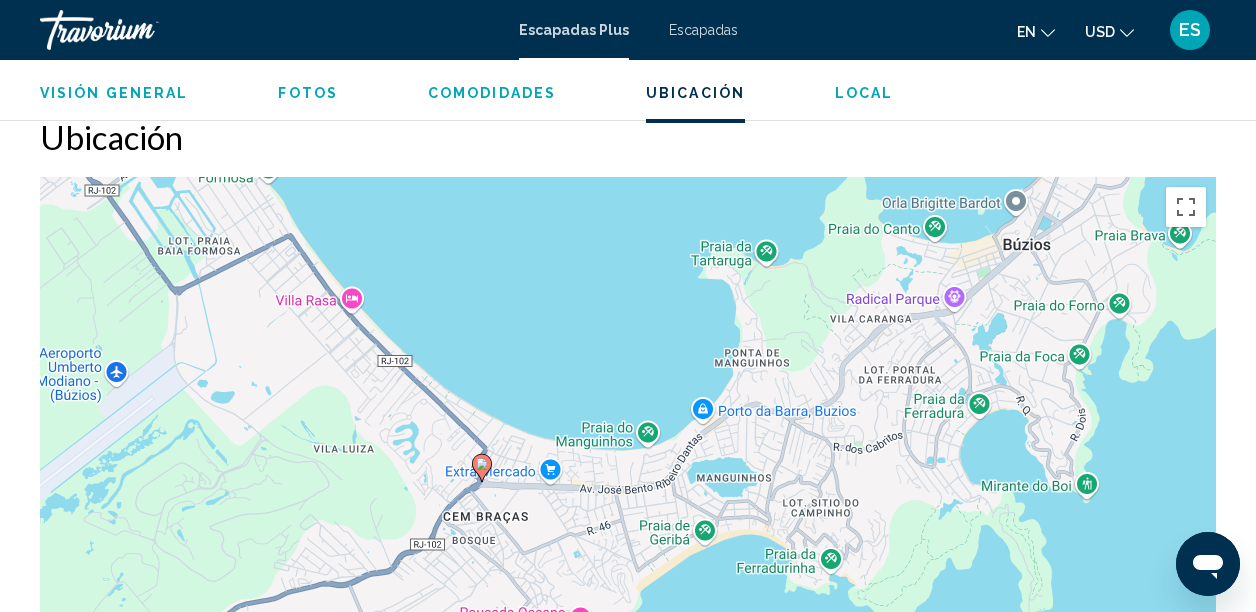 drag, startPoint x: 1025, startPoint y: 414, endPoint x: 874, endPoint y: 420, distance: 151.11916 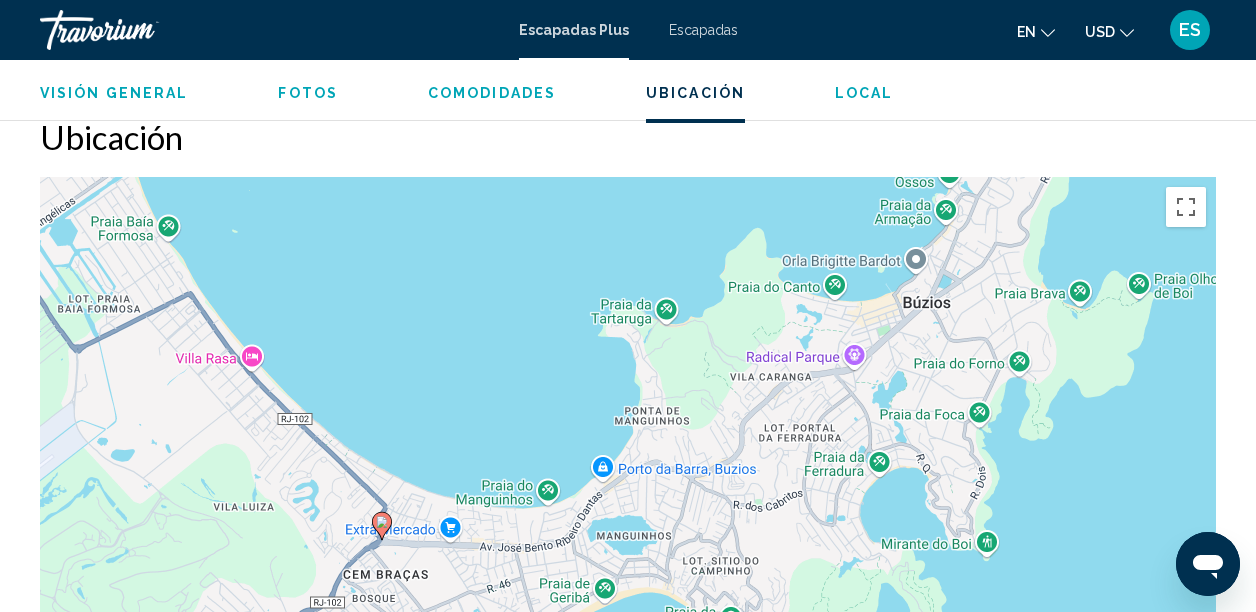 drag, startPoint x: 1152, startPoint y: 308, endPoint x: 1059, endPoint y: 366, distance: 109.60383 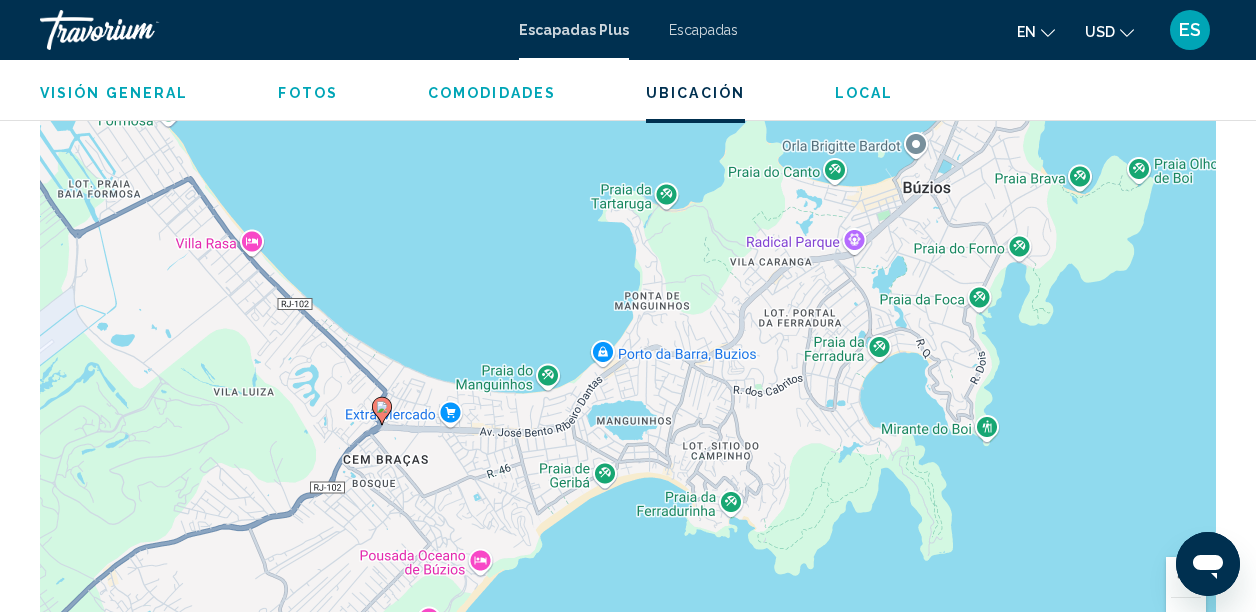 scroll, scrollTop: 2588, scrollLeft: 0, axis: vertical 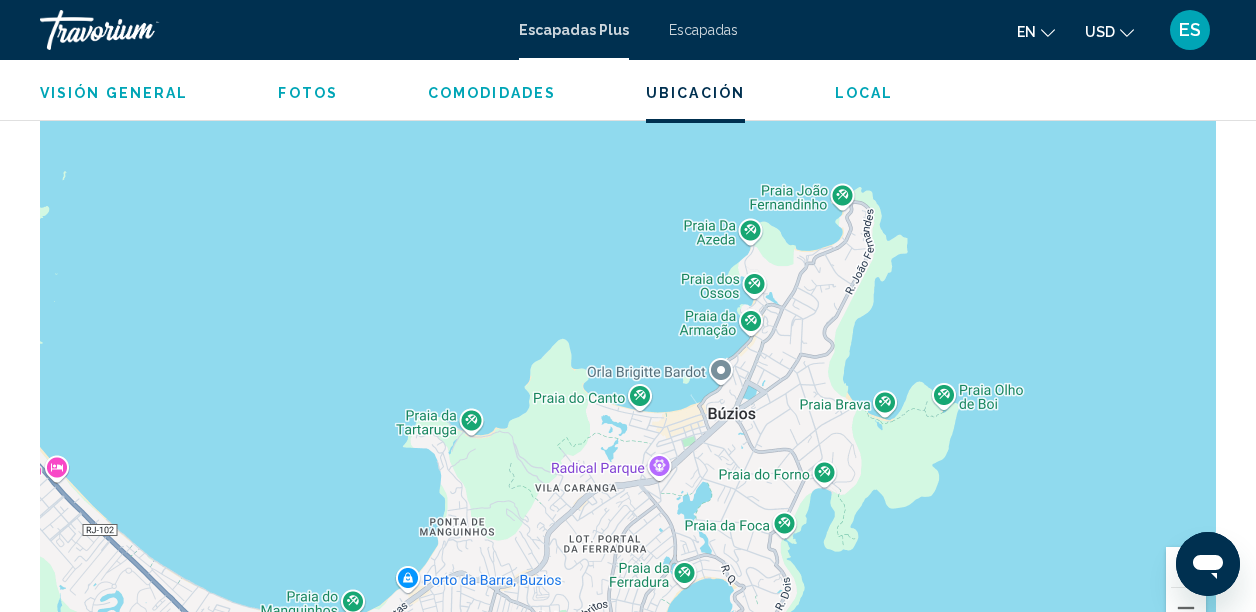 drag, startPoint x: 871, startPoint y: 299, endPoint x: 672, endPoint y: 536, distance: 309.4673 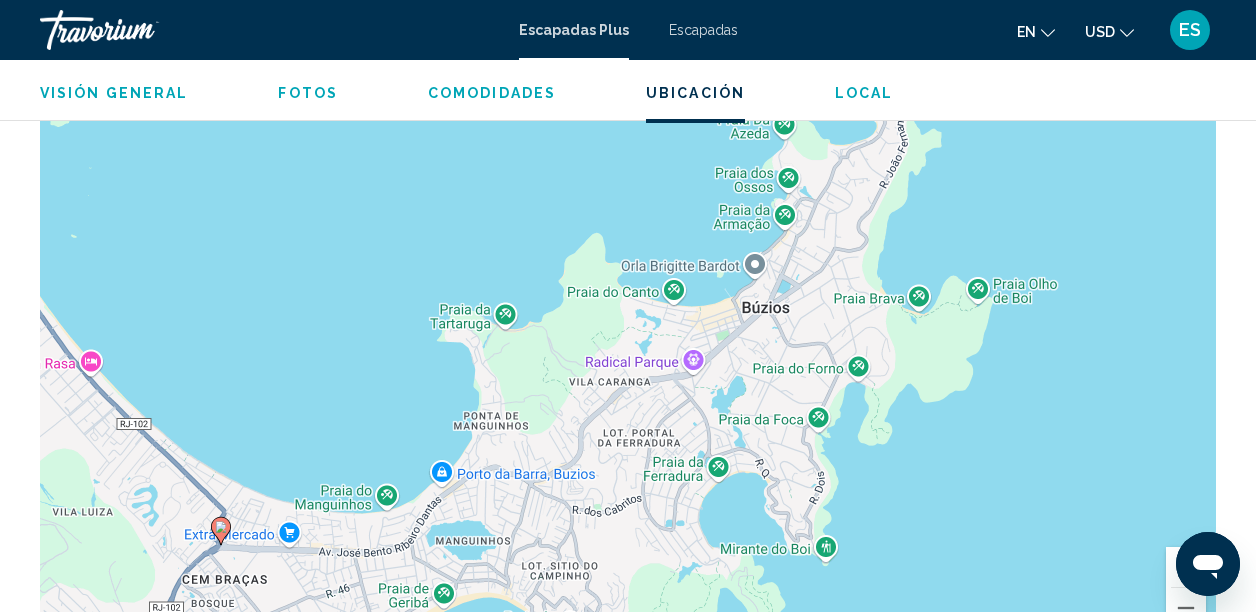 drag, startPoint x: 696, startPoint y: 384, endPoint x: 731, endPoint y: 277, distance: 112.578865 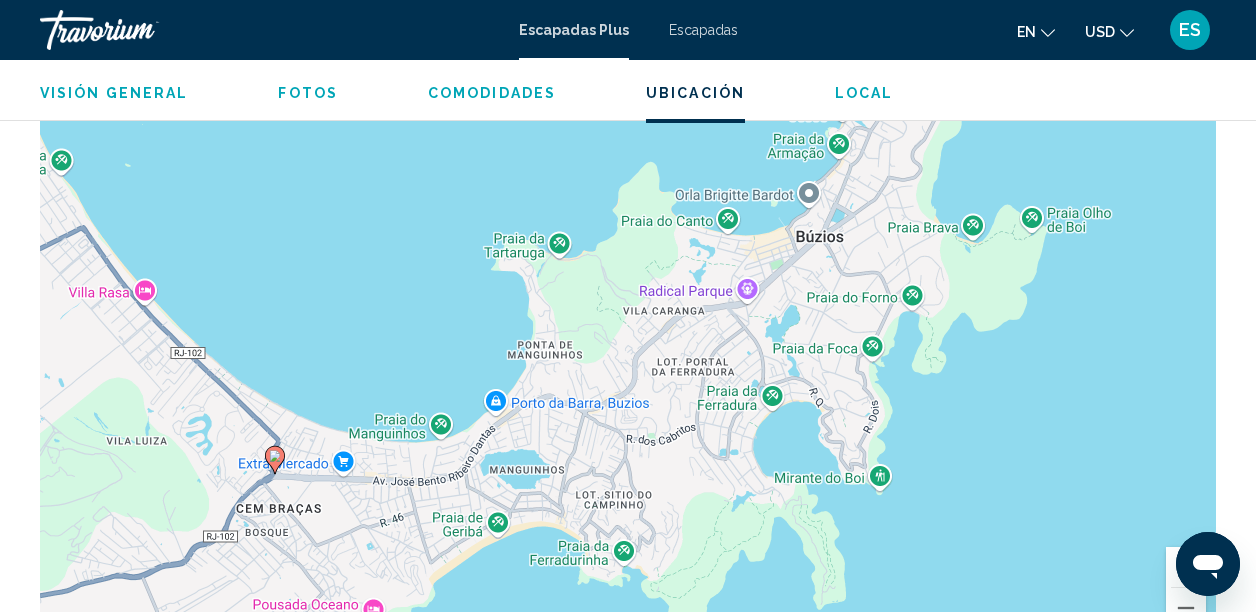 drag, startPoint x: 719, startPoint y: 397, endPoint x: 774, endPoint y: 320, distance: 94.62558 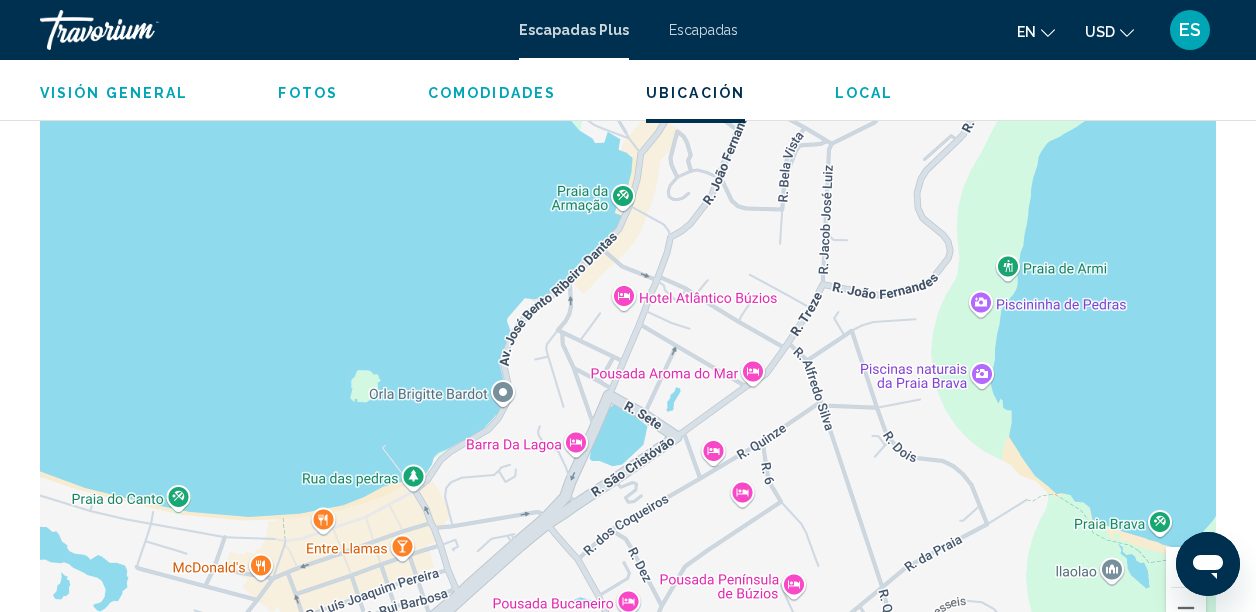 drag, startPoint x: 701, startPoint y: 356, endPoint x: 374, endPoint y: 615, distance: 417.14505 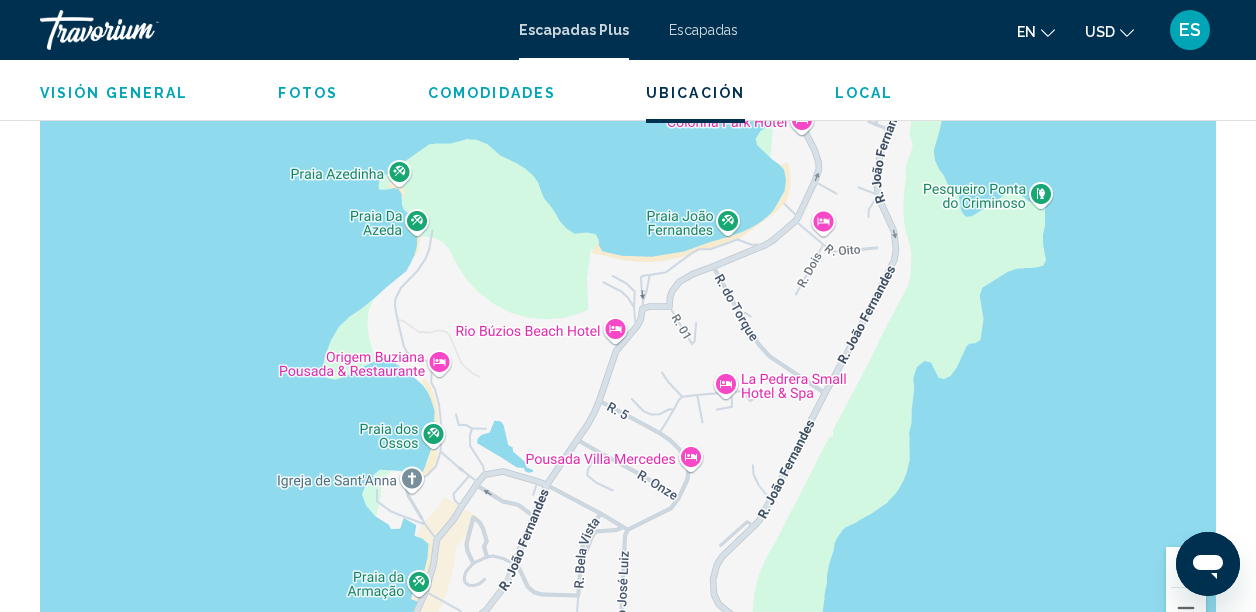 drag, startPoint x: 724, startPoint y: 228, endPoint x: 538, endPoint y: 615, distance: 429.37744 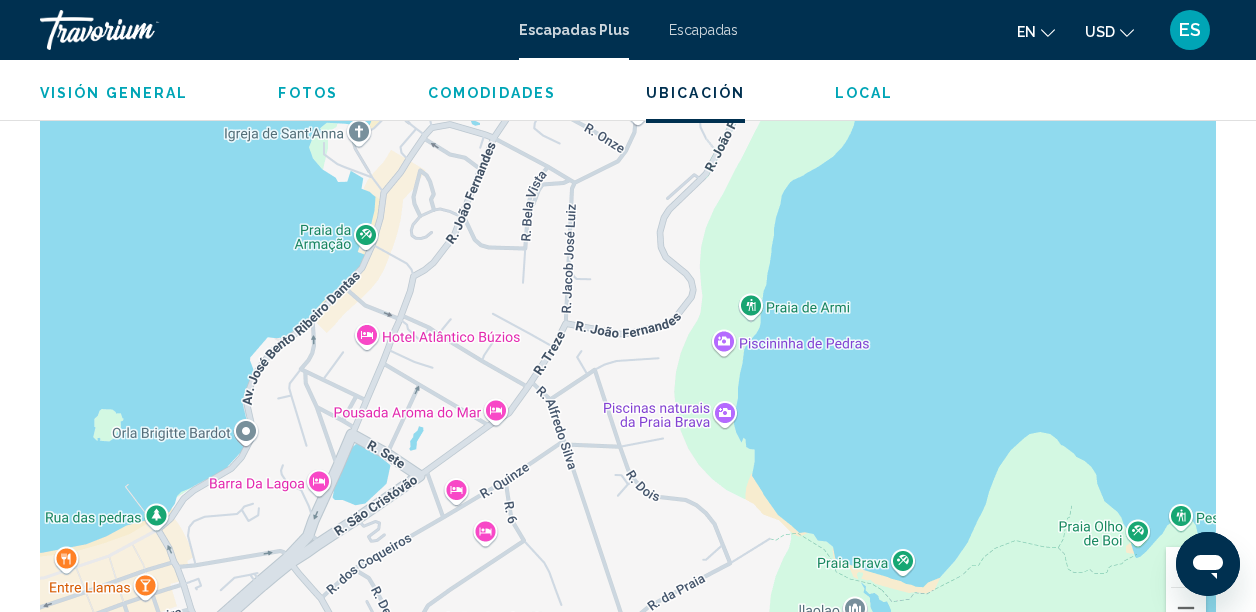 drag, startPoint x: 686, startPoint y: 383, endPoint x: 635, endPoint y: -14, distance: 400.26242 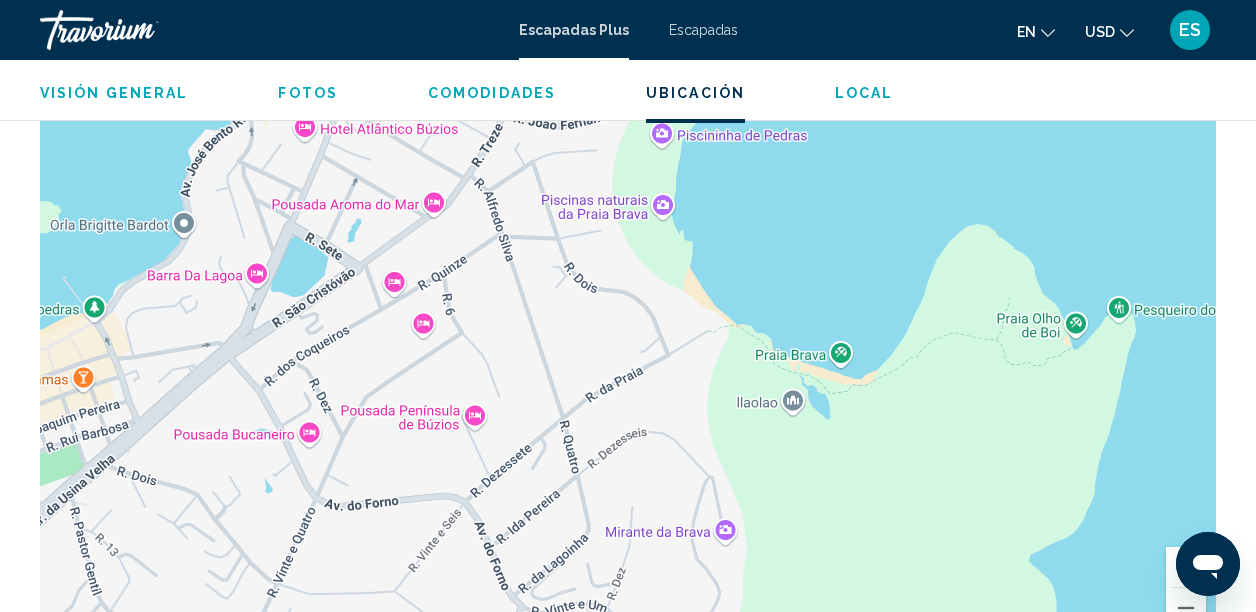 drag, startPoint x: 680, startPoint y: 362, endPoint x: 613, endPoint y: 224, distance: 153.4047 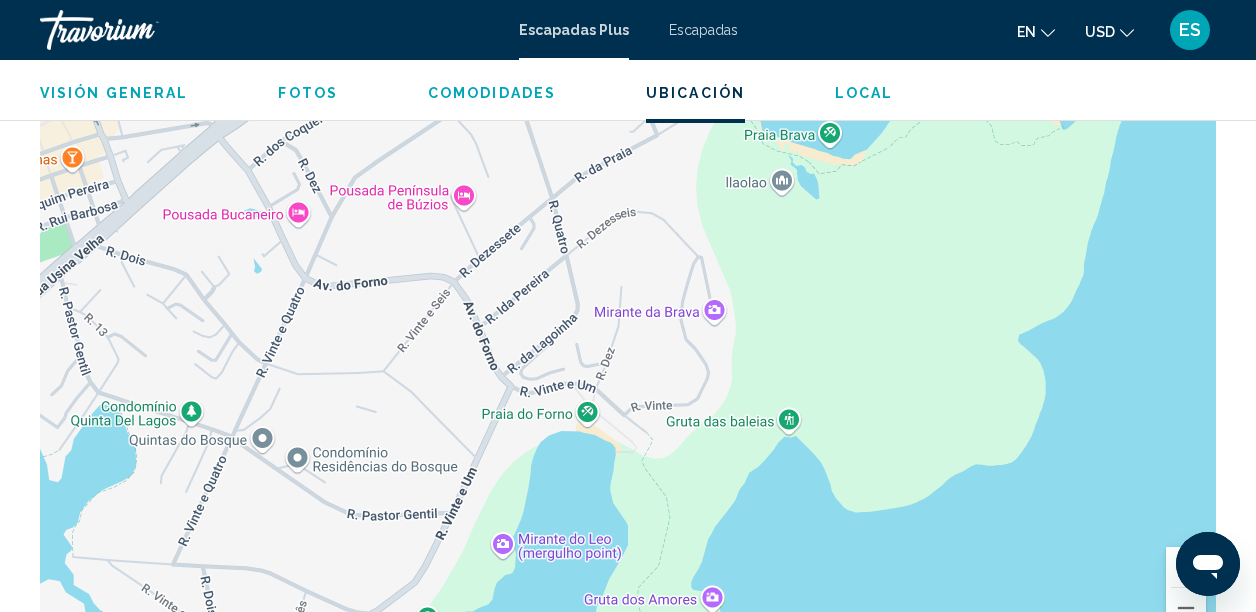drag, startPoint x: 736, startPoint y: 414, endPoint x: 724, endPoint y: 189, distance: 225.31978 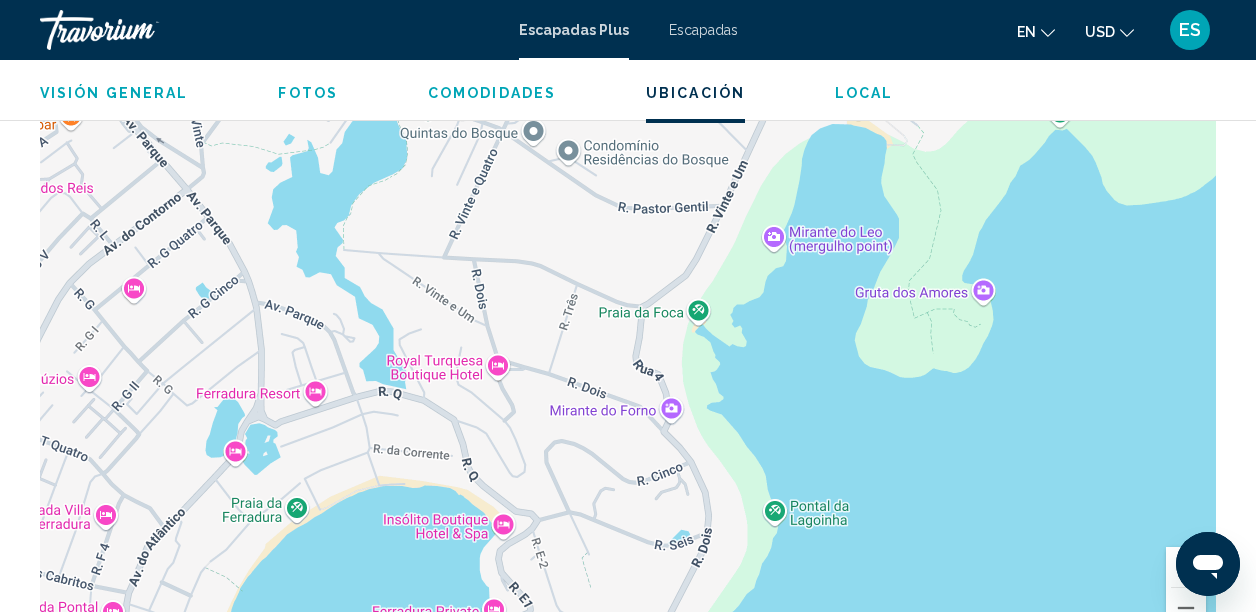 drag, startPoint x: 408, startPoint y: 439, endPoint x: 678, endPoint y: 127, distance: 412.60635 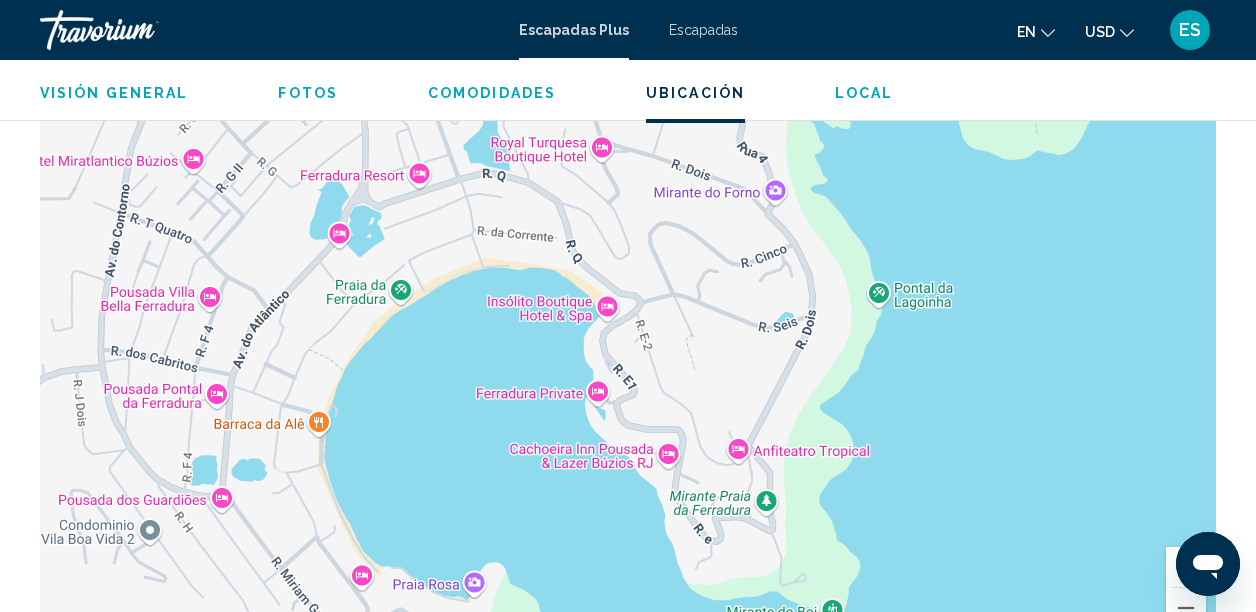 drag, startPoint x: 590, startPoint y: 392, endPoint x: 695, endPoint y: 171, distance: 244.6753 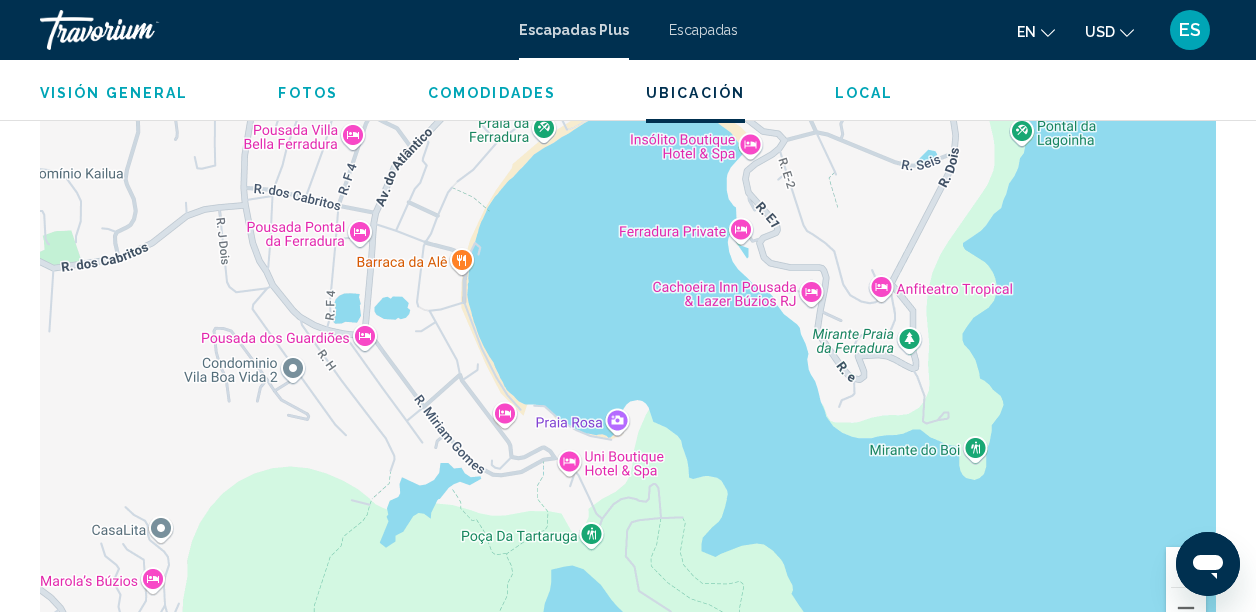 drag, startPoint x: 704, startPoint y: 347, endPoint x: 850, endPoint y: 182, distance: 220.32022 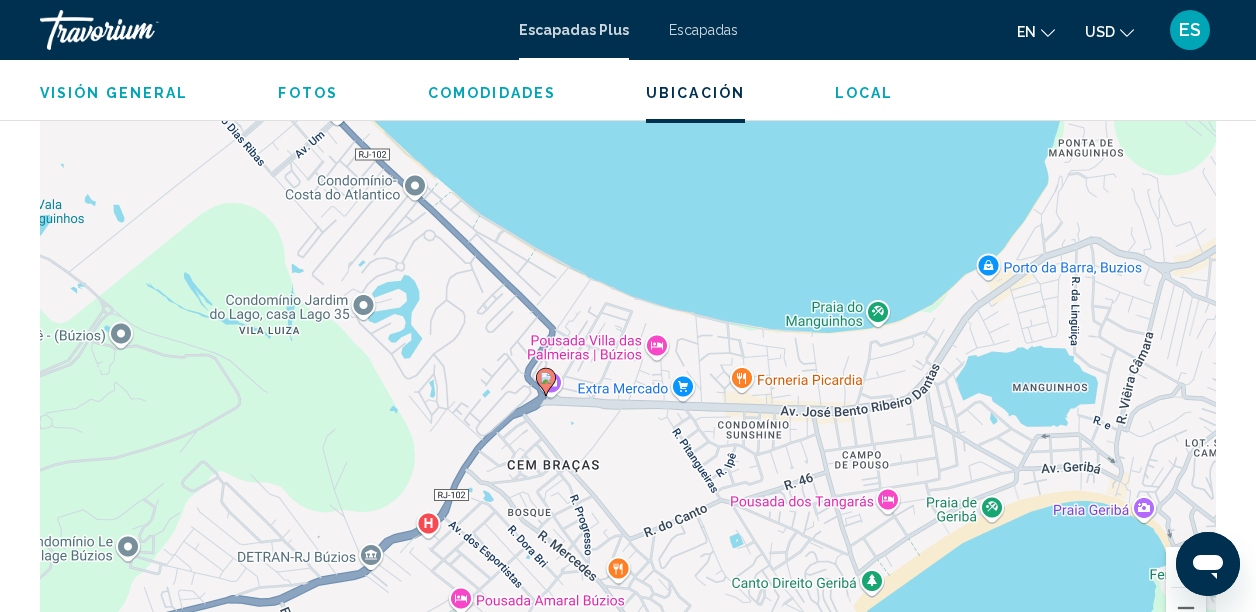 drag, startPoint x: 617, startPoint y: 310, endPoint x: 610, endPoint y: 392, distance: 82.29824 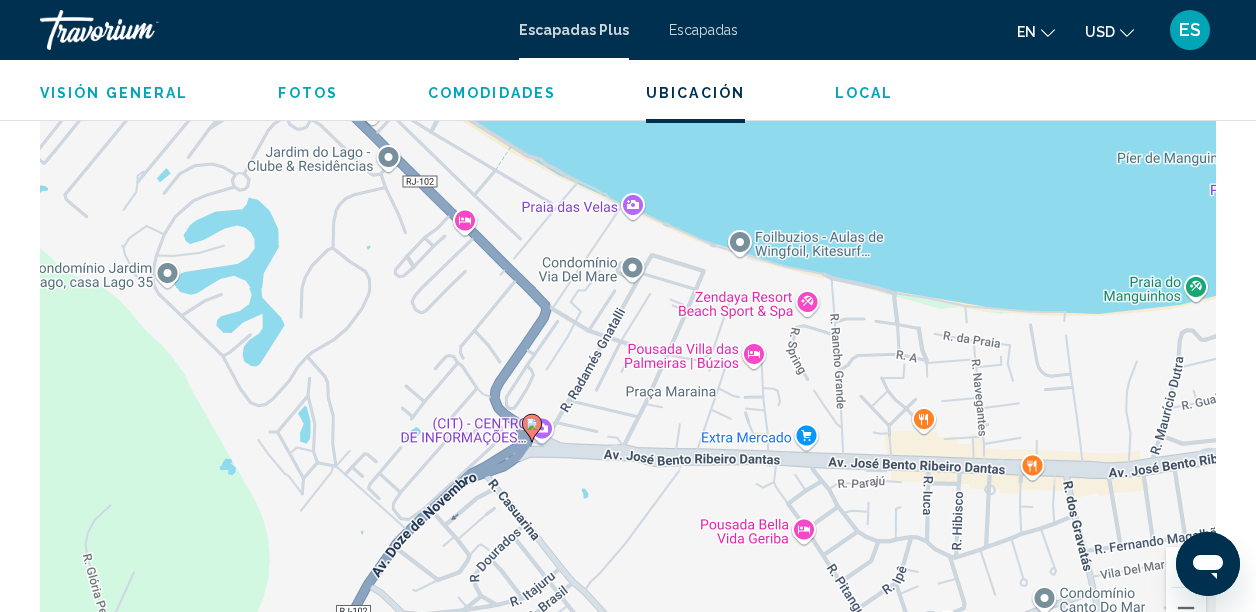 drag, startPoint x: 657, startPoint y: 272, endPoint x: 650, endPoint y: 327, distance: 55.443665 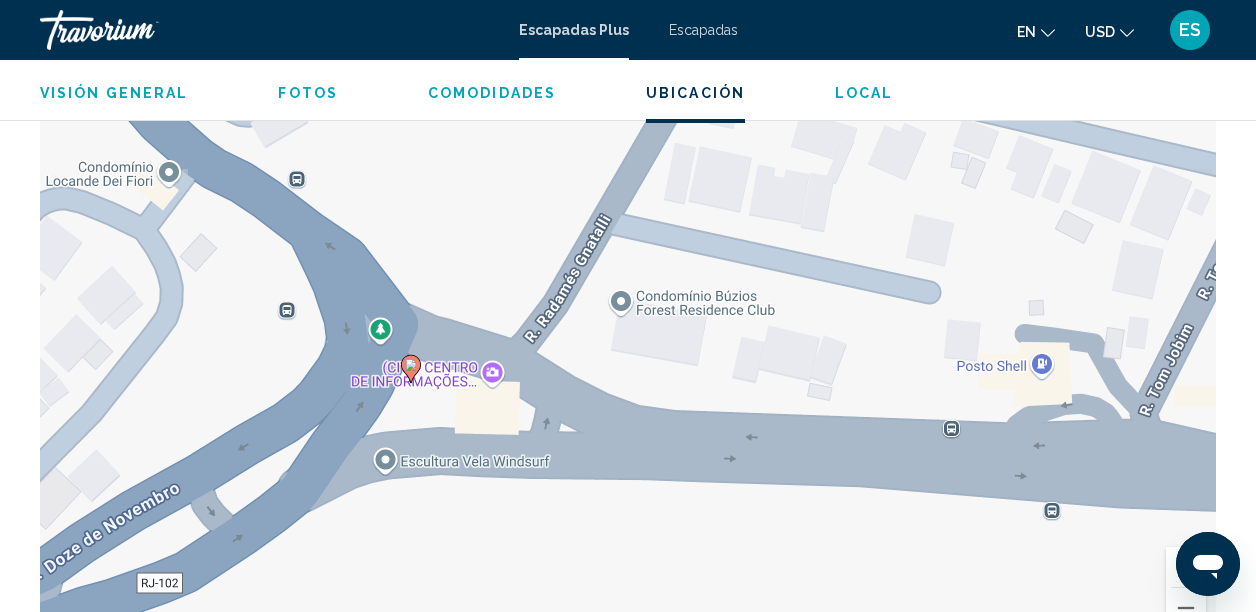drag, startPoint x: 588, startPoint y: 466, endPoint x: 627, endPoint y: 284, distance: 186.13167 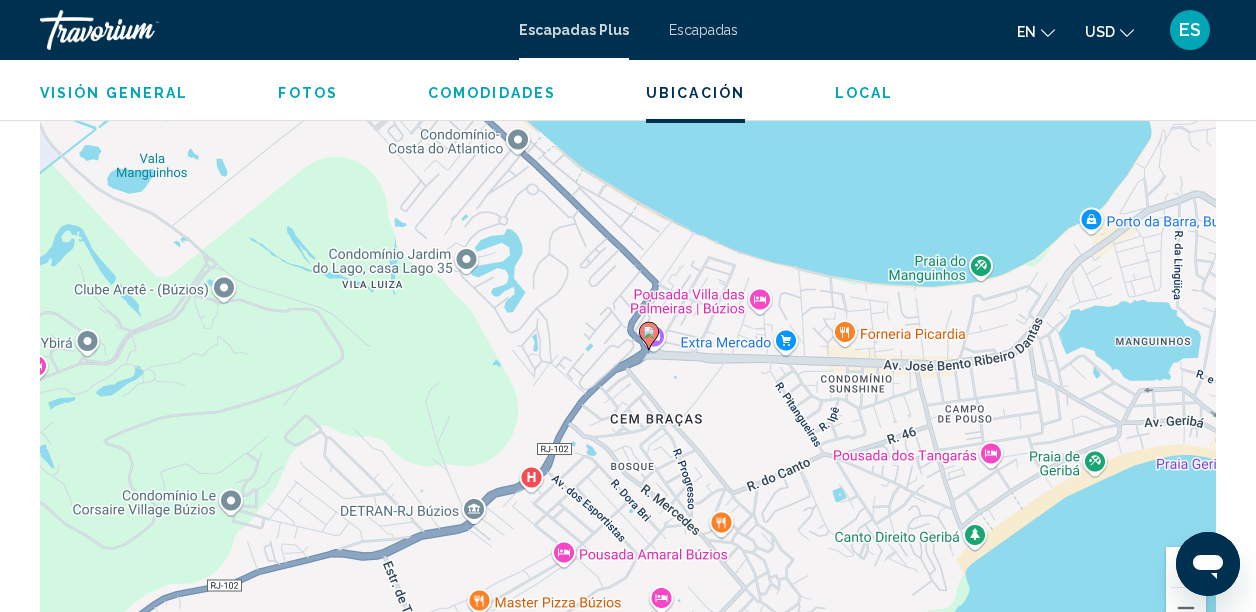 drag, startPoint x: 880, startPoint y: 395, endPoint x: 751, endPoint y: 392, distance: 129.03488 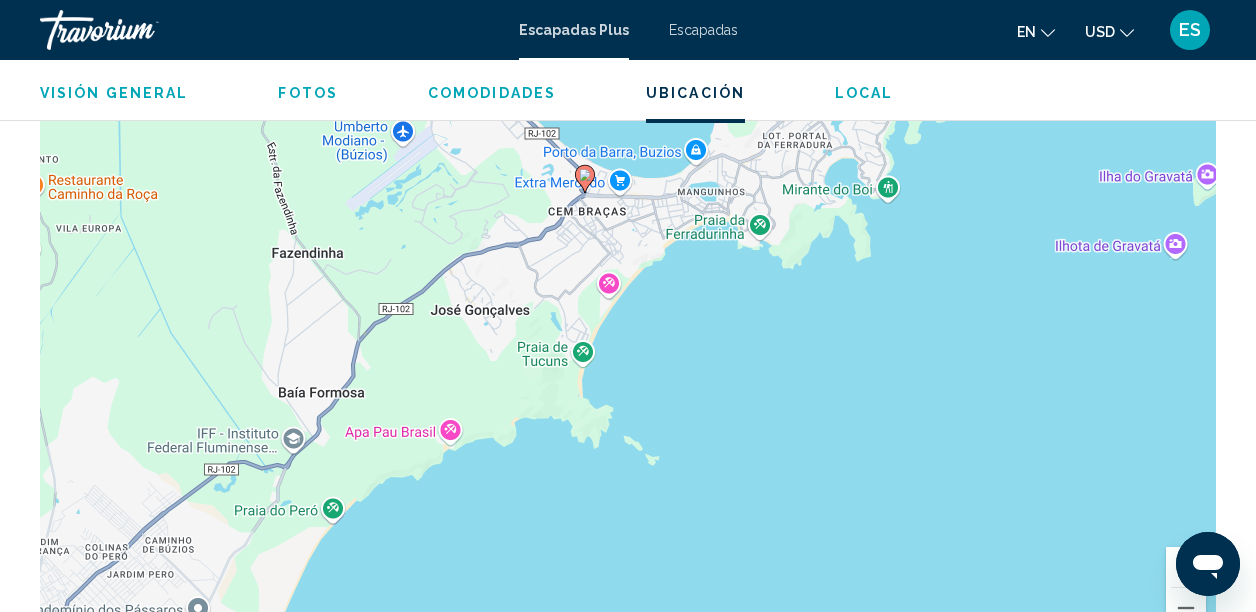 drag, startPoint x: 554, startPoint y: 522, endPoint x: 657, endPoint y: 315, distance: 231.20985 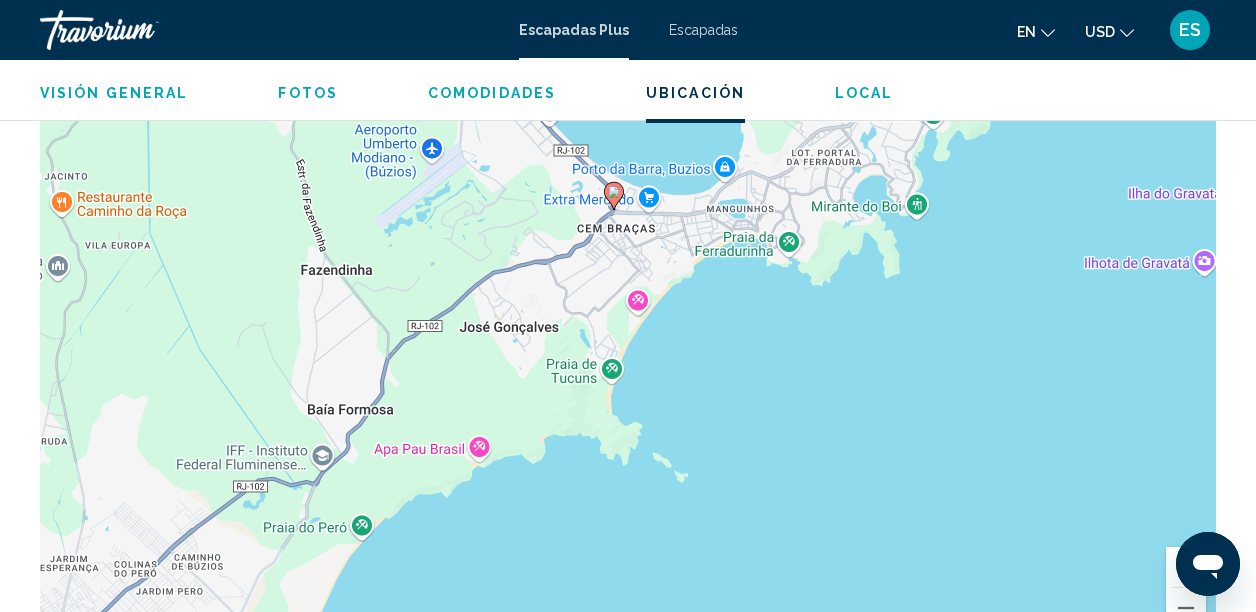 drag, startPoint x: 526, startPoint y: 412, endPoint x: 556, endPoint y: 434, distance: 37.202152 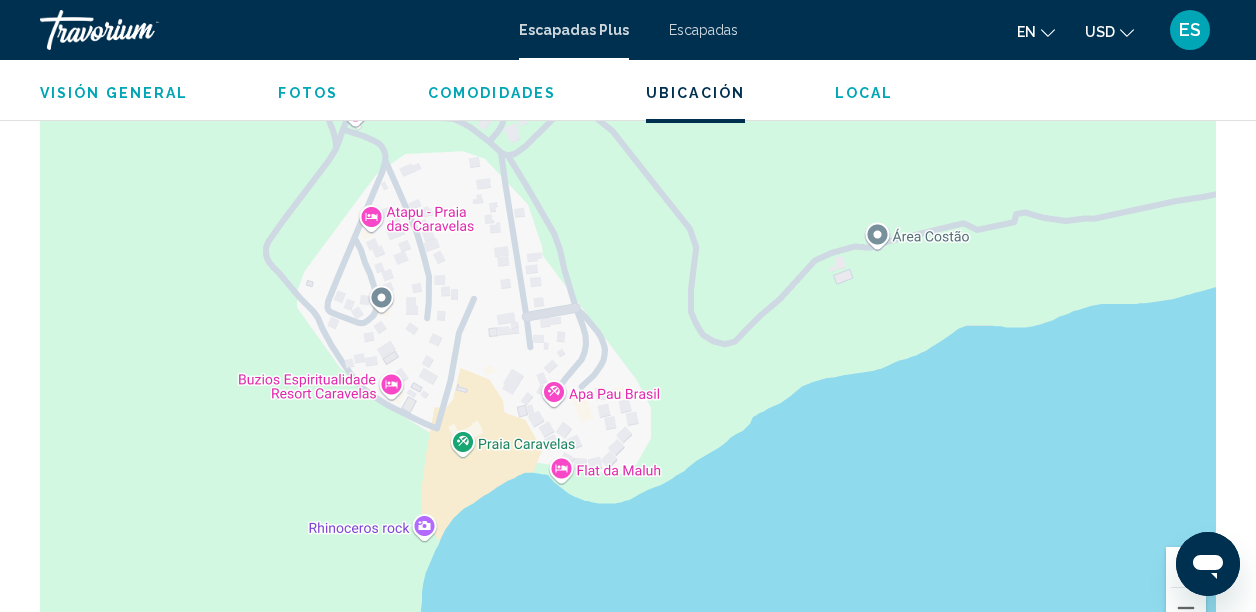 click at bounding box center (628, 352) 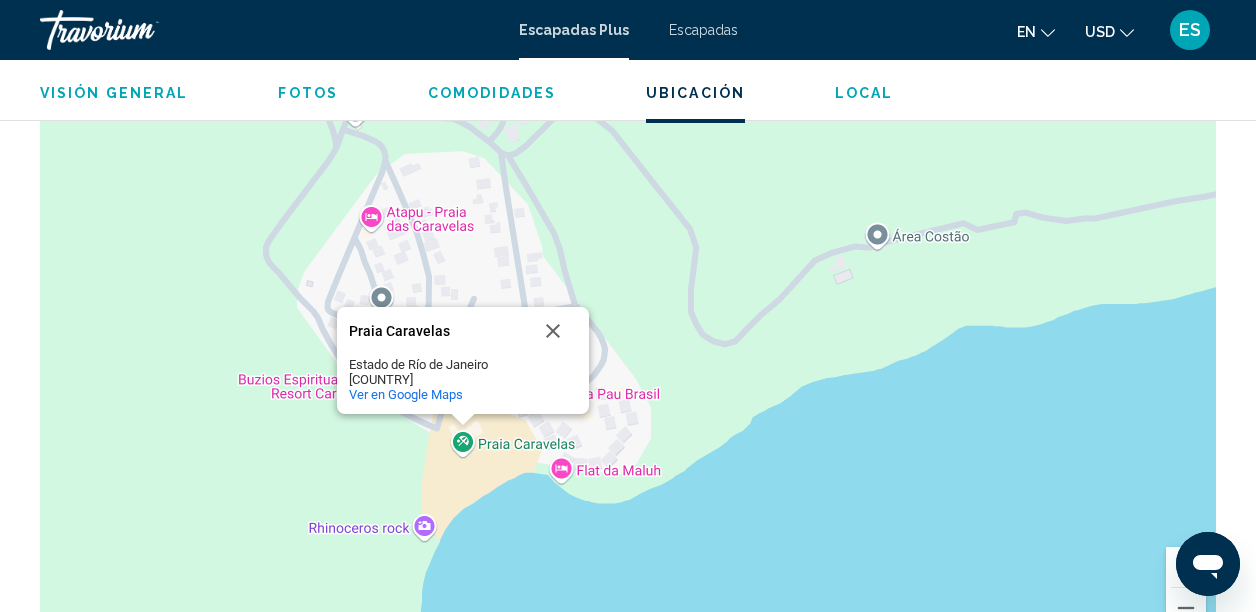 click on "Praia Caravelas Praia Caravelas Estado de Río de Janeiro Brasil Ver en Google Maps" at bounding box center [628, 352] 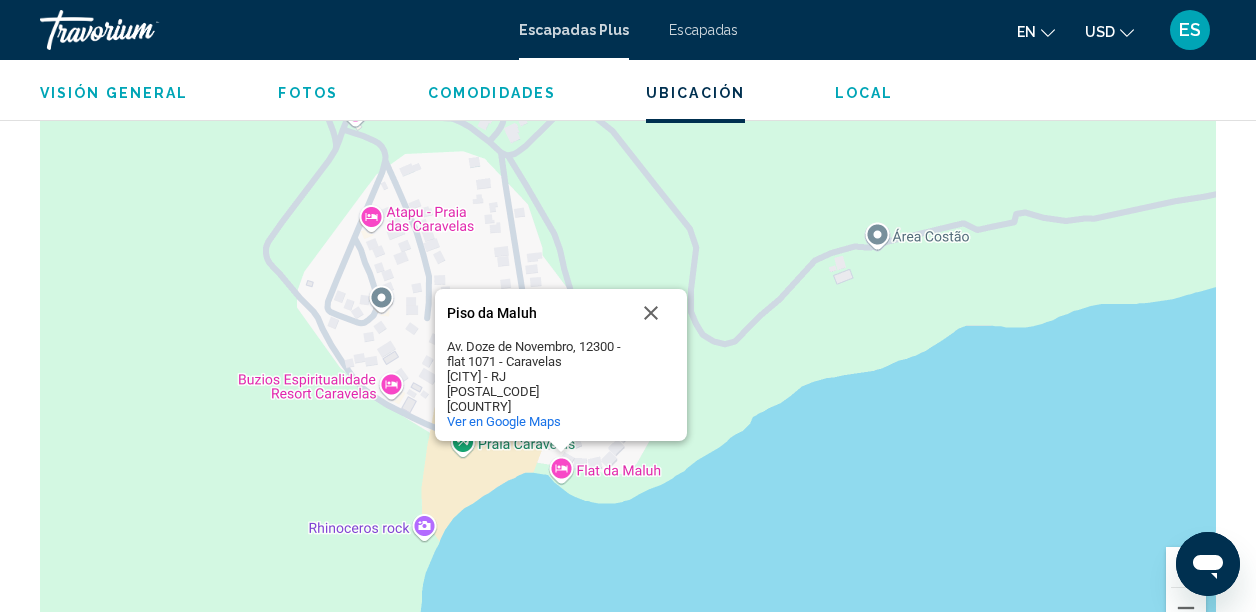 click on "Piso da Maluh Flat da Maluh Av. Doze de Novembro, [NUMBER] - flat [NUMBER] - Caravelas Armação dos Búzios - RJ [POSTAL_CODE] Brasil Ver en Google Maps" at bounding box center (628, 352) 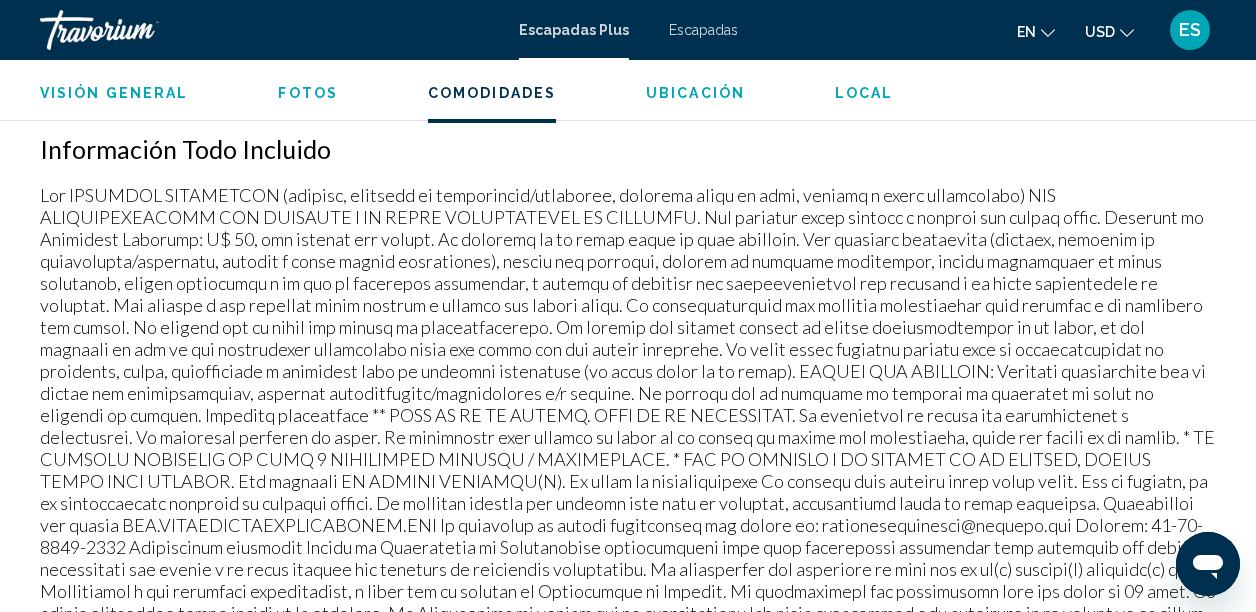 scroll, scrollTop: 1690, scrollLeft: 0, axis: vertical 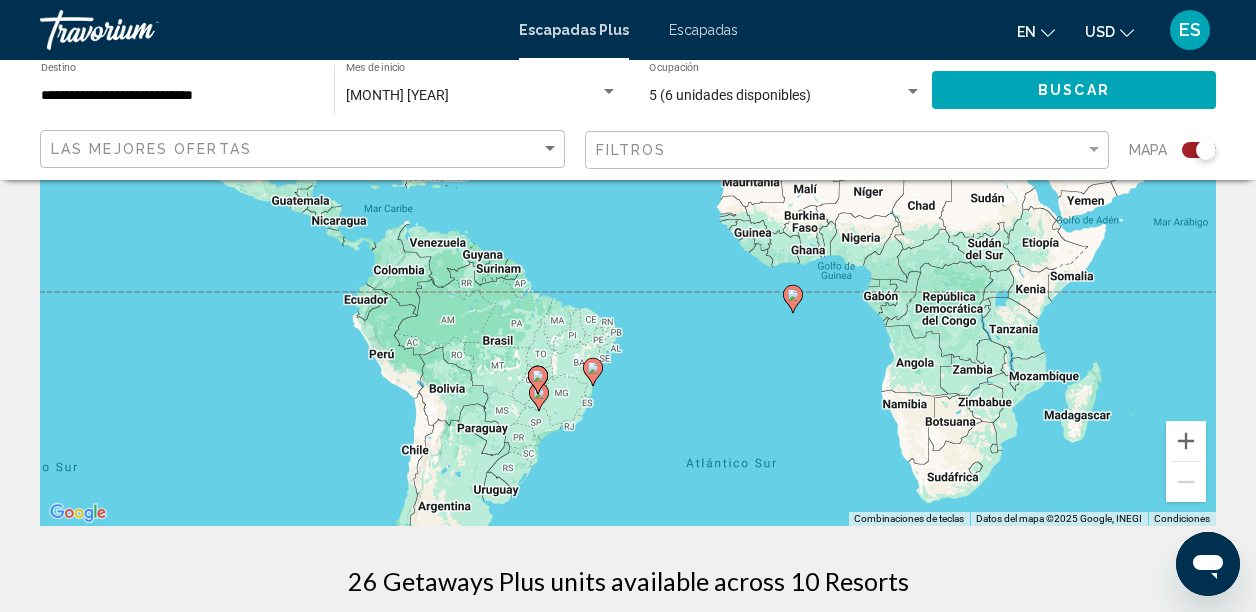 drag, startPoint x: 708, startPoint y: 492, endPoint x: 716, endPoint y: 343, distance: 149.21461 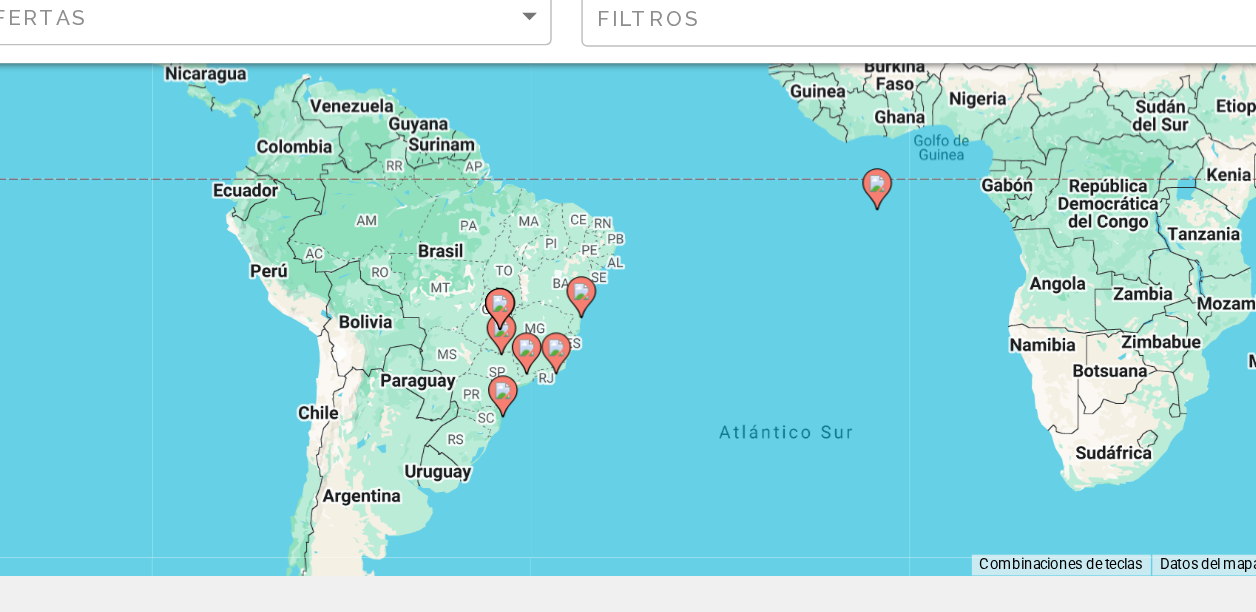 scroll, scrollTop: 274, scrollLeft: 0, axis: vertical 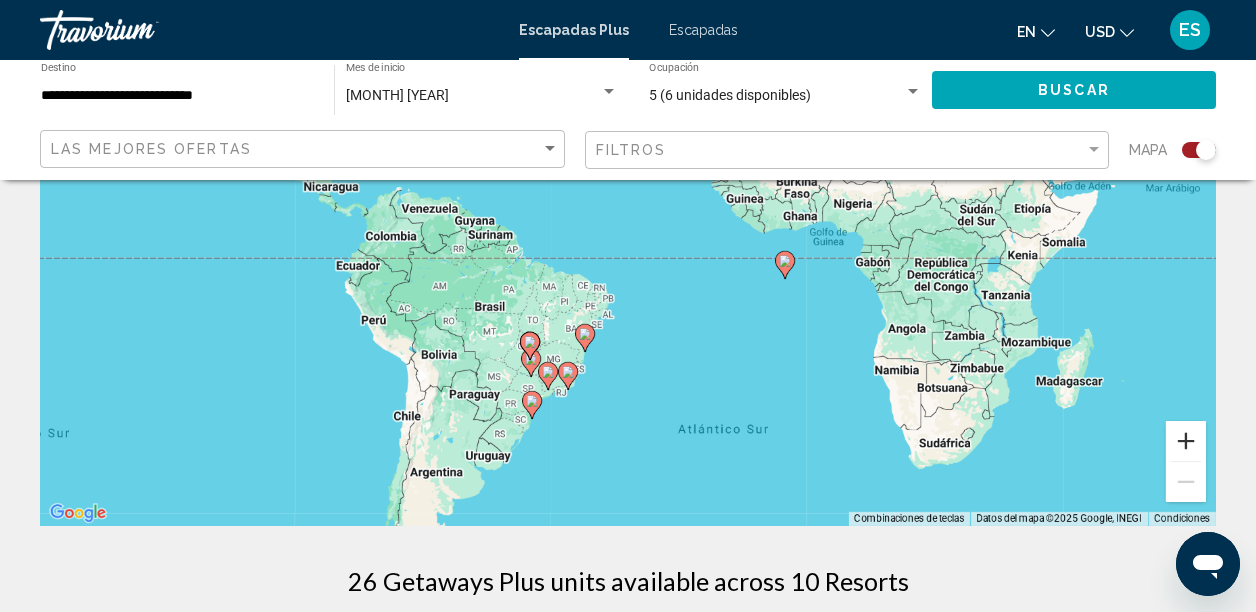 click at bounding box center (1186, 441) 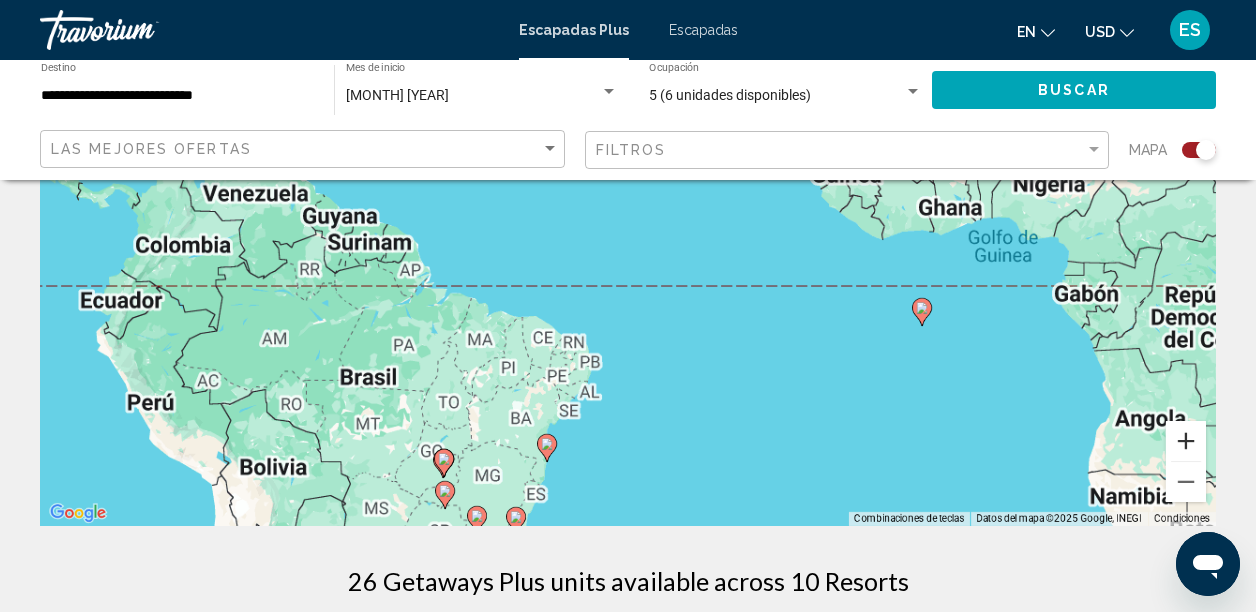 click at bounding box center (1186, 441) 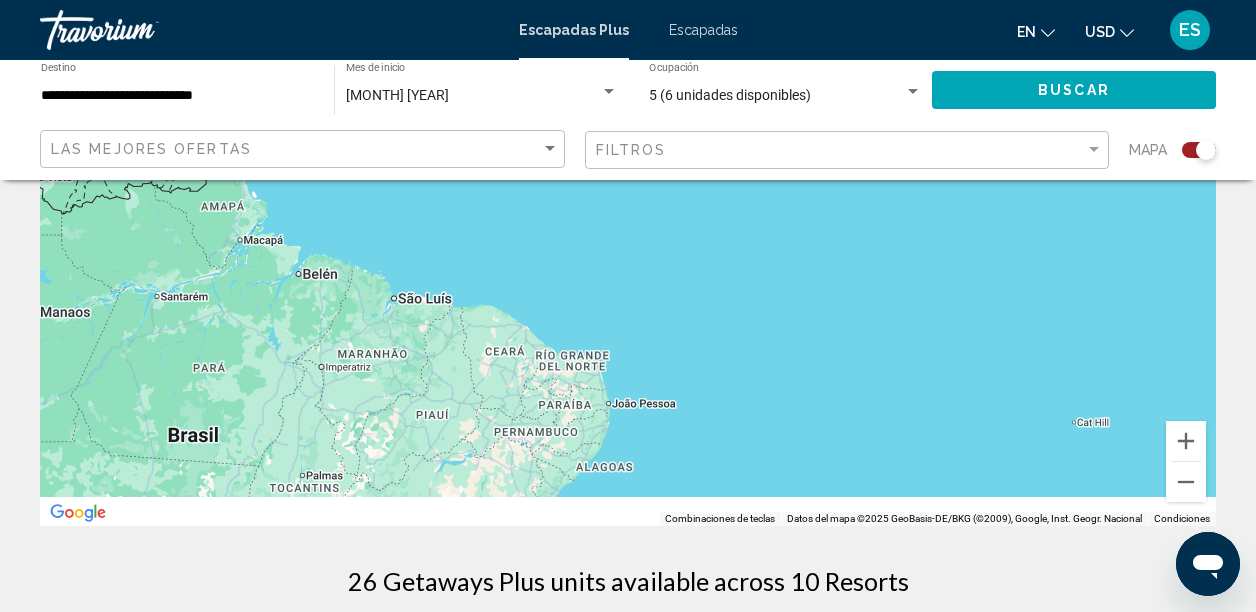drag, startPoint x: 648, startPoint y: 436, endPoint x: 745, endPoint y: 210, distance: 245.93698 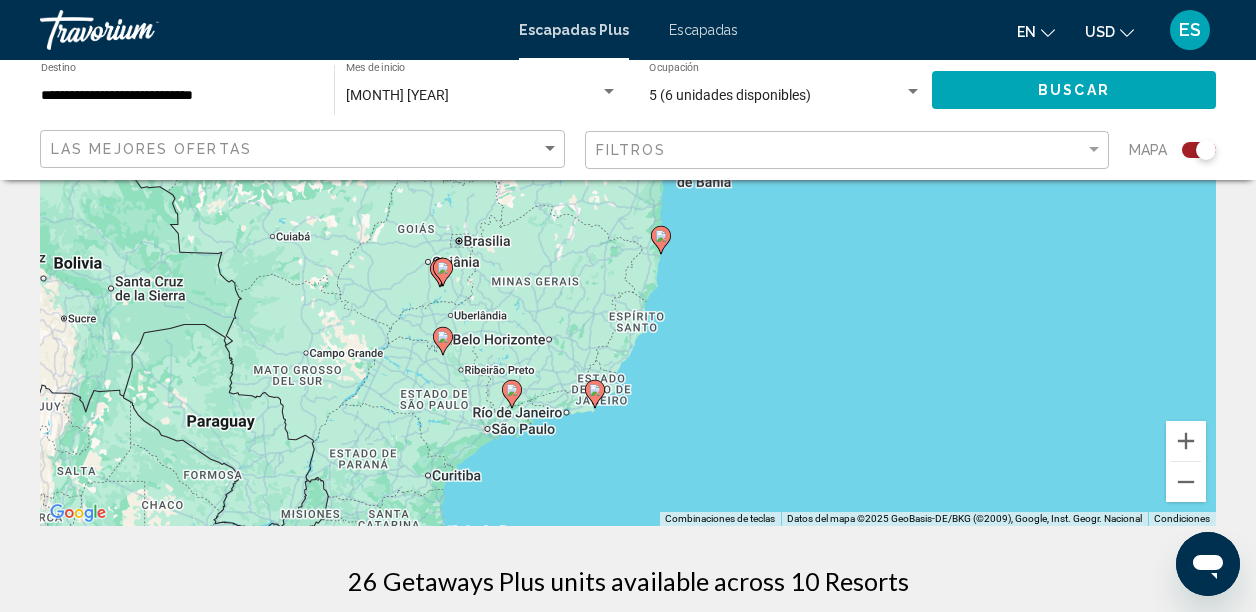 drag, startPoint x: 521, startPoint y: 416, endPoint x: 620, endPoint y: 195, distance: 242.1611 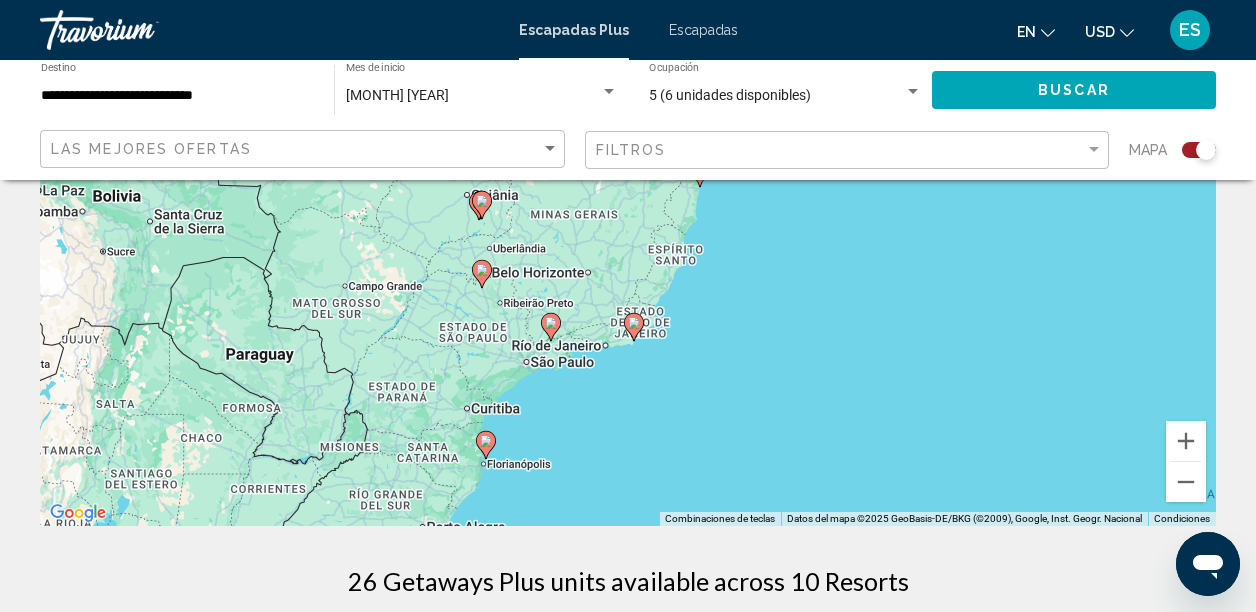 drag, startPoint x: 454, startPoint y: 346, endPoint x: 496, endPoint y: 274, distance: 83.35467 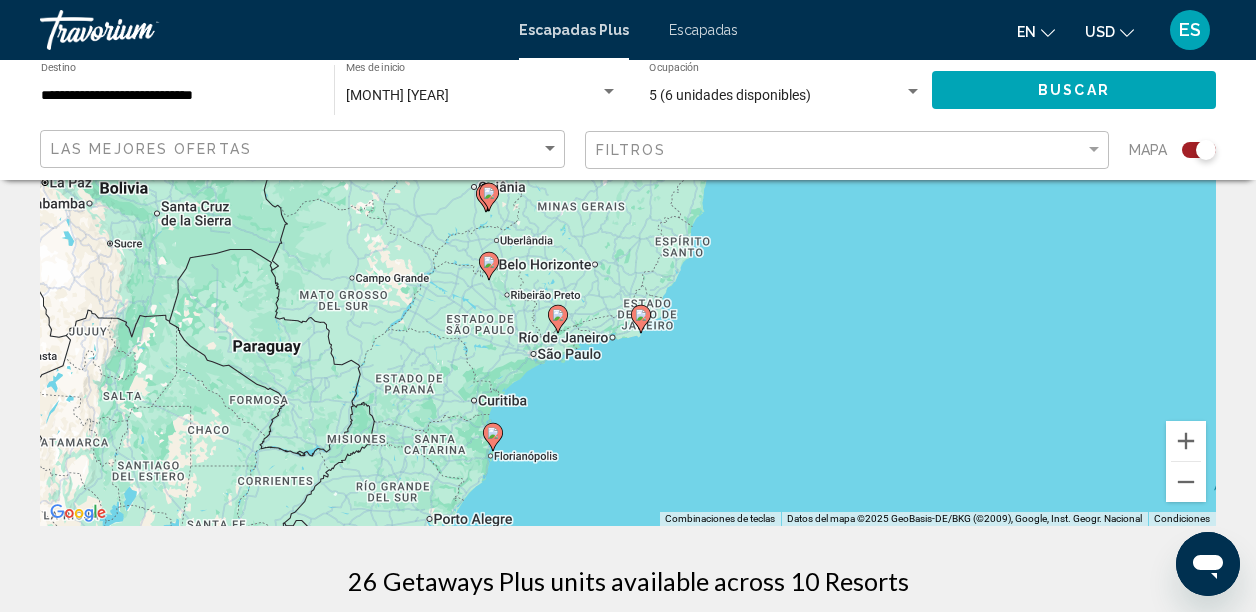click 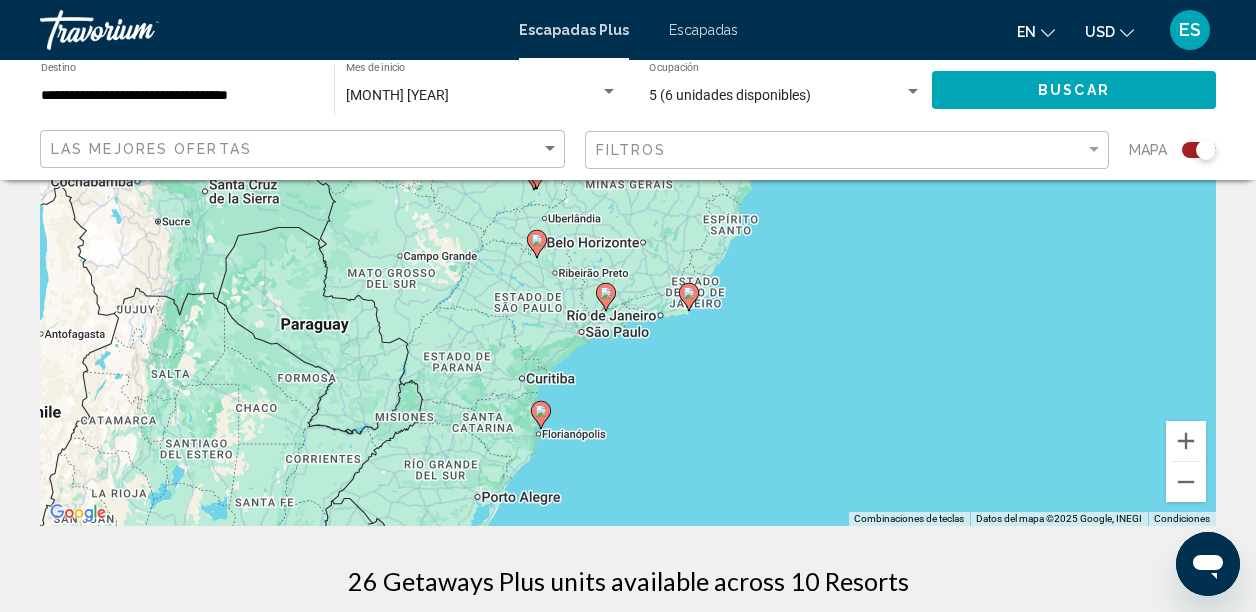 drag, startPoint x: 690, startPoint y: 426, endPoint x: 655, endPoint y: 574, distance: 152.08221 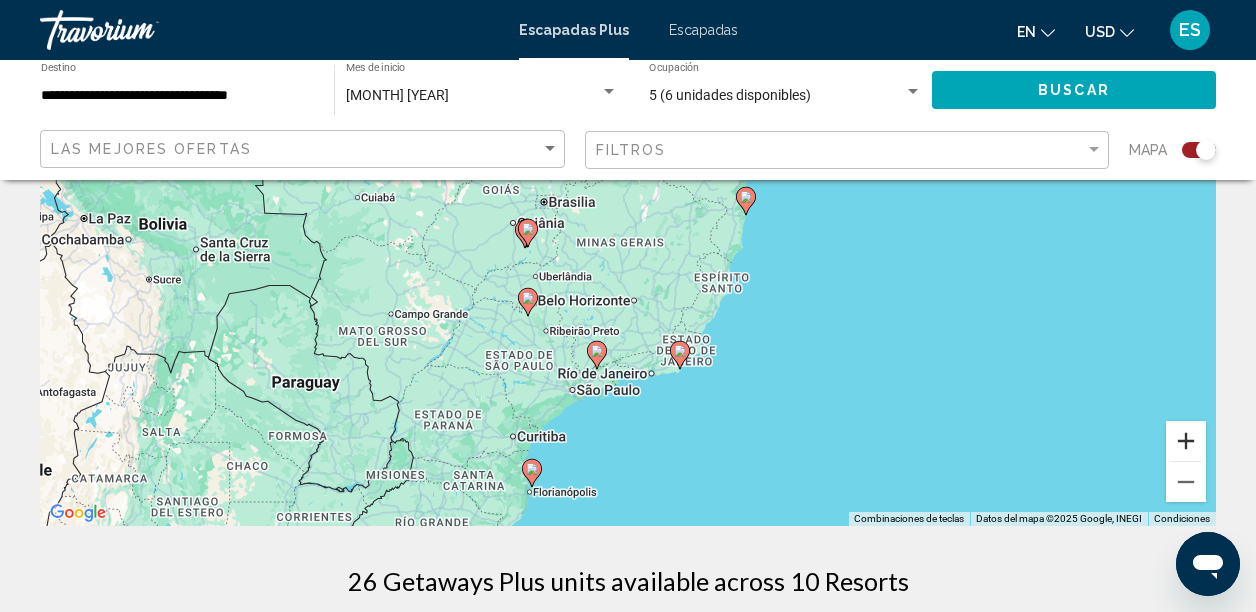 click at bounding box center [1186, 441] 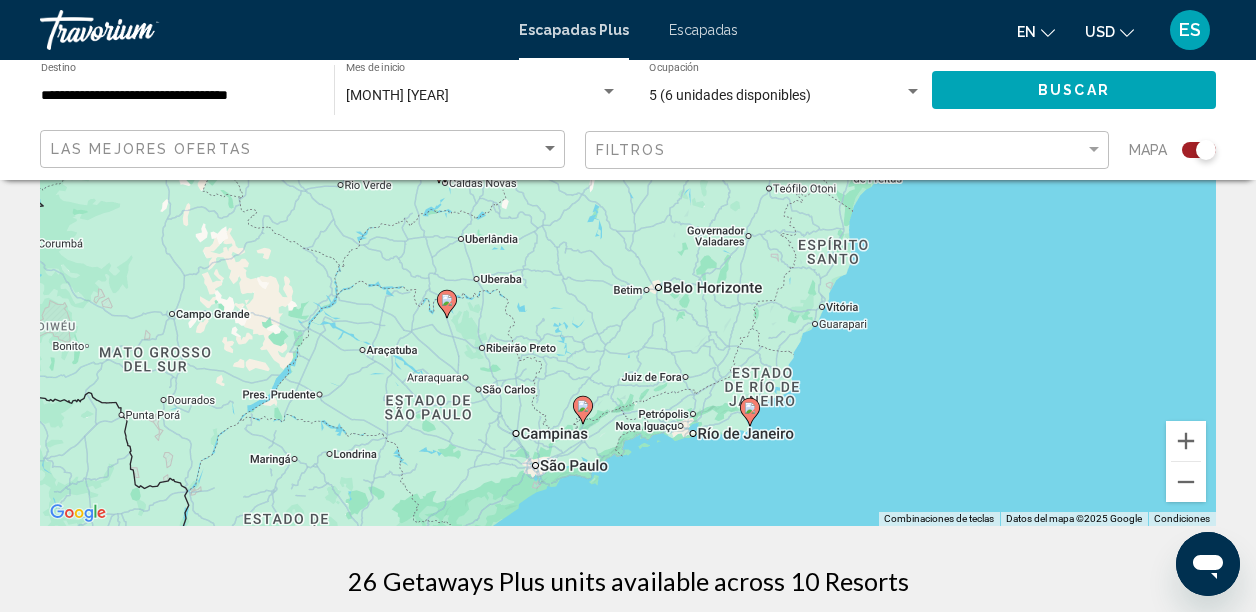 drag, startPoint x: 746, startPoint y: 372, endPoint x: 766, endPoint y: 276, distance: 98.0612 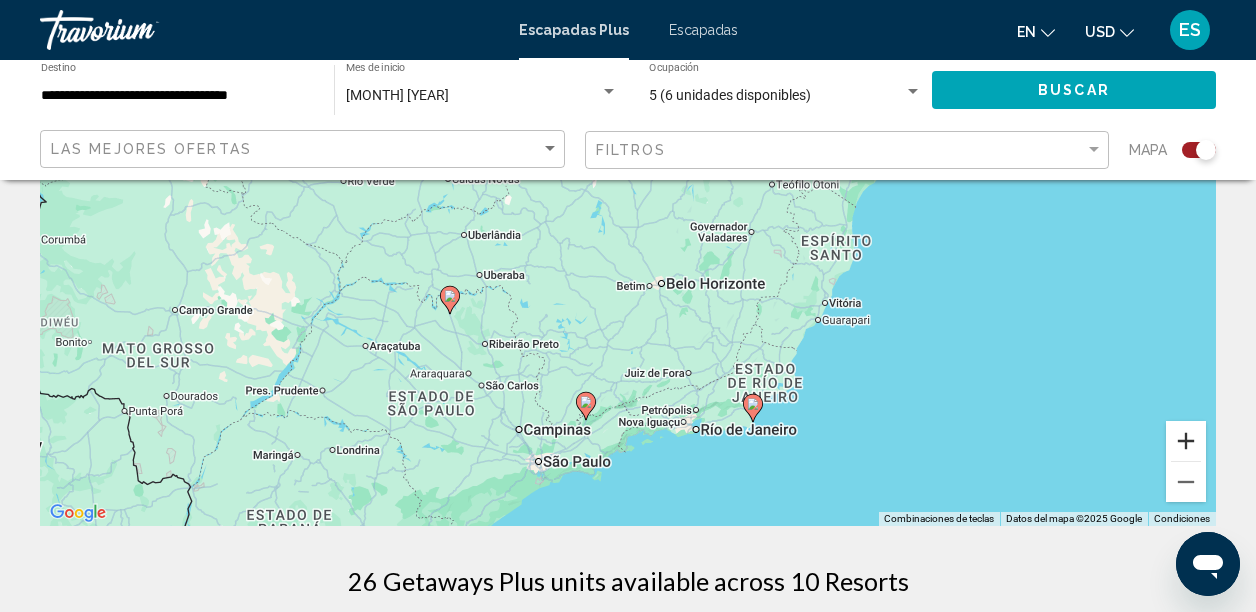 click at bounding box center (1186, 441) 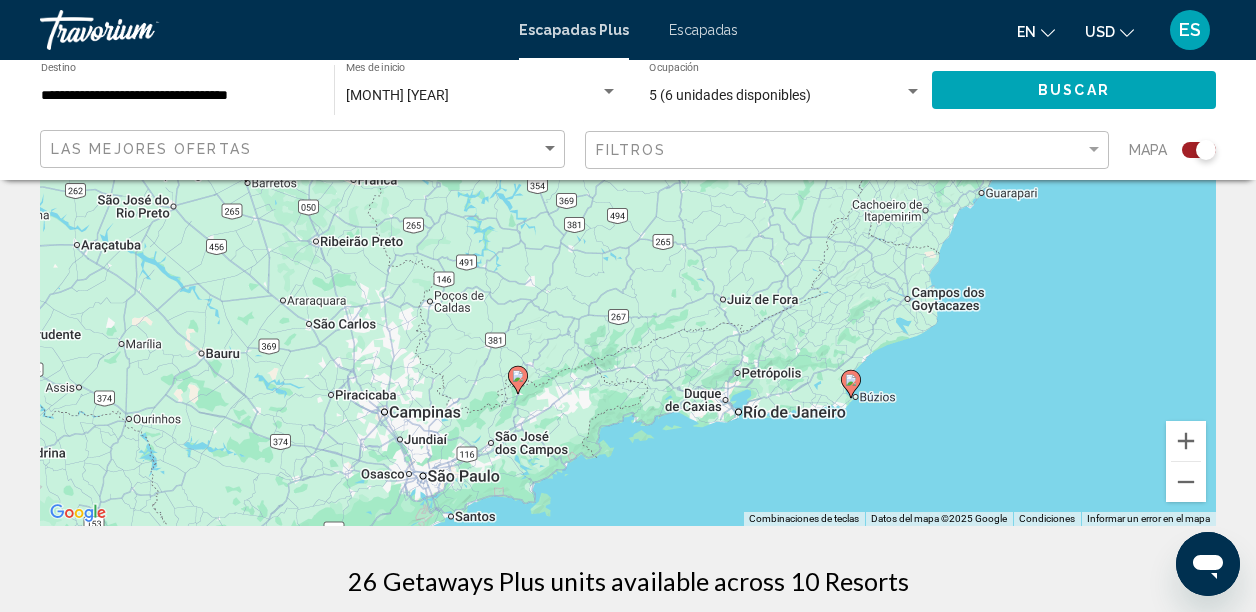 drag, startPoint x: 785, startPoint y: 430, endPoint x: 756, endPoint y: 204, distance: 227.85303 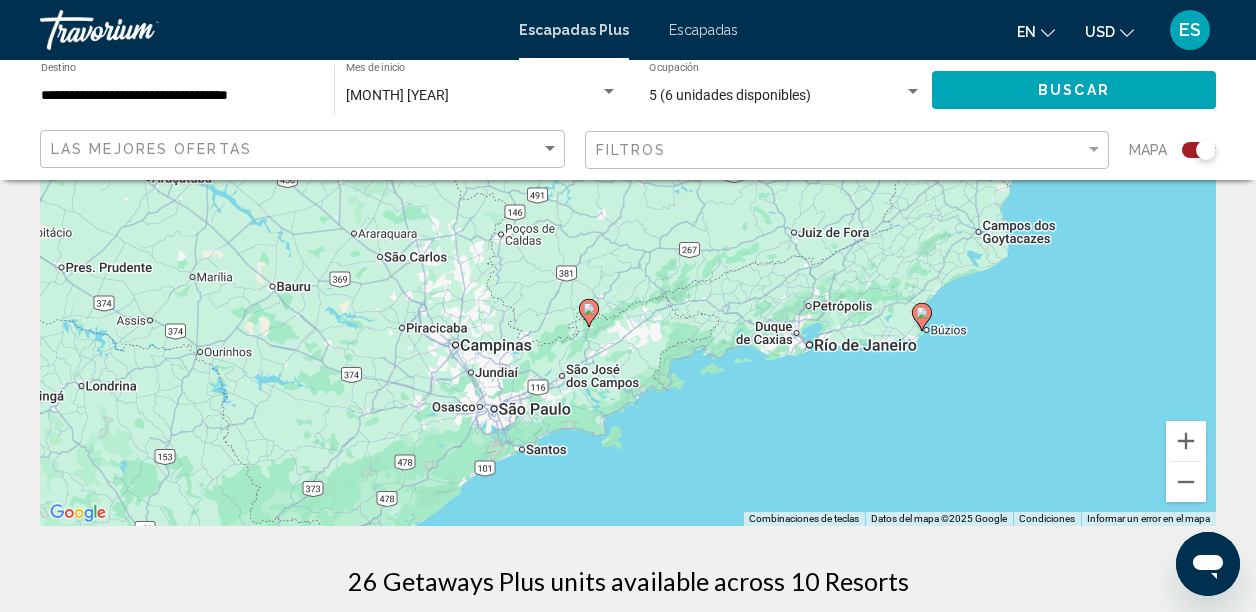 drag, startPoint x: 540, startPoint y: 458, endPoint x: 619, endPoint y: 395, distance: 101.04455 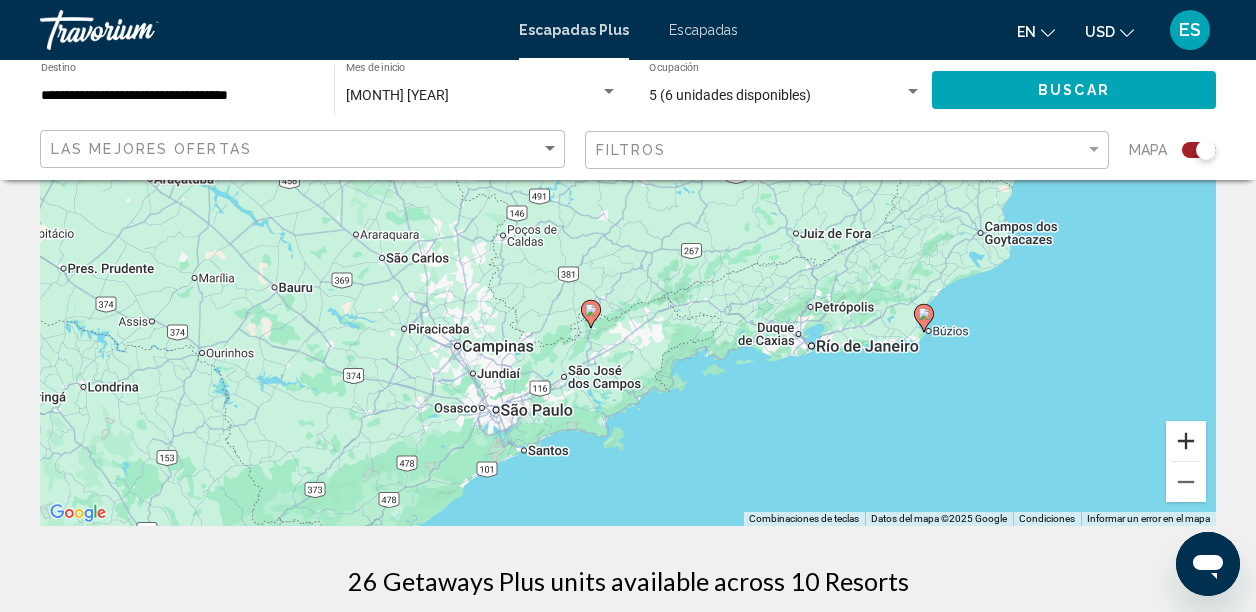 click at bounding box center (1186, 441) 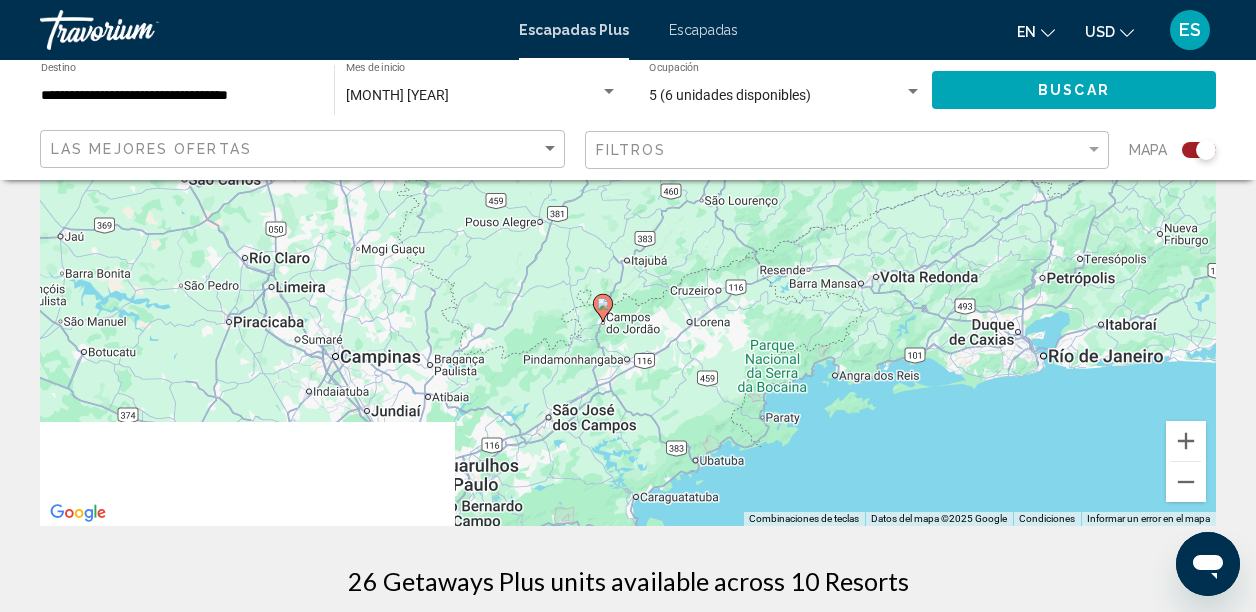 drag, startPoint x: 767, startPoint y: 436, endPoint x: 817, endPoint y: 312, distance: 133.70116 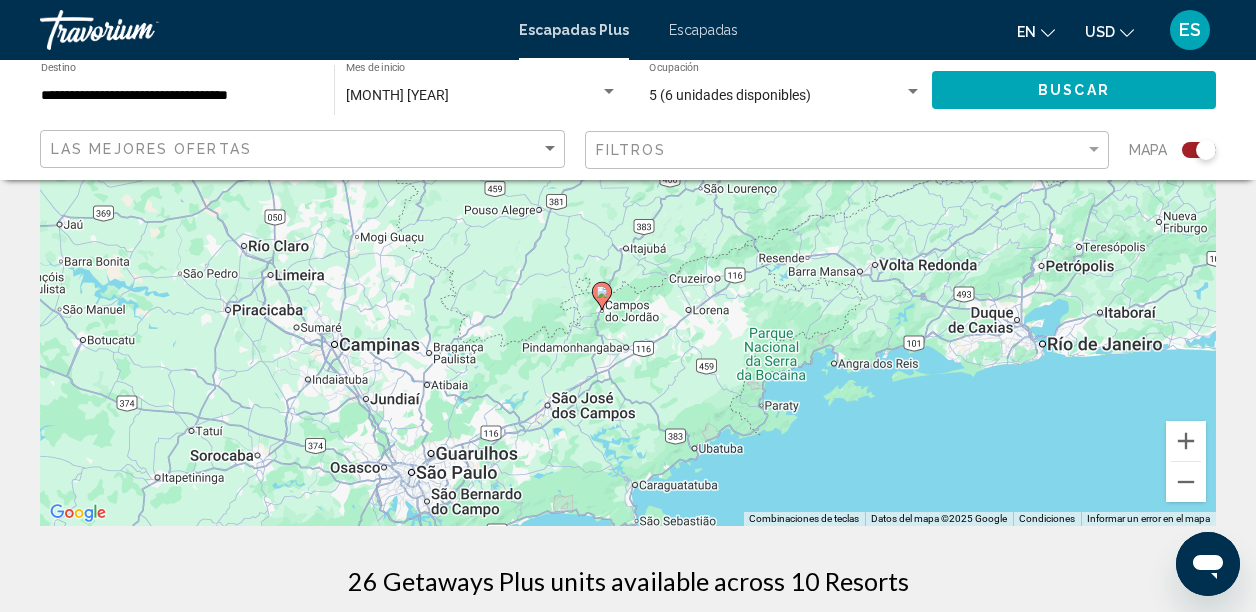 click 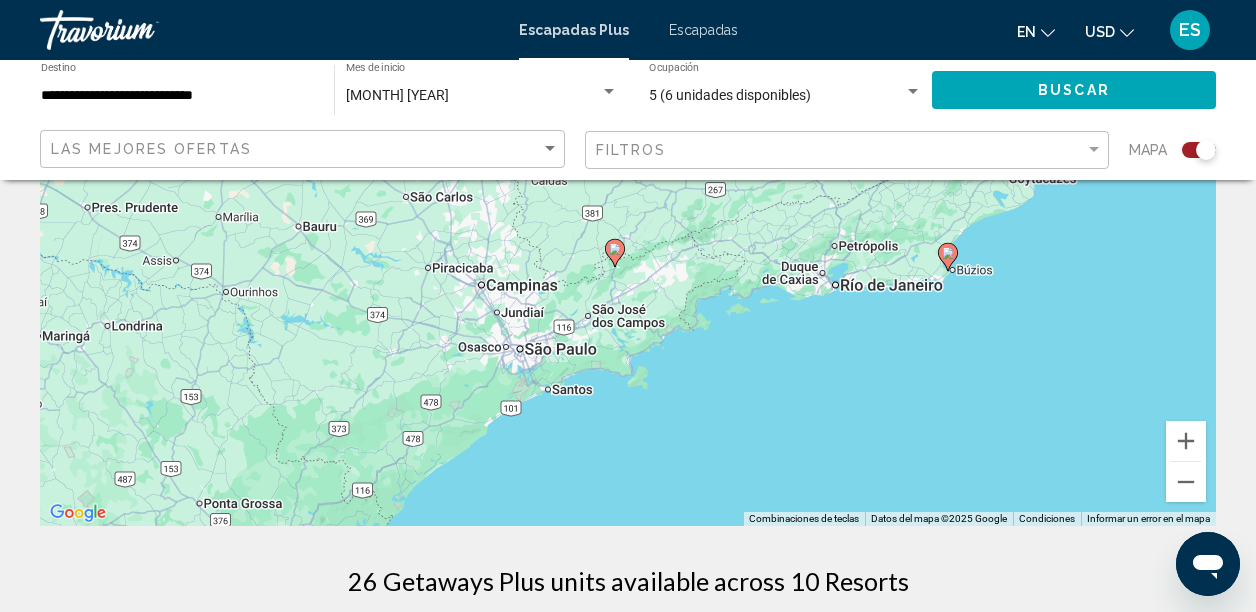 click 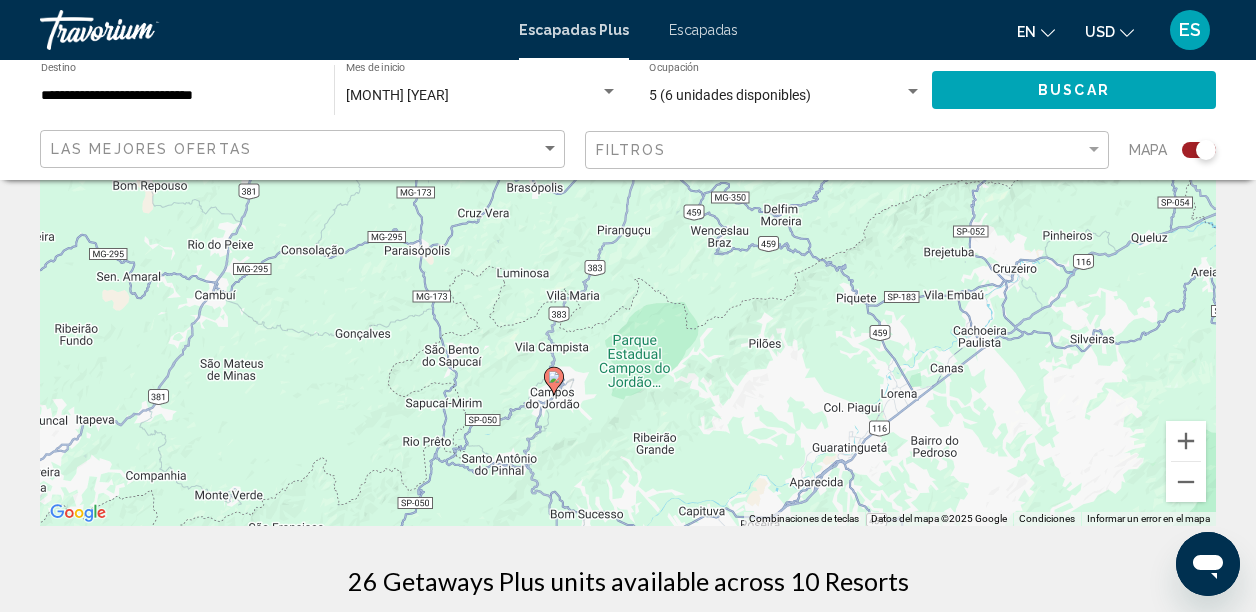 drag, startPoint x: 578, startPoint y: 418, endPoint x: 610, endPoint y: 232, distance: 188.73262 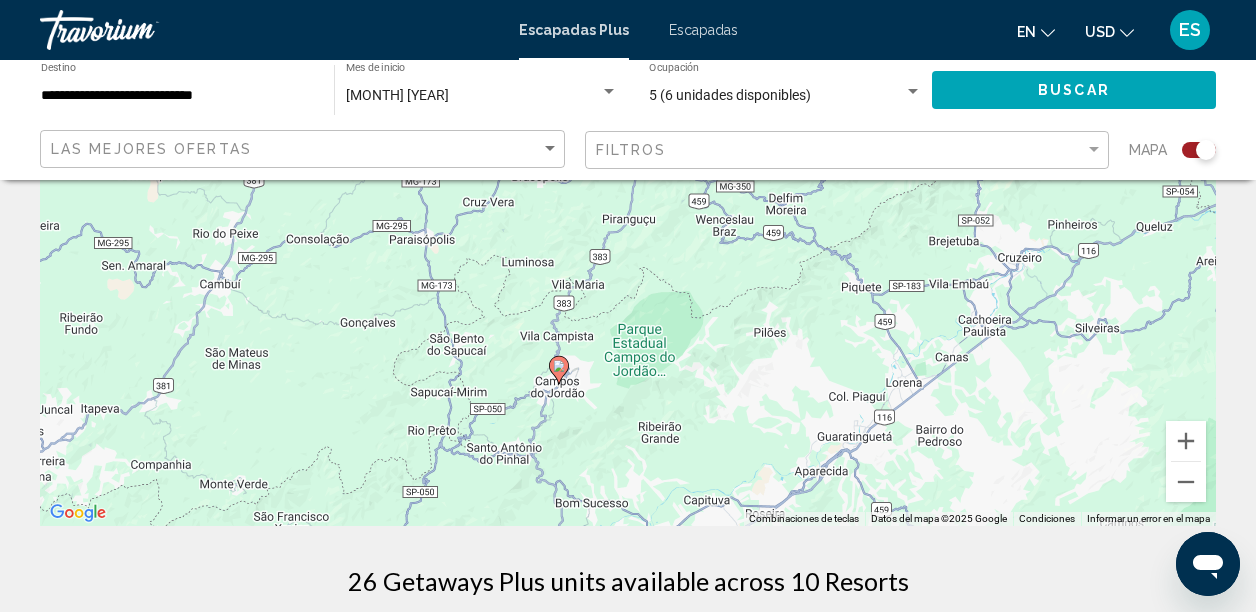 click 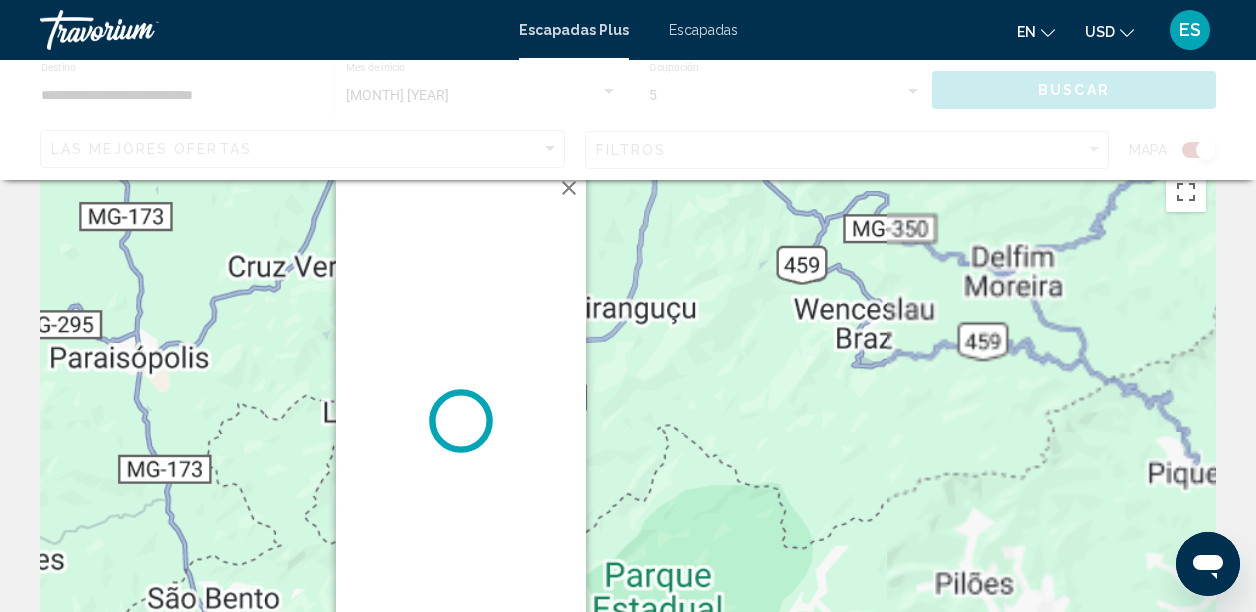 scroll, scrollTop: 0, scrollLeft: 0, axis: both 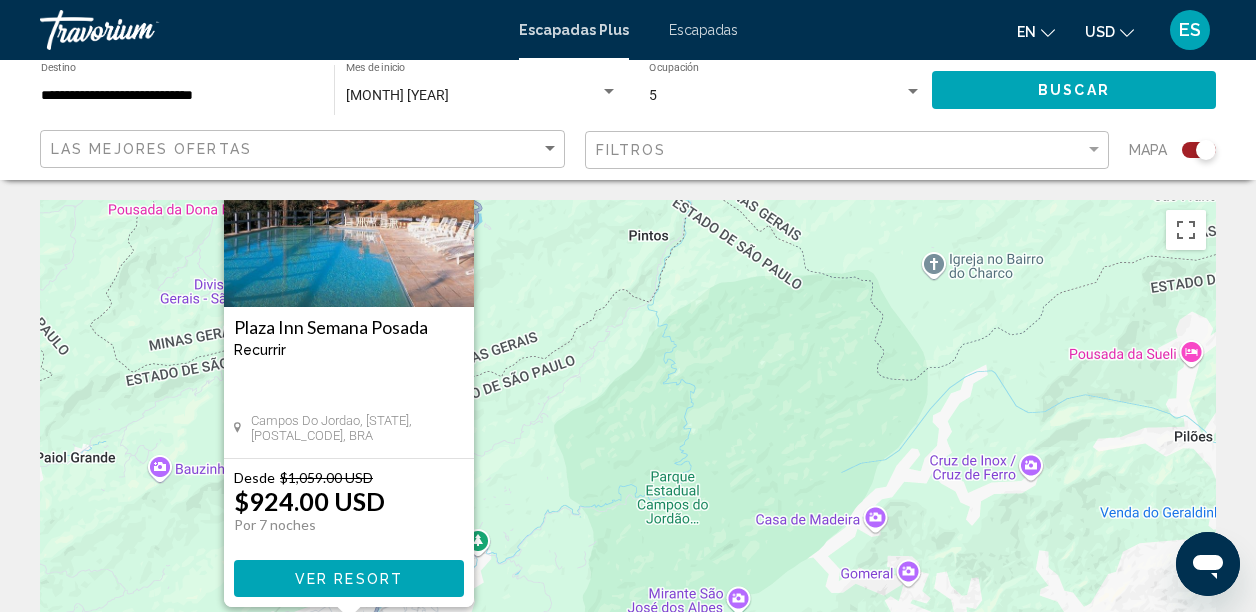 drag, startPoint x: 598, startPoint y: 525, endPoint x: 594, endPoint y: 396, distance: 129.062 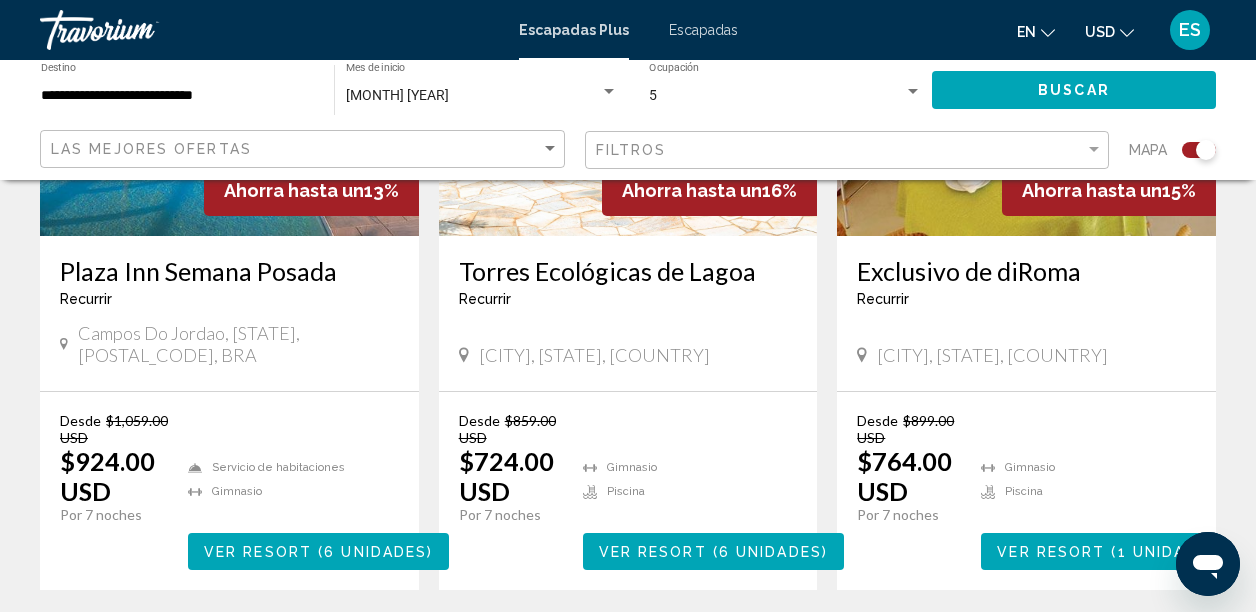 scroll, scrollTop: 1045, scrollLeft: 0, axis: vertical 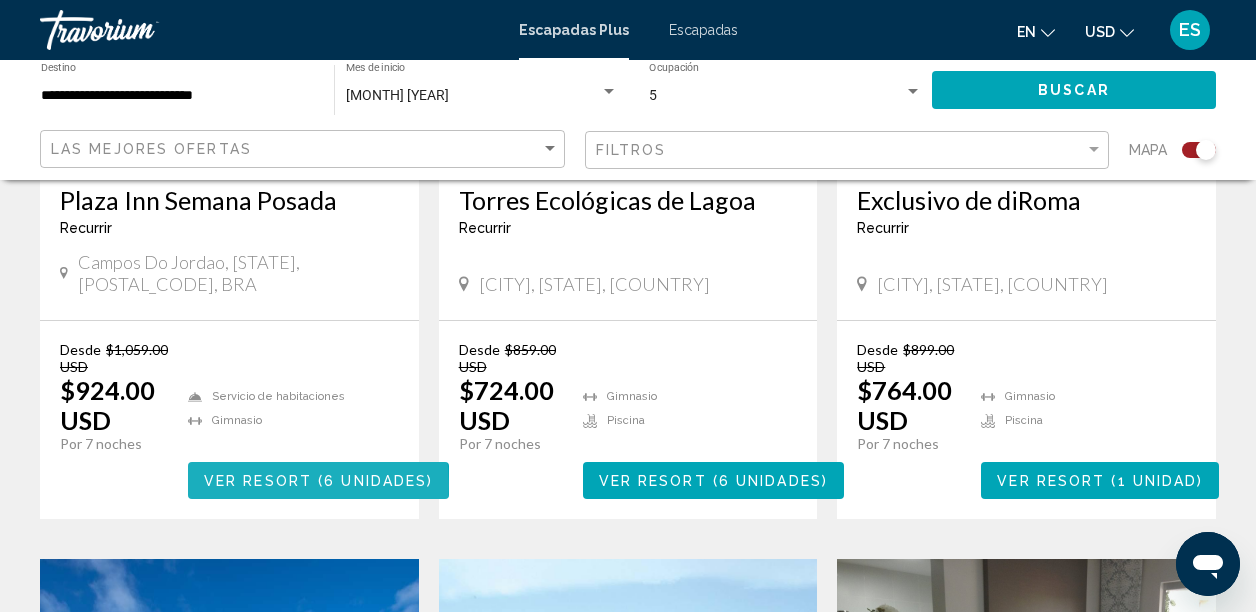 click on "Ver Resort" at bounding box center (258, 481) 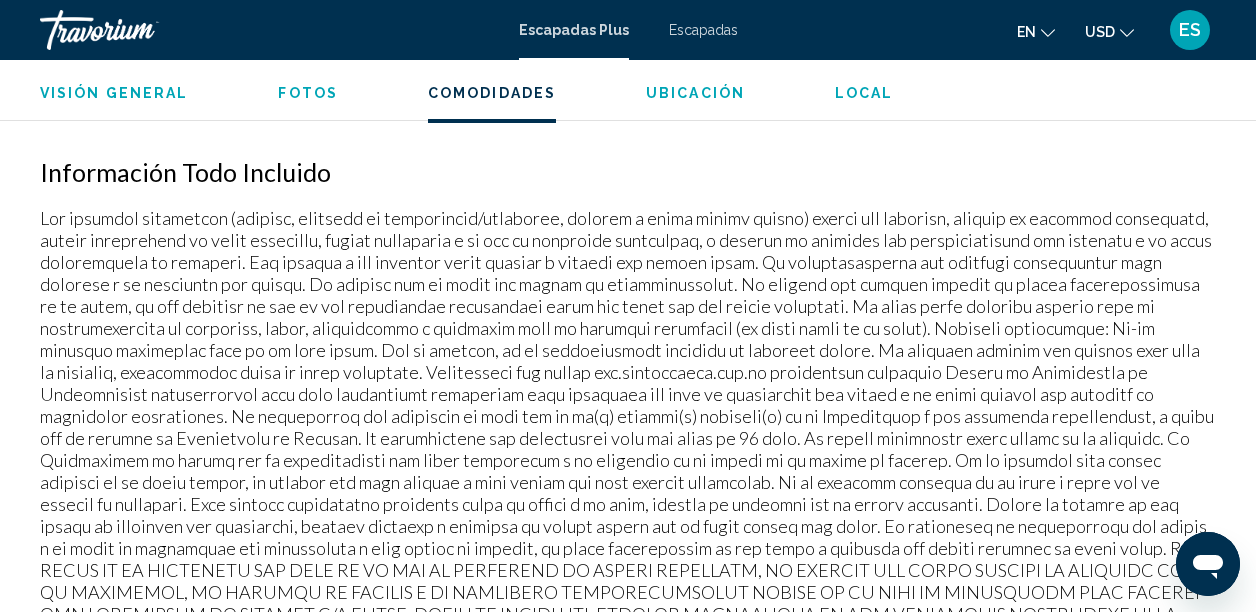 scroll, scrollTop: 1985, scrollLeft: 0, axis: vertical 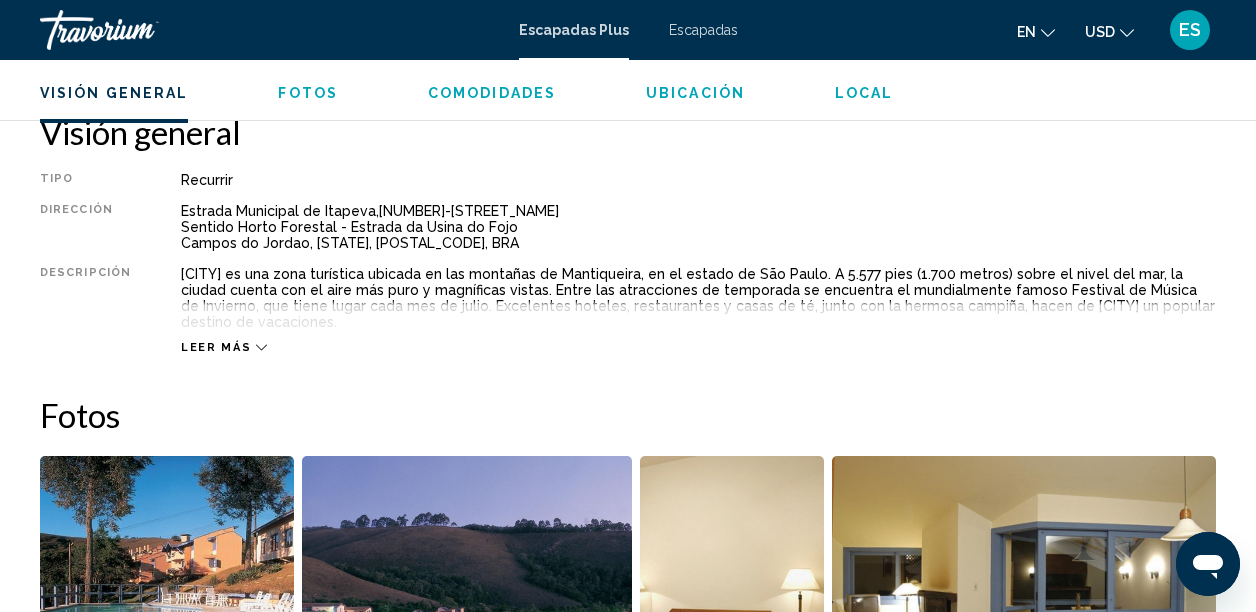click on "Leer más" at bounding box center (216, 347) 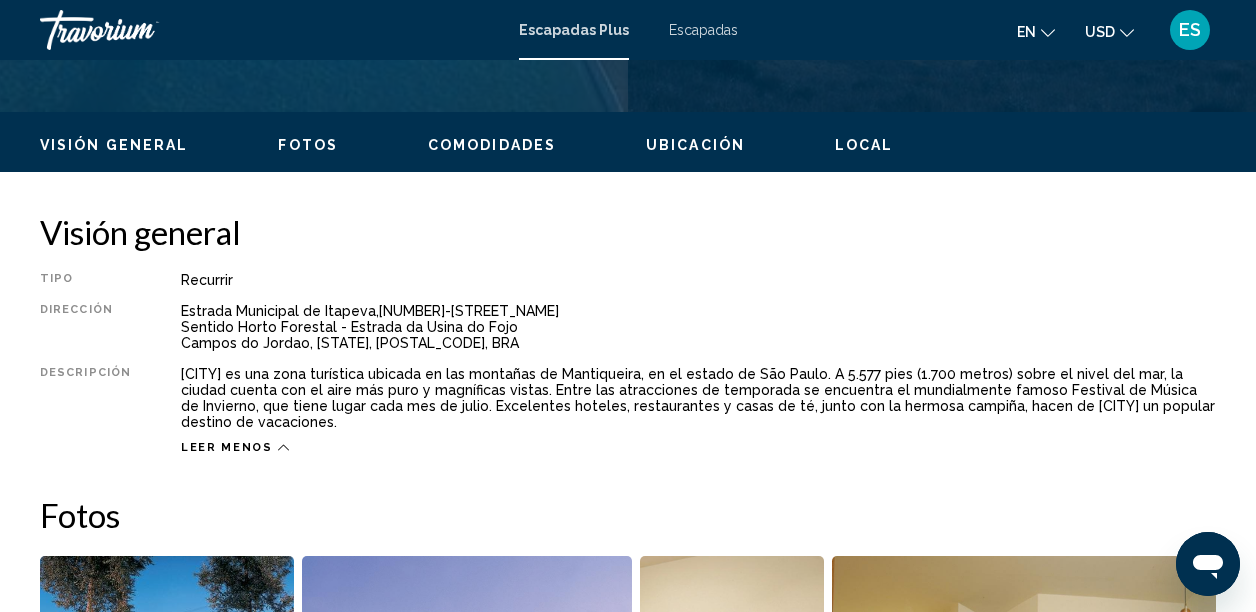 scroll, scrollTop: 892, scrollLeft: 0, axis: vertical 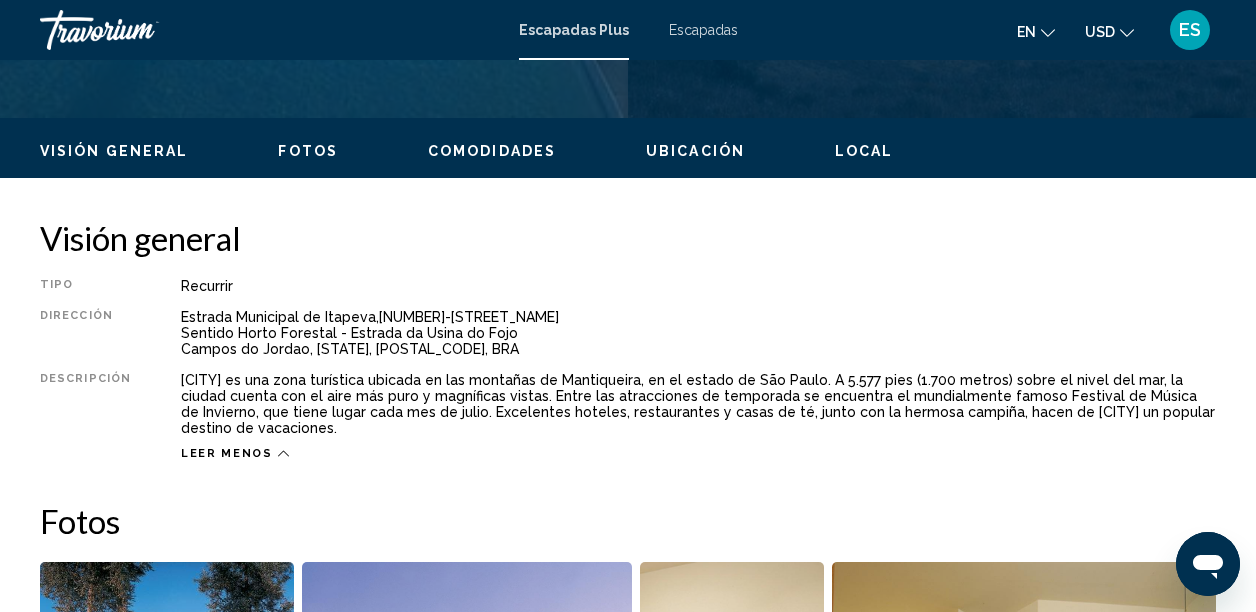 click on "Local" at bounding box center [864, 151] 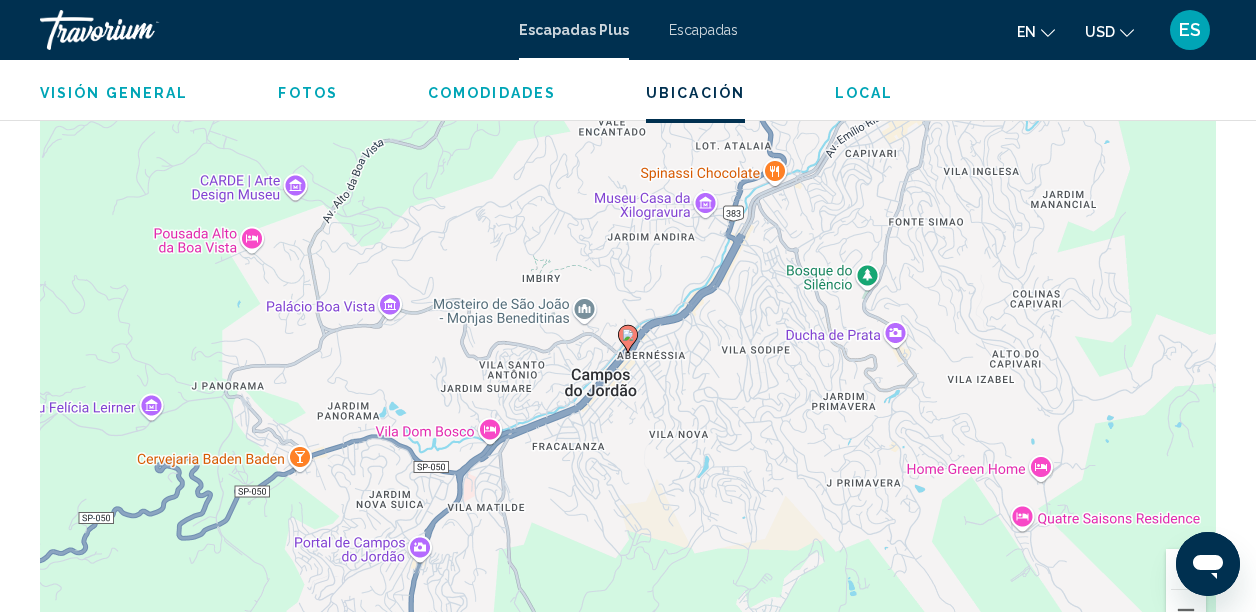 scroll, scrollTop: 3267, scrollLeft: 0, axis: vertical 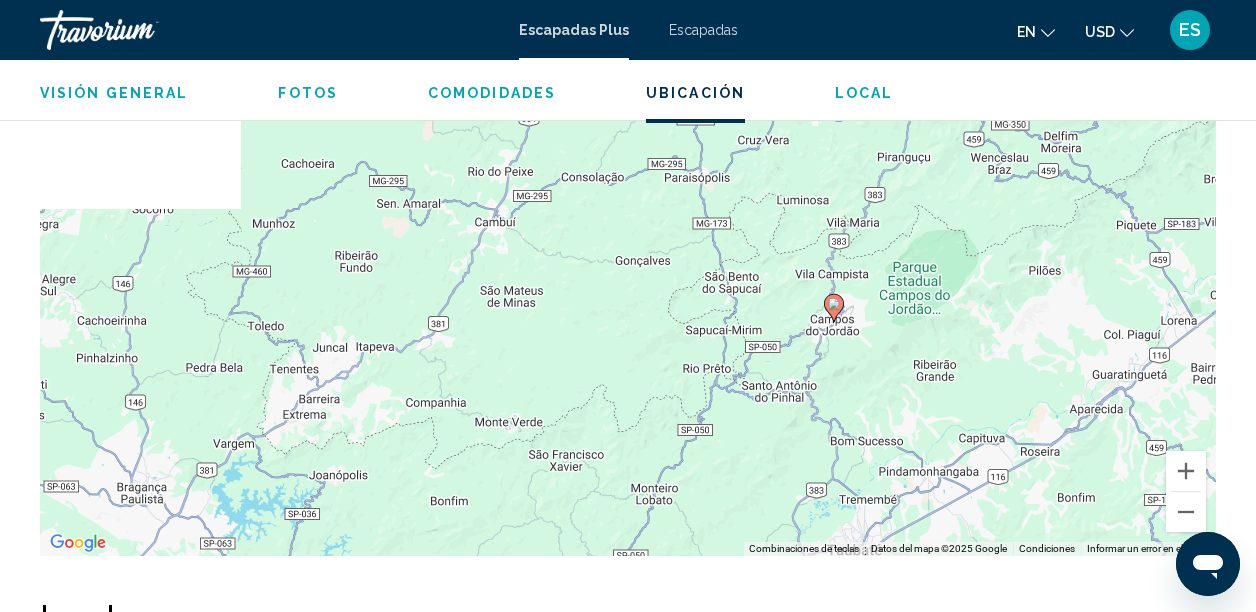 click on "Para activar la función de arrastrar con el teclado, presiona Alt + Intro. Una vez que estés en el estado de arrastrar con el teclado, usa las teclas de flecha para mover el marcador. Para completar la acción, presiona la tecla Intro. Para cancelar, presiona Escape." at bounding box center (628, 256) 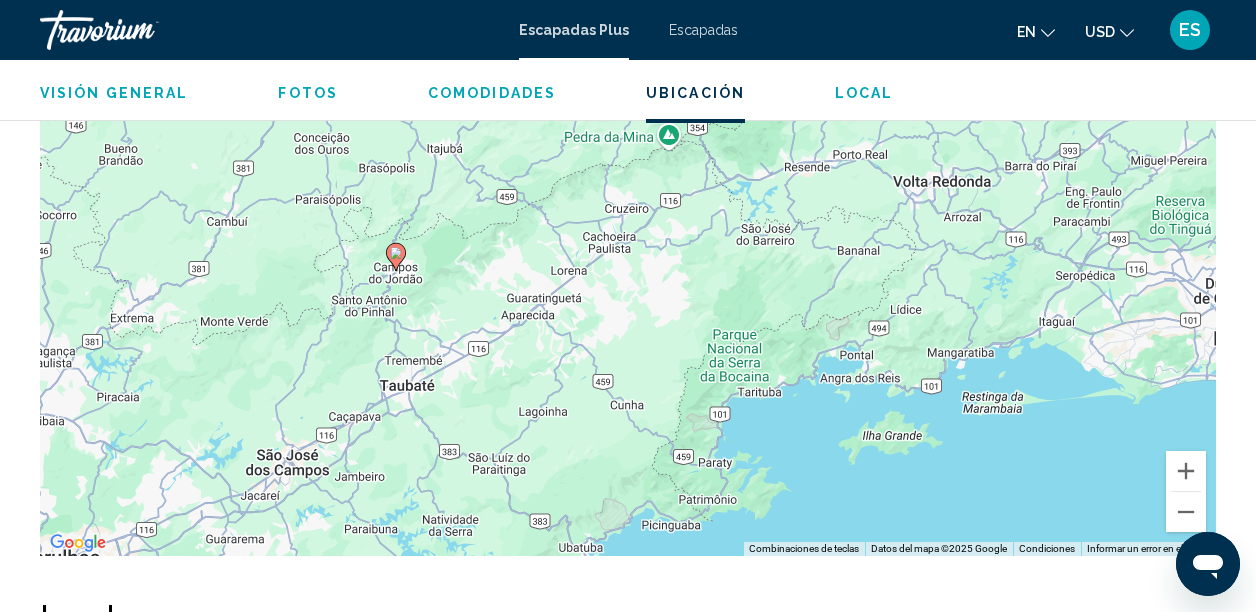 drag, startPoint x: 1044, startPoint y: 346, endPoint x: 552, endPoint y: 262, distance: 499.11923 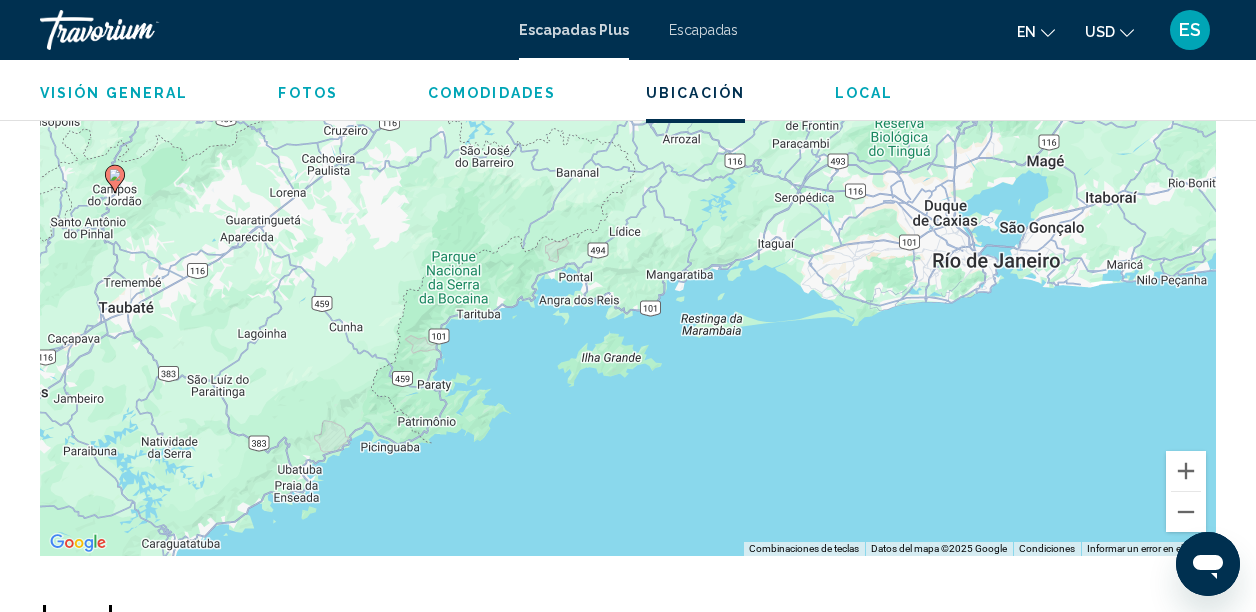 drag, startPoint x: 846, startPoint y: 335, endPoint x: 562, endPoint y: 256, distance: 294.78296 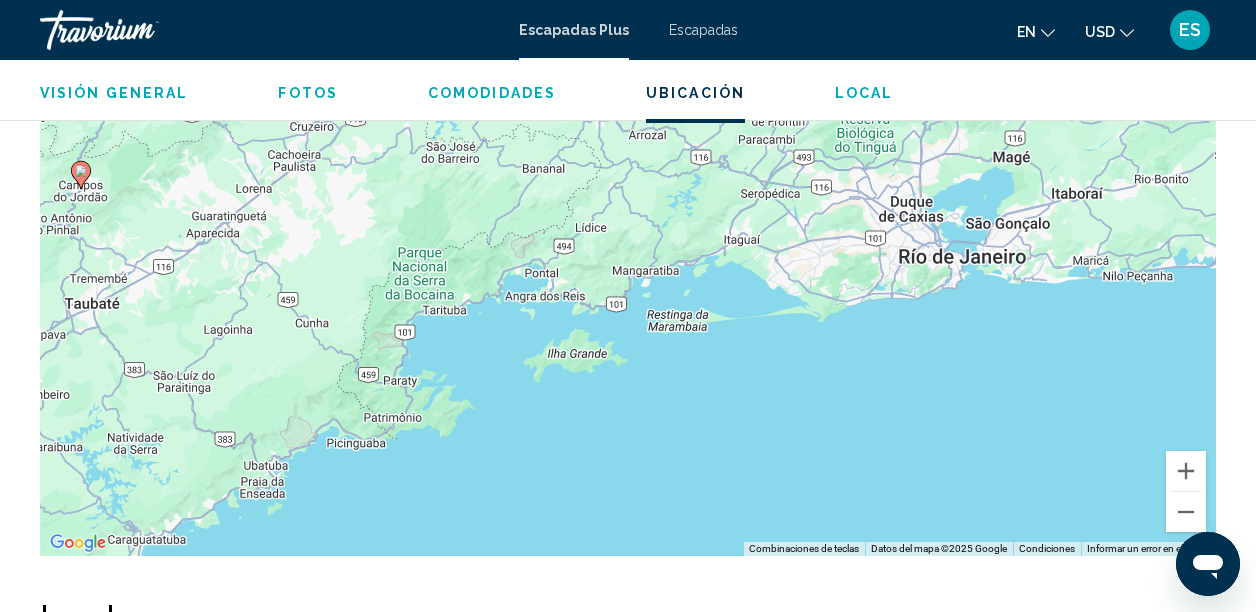 click on "Para activar la función de arrastrar con el teclado, presiona Alt + Intro. Una vez que estés en el estado de arrastrar con el teclado, usa las teclas de flecha para mover el marcador. Para completar la acción, presiona la tecla Intro. Para cancelar, presiona Escape." at bounding box center [628, 256] 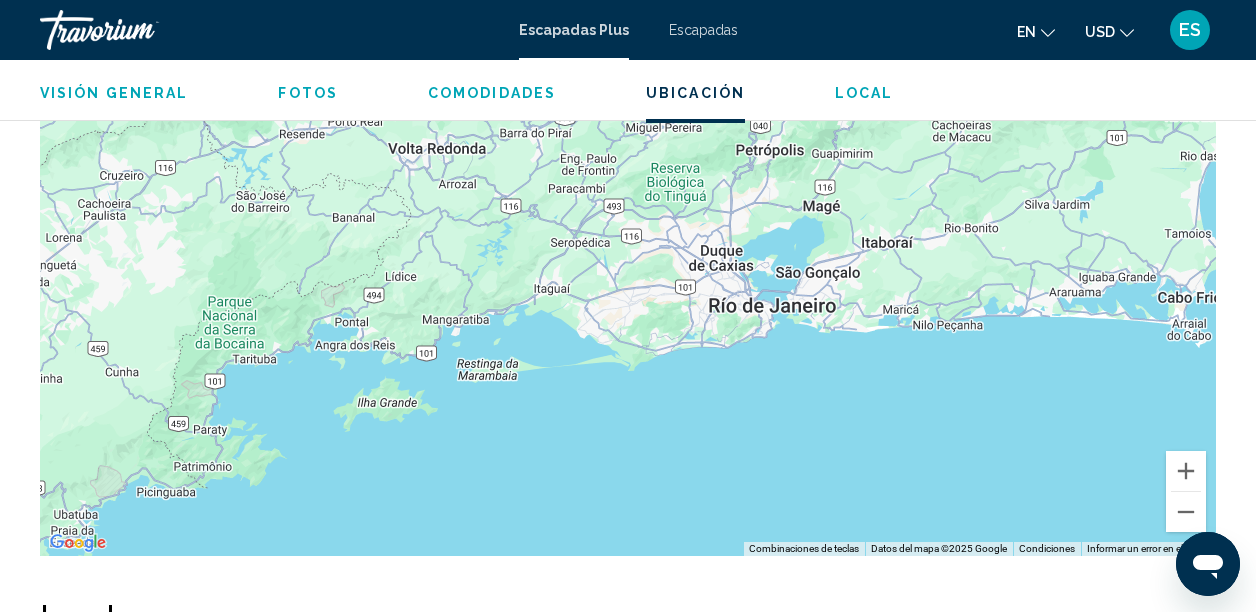 drag, startPoint x: 946, startPoint y: 260, endPoint x: 723, endPoint y: 388, distance: 257.12448 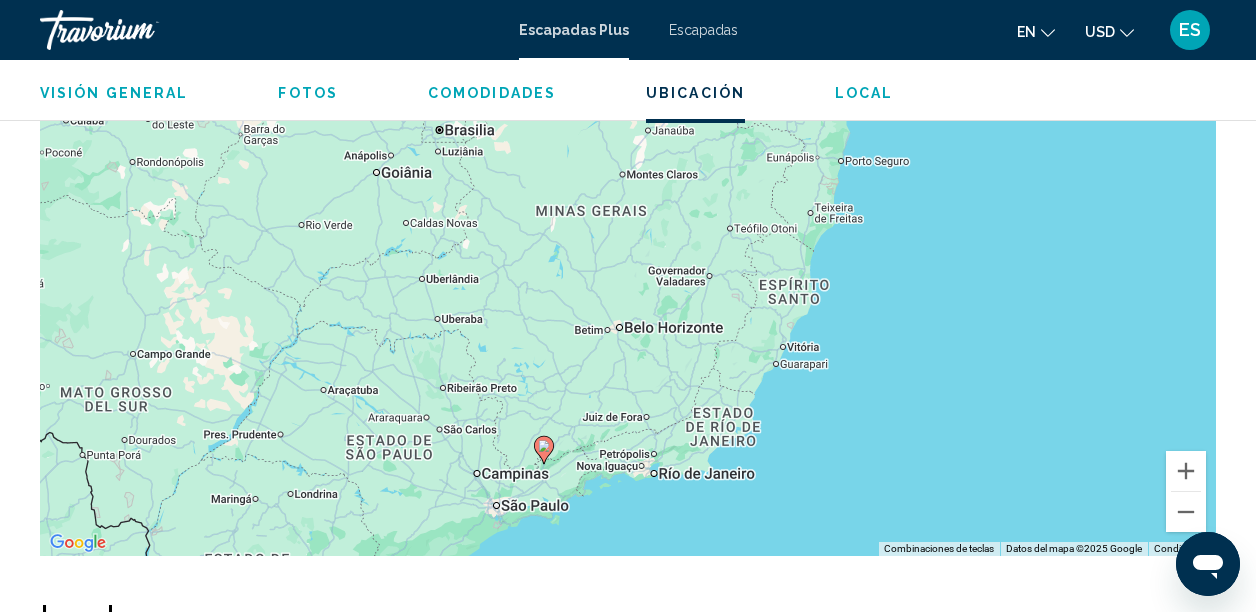 drag, startPoint x: 774, startPoint y: 257, endPoint x: 642, endPoint y: 398, distance: 193.14502 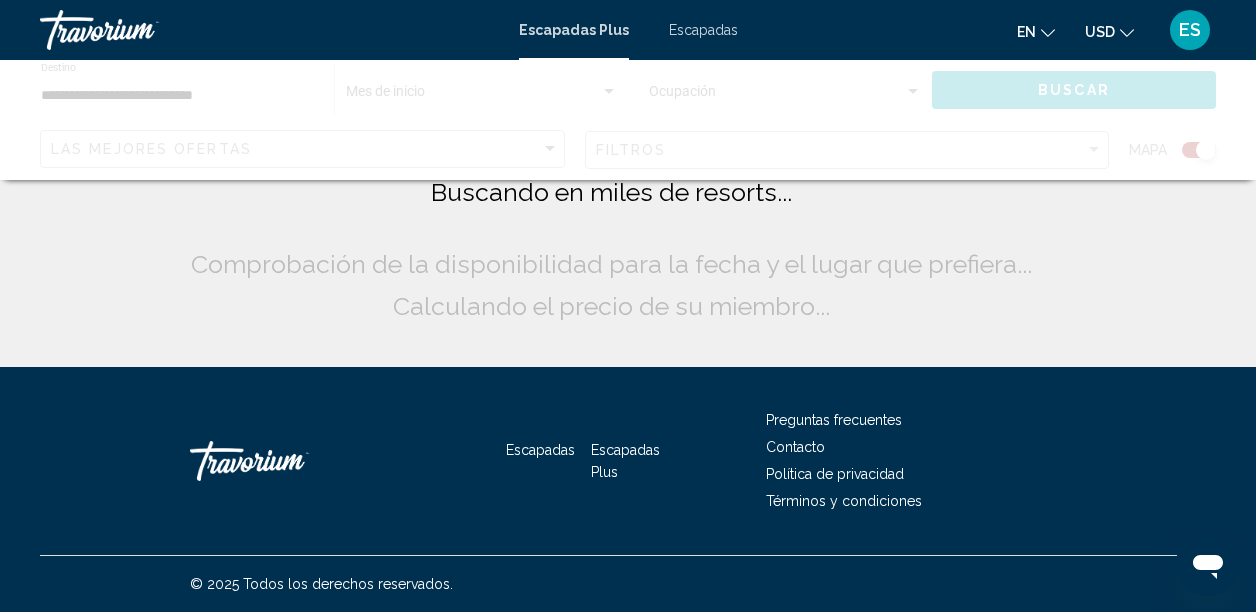 scroll, scrollTop: 0, scrollLeft: 0, axis: both 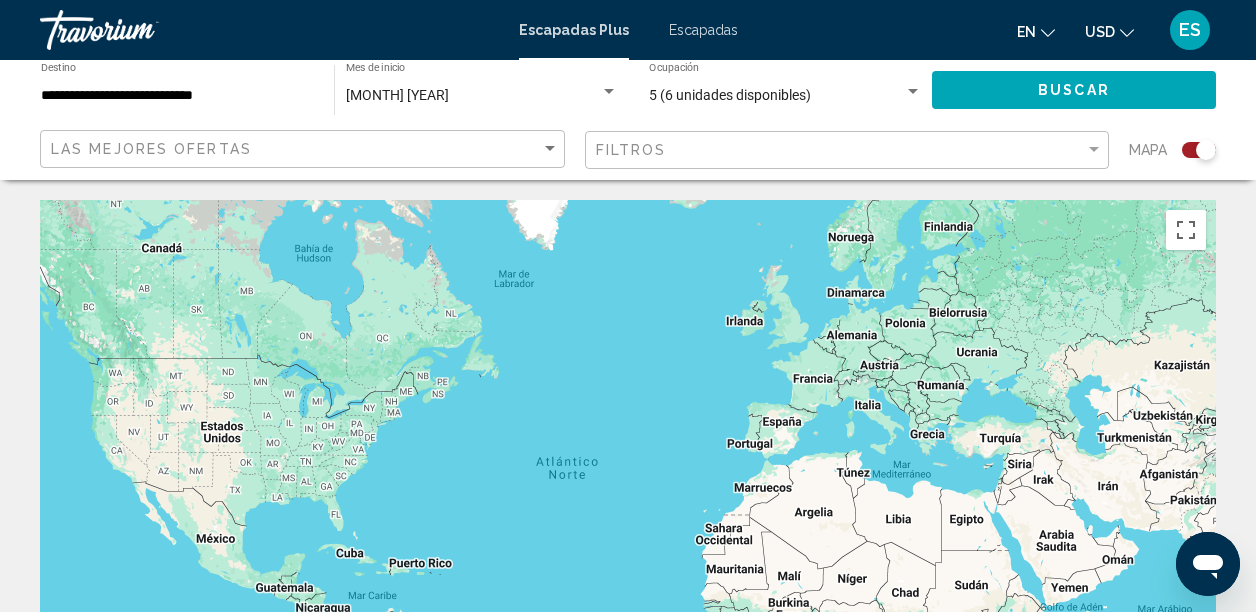 click on "Para activar la función de arrastrar con el teclado, presiona Alt + Intro. Una vez que estés en el estado de arrastrar con el teclado, usa las teclas de flecha para mover el marcador. Para completar la acción, presiona la tecla Intro. Para cancelar, presiona Escape." at bounding box center [628, 500] 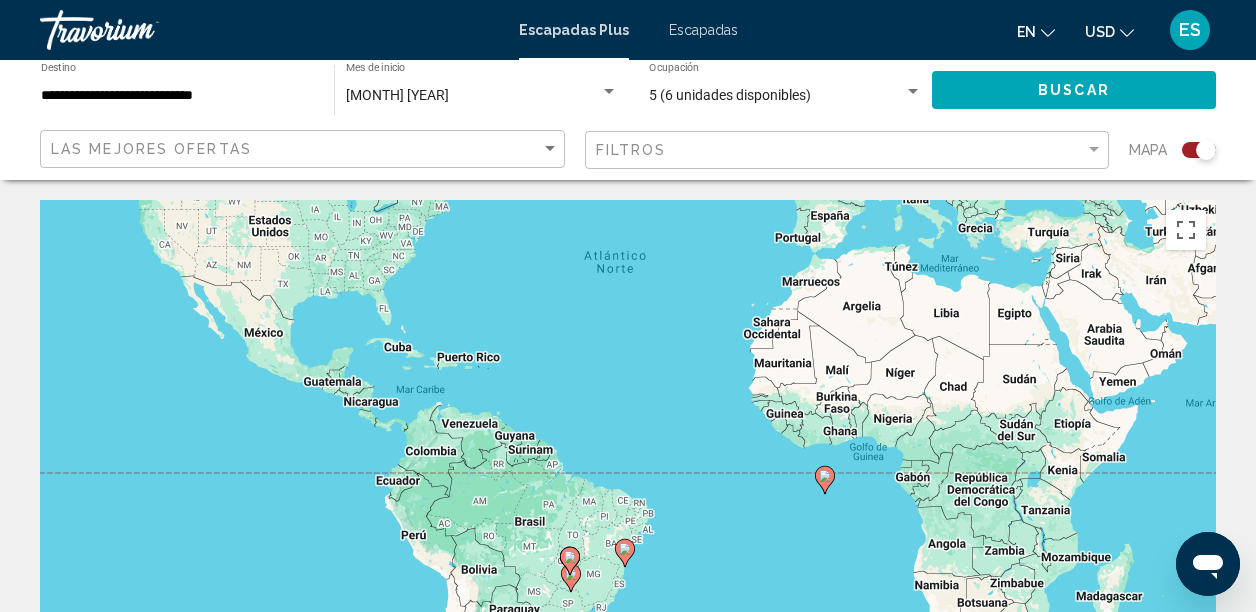 drag, startPoint x: 386, startPoint y: 469, endPoint x: 435, endPoint y: 250, distance: 224.4148 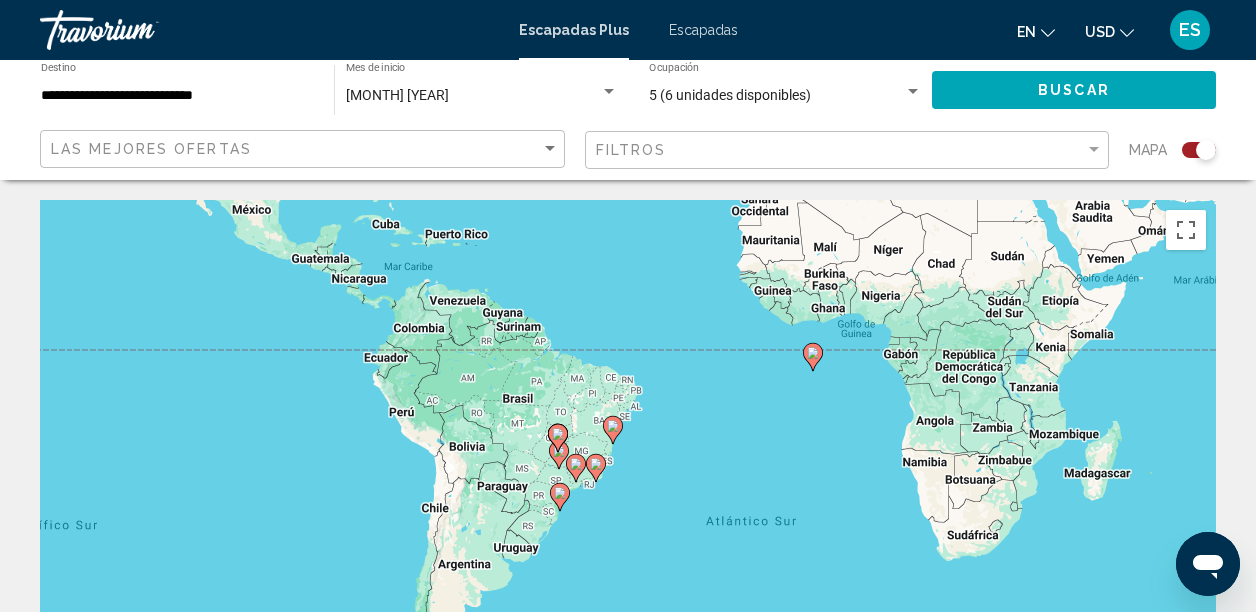 drag, startPoint x: 594, startPoint y: 444, endPoint x: 588, endPoint y: 296, distance: 148.12157 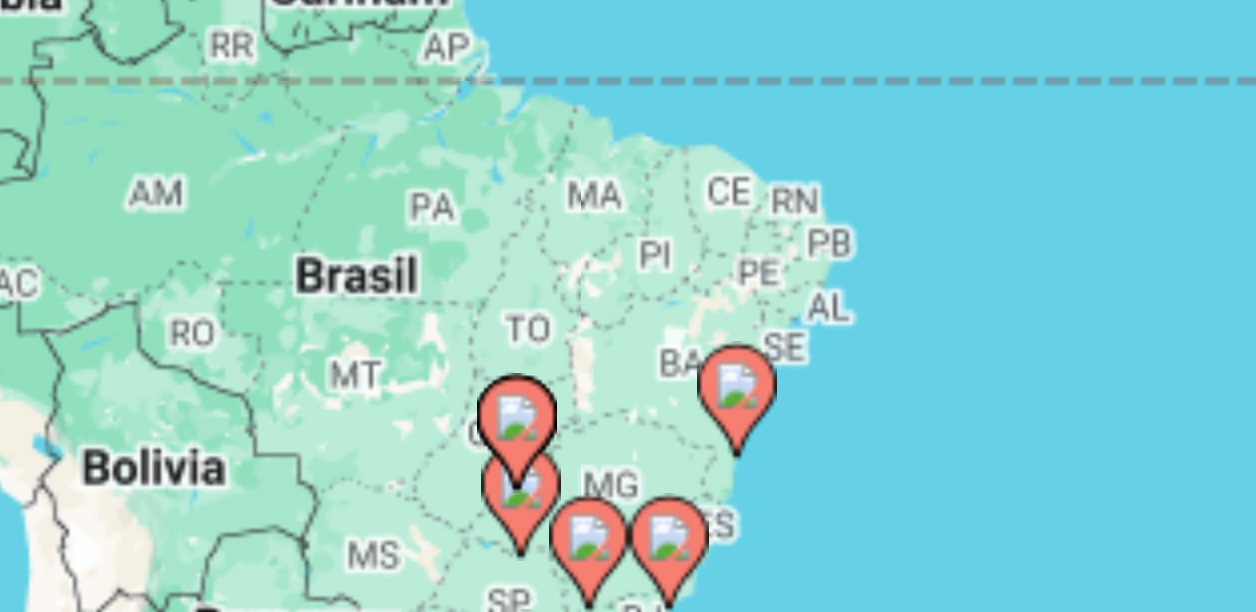 drag, startPoint x: 586, startPoint y: 415, endPoint x: 590, endPoint y: 461, distance: 46.173584 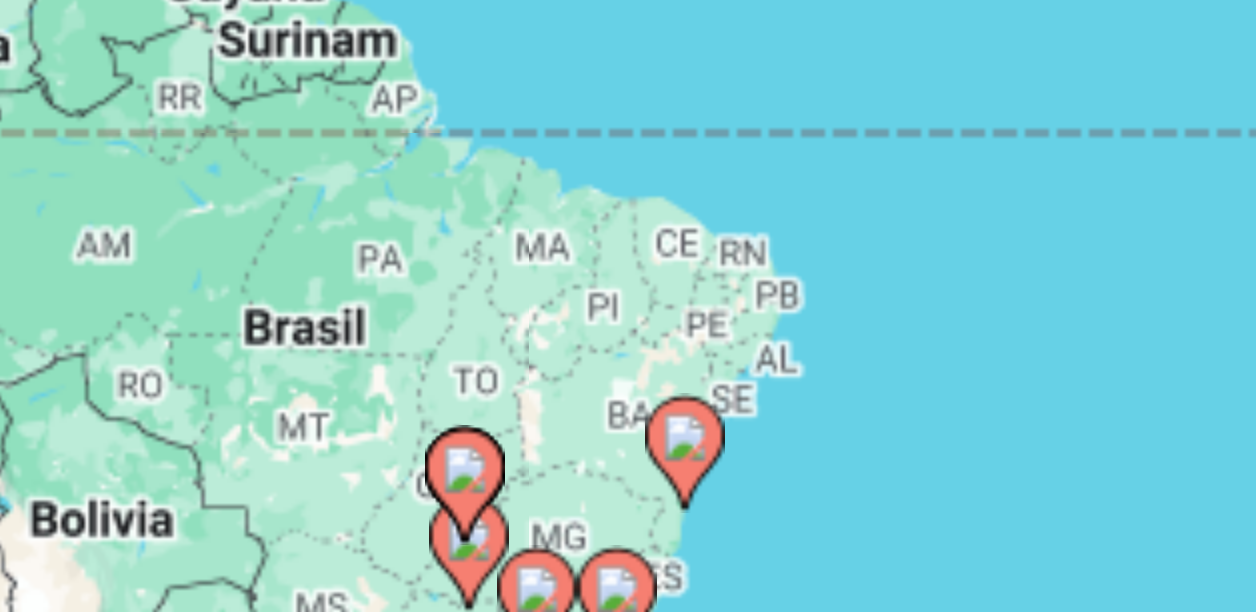 drag, startPoint x: 590, startPoint y: 426, endPoint x: 578, endPoint y: 432, distance: 13.416408 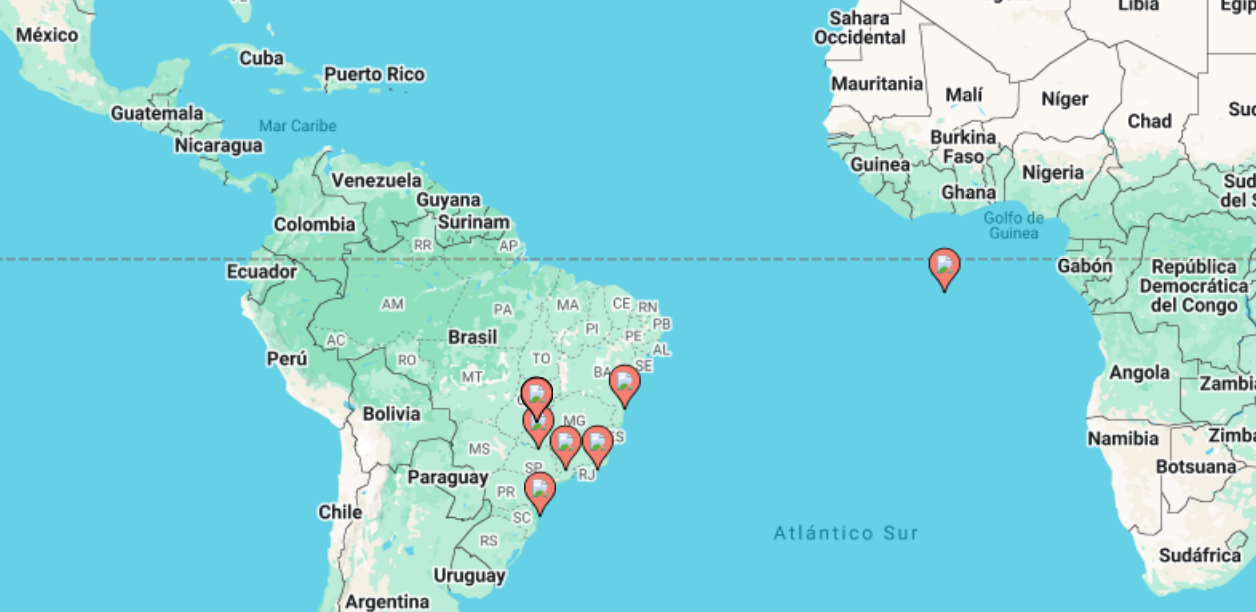 click on "Para activar la función de arrastrar con el teclado, presiona Alt + Intro. Una vez que estés en el estado de arrastrar con el teclado, usa las teclas de flecha para mover el marcador. Para completar la acción, presiona la tecla Intro. Para cancelar, presiona Escape." at bounding box center (628, 500) 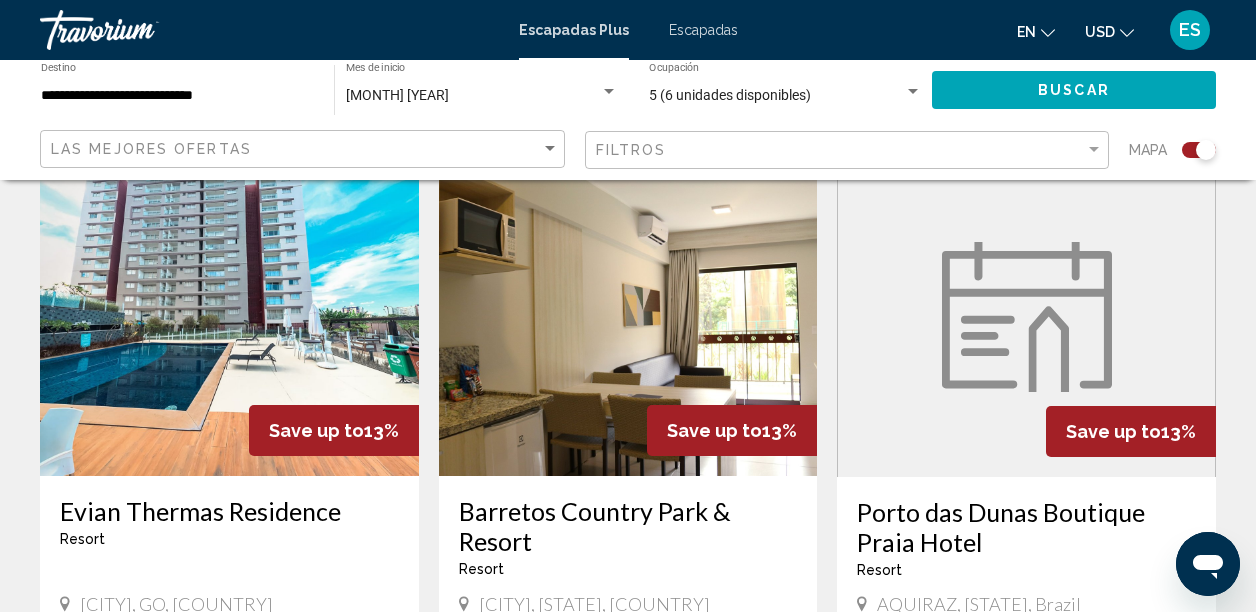 scroll, scrollTop: 2274, scrollLeft: 0, axis: vertical 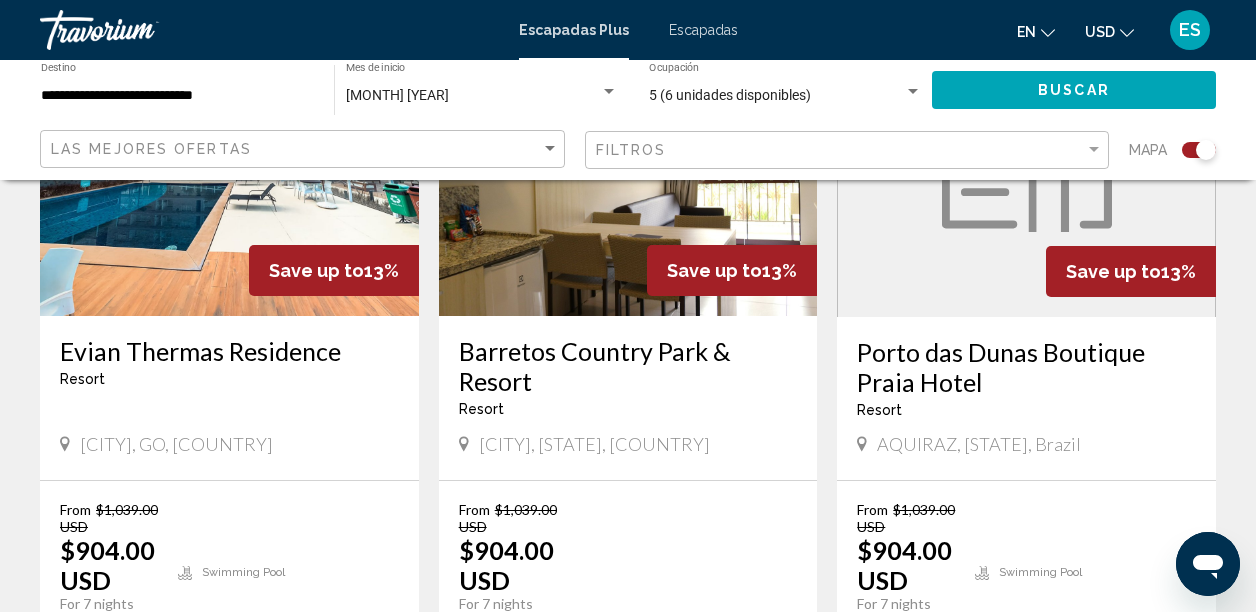 click on "Ver Resort" at bounding box center [647, 657] 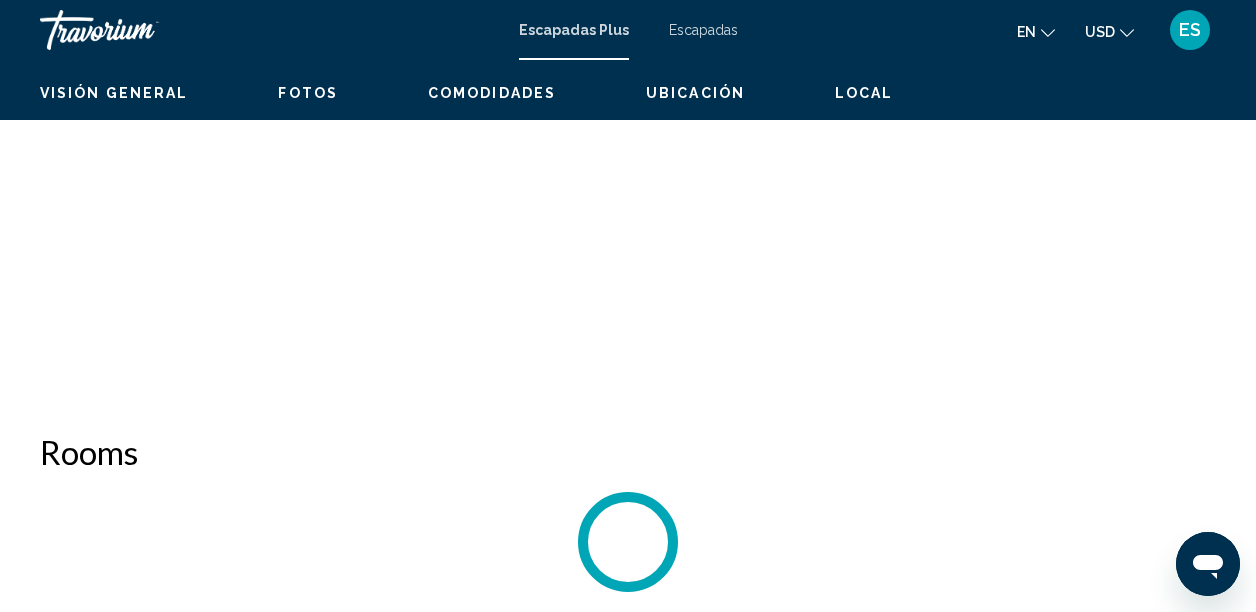 scroll, scrollTop: 228, scrollLeft: 0, axis: vertical 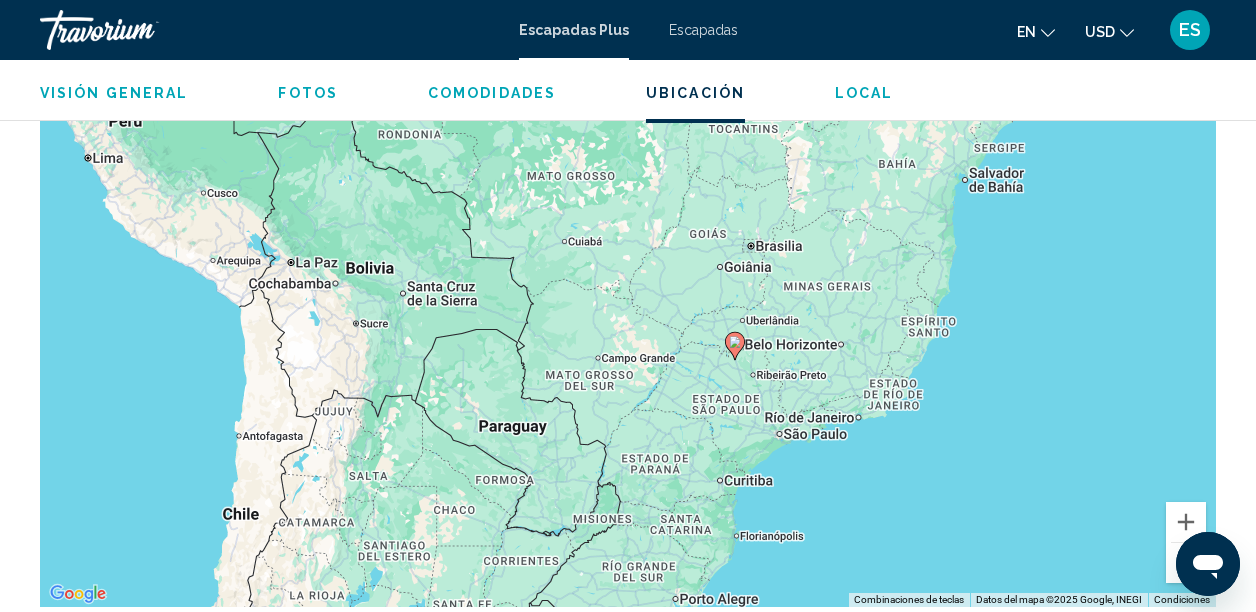 drag, startPoint x: 860, startPoint y: 510, endPoint x: 764, endPoint y: 439, distance: 119.40268 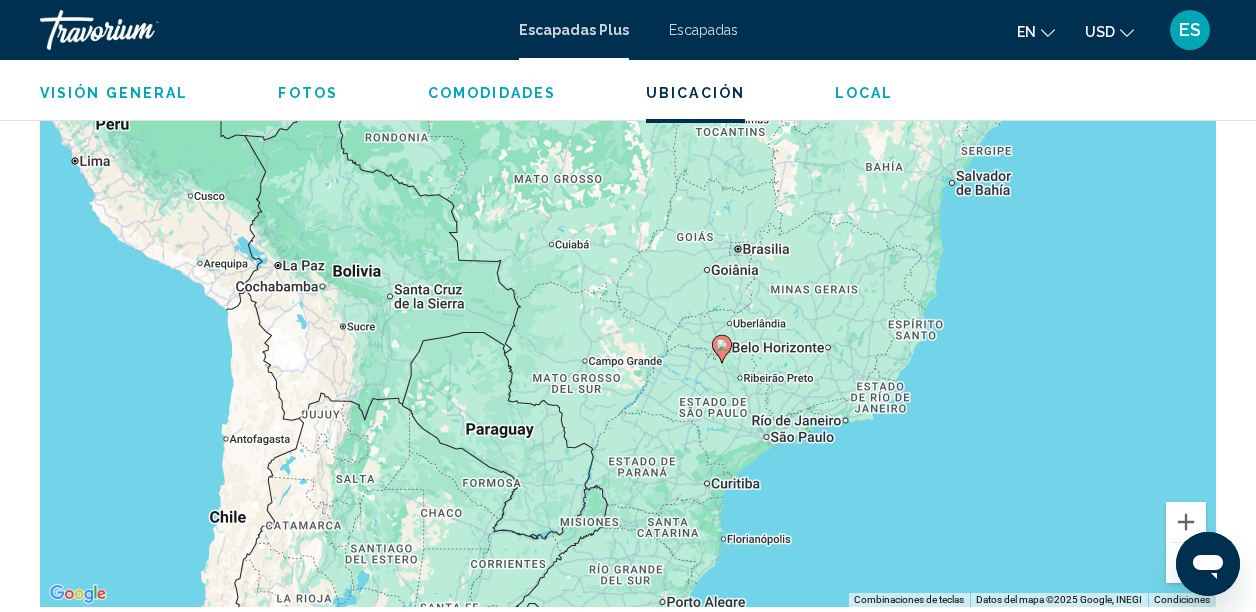click on "Para activar la función de arrastrar con el teclado, presiona Alt + Intro. Una vez que estés en el estado de arrastrar con el teclado, usa las teclas de flecha para mover el marcador. Para completar la acción, presiona la tecla Intro. Para cancelar, presiona Escape." at bounding box center (628, 307) 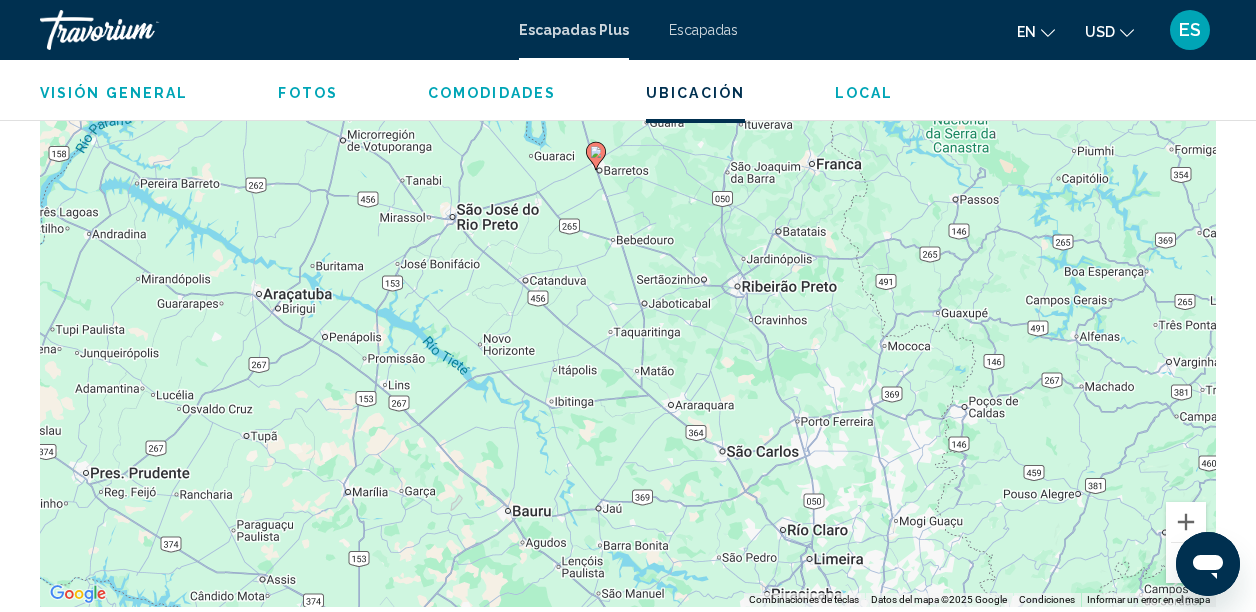 drag, startPoint x: 805, startPoint y: 415, endPoint x: 656, endPoint y: 219, distance: 246.2052 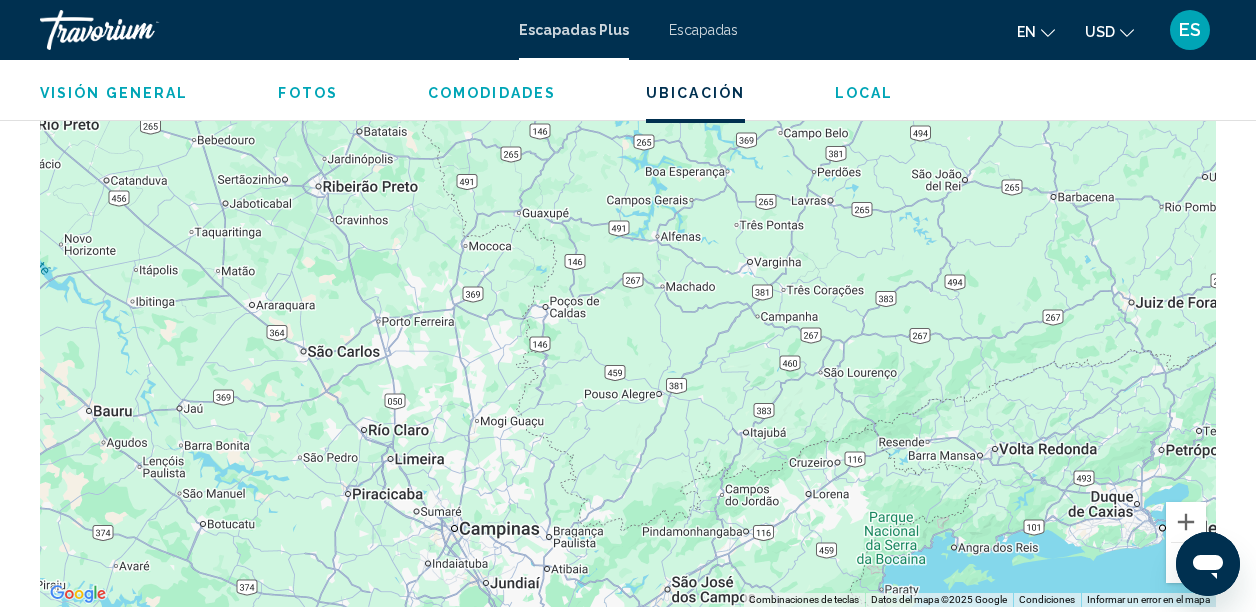 drag, startPoint x: 654, startPoint y: 227, endPoint x: 230, endPoint y: 120, distance: 437.29282 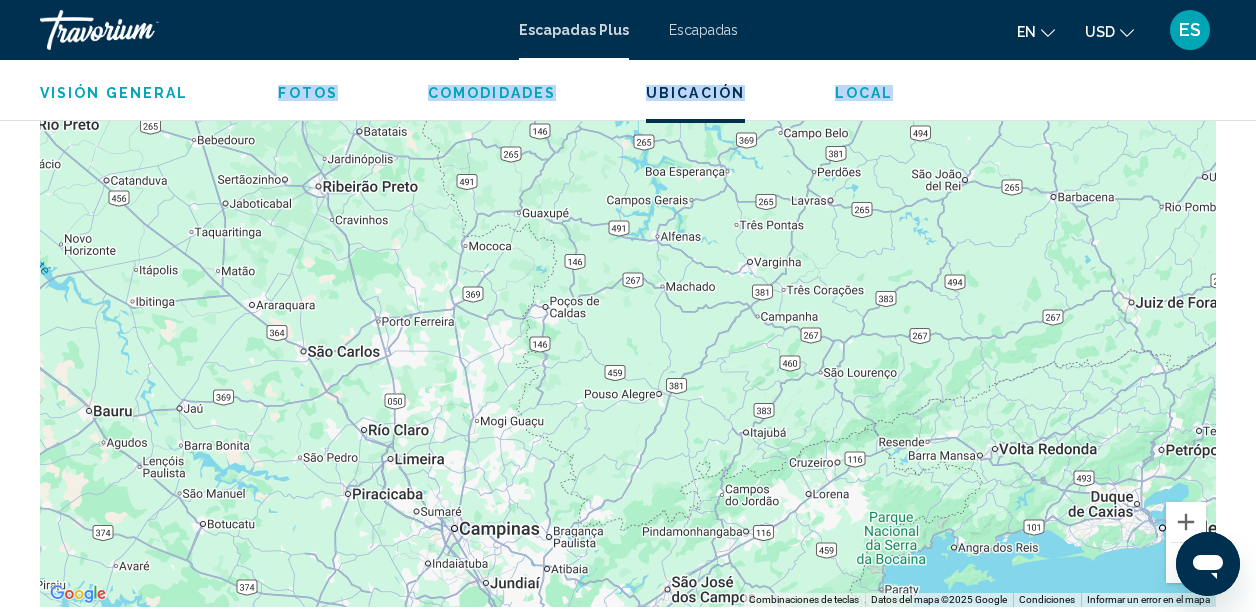 drag, startPoint x: 227, startPoint y: 108, endPoint x: 299, endPoint y: 179, distance: 101.118744 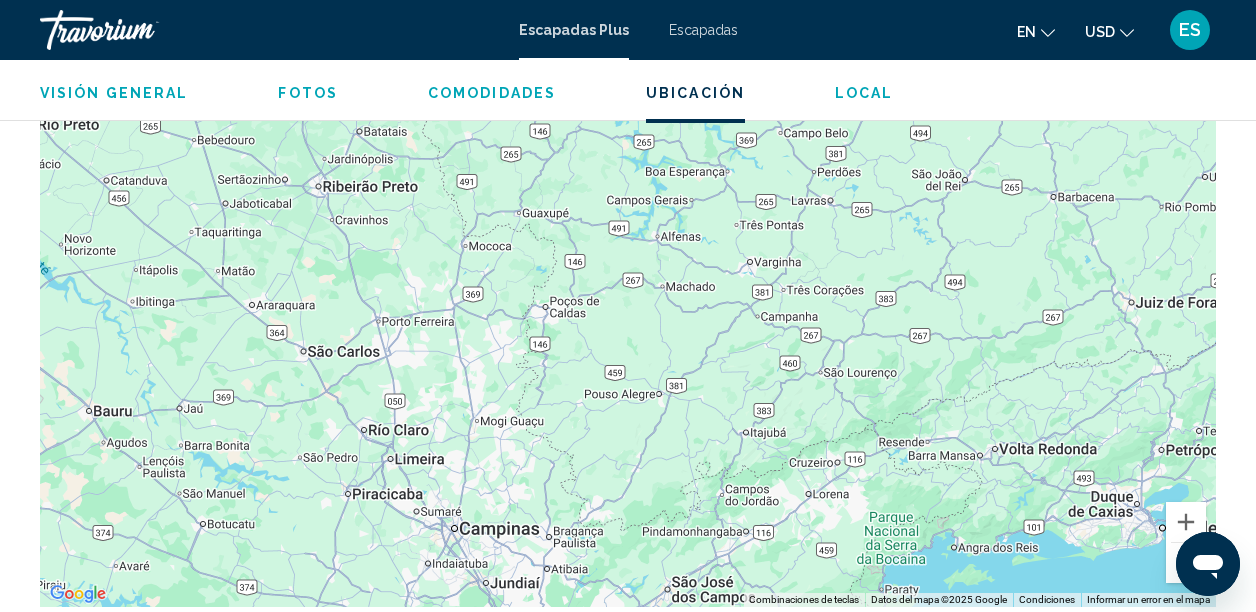 drag, startPoint x: 286, startPoint y: 355, endPoint x: 297, endPoint y: 338, distance: 20.248457 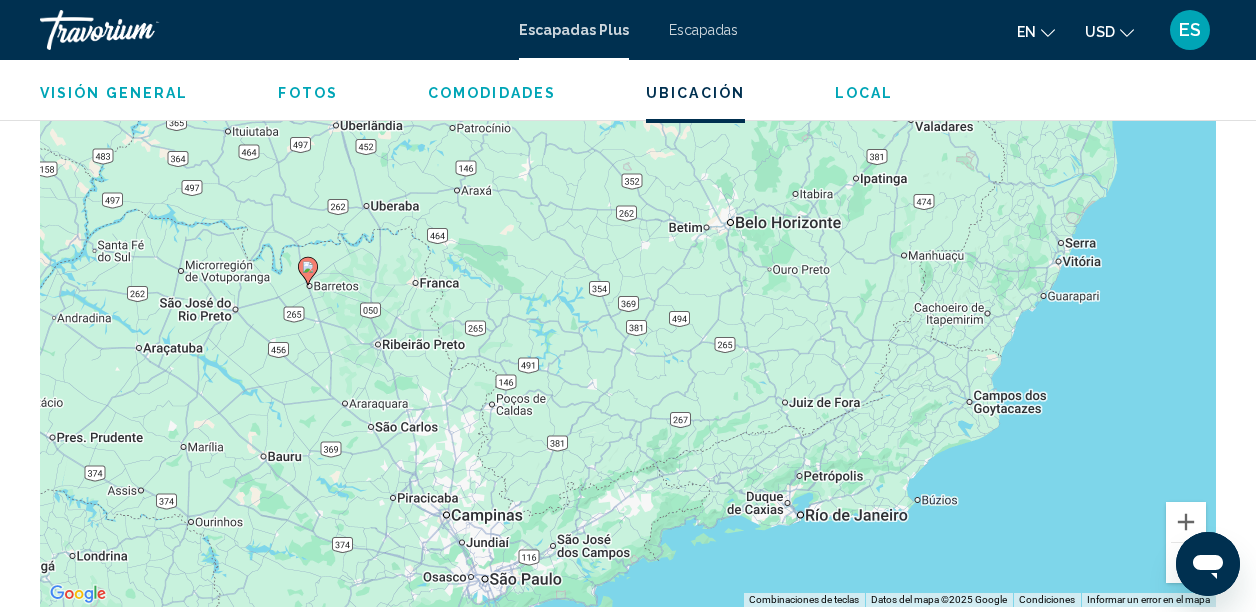 drag, startPoint x: 220, startPoint y: 248, endPoint x: 306, endPoint y: 335, distance: 122.33152 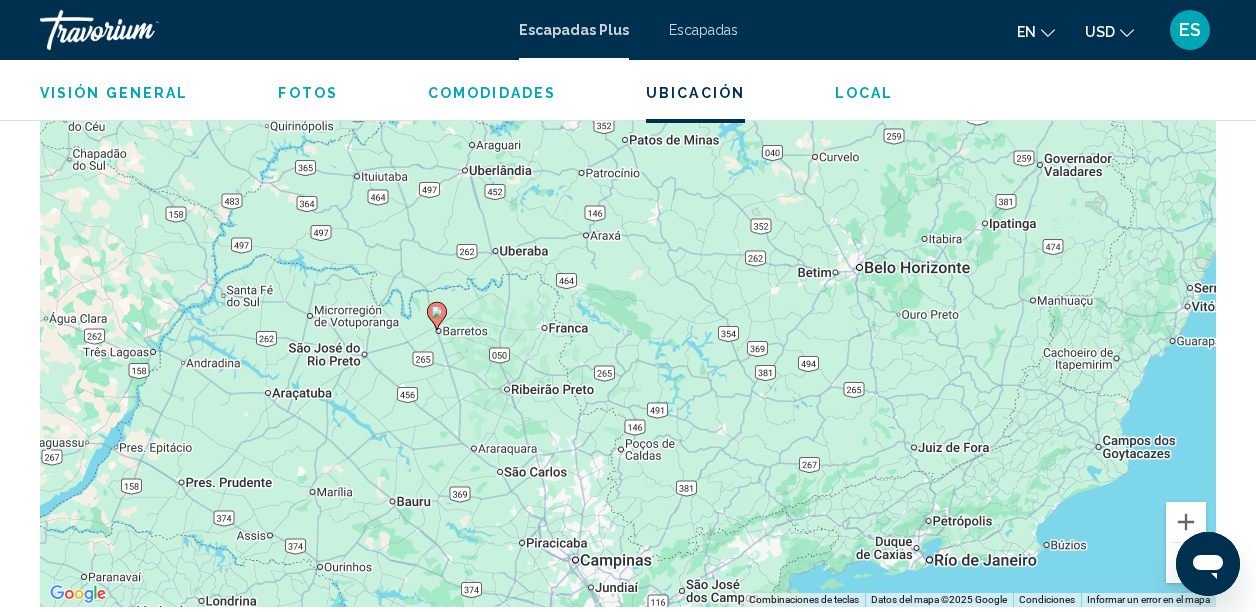 drag, startPoint x: 290, startPoint y: 322, endPoint x: 422, endPoint y: 340, distance: 133.22162 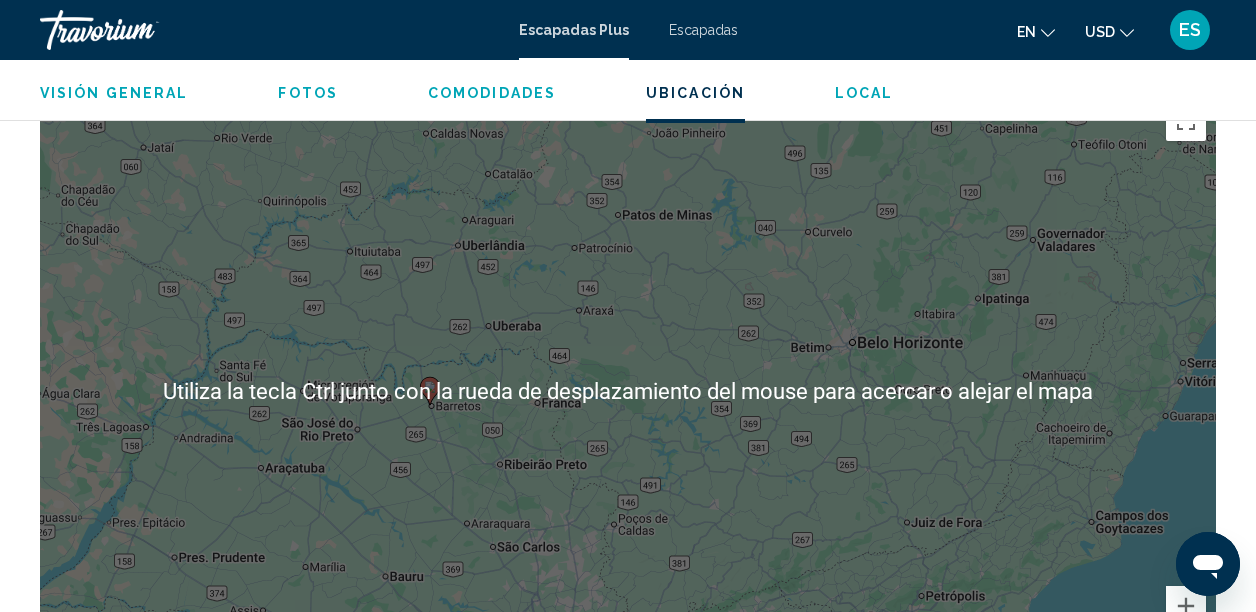 scroll, scrollTop: 2092, scrollLeft: 0, axis: vertical 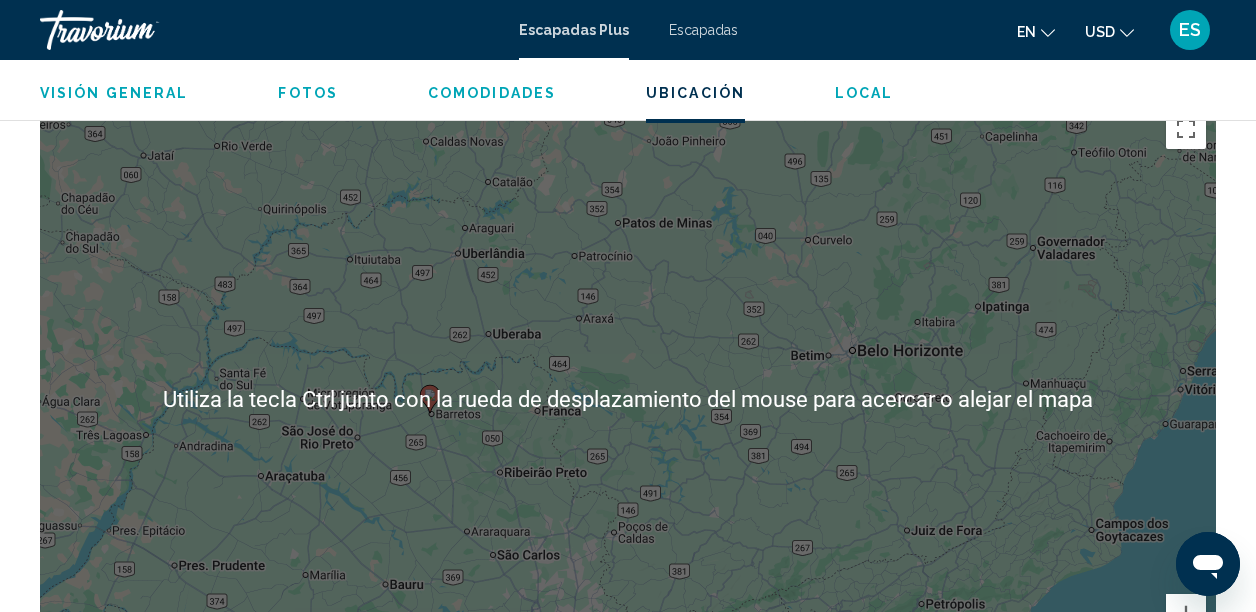 drag, startPoint x: 520, startPoint y: 267, endPoint x: 516, endPoint y: 304, distance: 37.215588 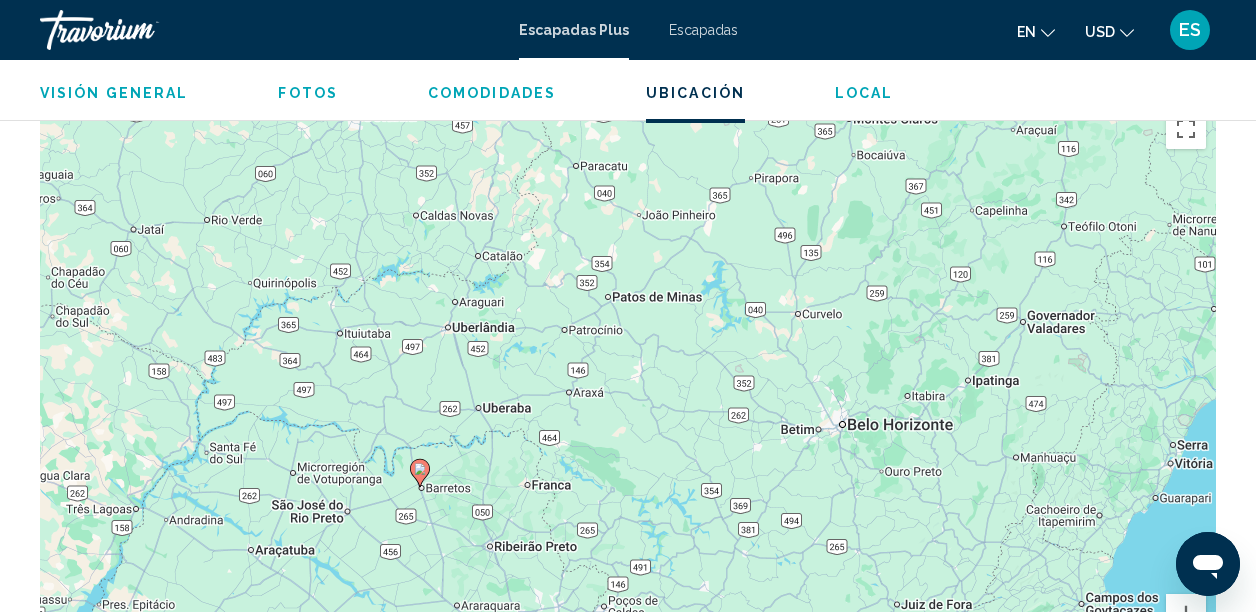 click on "Para activar la función de arrastrar con el teclado, presiona Alt + Intro. Una vez que estés en el estado de arrastrar con el teclado, usa las teclas de flecha para mover el marcador. Para completar la acción, presiona la tecla Intro. Para cancelar, presiona Escape." at bounding box center [628, 399] 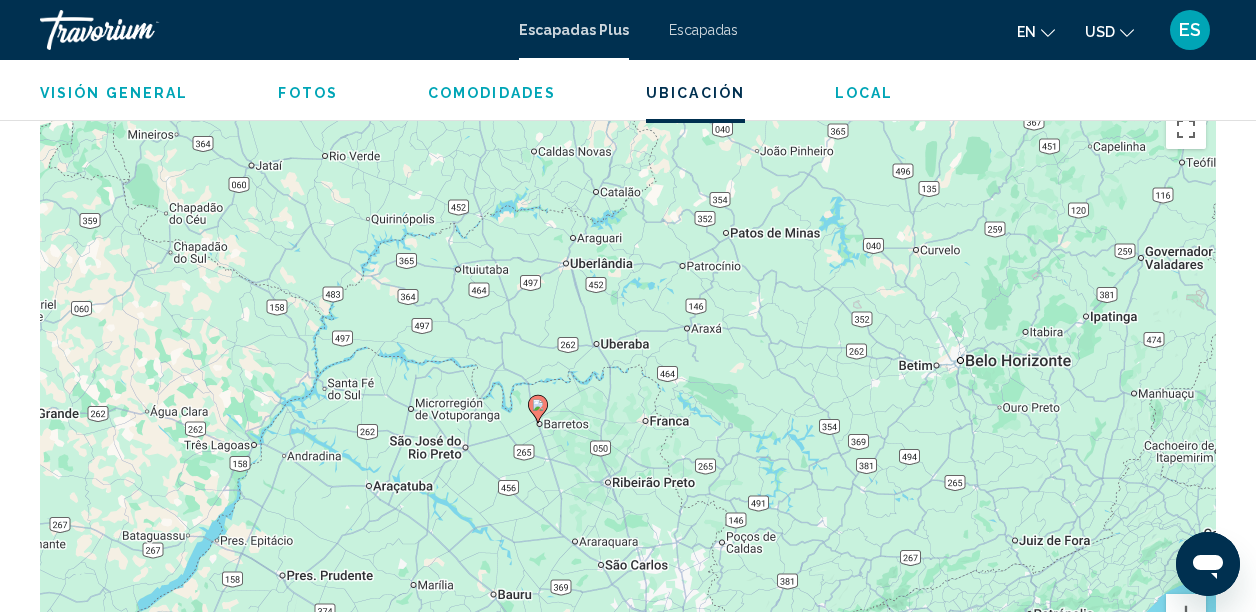 drag, startPoint x: 432, startPoint y: 488, endPoint x: 560, endPoint y: 420, distance: 144.94136 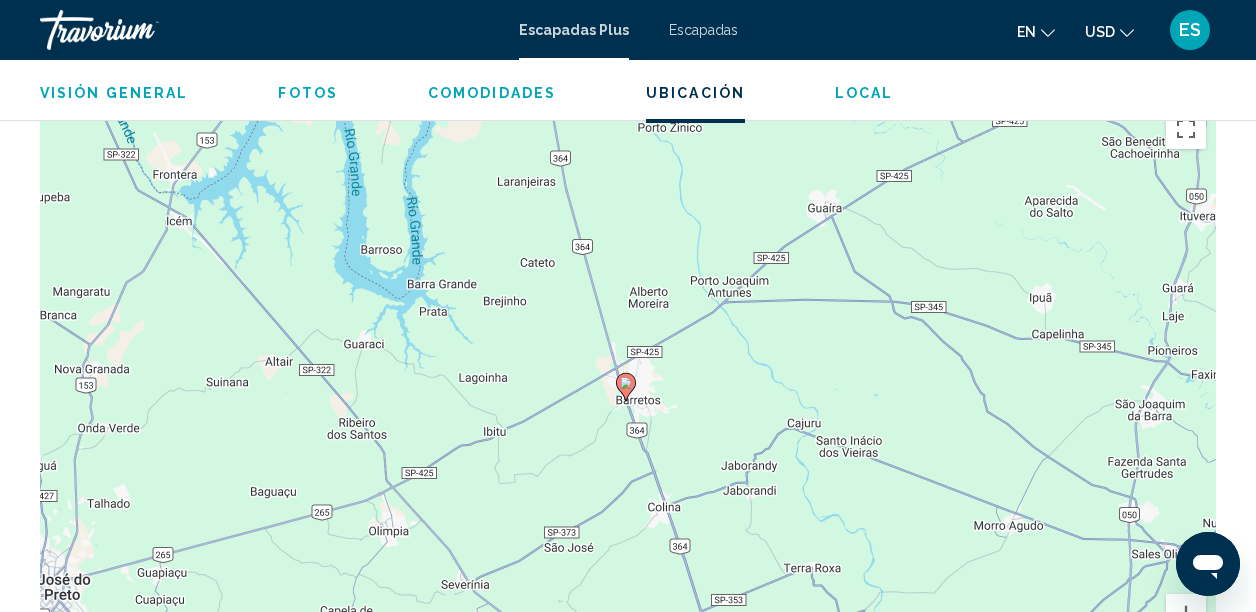 click on "Para activar la función de arrastrar con el teclado, presiona Alt + Intro. Una vez que estés en el estado de arrastrar con el teclado, usa las teclas de flecha para mover el marcador. Para completar la acción, presiona la tecla Intro. Para cancelar, presiona Escape." at bounding box center [628, 399] 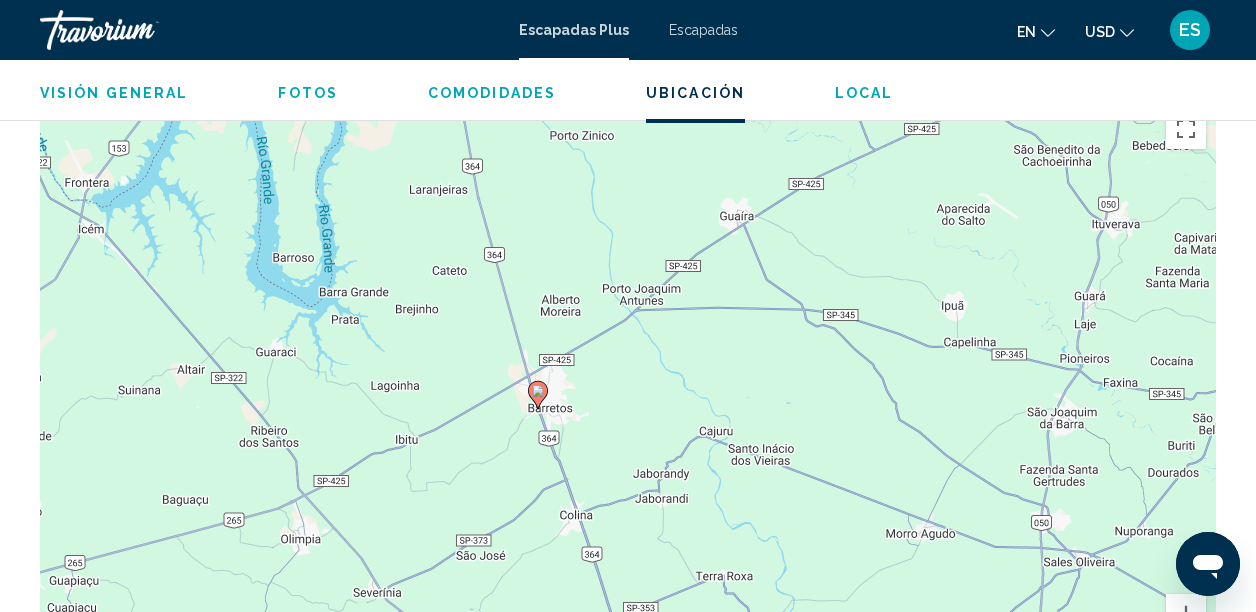 drag, startPoint x: 459, startPoint y: 325, endPoint x: 372, endPoint y: 331, distance: 87.20665 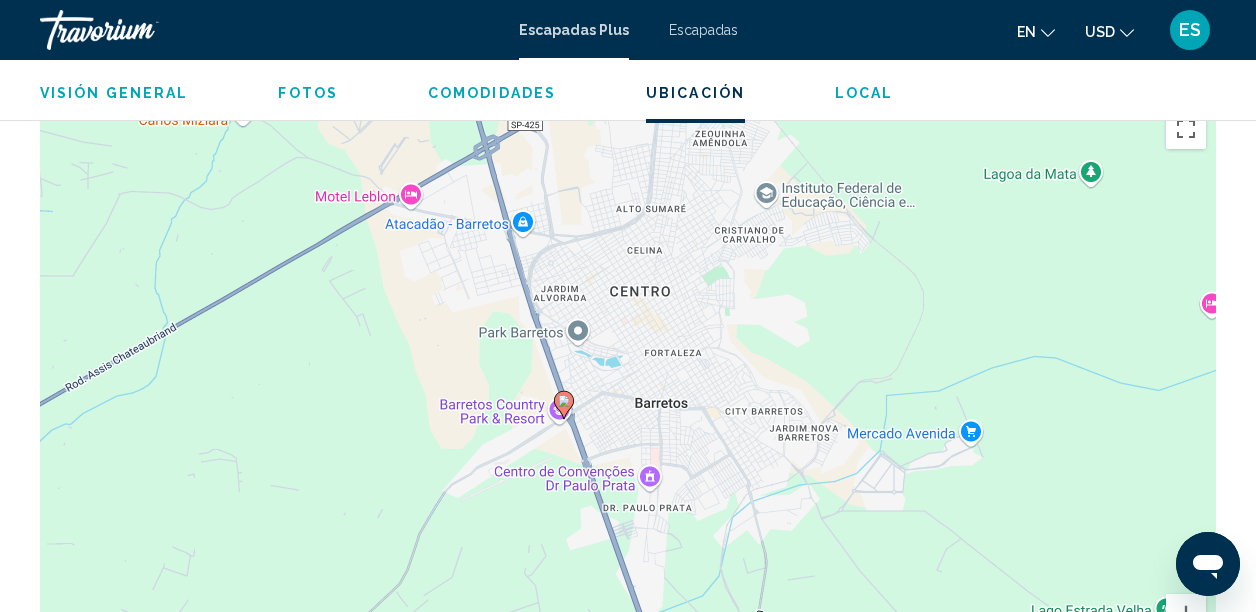 drag, startPoint x: 686, startPoint y: 450, endPoint x: 608, endPoint y: 469, distance: 80.280754 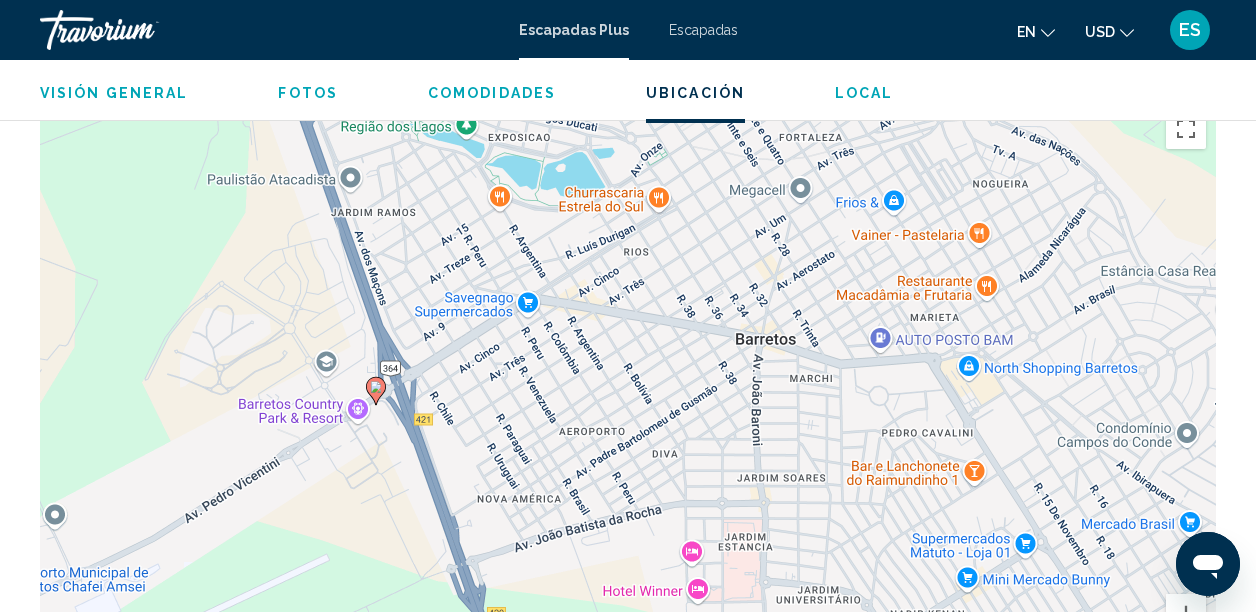 drag, startPoint x: 170, startPoint y: 410, endPoint x: 404, endPoint y: 432, distance: 235.0319 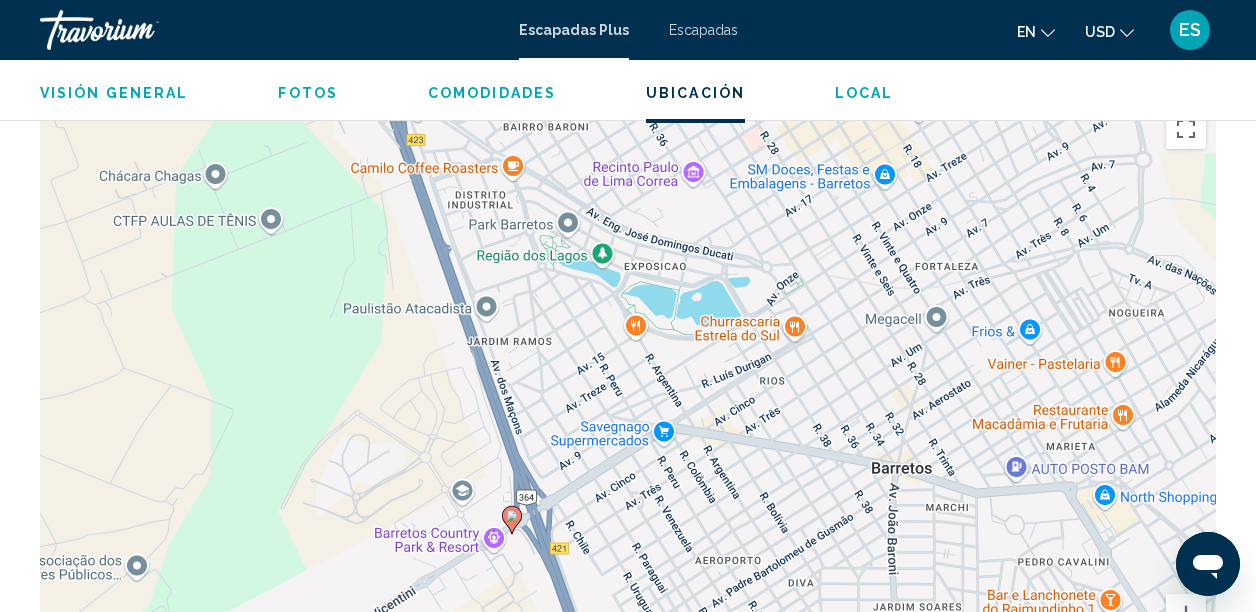 drag, startPoint x: 376, startPoint y: 420, endPoint x: 512, endPoint y: 554, distance: 190.92407 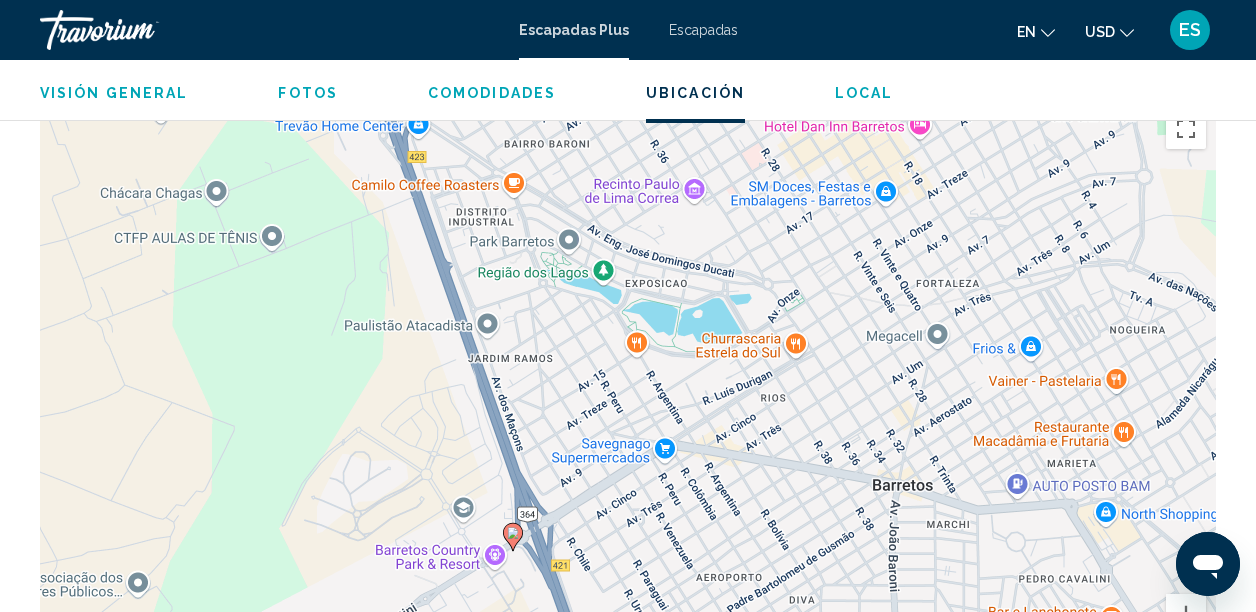 click on "Fotos" at bounding box center [308, 93] 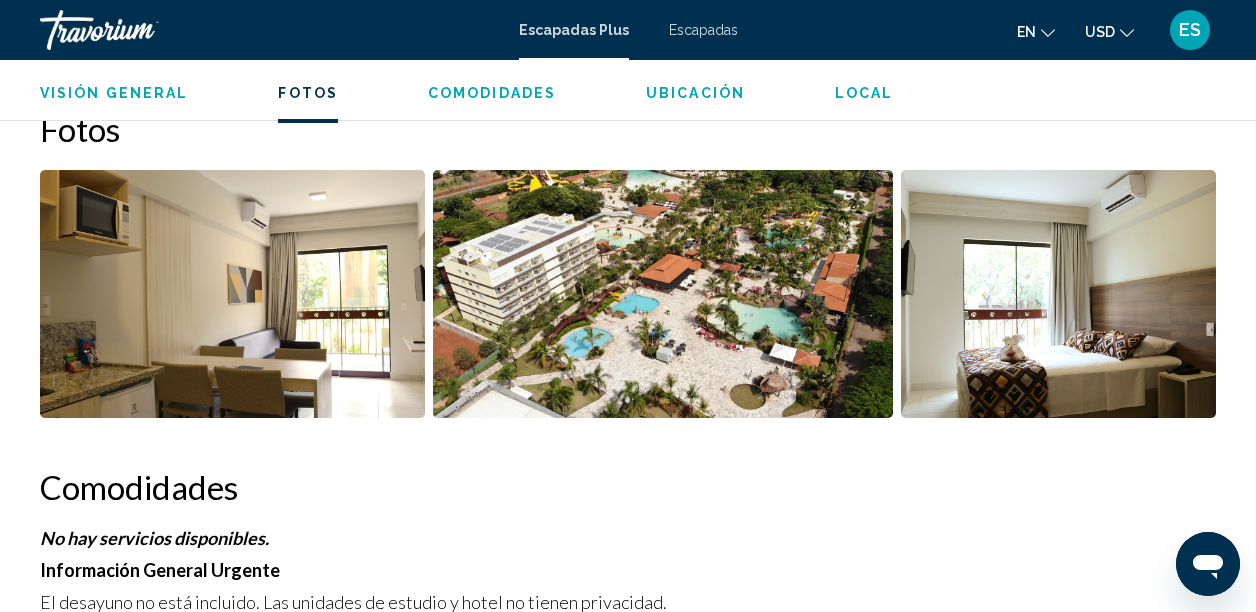 scroll, scrollTop: 1226, scrollLeft: 0, axis: vertical 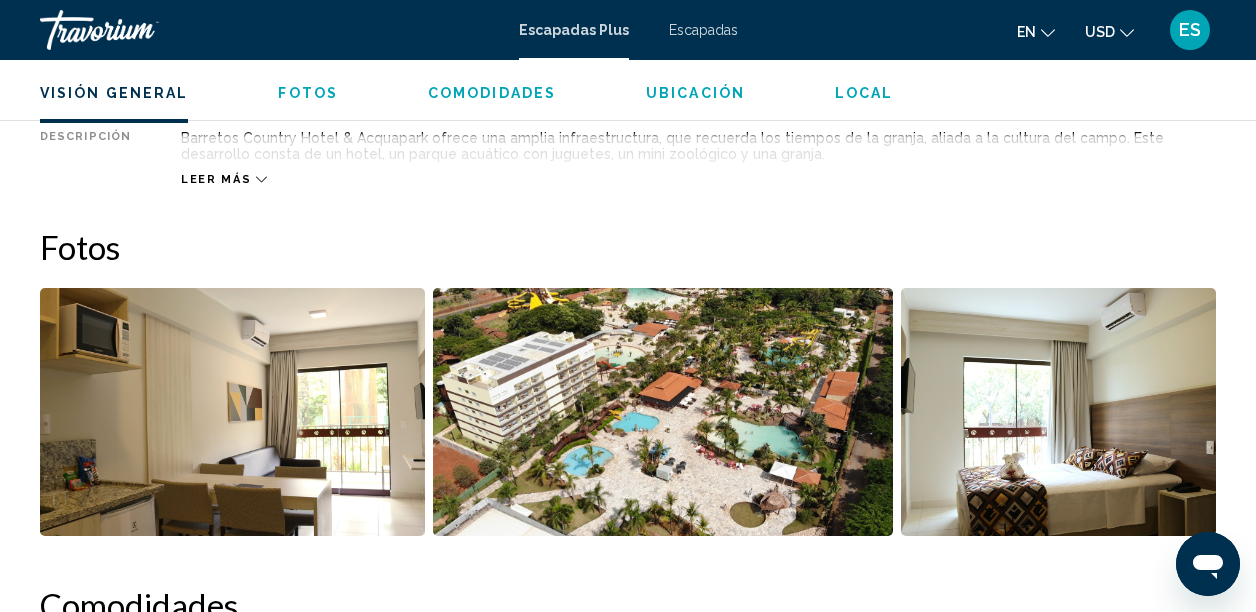 click on "Visión general Tipo Recurrir All-Inclusive No All-Inclusive Dirección Av. Pedro Vicentini 111-Aeroporto Cidade de Barretos, [STATE], Brazil Descripción Barretos Country Hotel & Acquapark ofrece una amplia infraestructura, que recuerda los tiempos de la granja, aliada a la cultura del campo. Este desarrollo consta de un hotel, un parque acuático con juguetes, un mini zoológico y una granja. Leer más
Fotos Comodidades No hay servicios disponibles. Información General Urgente El desayuno no está incluido. Las unidades de estudio y hotel no tienen privacidad.  Si los huéspedes tienen preguntas o quieren pagar por adelantado nuestro plan de comidas, llámenos al ([PHONE]) y pregunte por Milena.  Las habitaciones se limpian a diario, pero las toallas solo se cambian si es necesario. La limpieza con cambio de ajuar se realiza los miércoles. El Parque Acuático Barretos ofrece entrada gratuita todos los días, excepto los miércoles, cuando el parque está cerrado por mantenimiento.  +" at bounding box center [628, 1230] 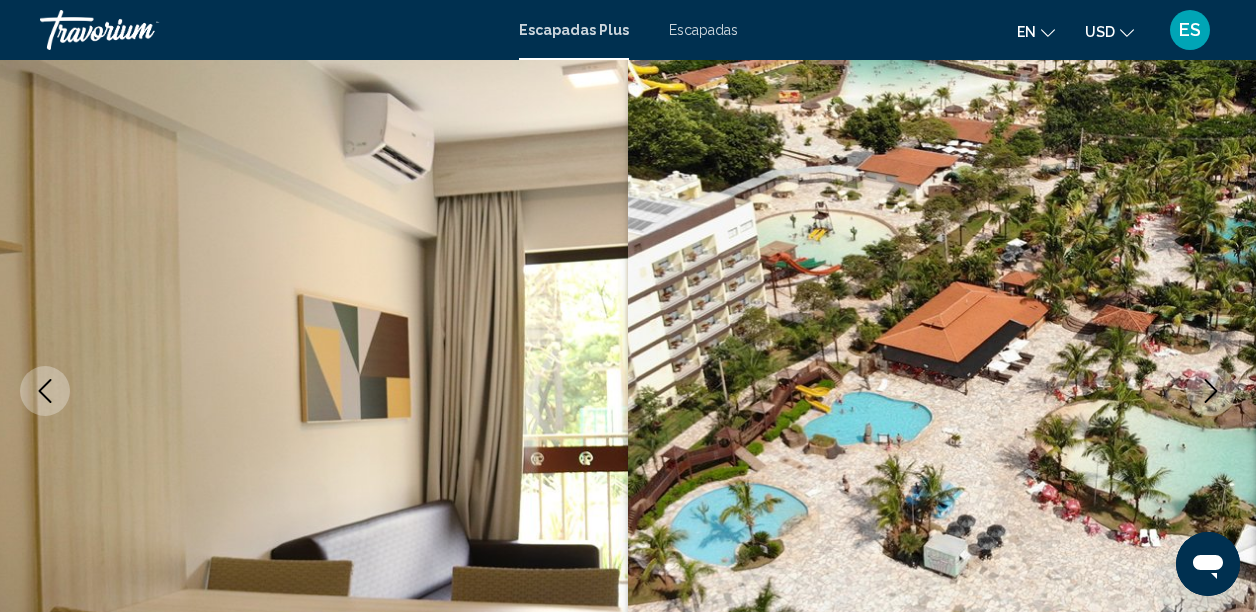 scroll, scrollTop: 135, scrollLeft: 0, axis: vertical 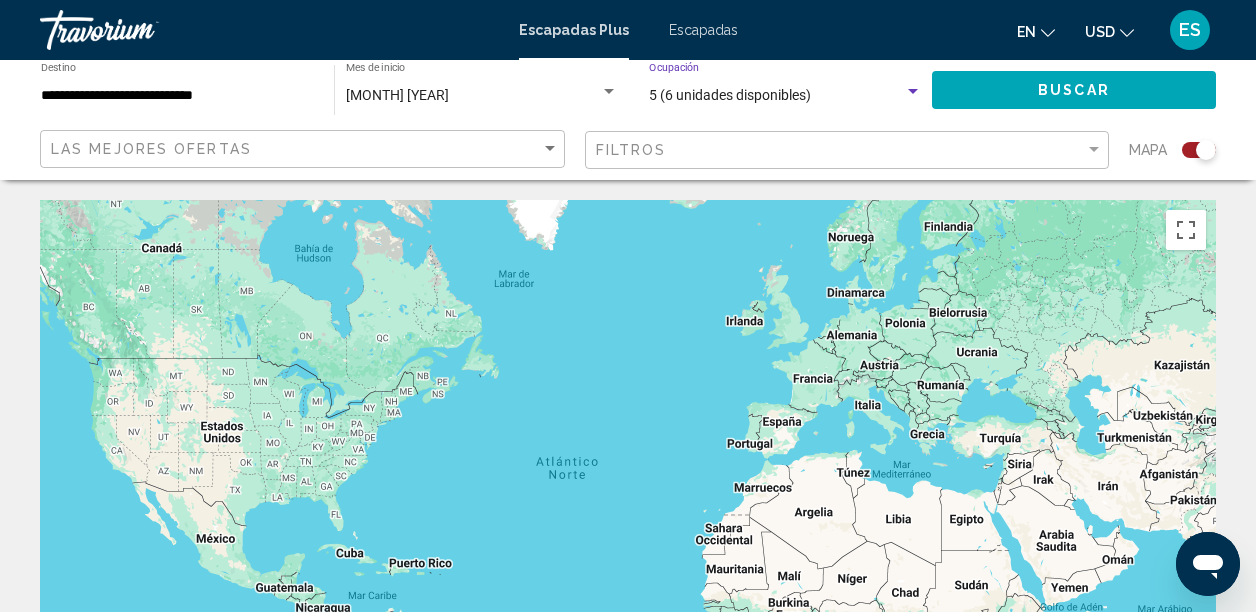 click on "5 (6 unidades disponibles)" at bounding box center (730, 95) 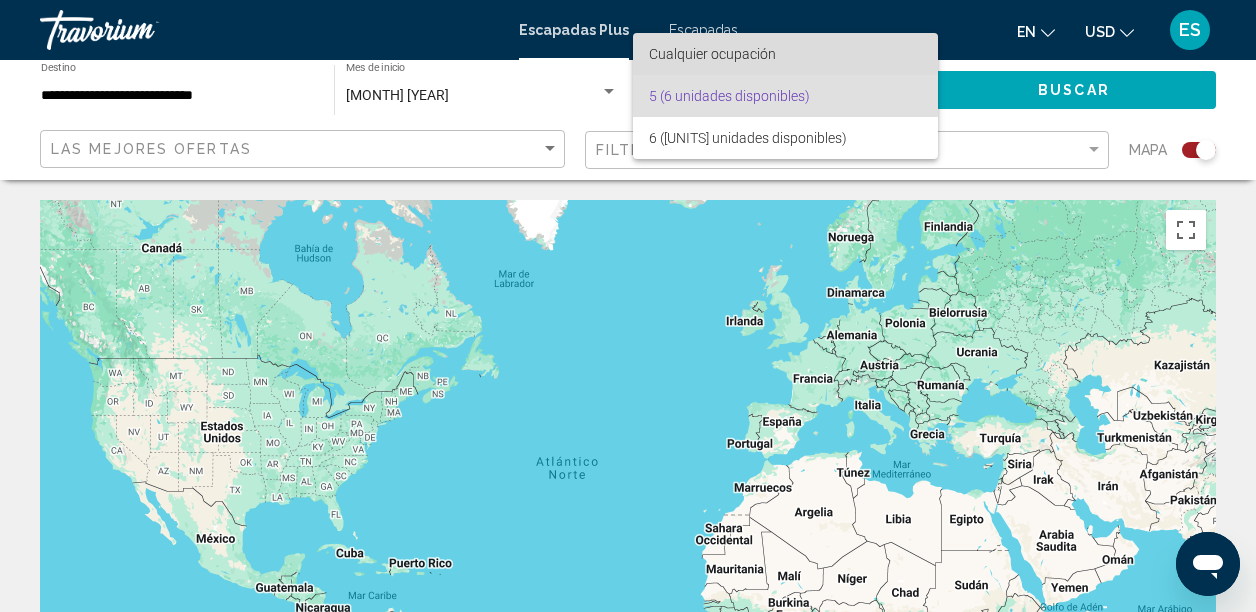 click on "Cualquier ocupación" at bounding box center [712, 54] 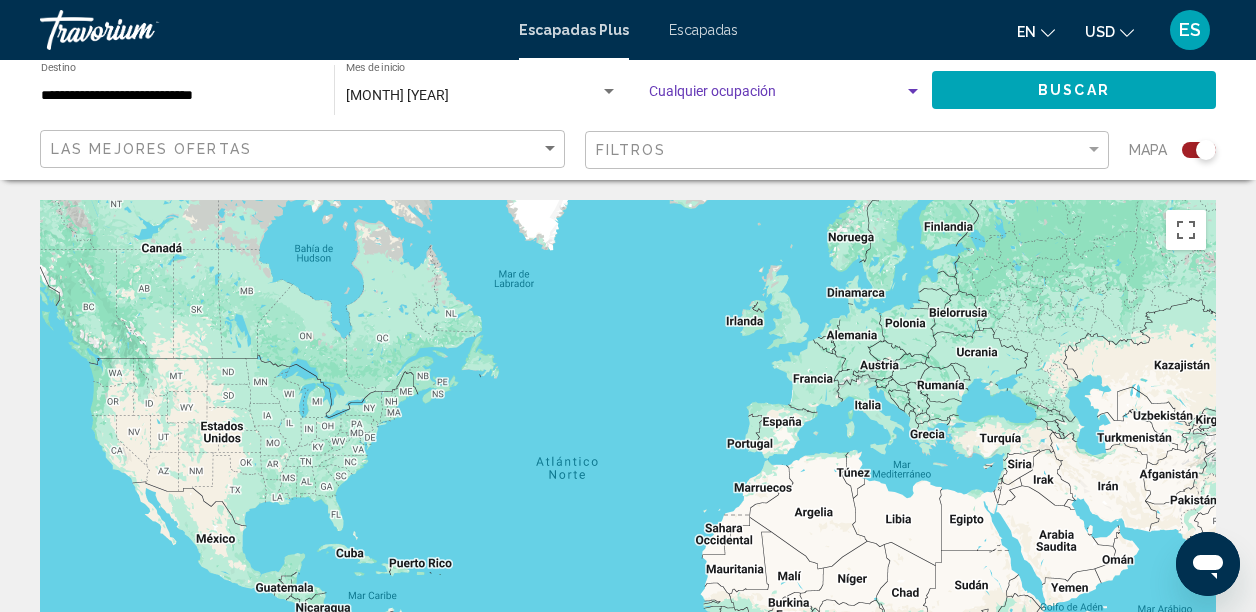 click at bounding box center (776, 96) 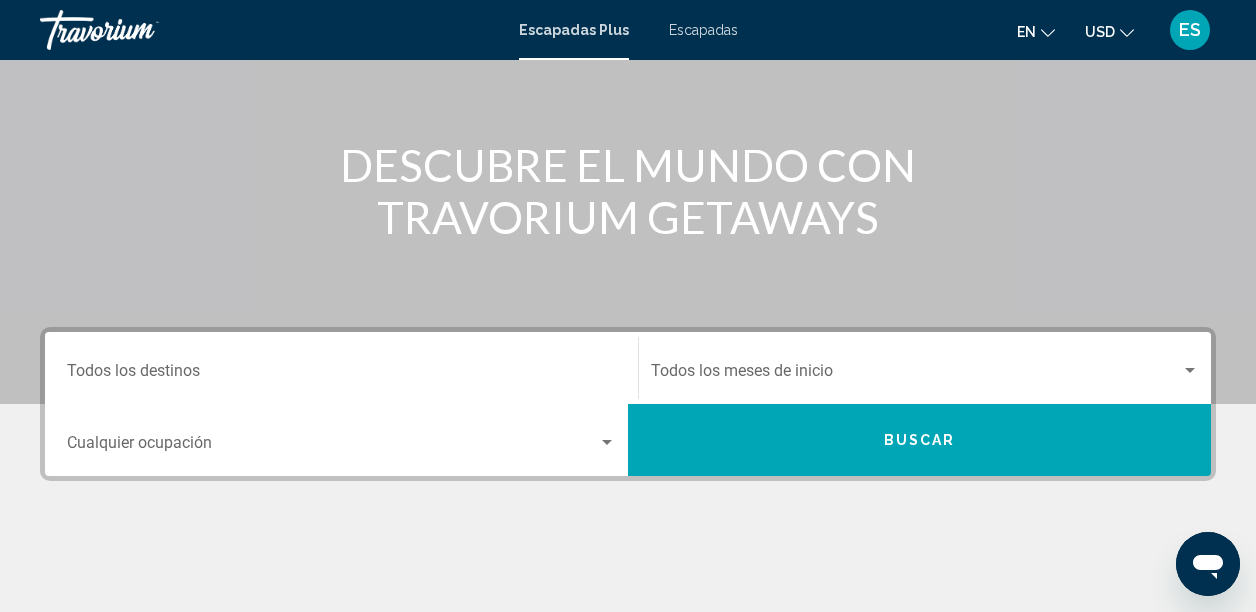 click on "Destination Todos los destinos" at bounding box center [341, 368] 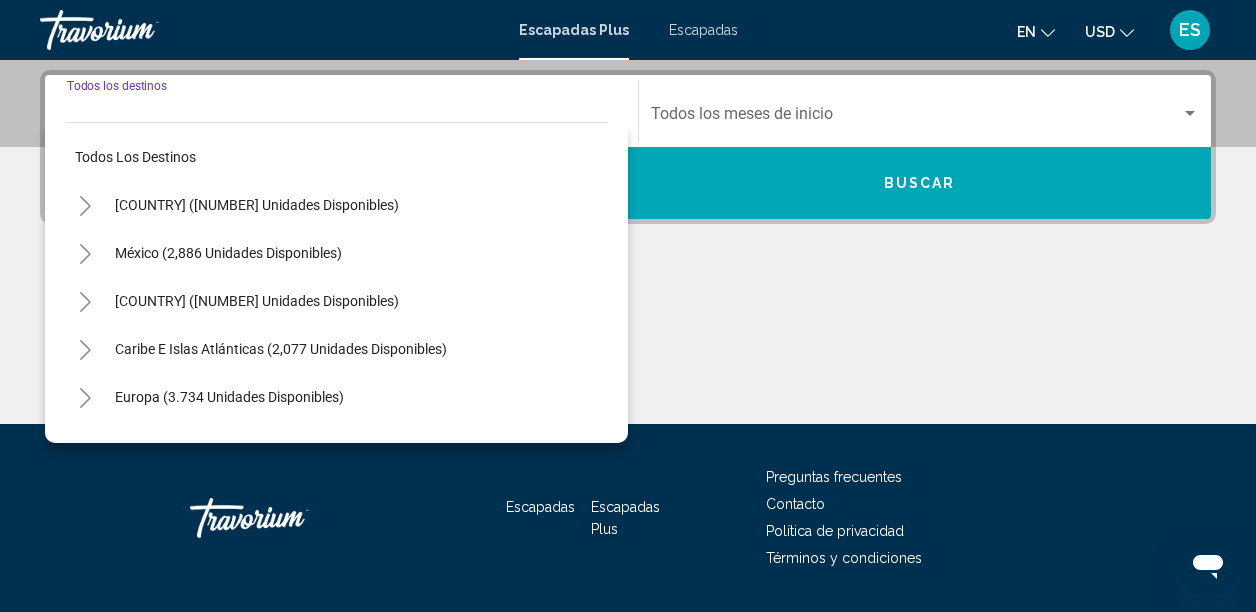 scroll, scrollTop: 458, scrollLeft: 0, axis: vertical 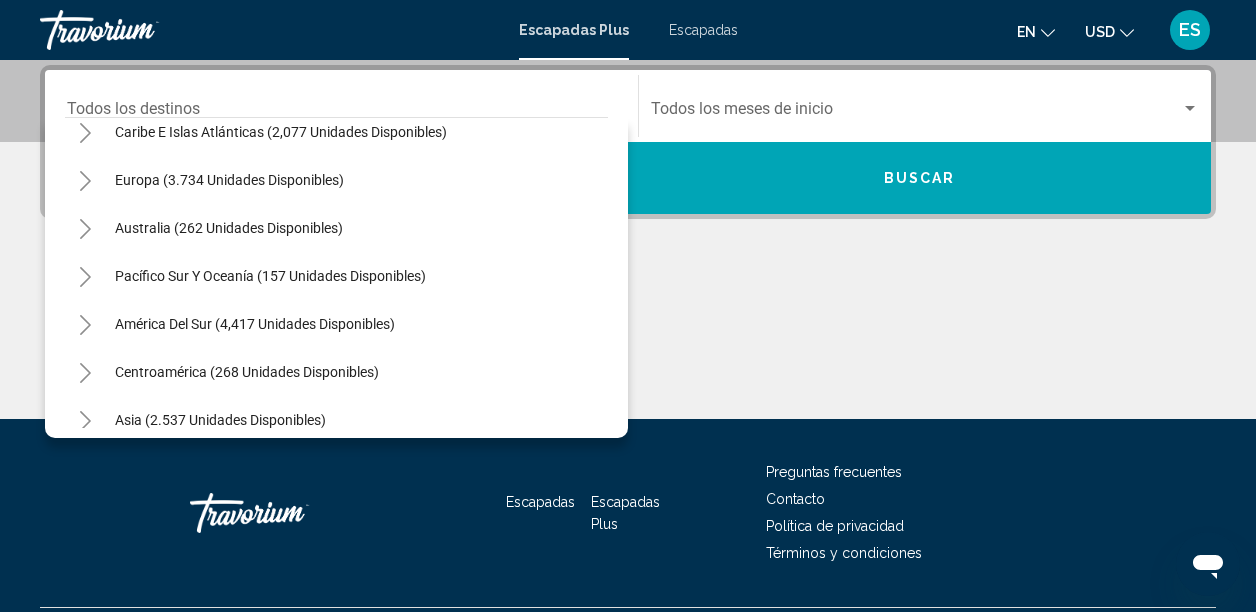click 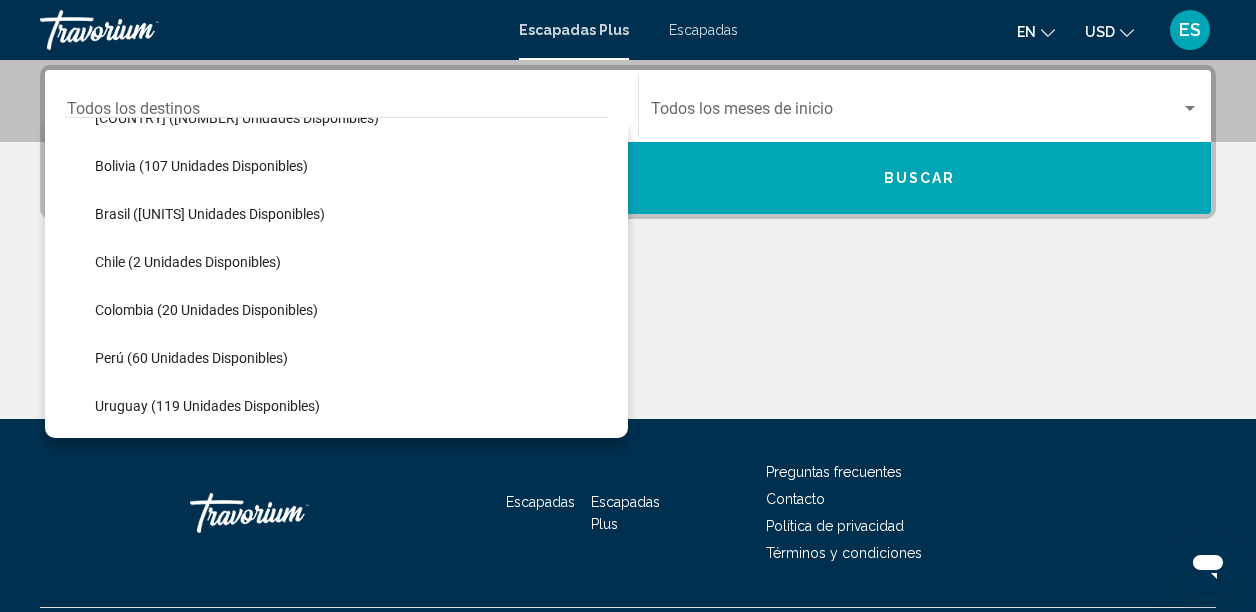 scroll, scrollTop: 448, scrollLeft: 0, axis: vertical 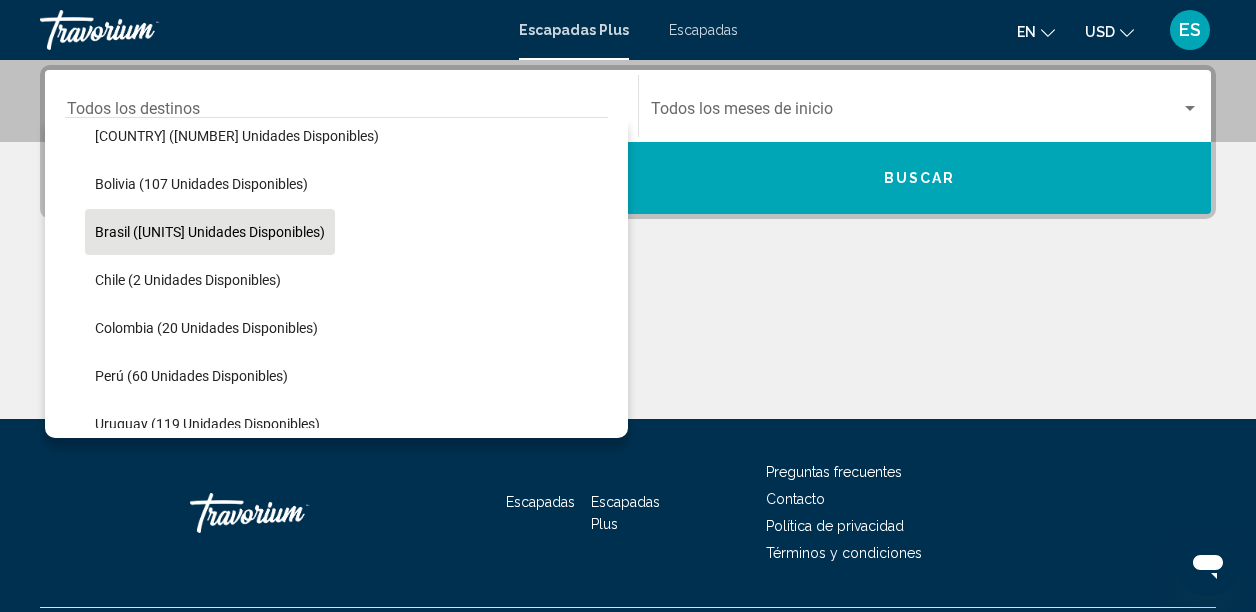 click on "Brasil ([UNITS] unidades disponibles)" 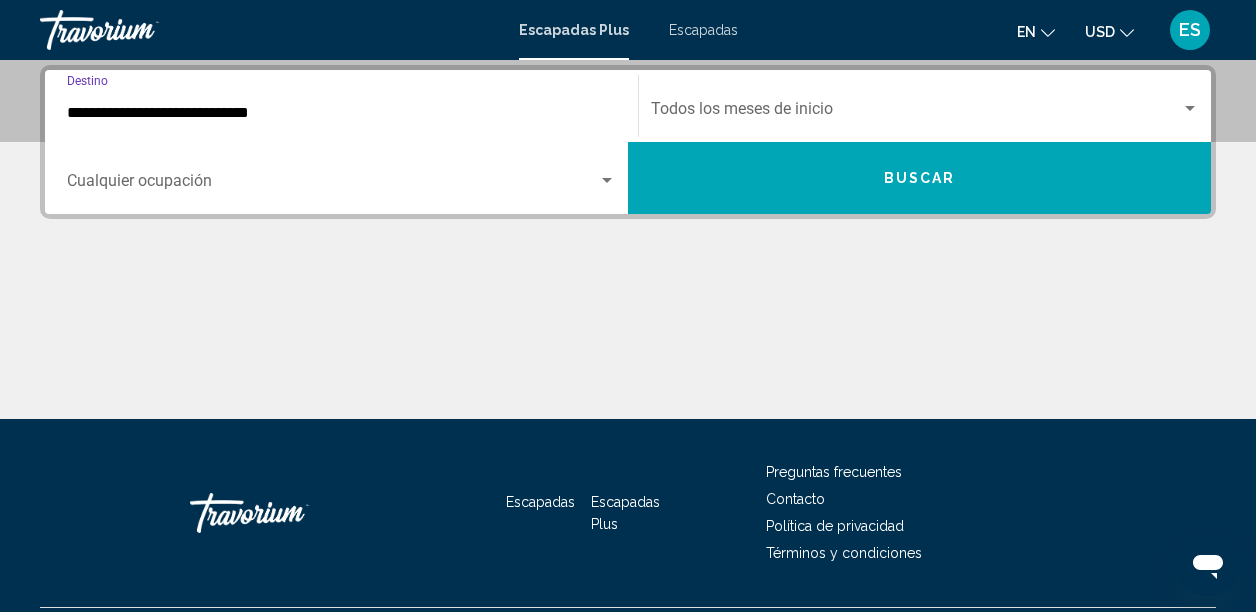 click at bounding box center (332, 185) 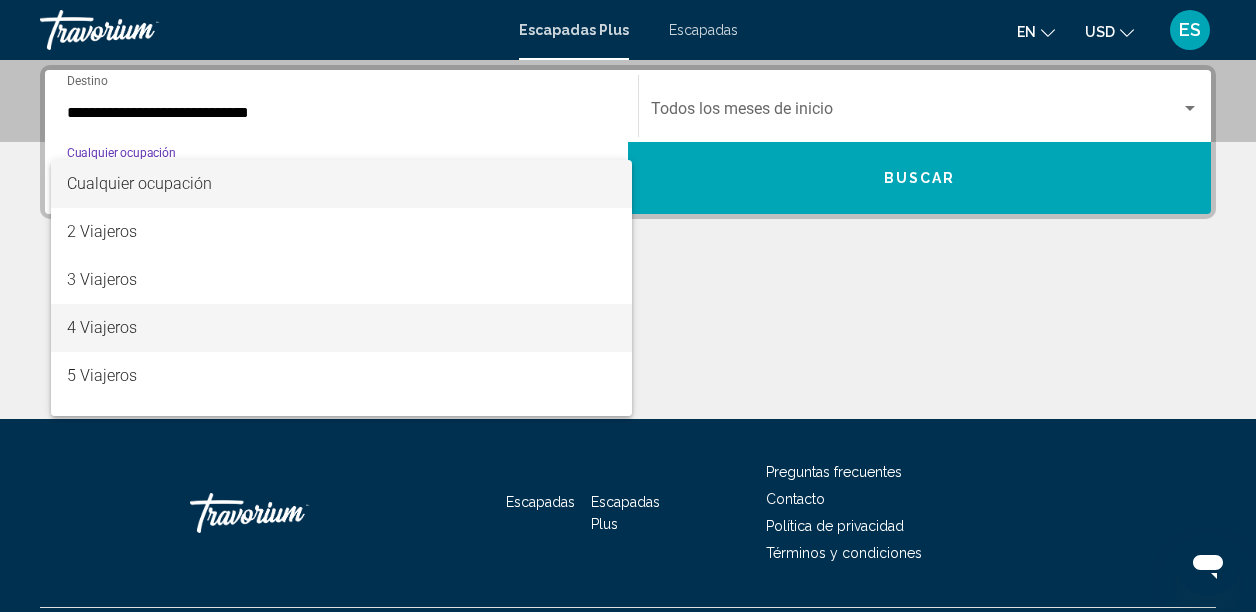 click on "4 Viajeros" at bounding box center (341, 328) 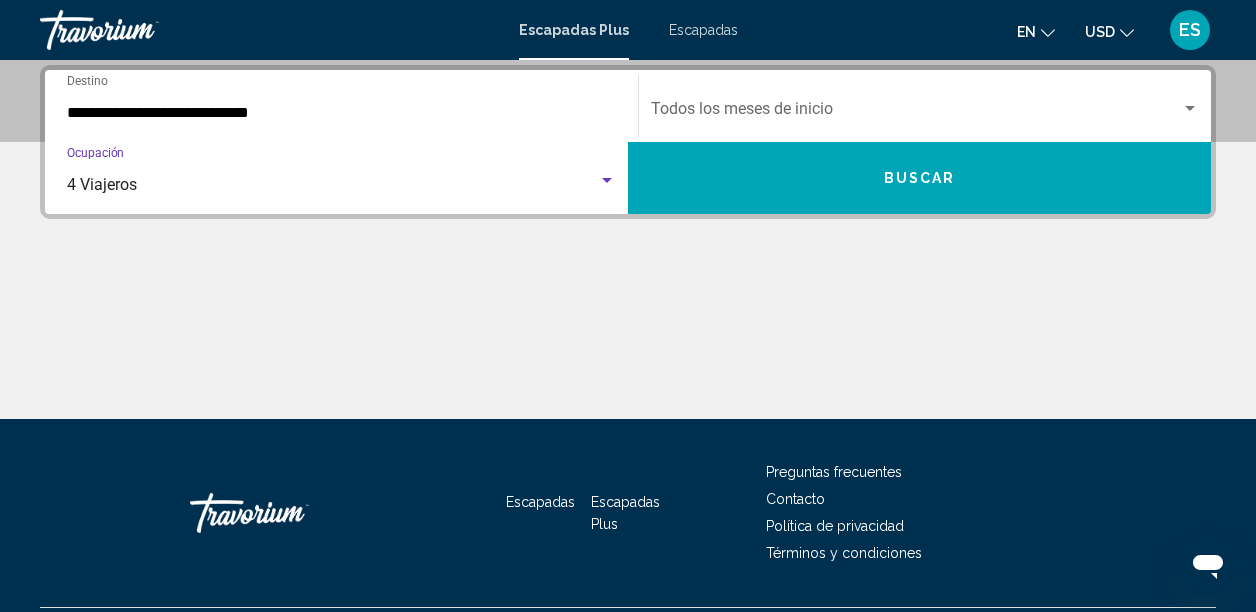 click on "Start Month Todos los meses de inicio" 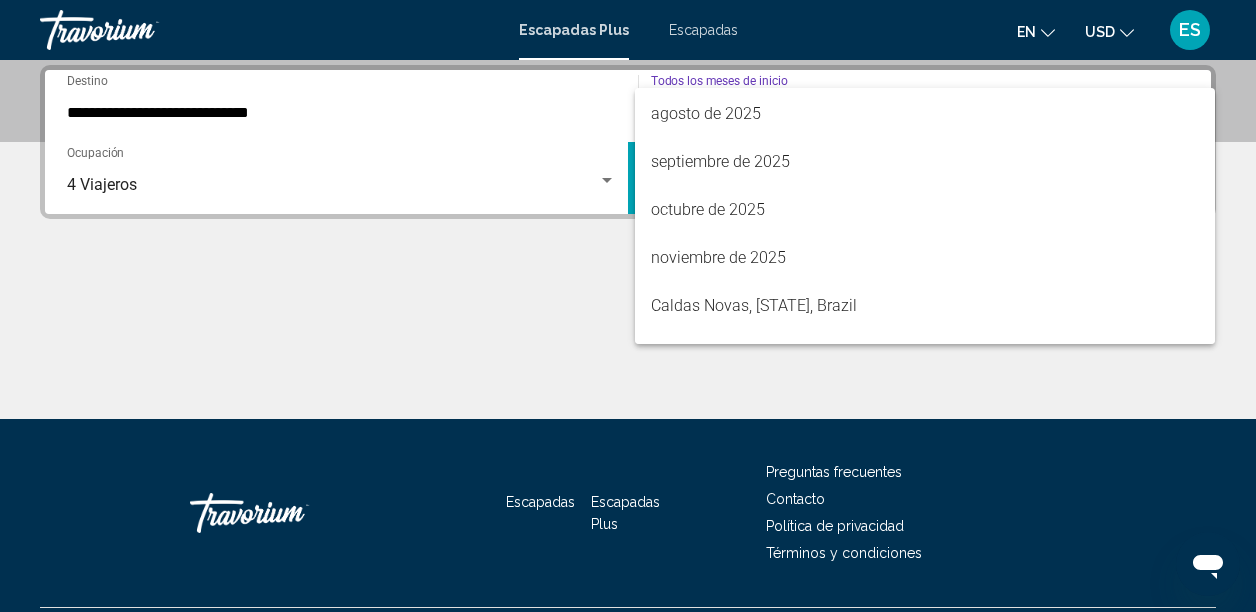 scroll, scrollTop: 96, scrollLeft: 0, axis: vertical 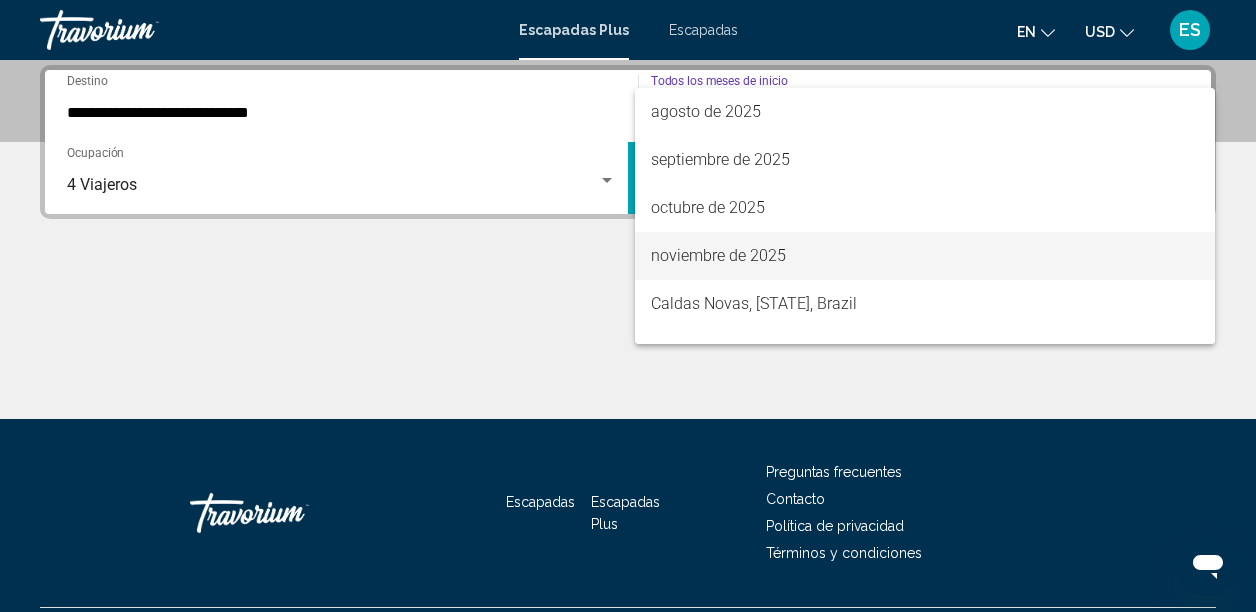 click on "noviembre de 2025" at bounding box center [718, 255] 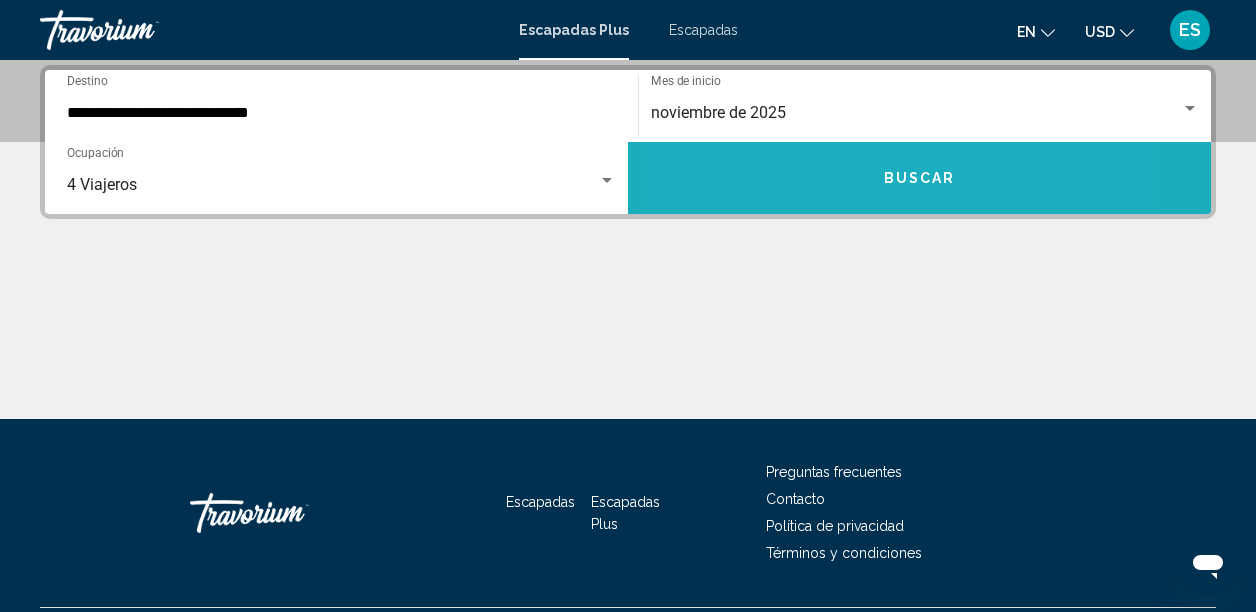 click on "Buscar" at bounding box center [919, 178] 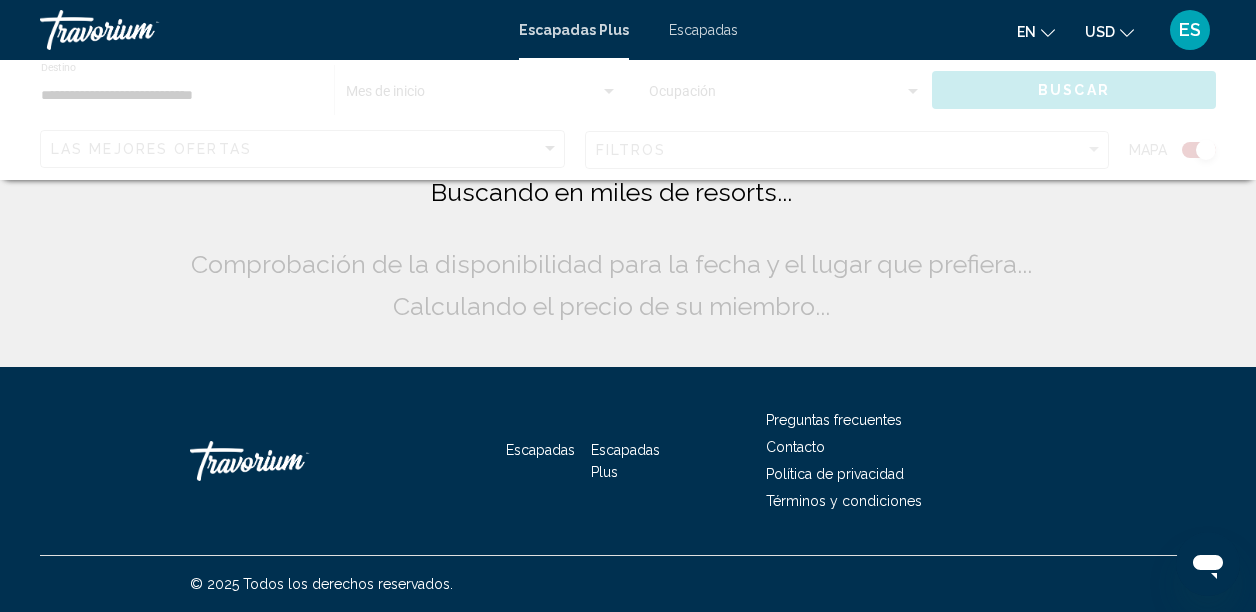 scroll, scrollTop: 0, scrollLeft: 0, axis: both 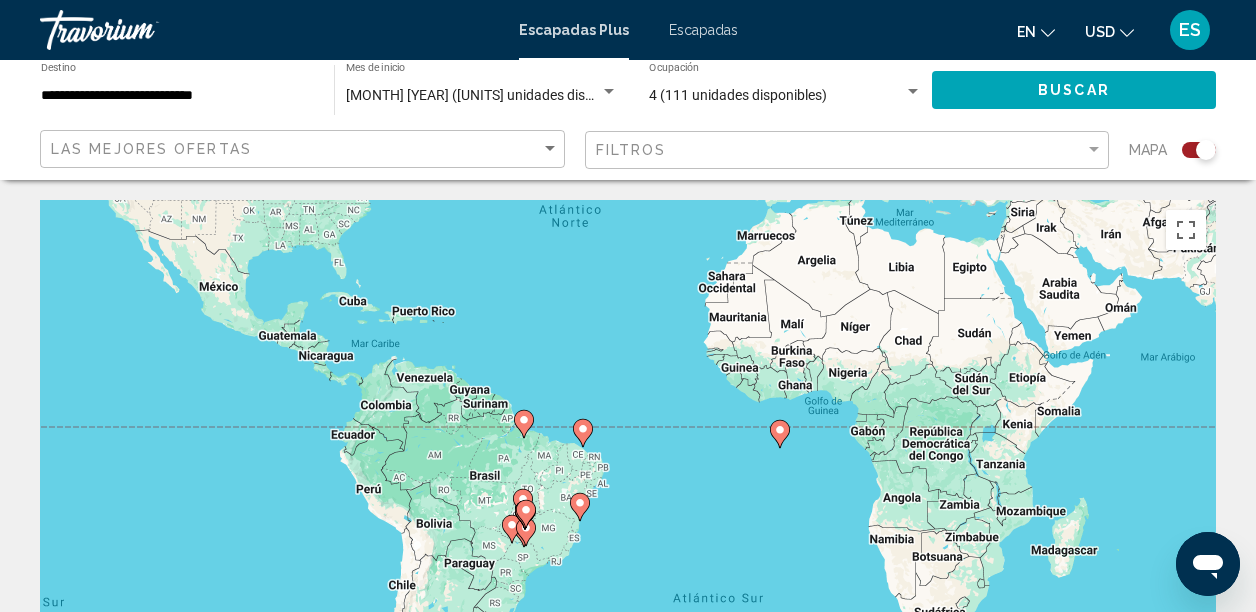 drag, startPoint x: 459, startPoint y: 536, endPoint x: 462, endPoint y: 282, distance: 254.01772 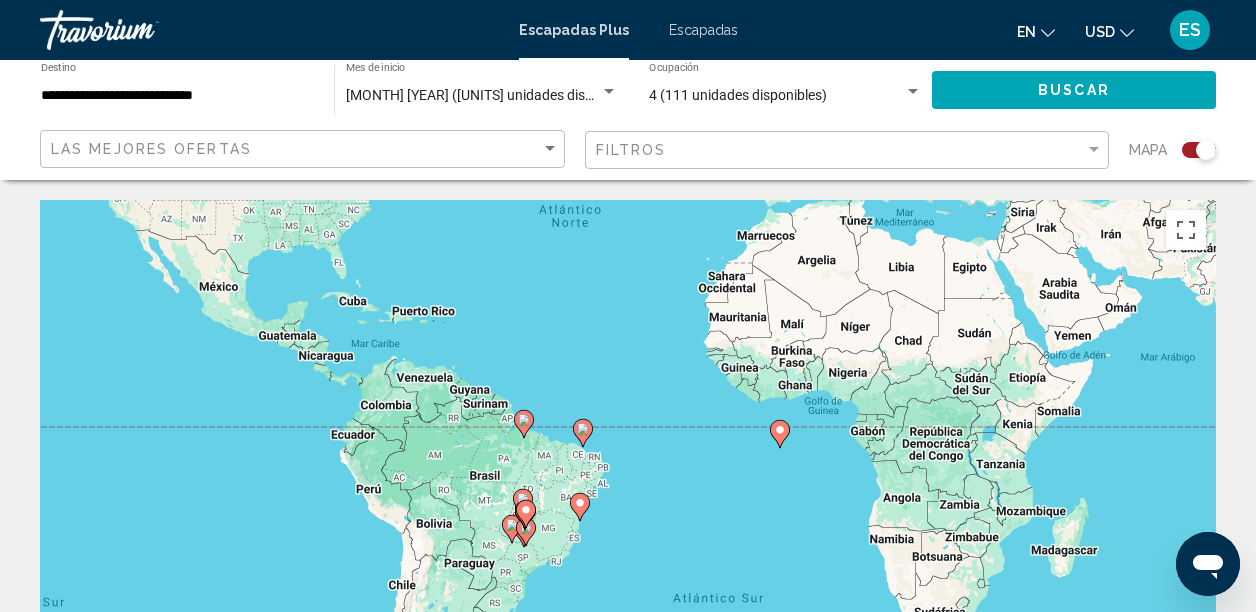 click on "Para activar la función de arrastrar con el teclado, presiona Alt + Intro. Una vez que estés en el estado de arrastrar con el teclado, usa las teclas de flecha para mover el marcador. Para completar la acción, presiona la tecla Intro. Para cancelar, presiona Escape." at bounding box center [628, 500] 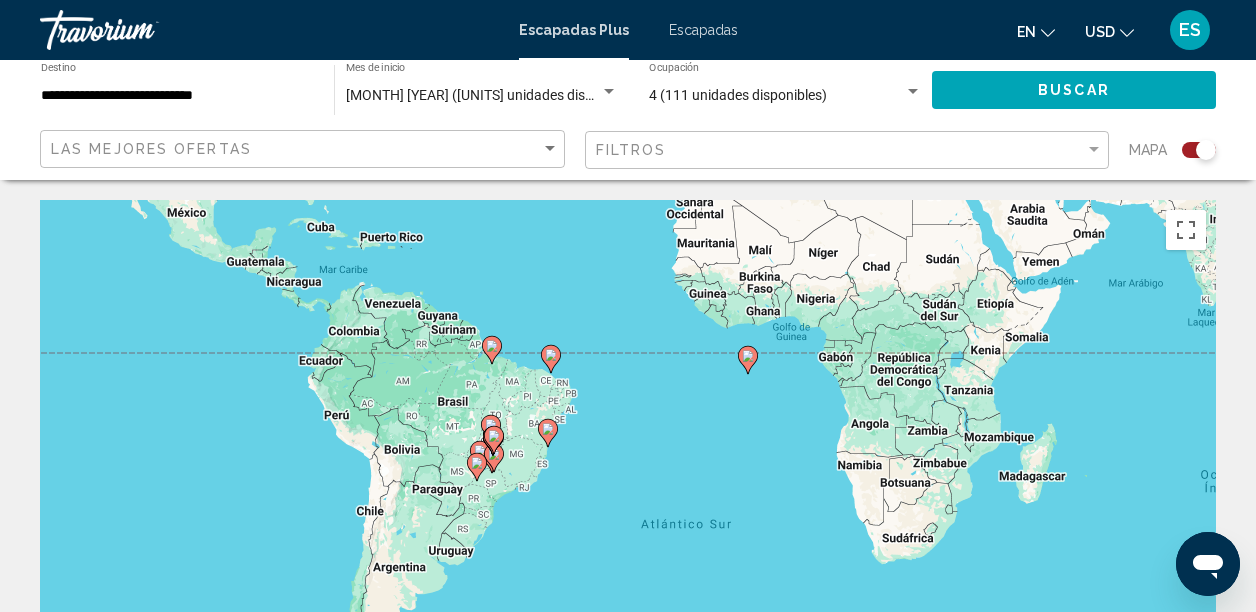 drag, startPoint x: 562, startPoint y: 548, endPoint x: 528, endPoint y: 466, distance: 88.76936 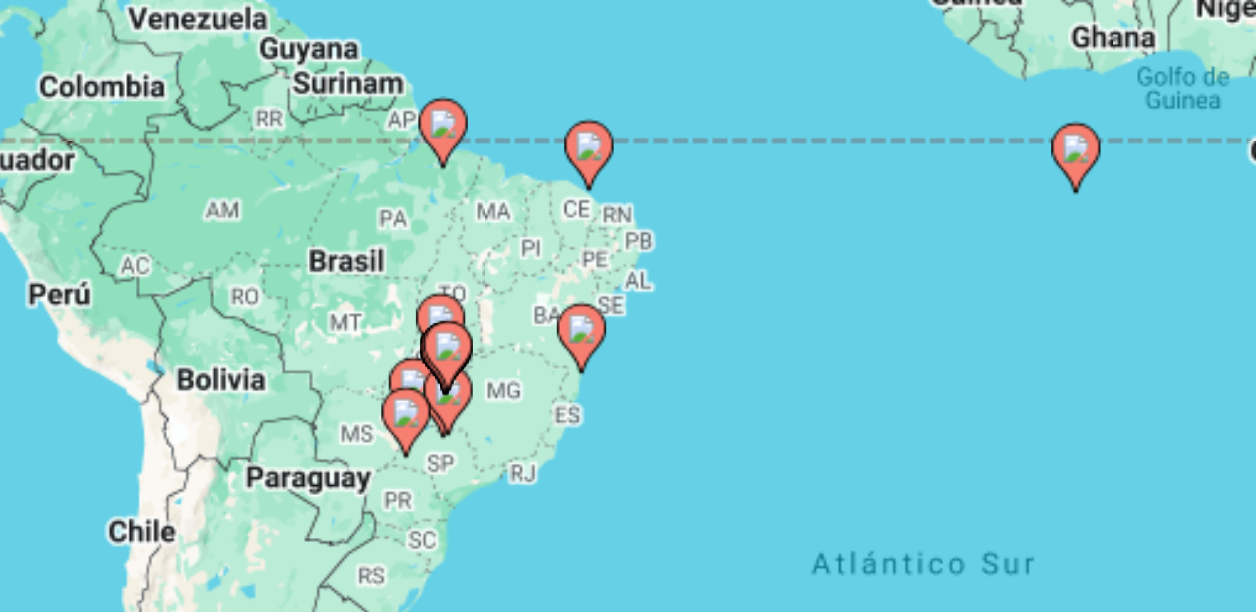 scroll, scrollTop: 0, scrollLeft: 0, axis: both 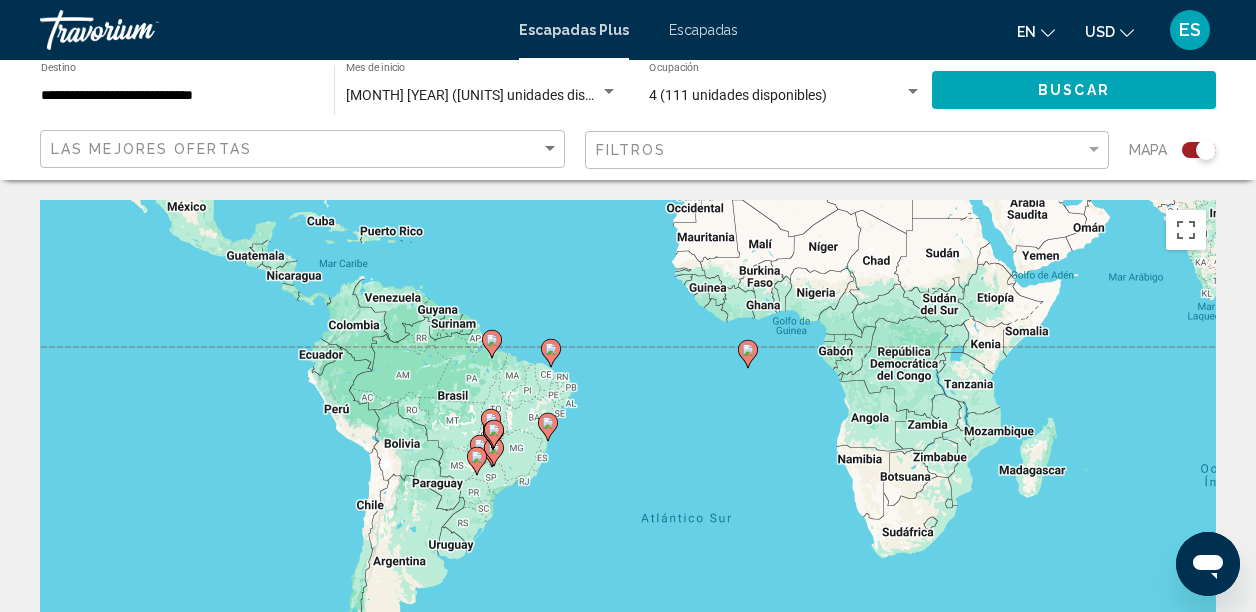 click 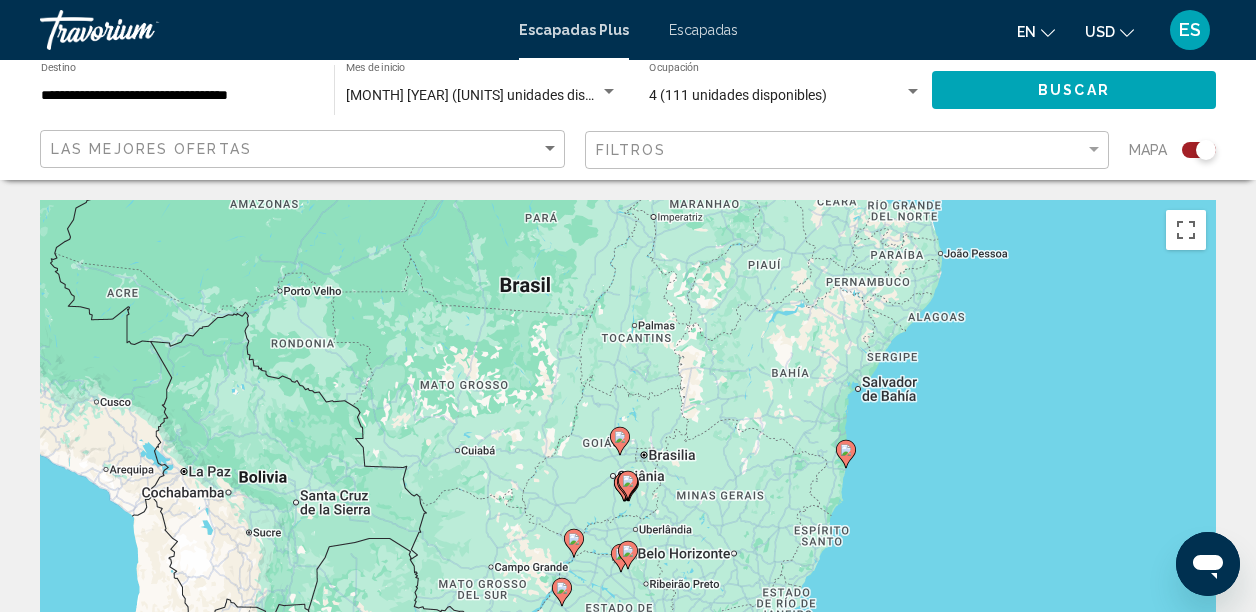 click on "Para navegar, presiona las teclas de flecha. Para activar la función de arrastrar con el teclado, presiona Alt + Intro. Una vez que estés en el estado de arrastrar con el teclado, usa las teclas de flecha para mover el marcador. Para completar la acción, presiona la tecla Intro. Para cancelar, presiona Escape." at bounding box center [628, 500] 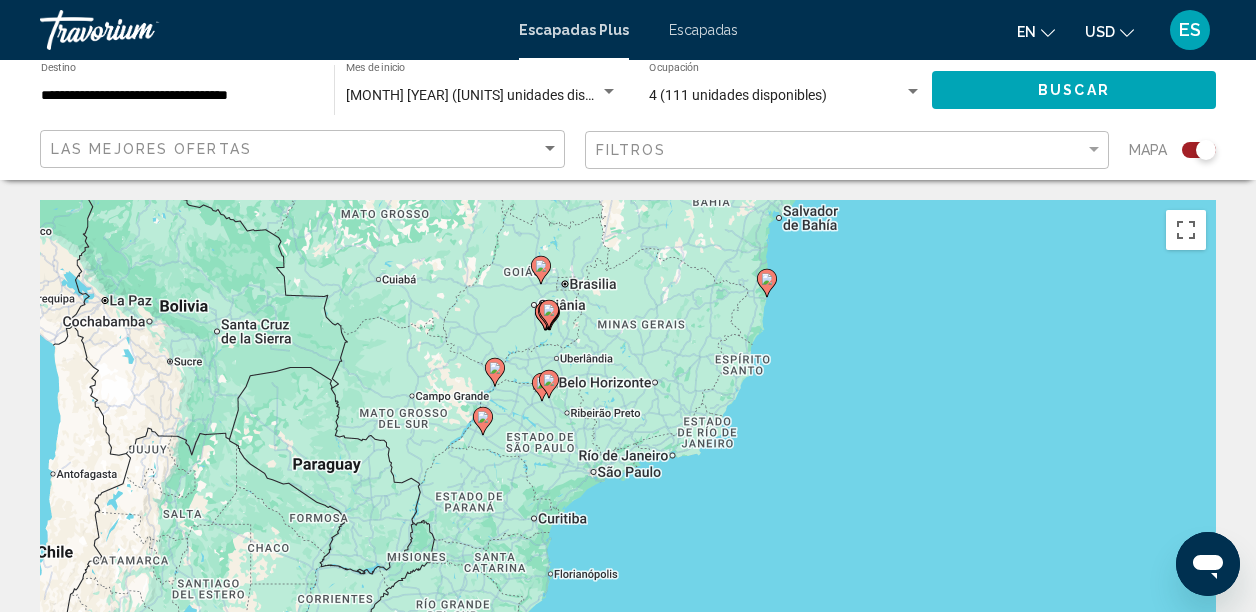drag, startPoint x: 696, startPoint y: 542, endPoint x: 616, endPoint y: 358, distance: 200.63898 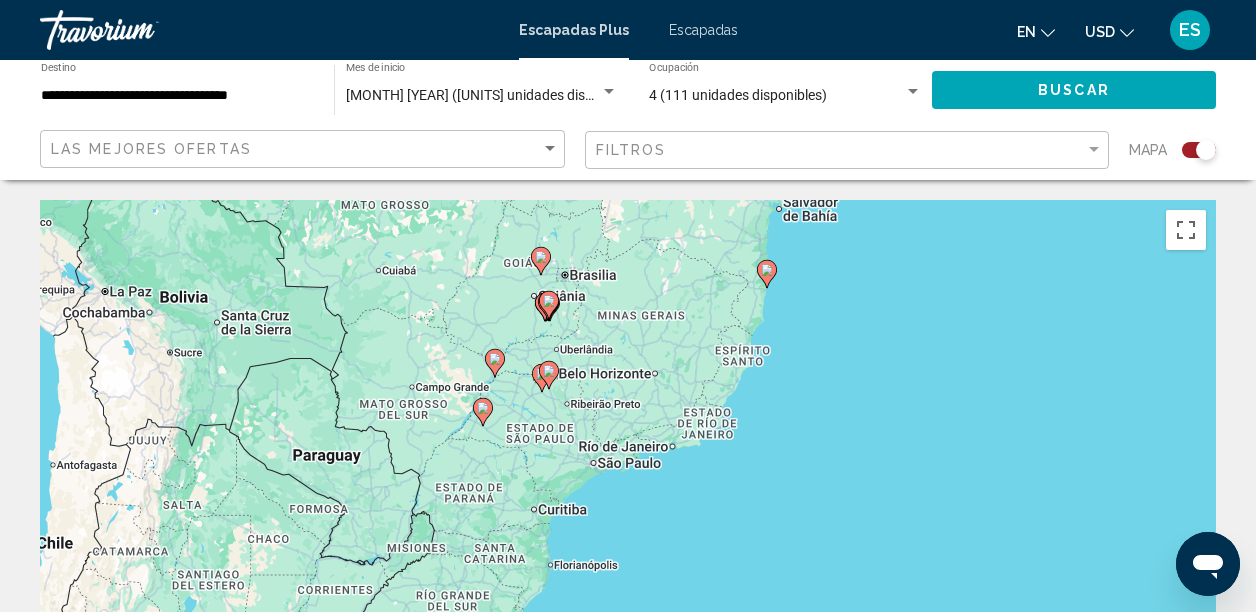 click on "[MONTH] [YEAR] ([UNITS] unidades disponibles)" at bounding box center [494, 95] 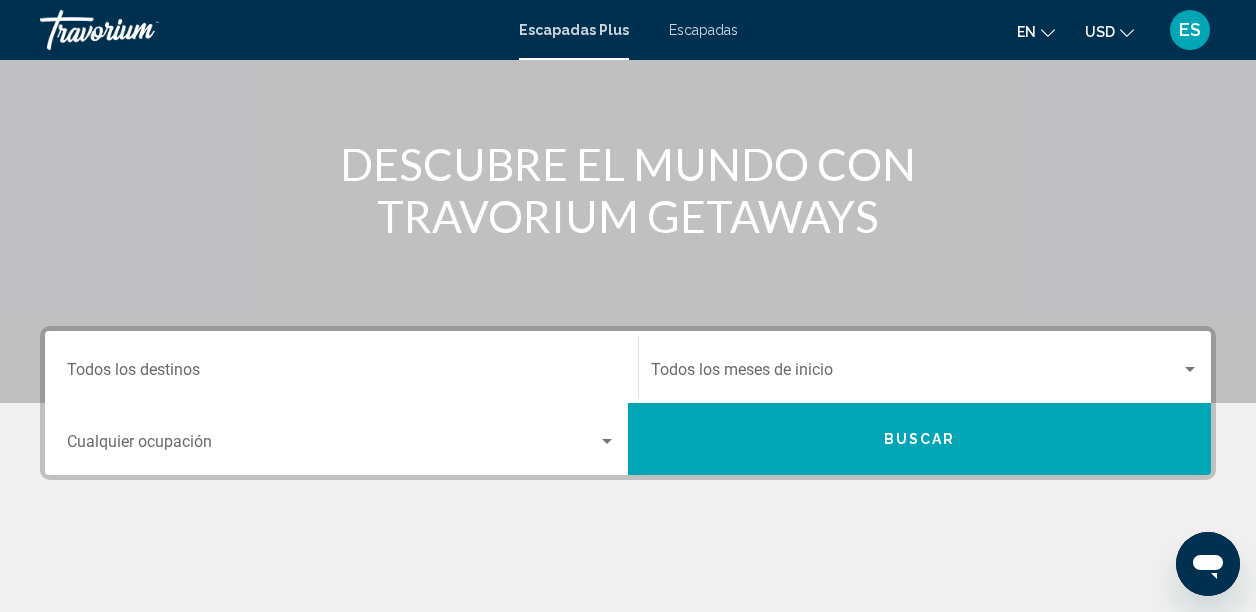 click at bounding box center [916, 374] 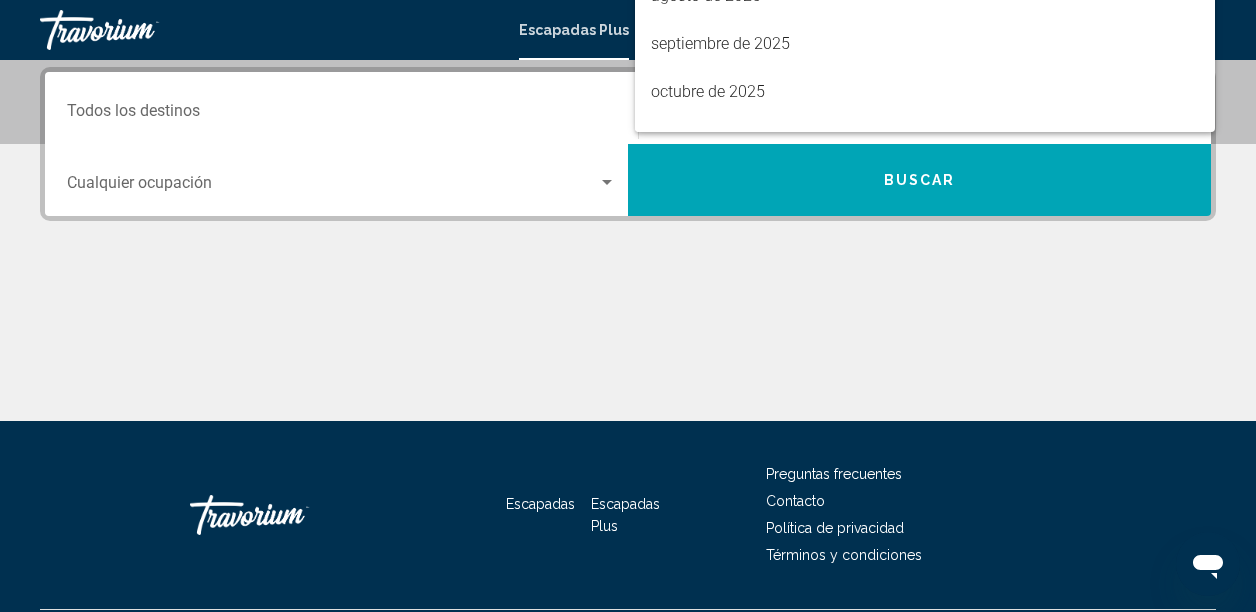 scroll, scrollTop: 458, scrollLeft: 0, axis: vertical 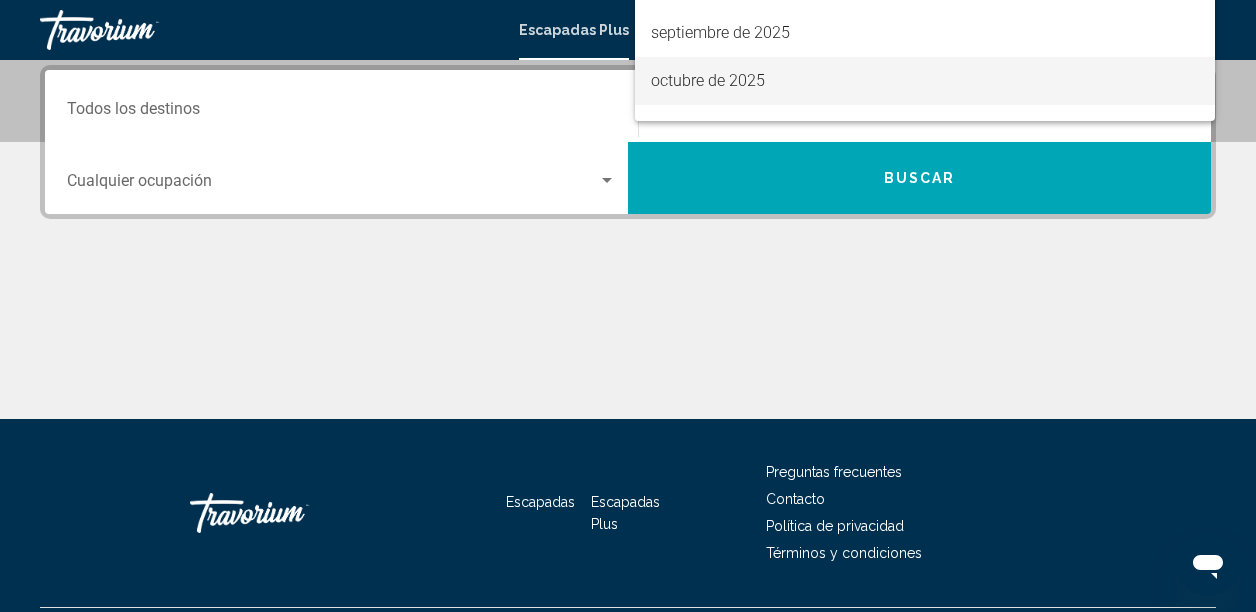 click on "octubre de 2025" at bounding box center (708, 80) 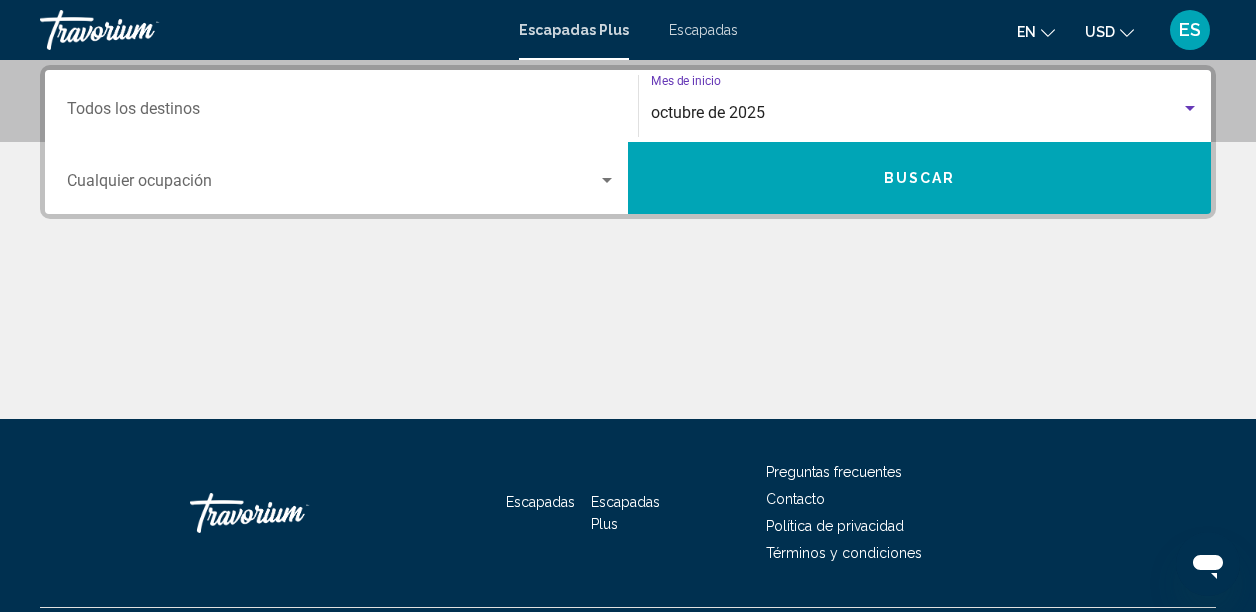 click on "Destination Todos los destinos" at bounding box center (341, 106) 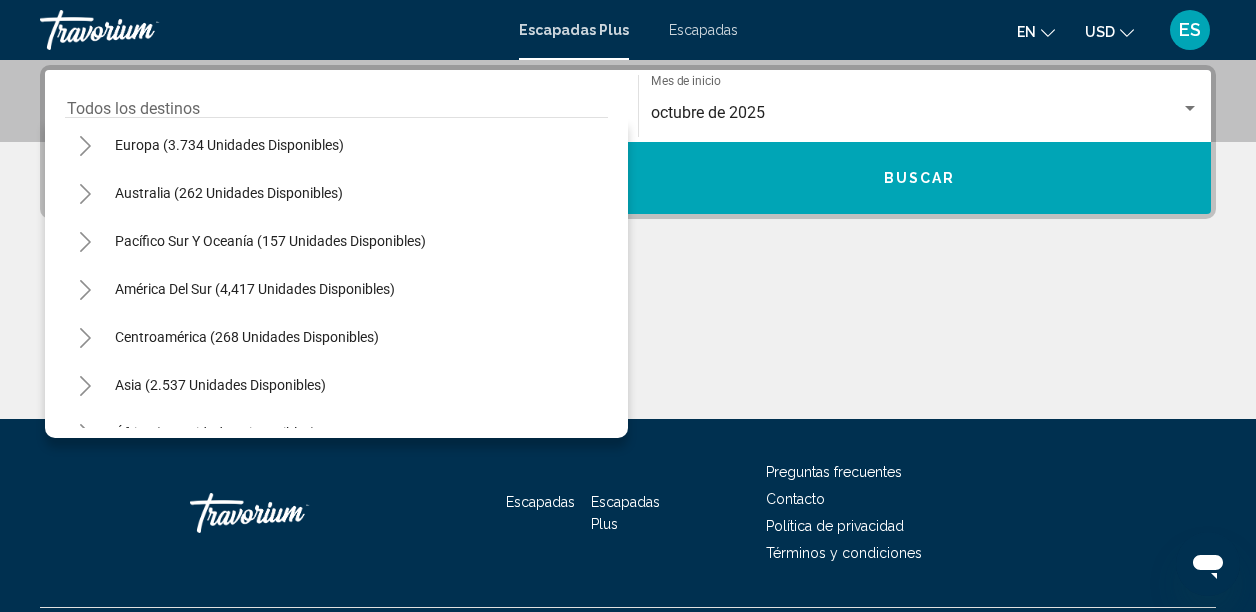 scroll, scrollTop: 250, scrollLeft: 0, axis: vertical 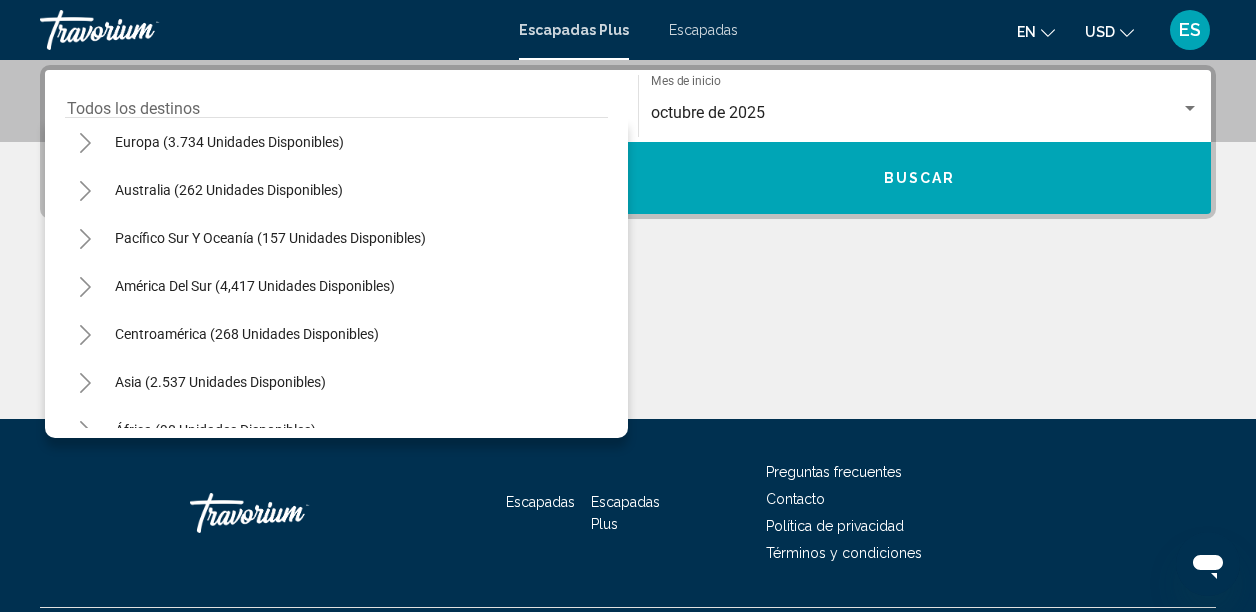 click 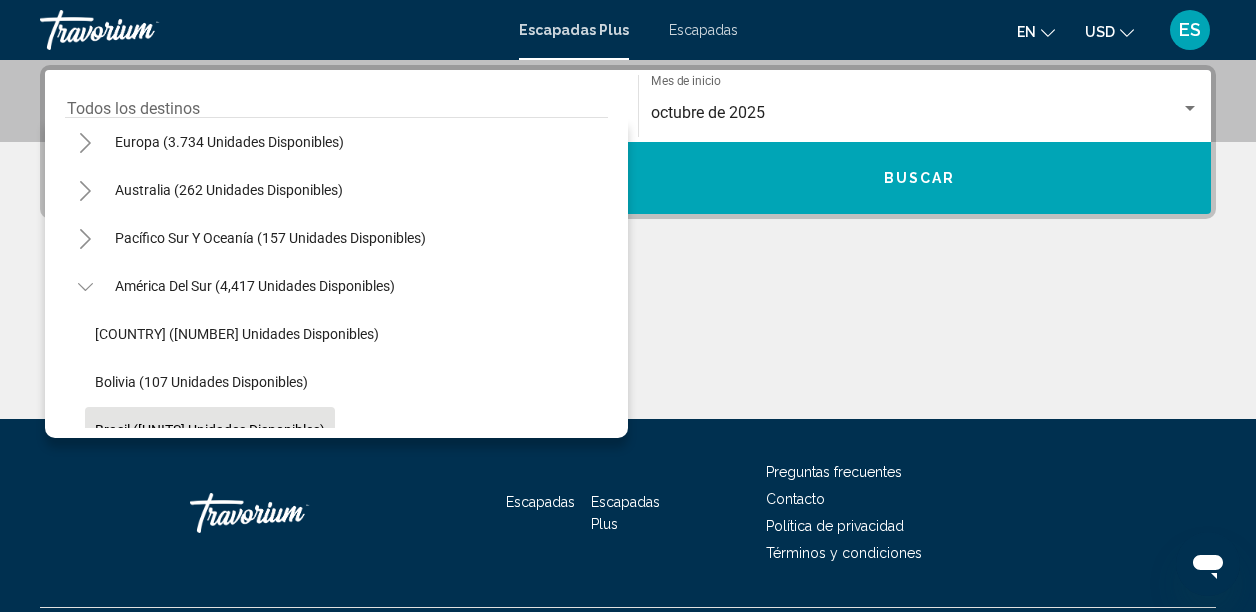 click on "Brasil ([UNITS] unidades disponibles)" 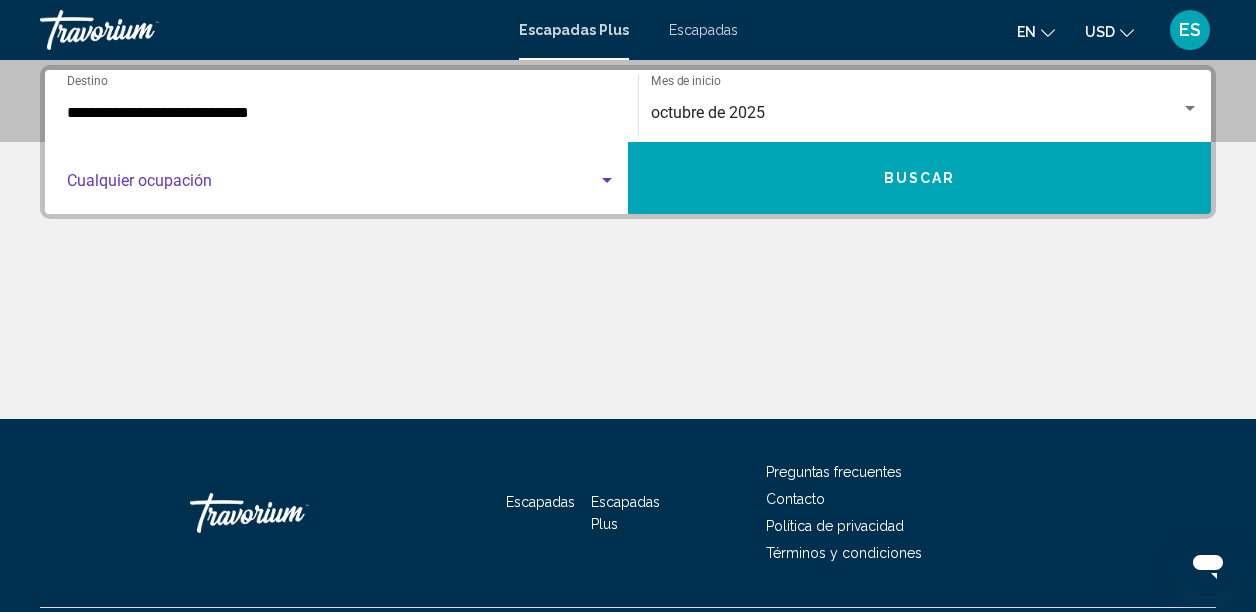 click at bounding box center (332, 185) 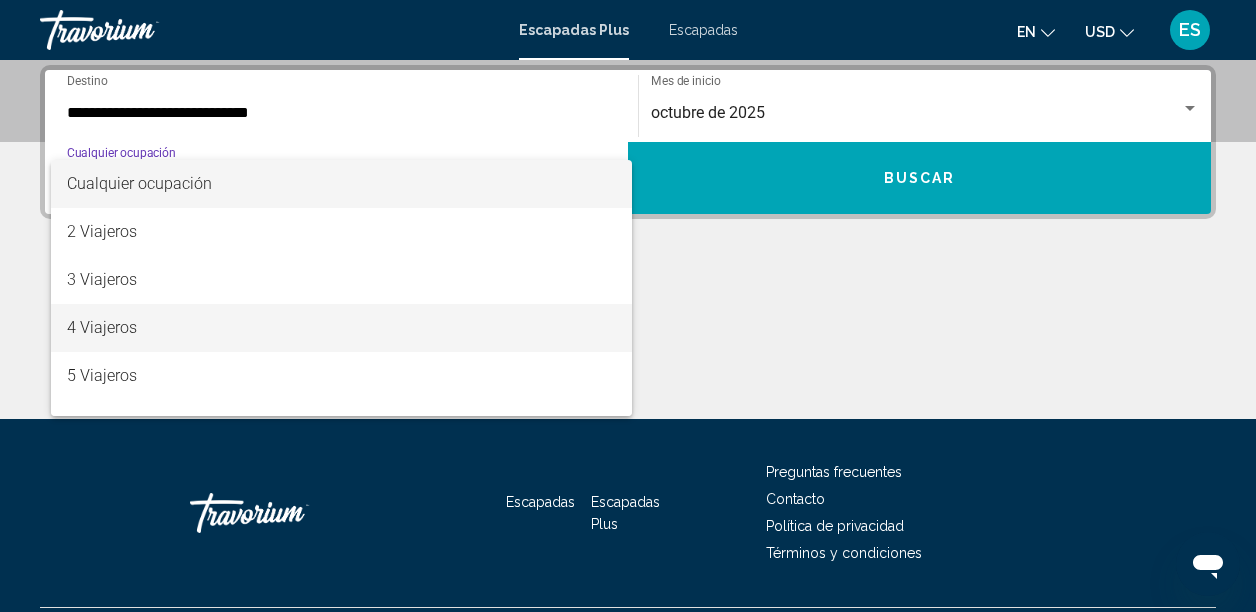 click on "4 Viajeros" at bounding box center (341, 328) 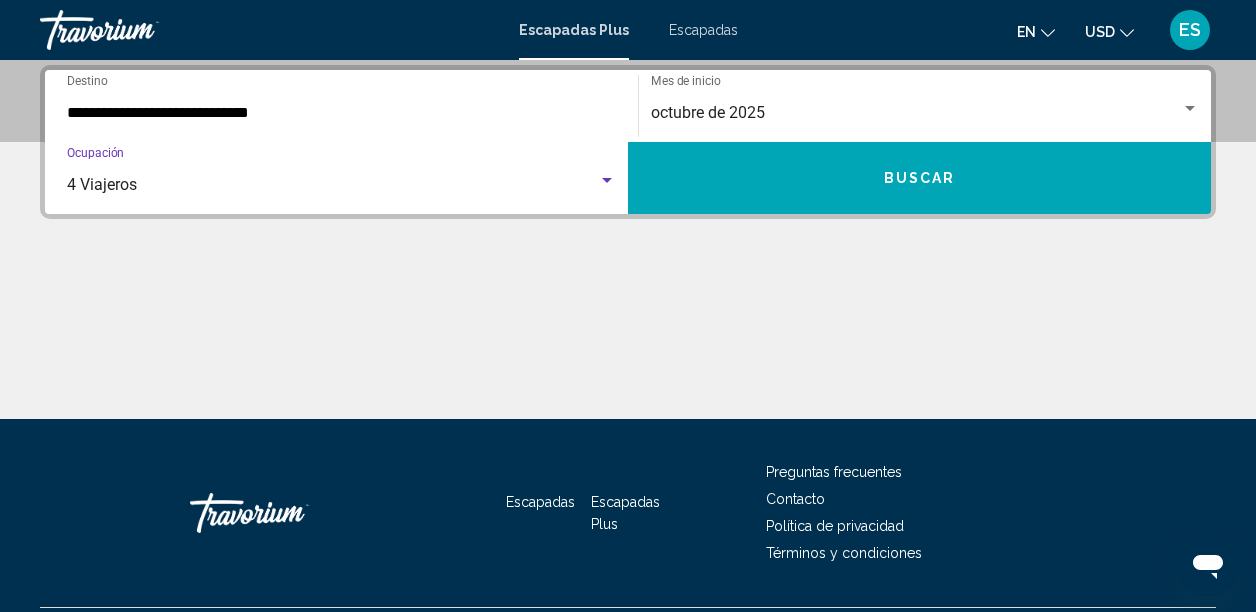 click on "Buscar" at bounding box center [919, 178] 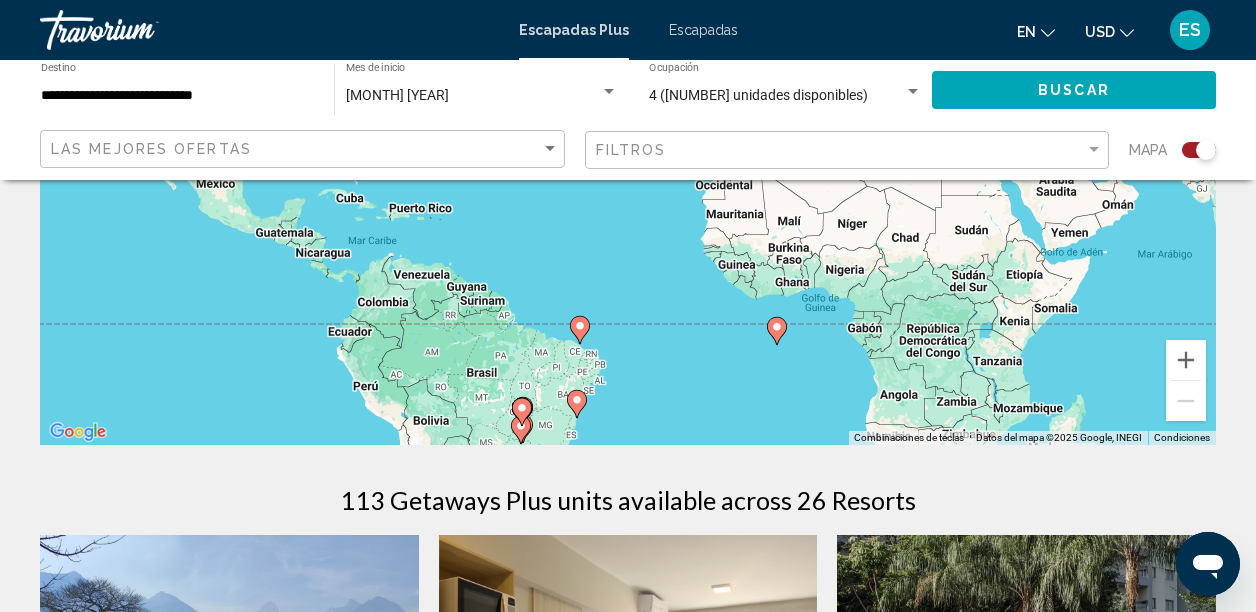 scroll, scrollTop: 374, scrollLeft: 0, axis: vertical 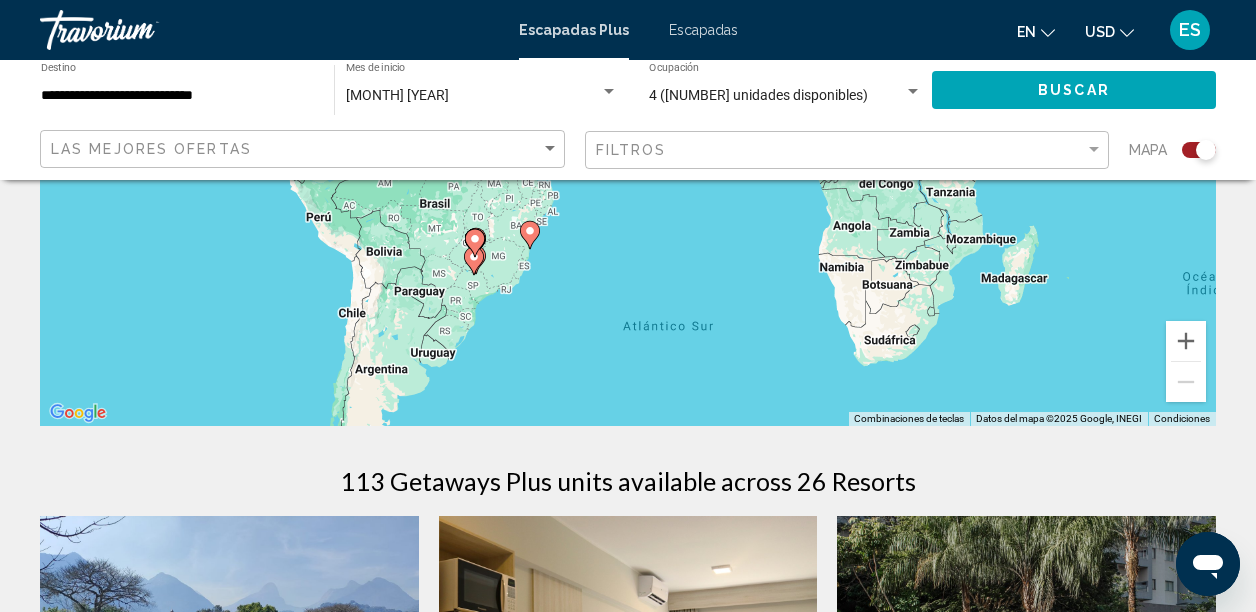 drag, startPoint x: 598, startPoint y: 331, endPoint x: 547, endPoint y: 174, distance: 165.07574 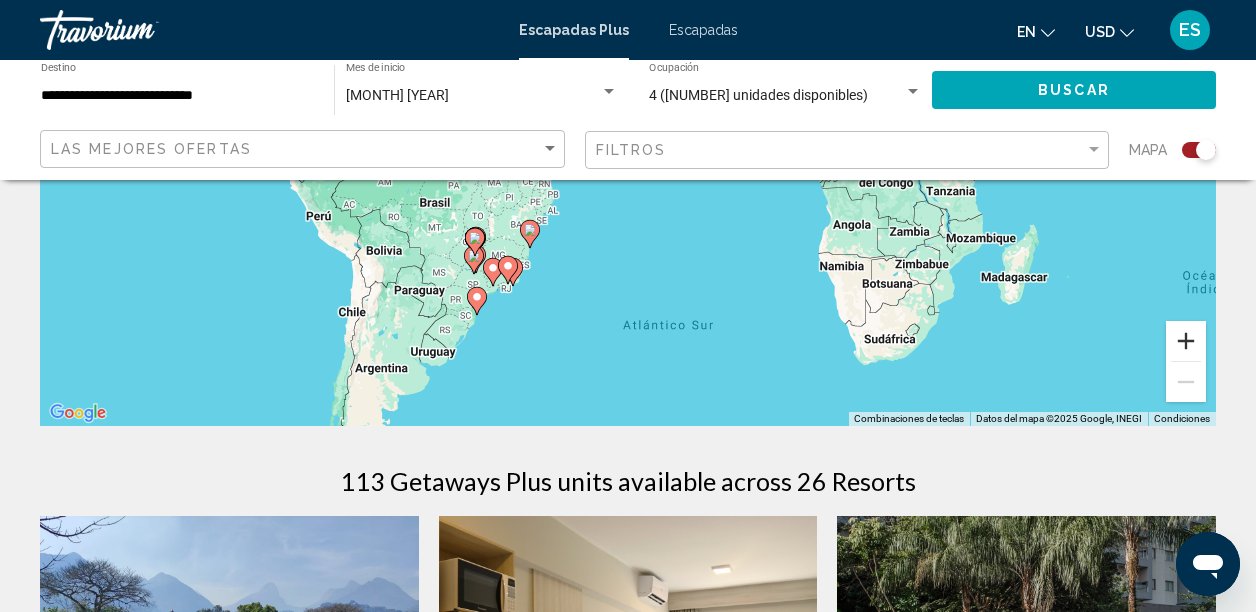 click at bounding box center [1186, 341] 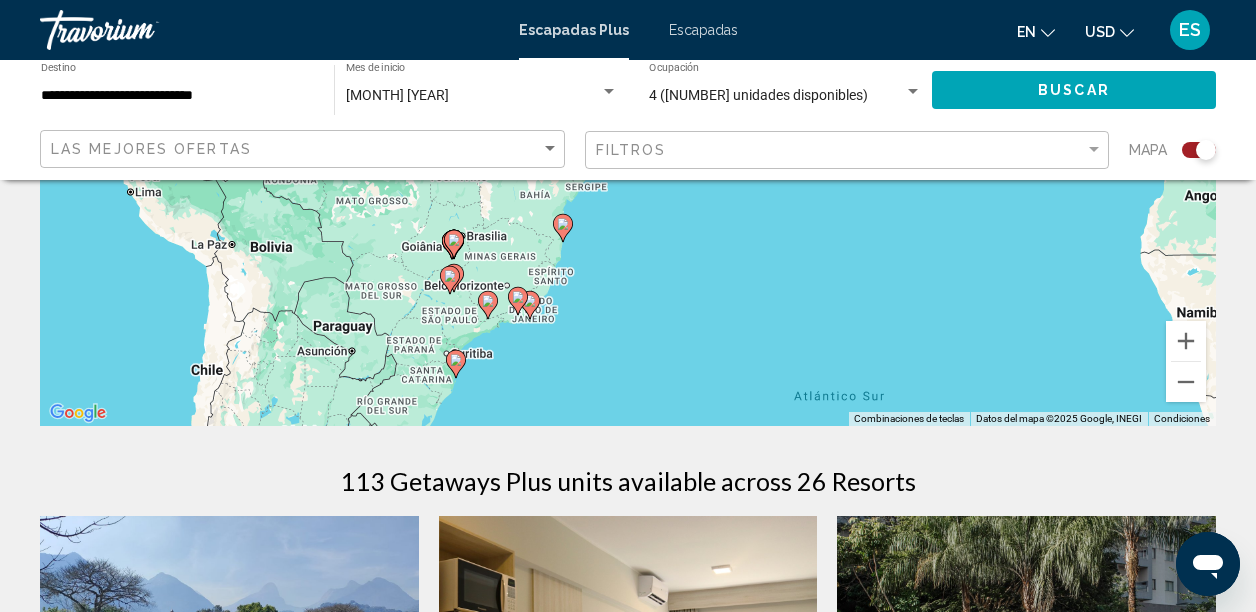drag, startPoint x: 446, startPoint y: 338, endPoint x: 582, endPoint y: 206, distance: 189.52573 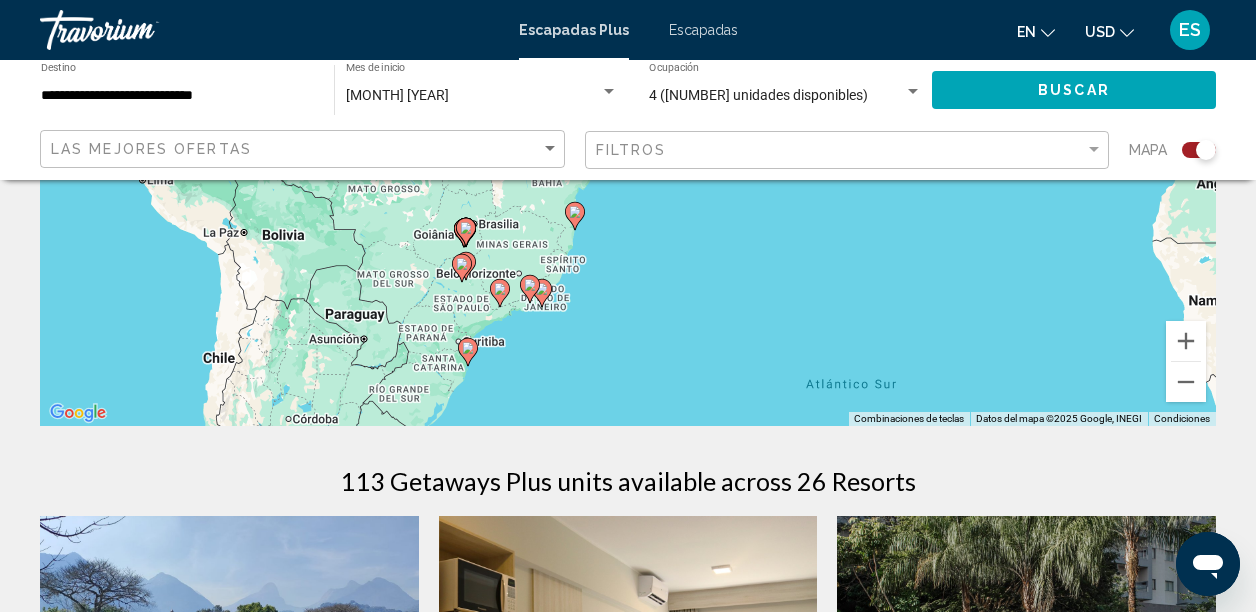drag, startPoint x: 514, startPoint y: 327, endPoint x: 532, endPoint y: 308, distance: 26.172504 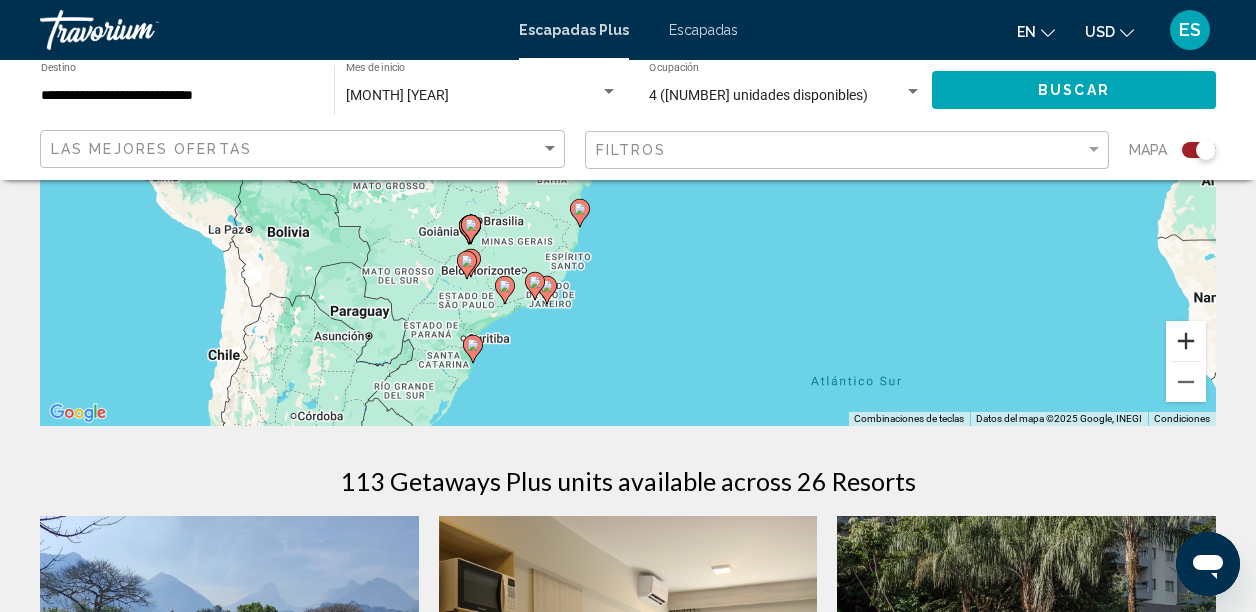 click at bounding box center [1186, 341] 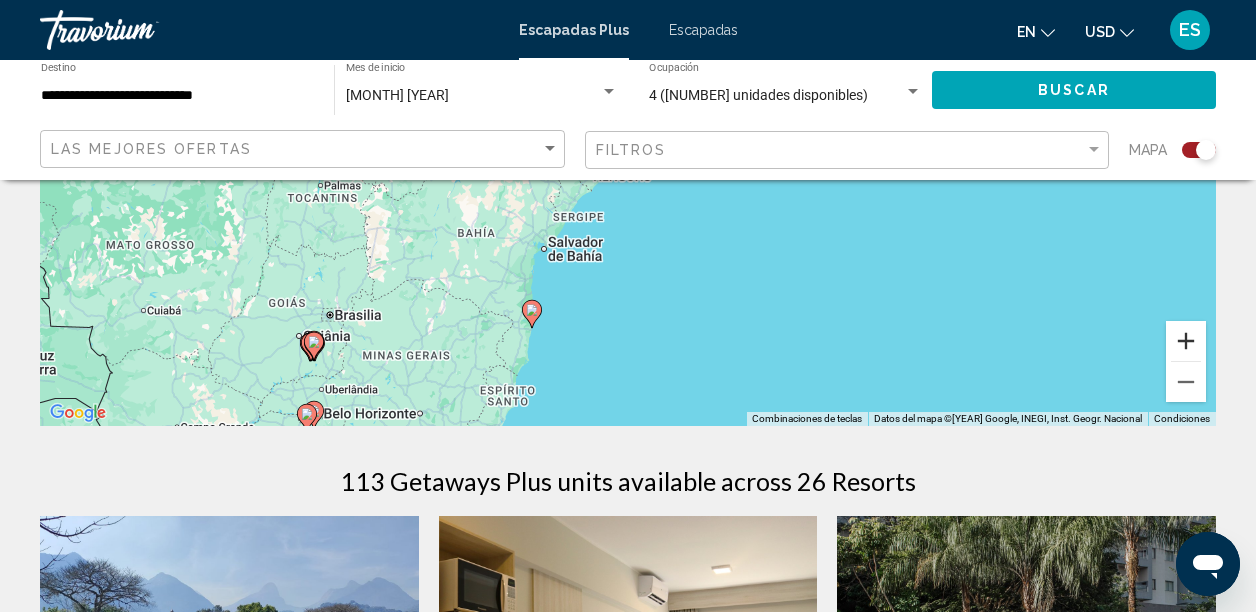 click at bounding box center (1186, 341) 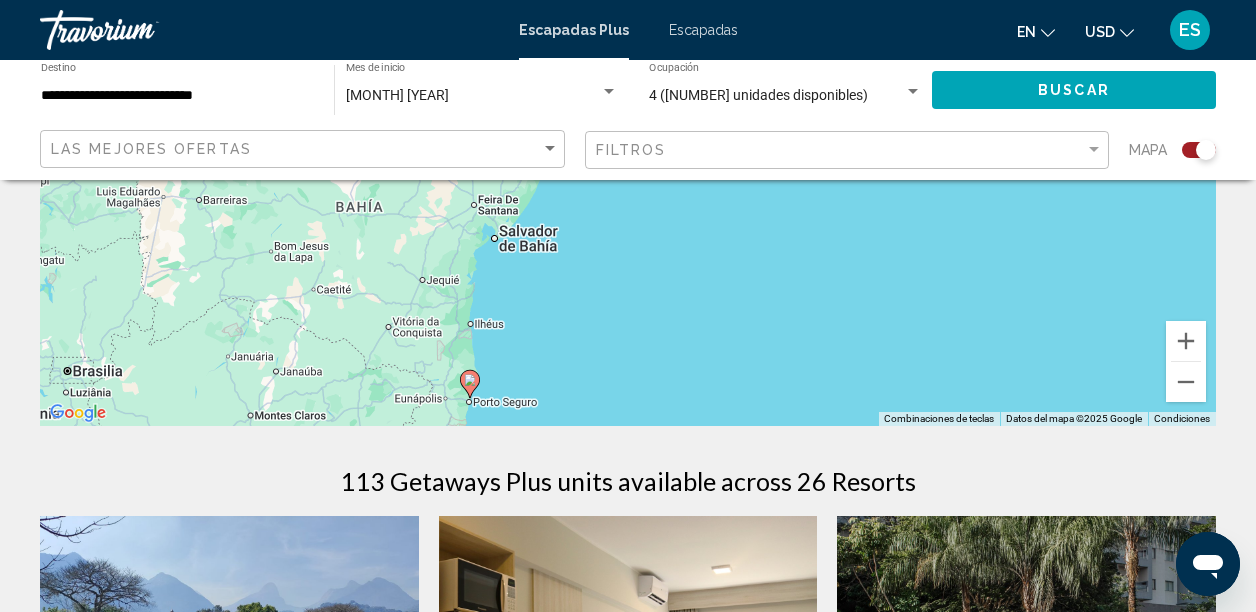 drag, startPoint x: 399, startPoint y: 358, endPoint x: 442, endPoint y: 213, distance: 151.24153 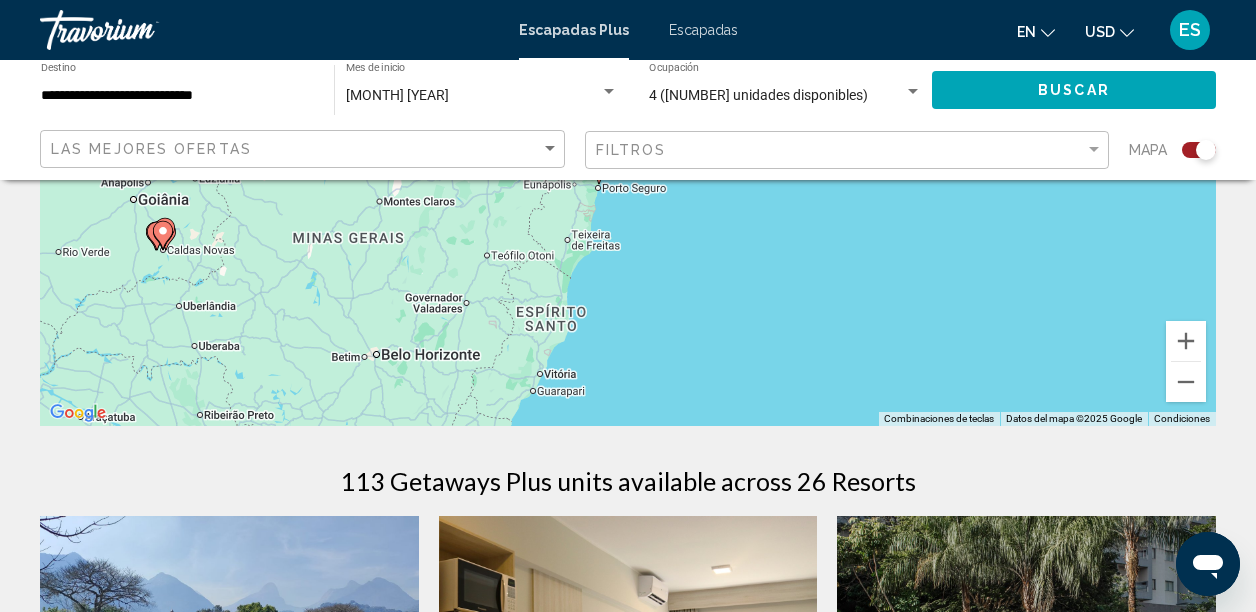 drag, startPoint x: 466, startPoint y: 356, endPoint x: 587, endPoint y: 147, distance: 241.49948 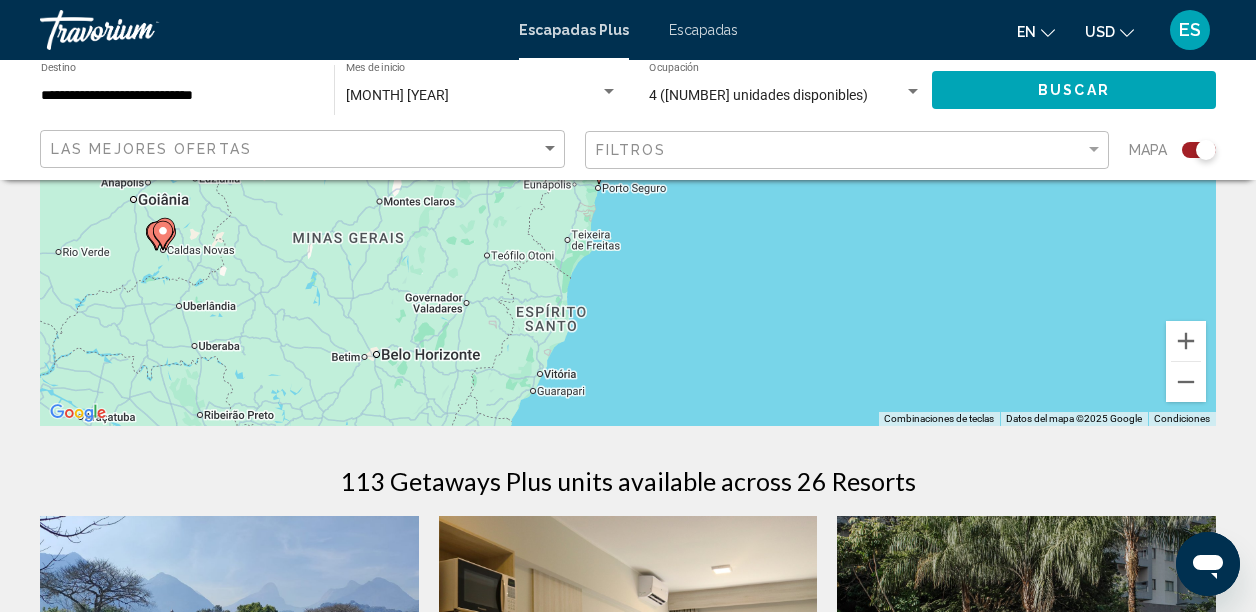 click on "**********" 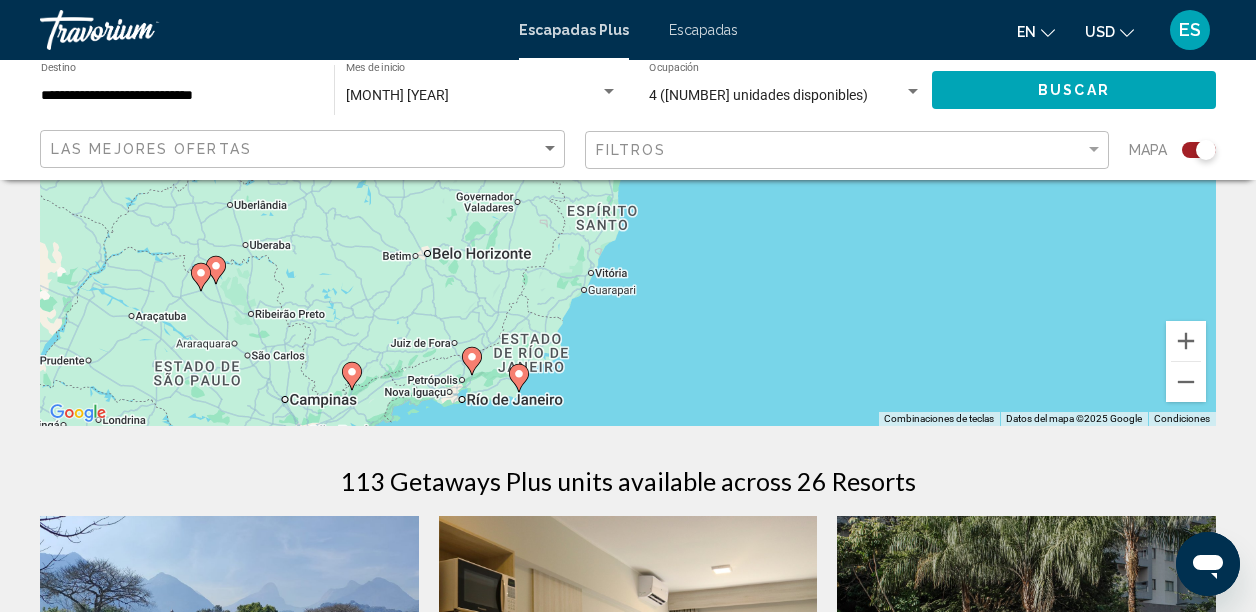 drag, startPoint x: 423, startPoint y: 330, endPoint x: 494, endPoint y: 199, distance: 149.00336 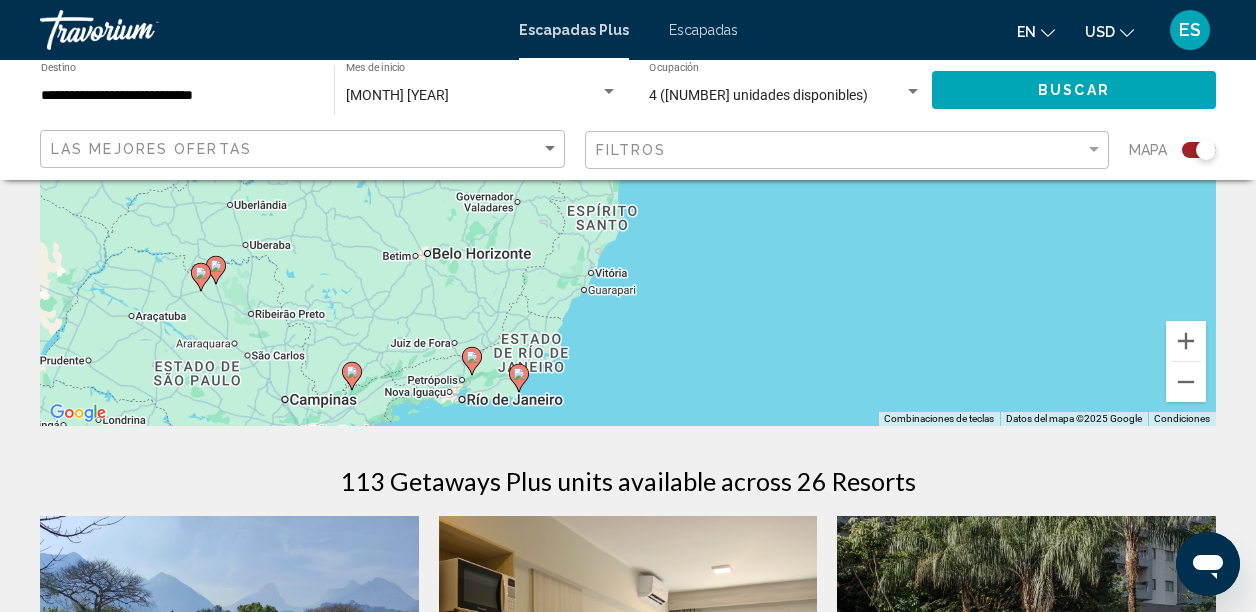 click on "Para activar la función de arrastrar con el teclado, presiona Alt + Intro. Una vez que estés en el estado de arrastrar con el teclado, usa las teclas de flecha para mover el marcador. Para completar la acción, presiona la tecla Intro. Para cancelar, presiona Escape." at bounding box center [628, 126] 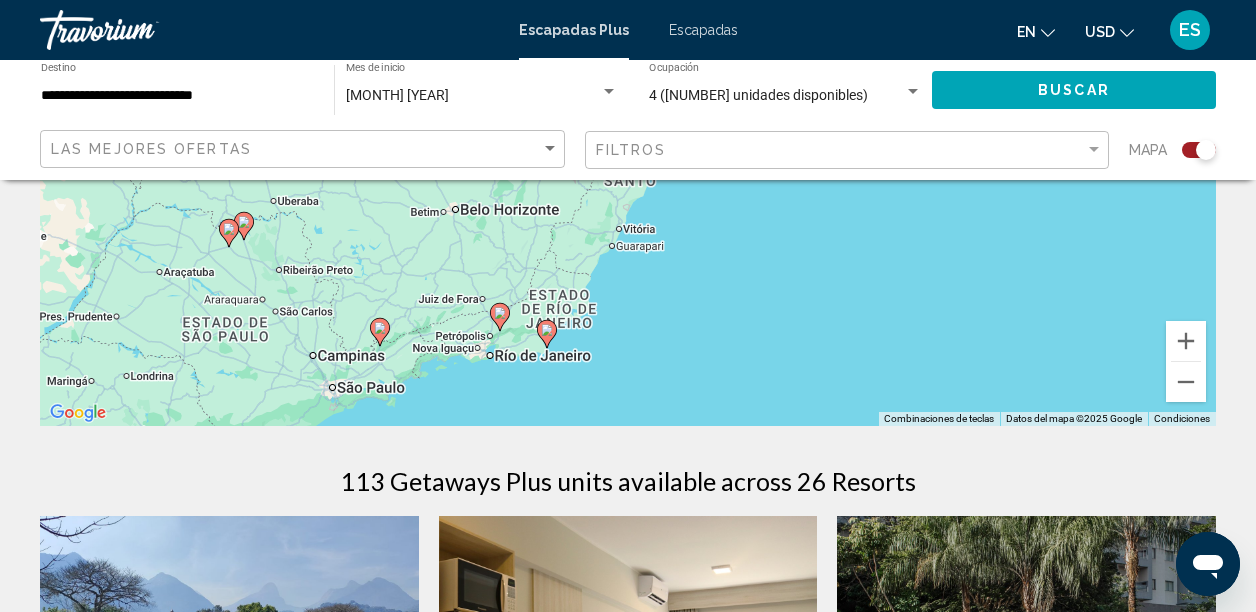 drag, startPoint x: 444, startPoint y: 385, endPoint x: 458, endPoint y: 367, distance: 22.803509 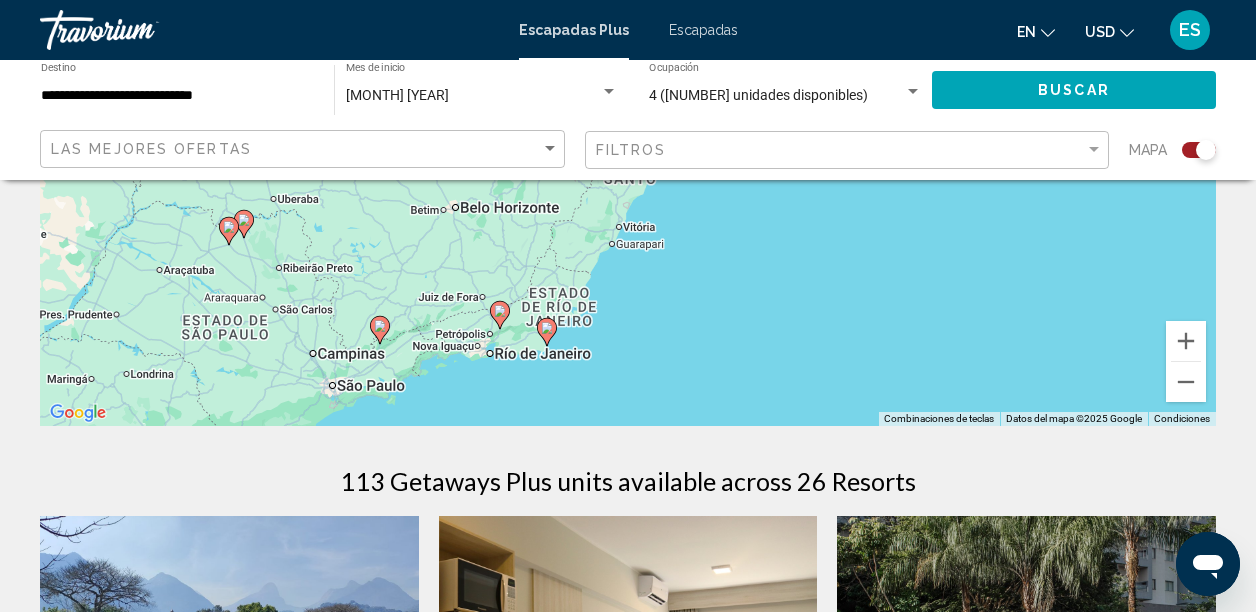 click 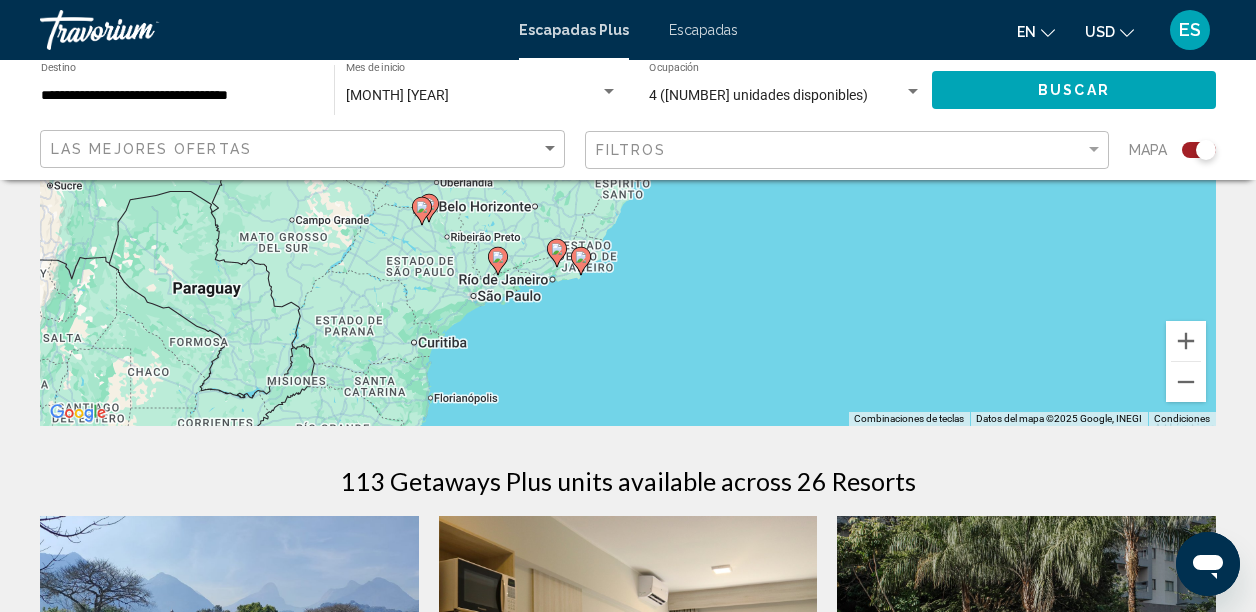 drag, startPoint x: 592, startPoint y: 306, endPoint x: 512, endPoint y: 468, distance: 180.67651 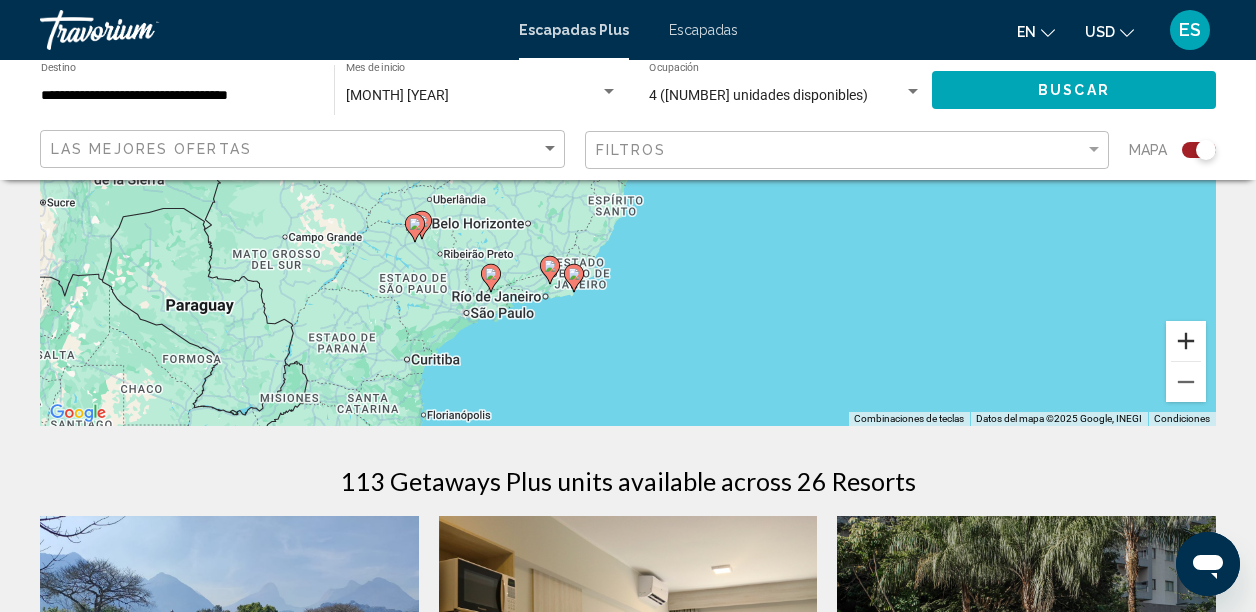 click at bounding box center (1186, 341) 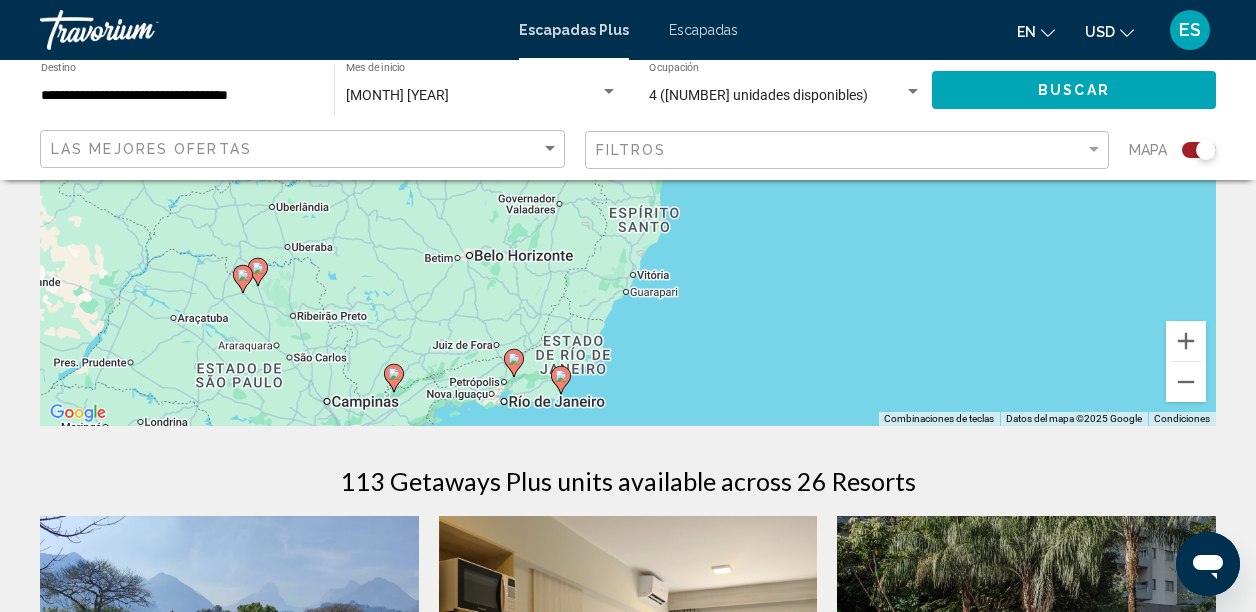 drag, startPoint x: 579, startPoint y: 322, endPoint x: 628, endPoint y: 242, distance: 93.813644 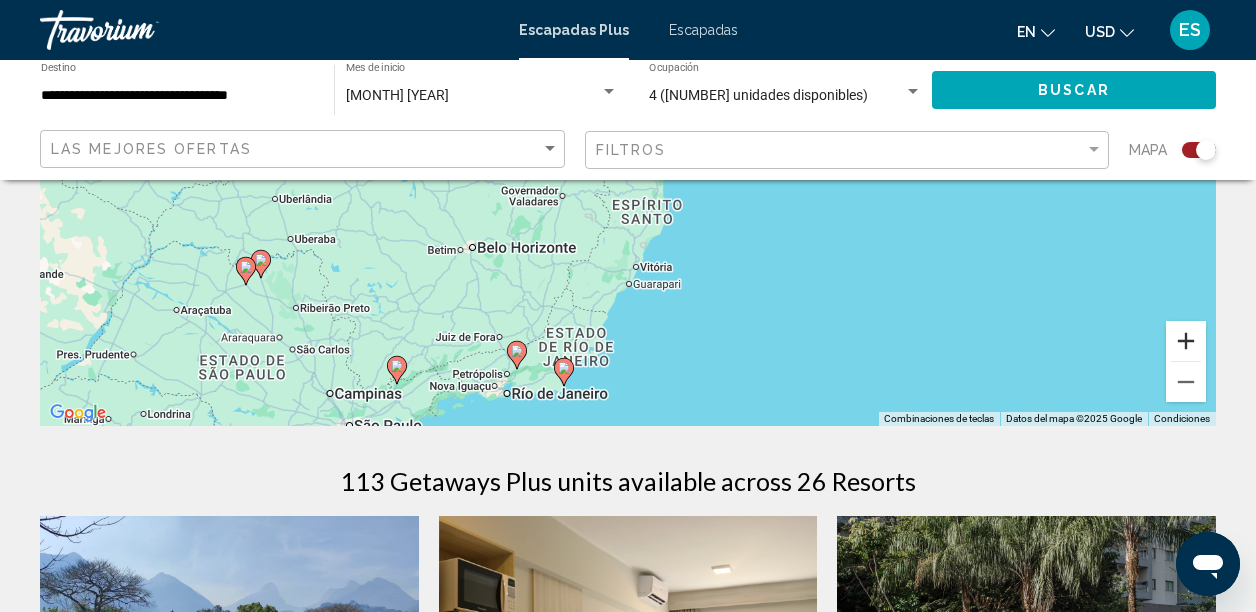 click at bounding box center (1186, 341) 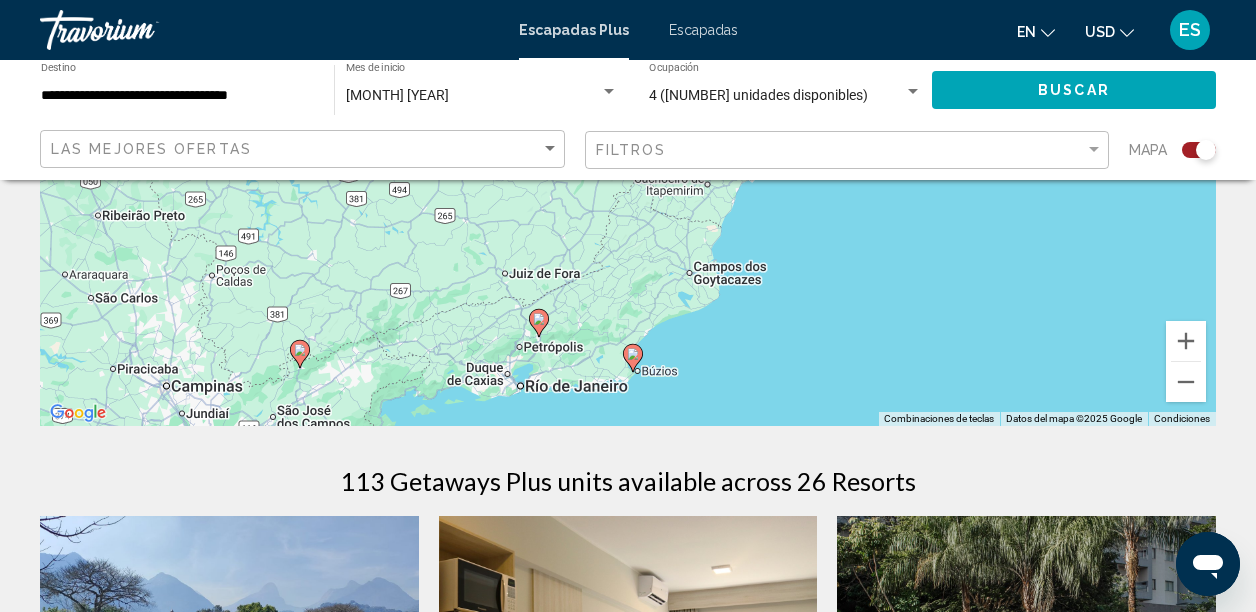drag, startPoint x: 614, startPoint y: 386, endPoint x: 748, endPoint y: 107, distance: 309.5109 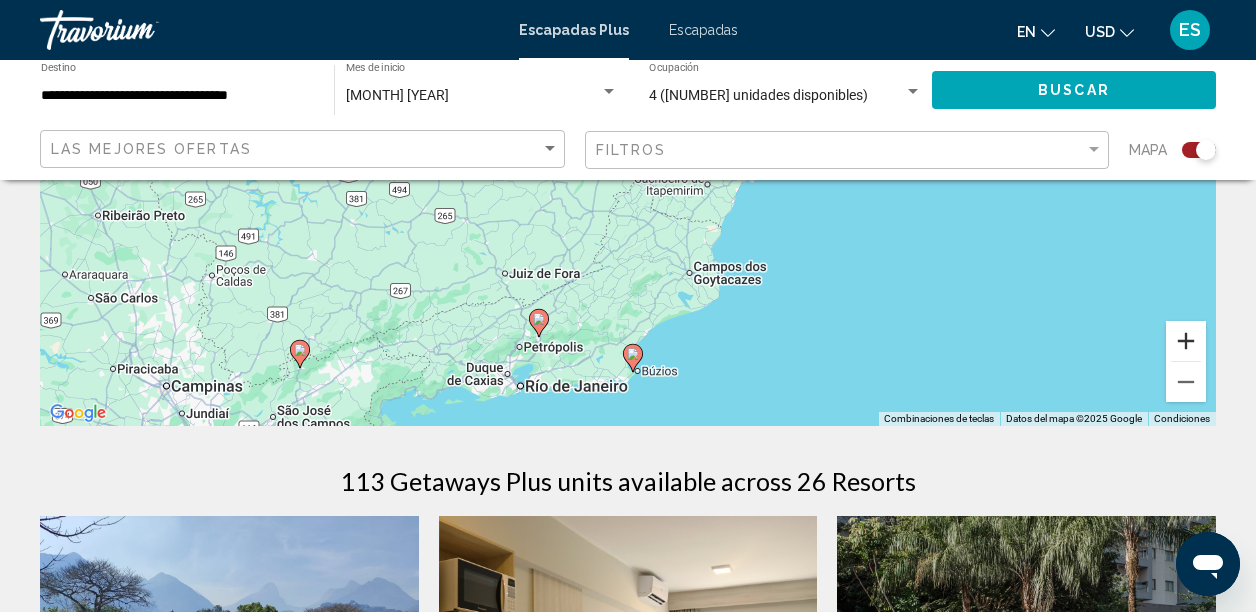 click at bounding box center (1186, 341) 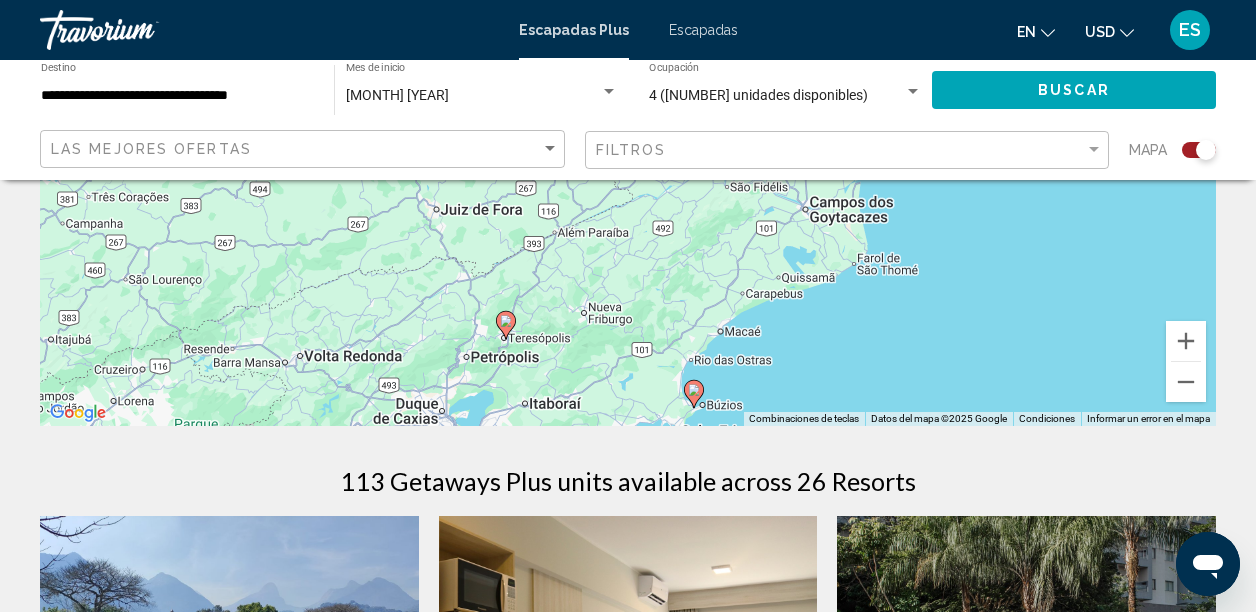 drag, startPoint x: 571, startPoint y: 343, endPoint x: 629, endPoint y: 127, distance: 223.65152 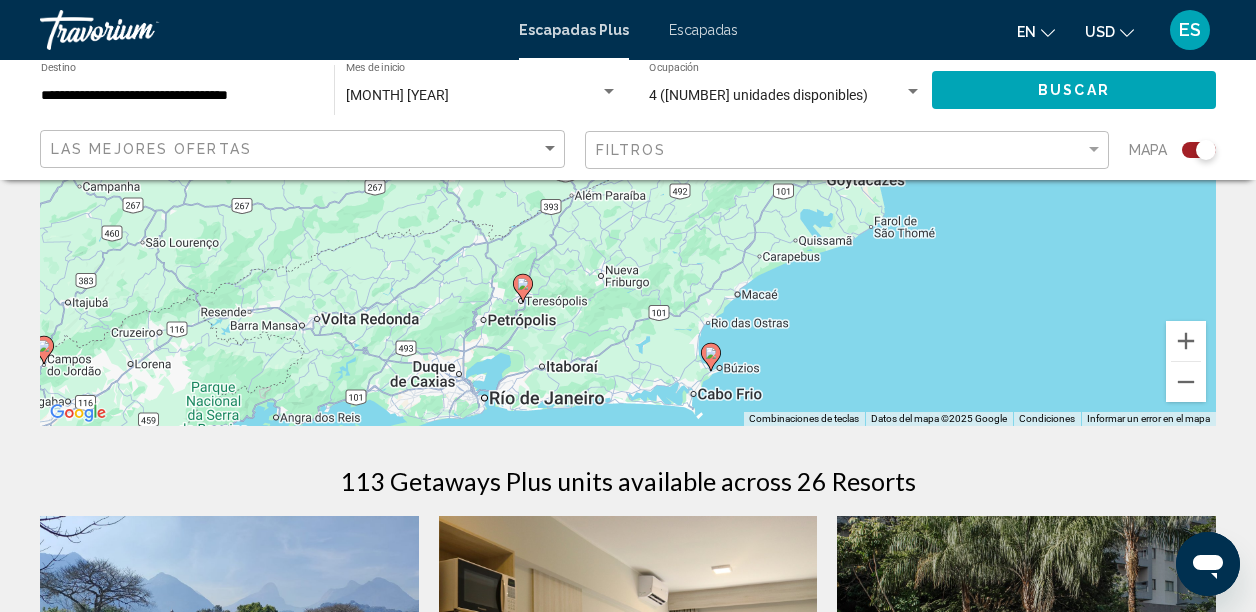 drag, startPoint x: 503, startPoint y: 344, endPoint x: 522, endPoint y: 302, distance: 46.09772 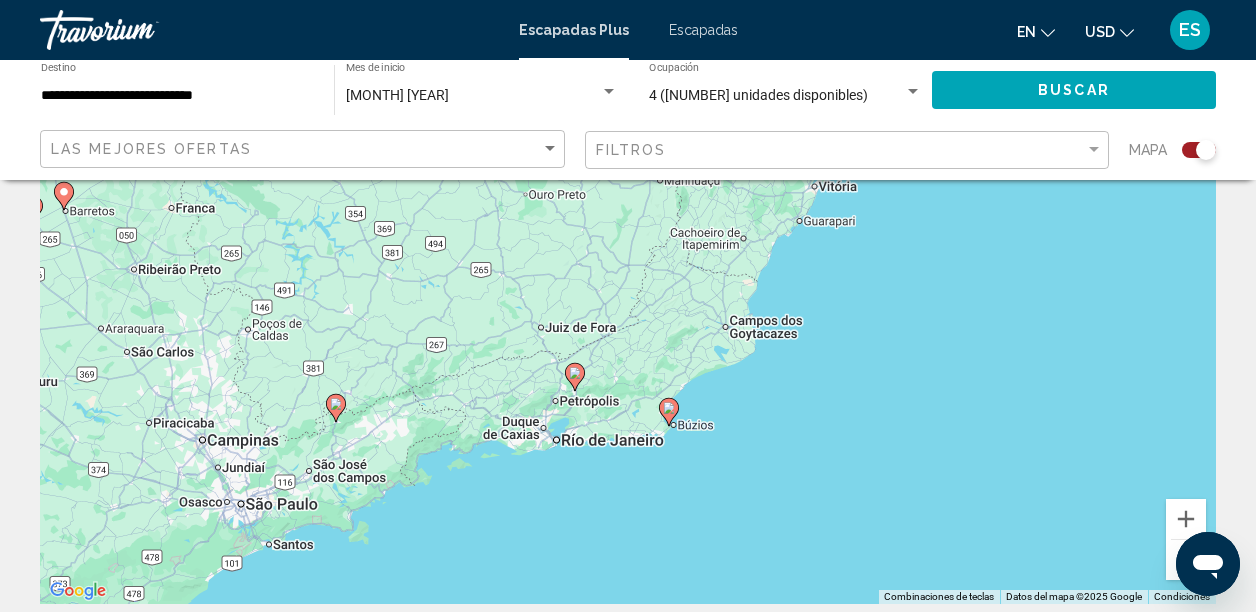 scroll, scrollTop: 187, scrollLeft: 0, axis: vertical 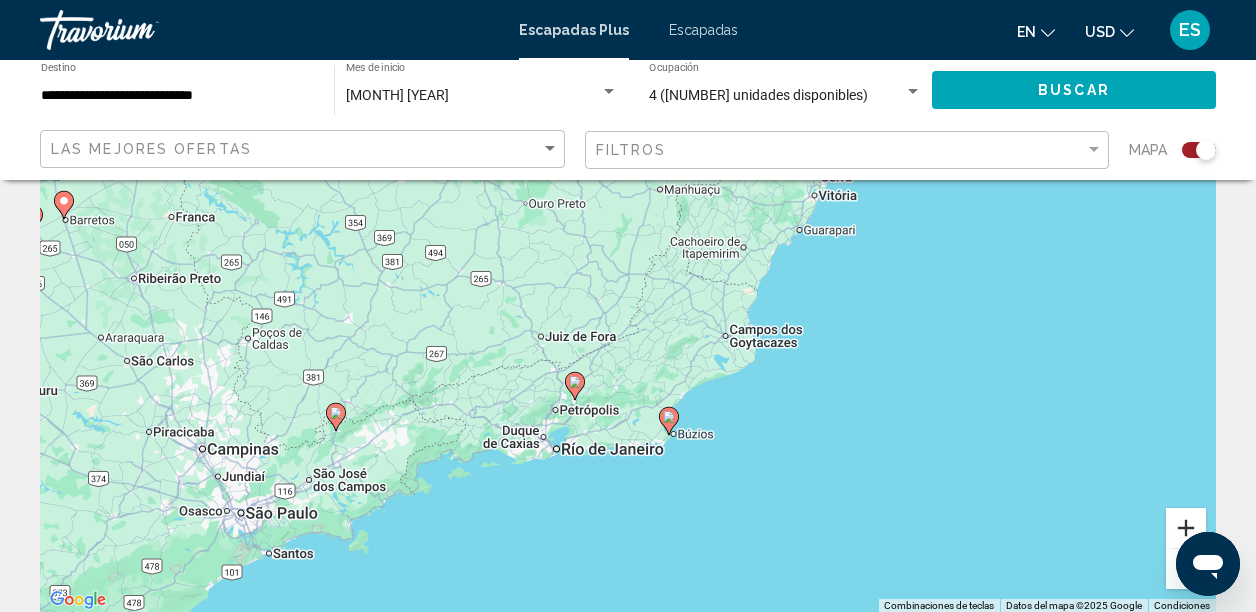 click at bounding box center (1186, 528) 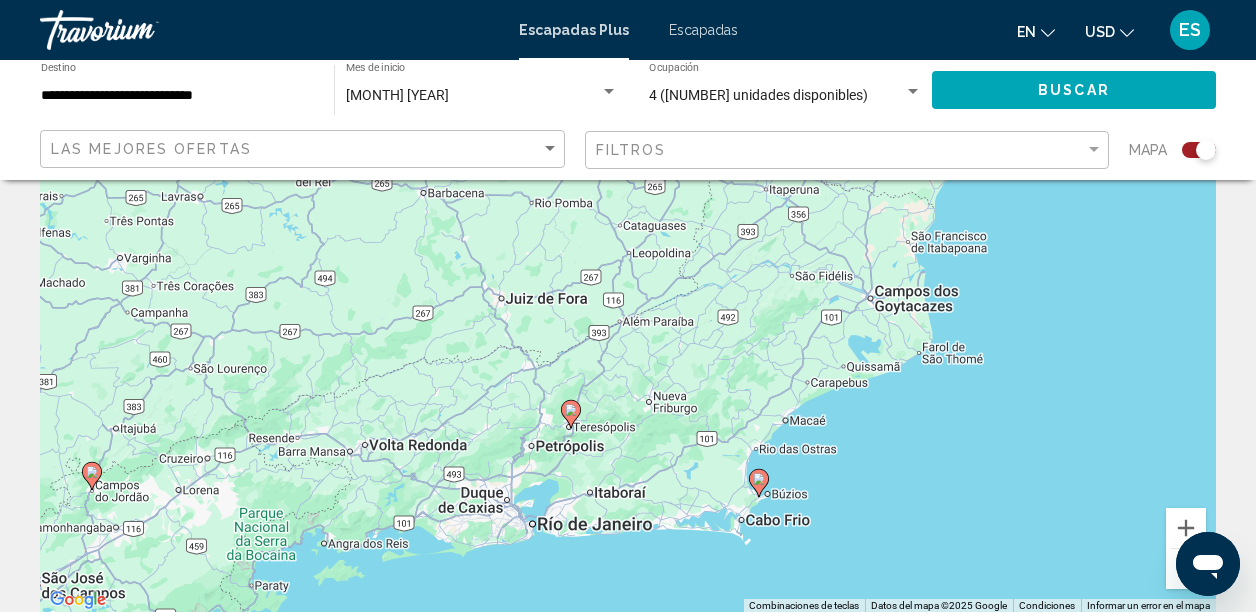 drag, startPoint x: 650, startPoint y: 566, endPoint x: 728, endPoint y: 478, distance: 117.592514 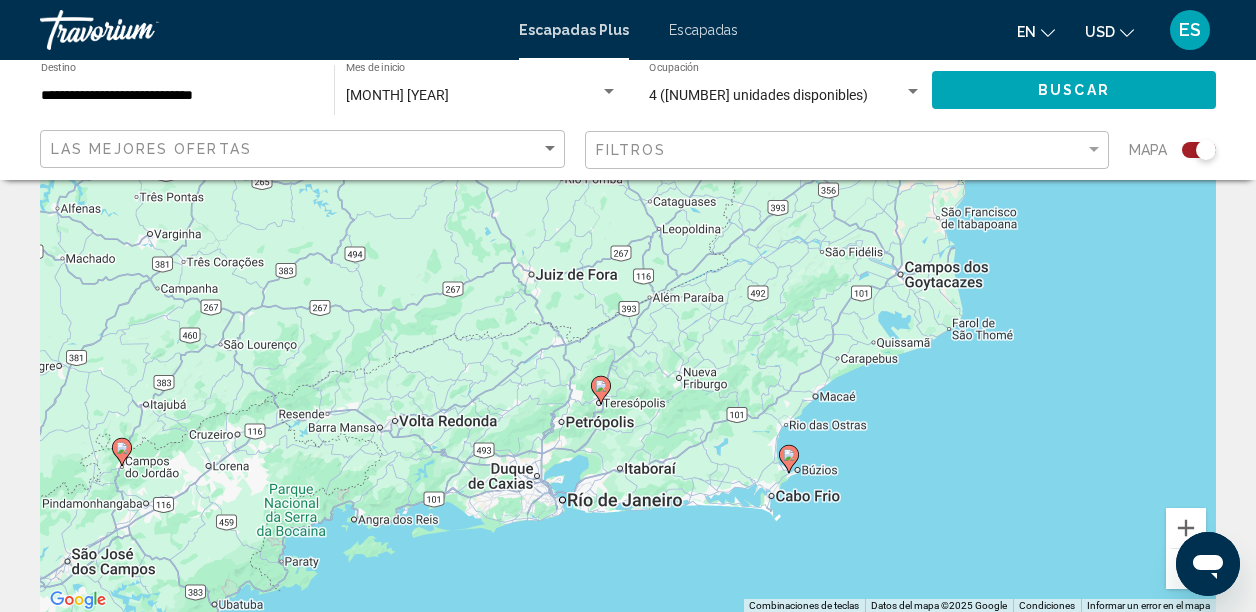 click on "Para activar la función de arrastrar con el teclado, presiona Alt + Intro. Una vez que estés en el estado de arrastrar con el teclado, usa las teclas de flecha para mover el marcador. Para completar la acción, presiona la tecla Intro. Para cancelar, presiona Escape." at bounding box center (628, 313) 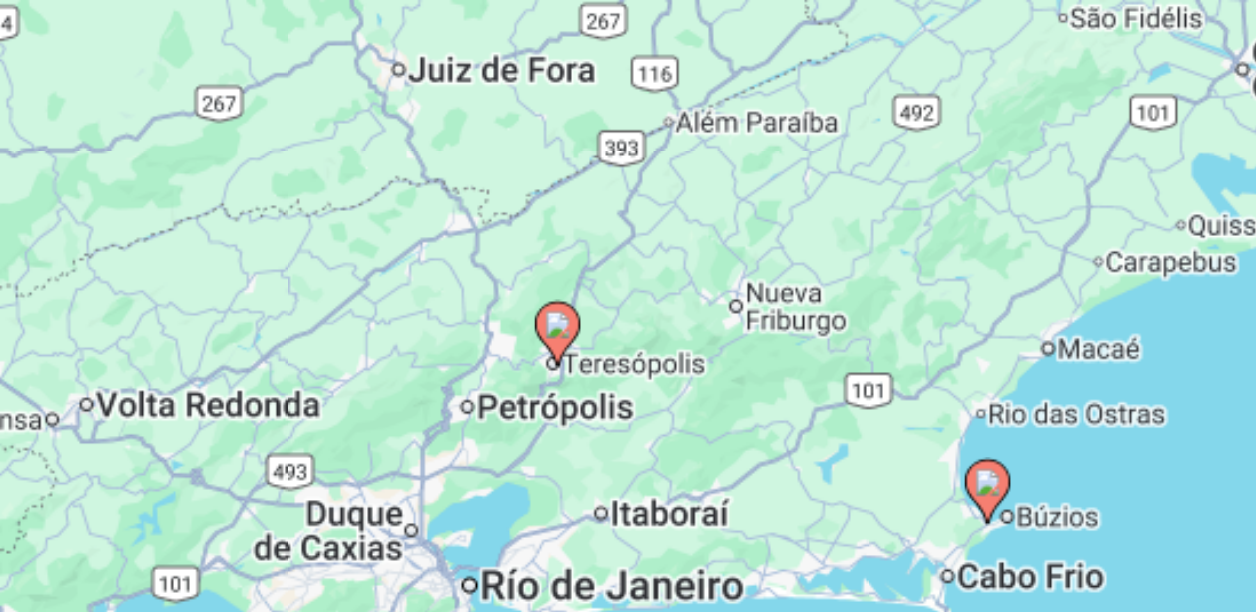 scroll, scrollTop: 187, scrollLeft: 0, axis: vertical 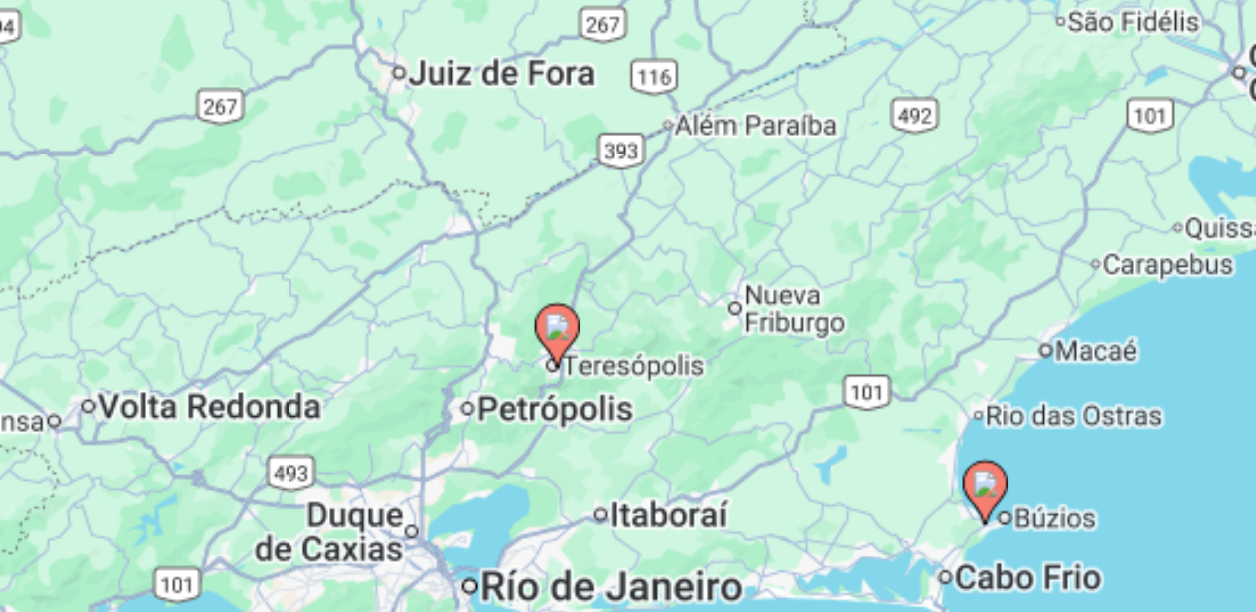 click 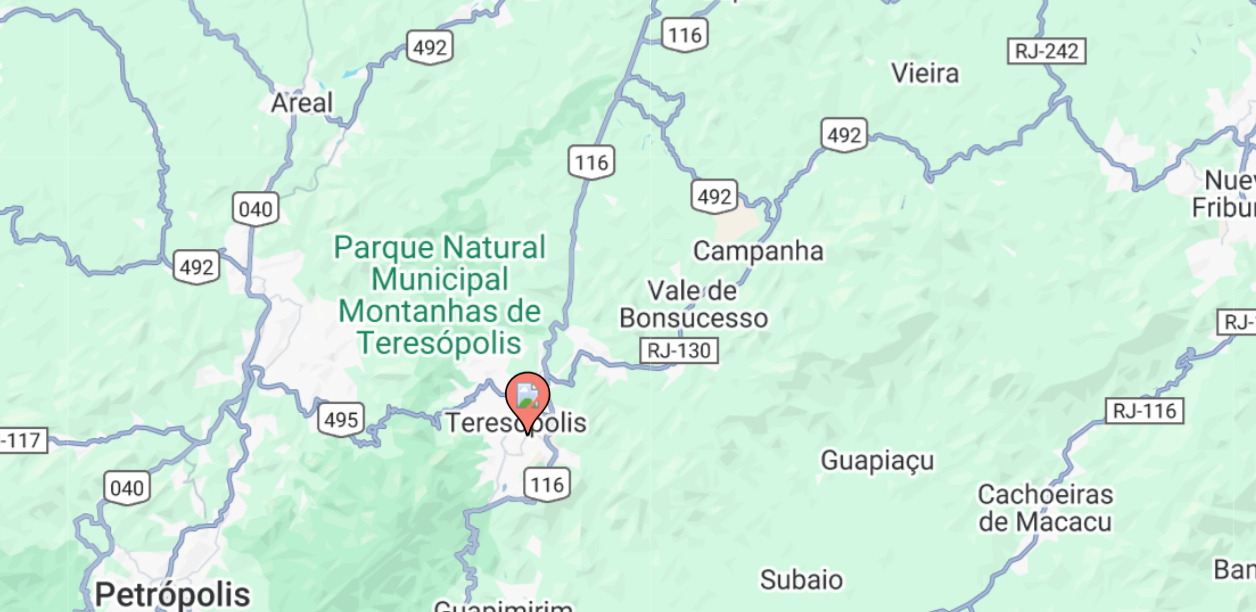 drag, startPoint x: 652, startPoint y: 453, endPoint x: 721, endPoint y: 196, distance: 266.10147 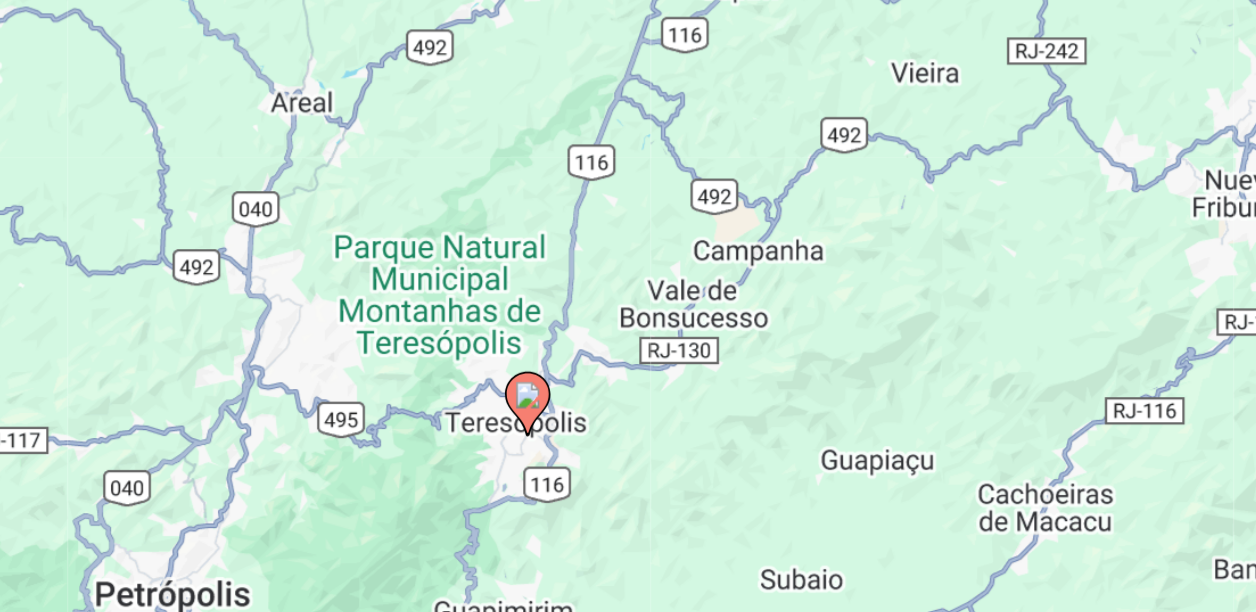 click 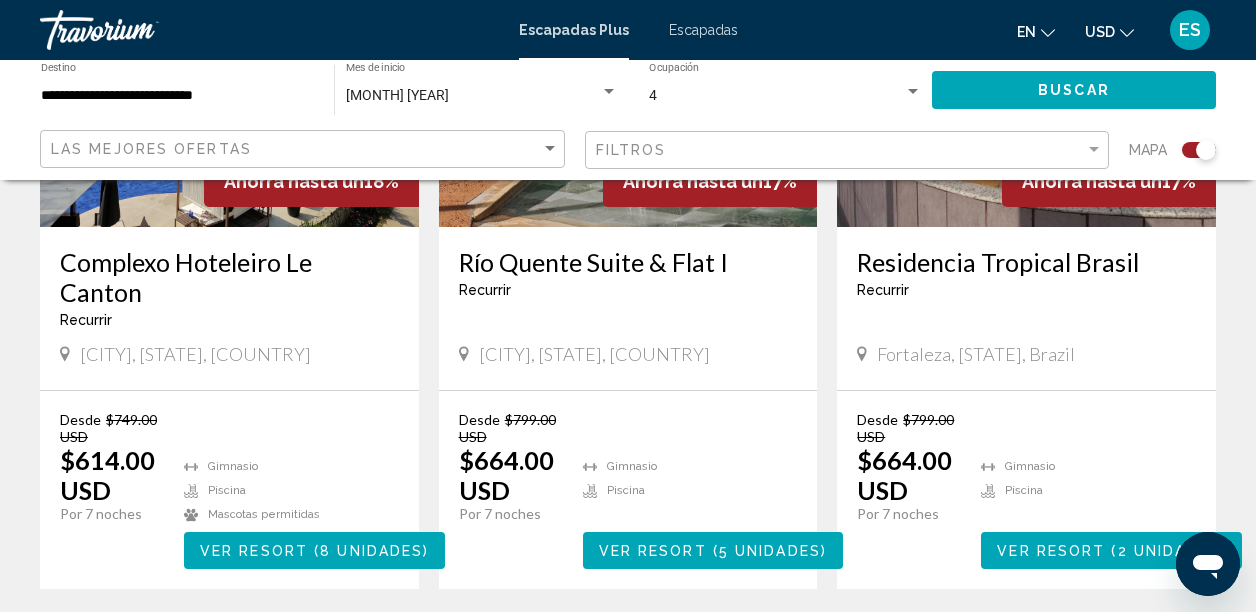 scroll, scrollTop: 998, scrollLeft: 0, axis: vertical 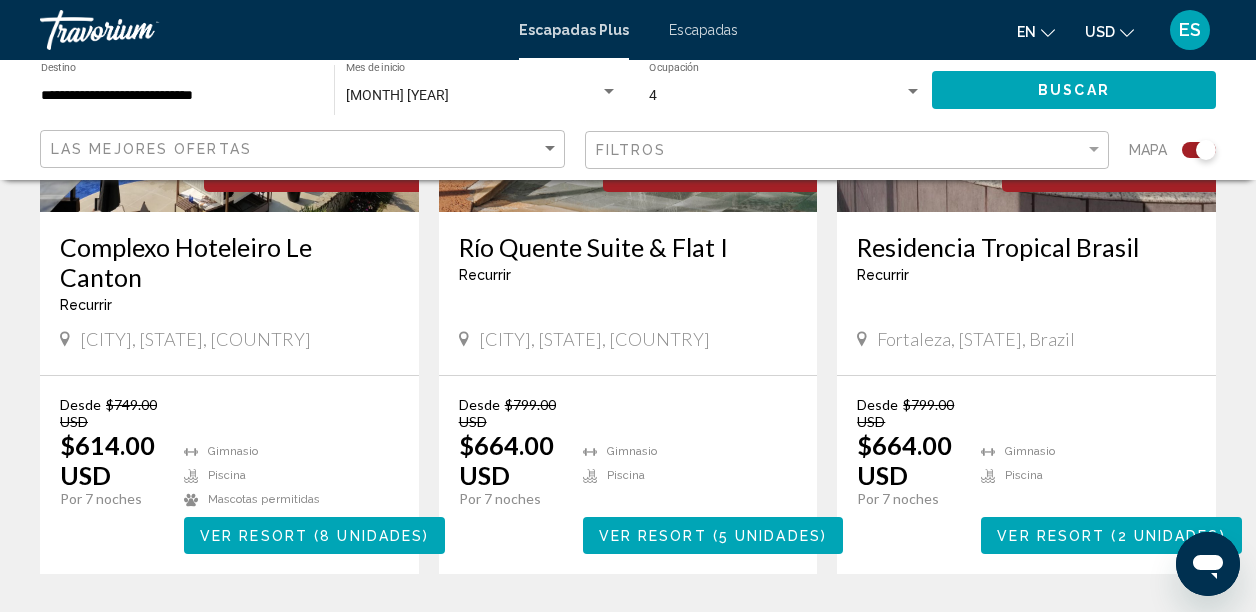 click on "Ver Resort" at bounding box center (254, 536) 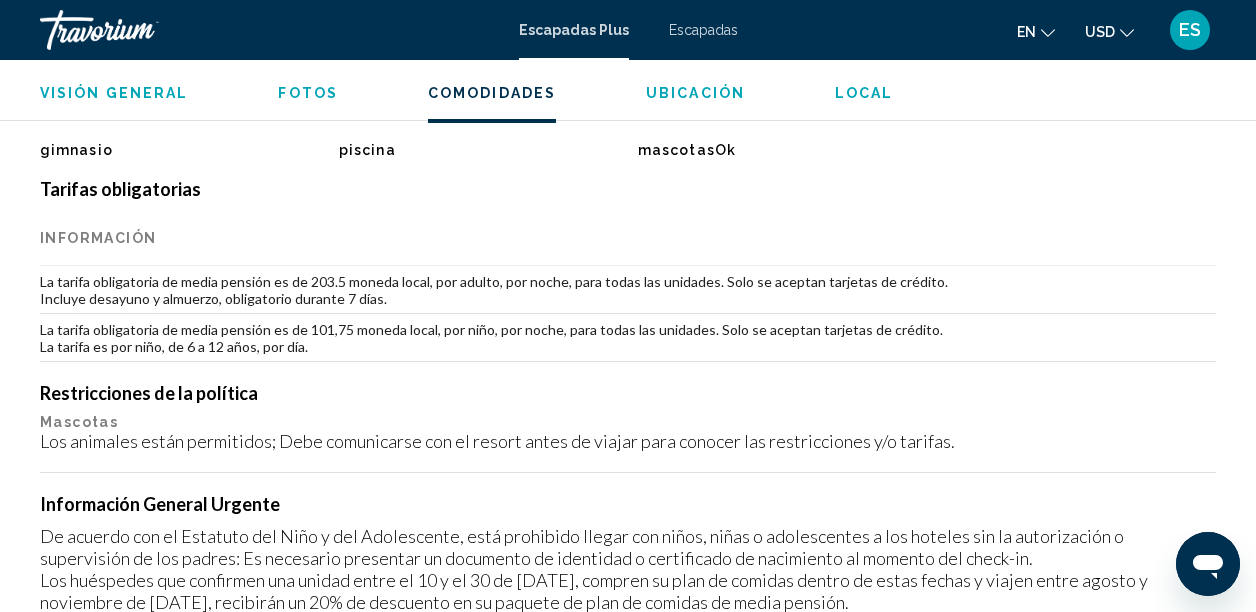 scroll, scrollTop: 1967, scrollLeft: 0, axis: vertical 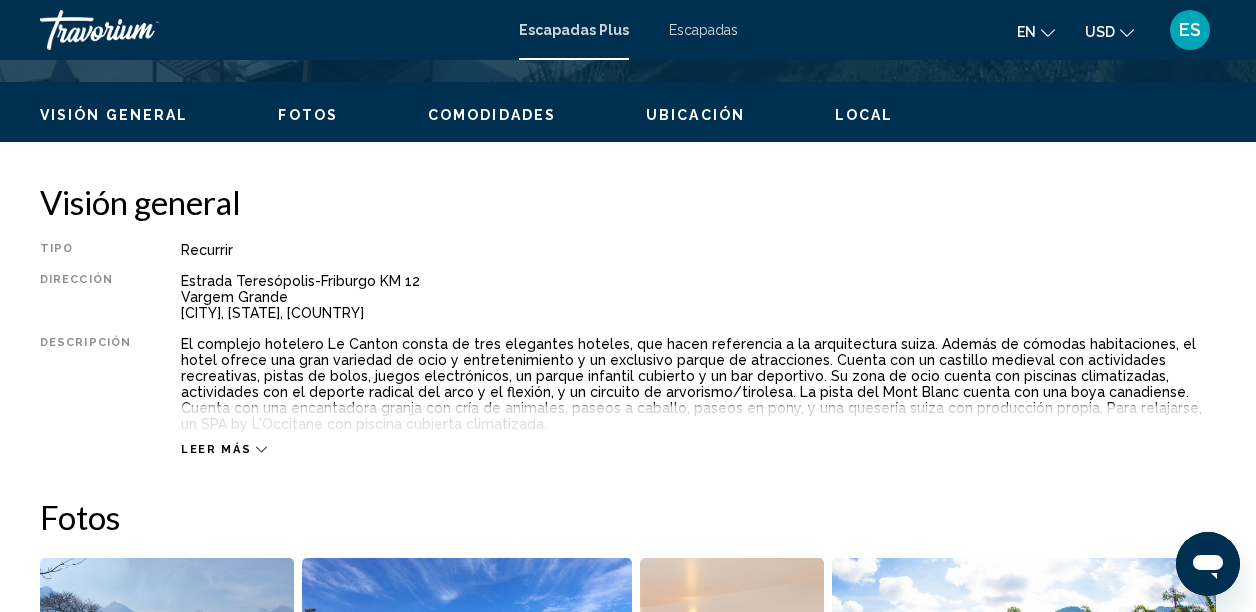 click on "Leer más" at bounding box center (216, 449) 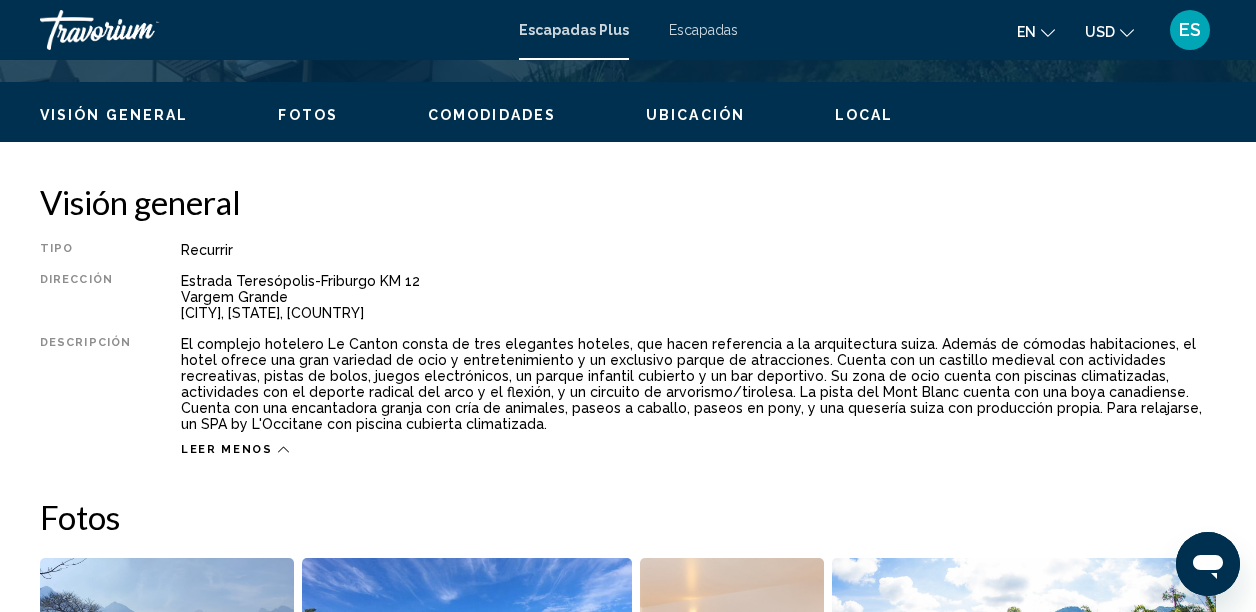 click on "Leer menos" at bounding box center (227, 449) 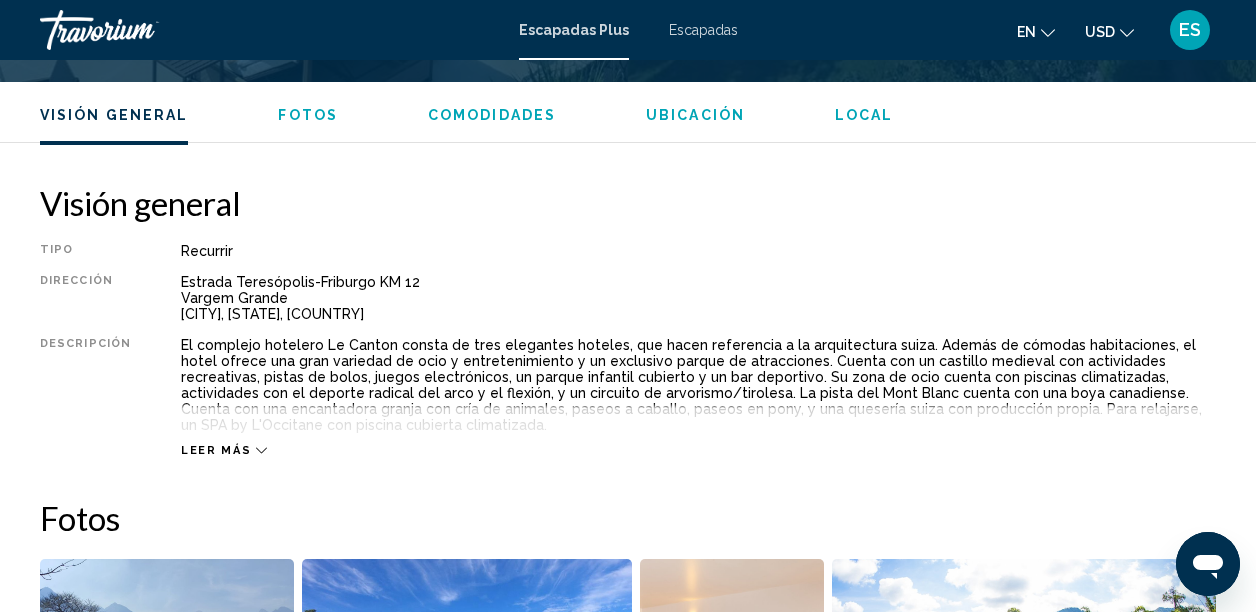 scroll, scrollTop: 1072, scrollLeft: 0, axis: vertical 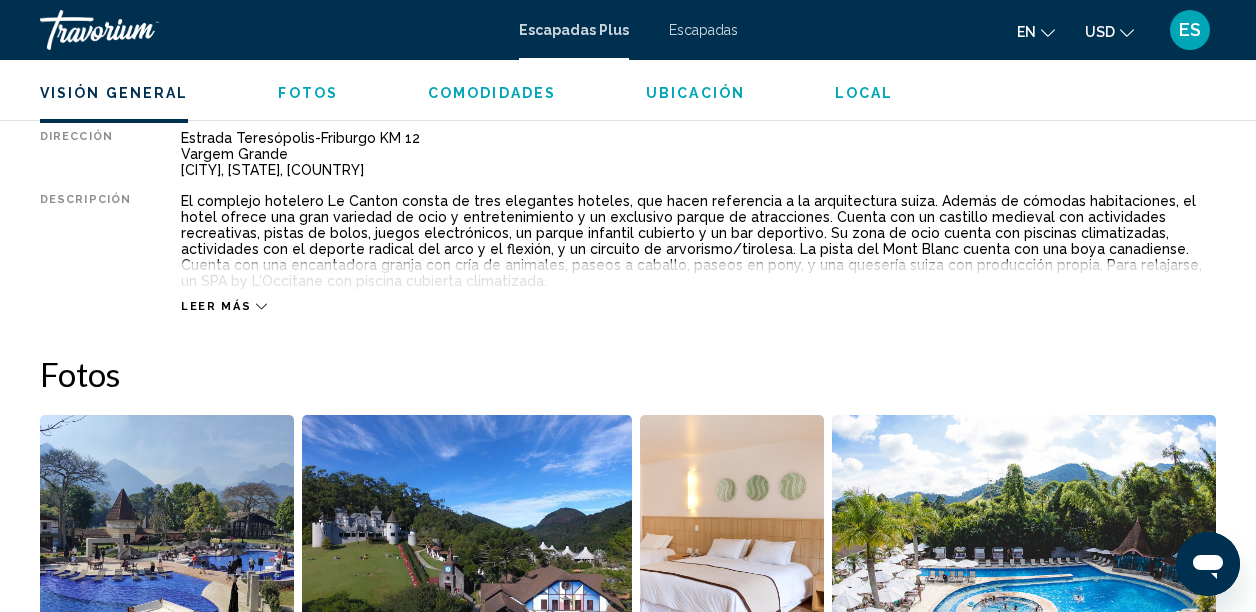 click on "Leer más" at bounding box center (216, 306) 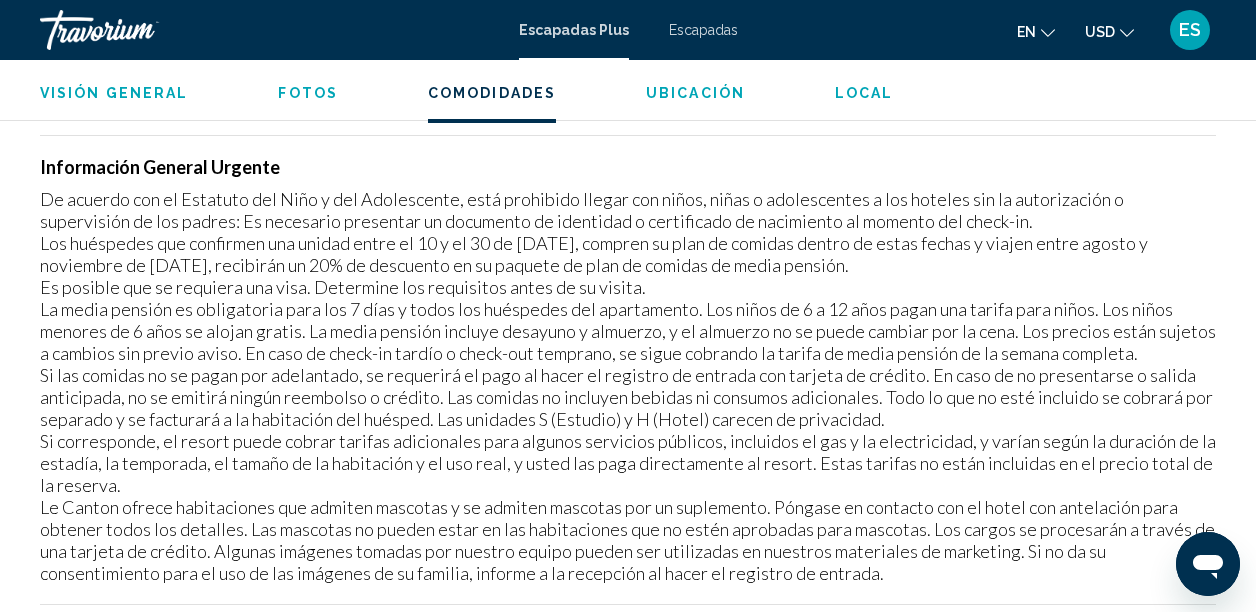 scroll, scrollTop: 2304, scrollLeft: 0, axis: vertical 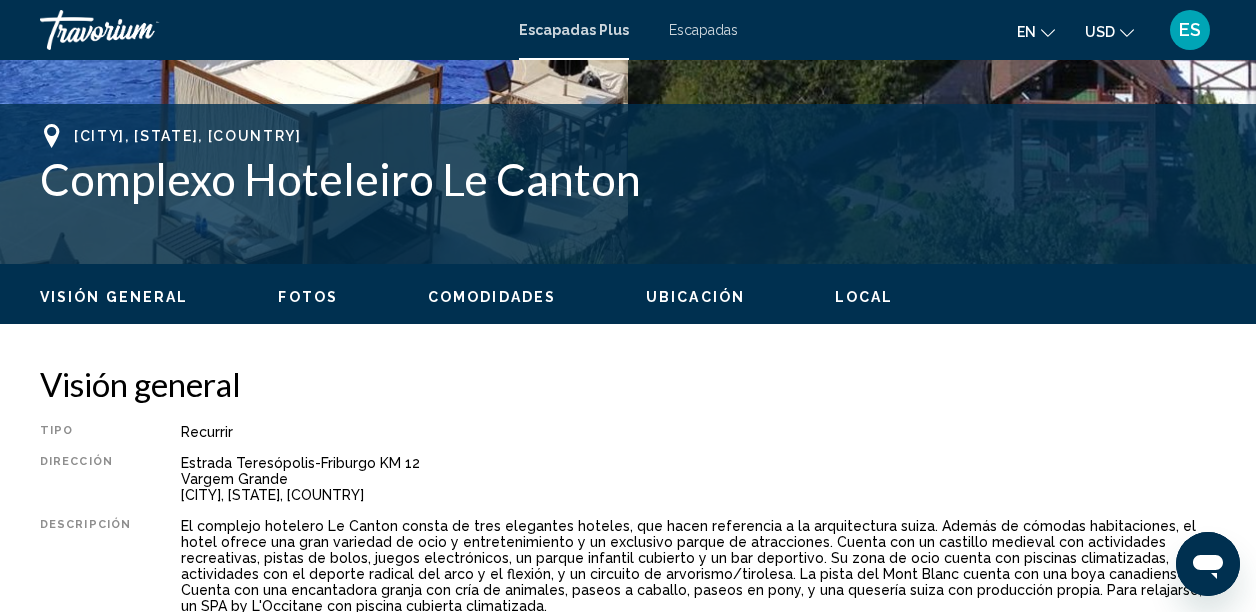 click on "Fotos" at bounding box center (308, 297) 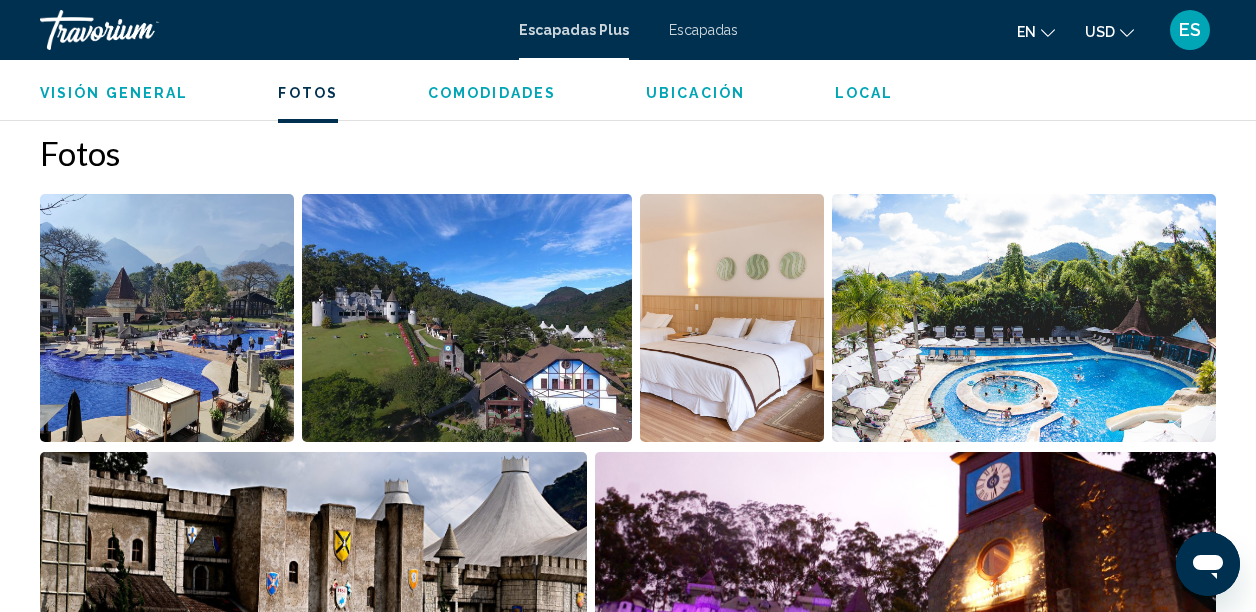 scroll, scrollTop: 1305, scrollLeft: 0, axis: vertical 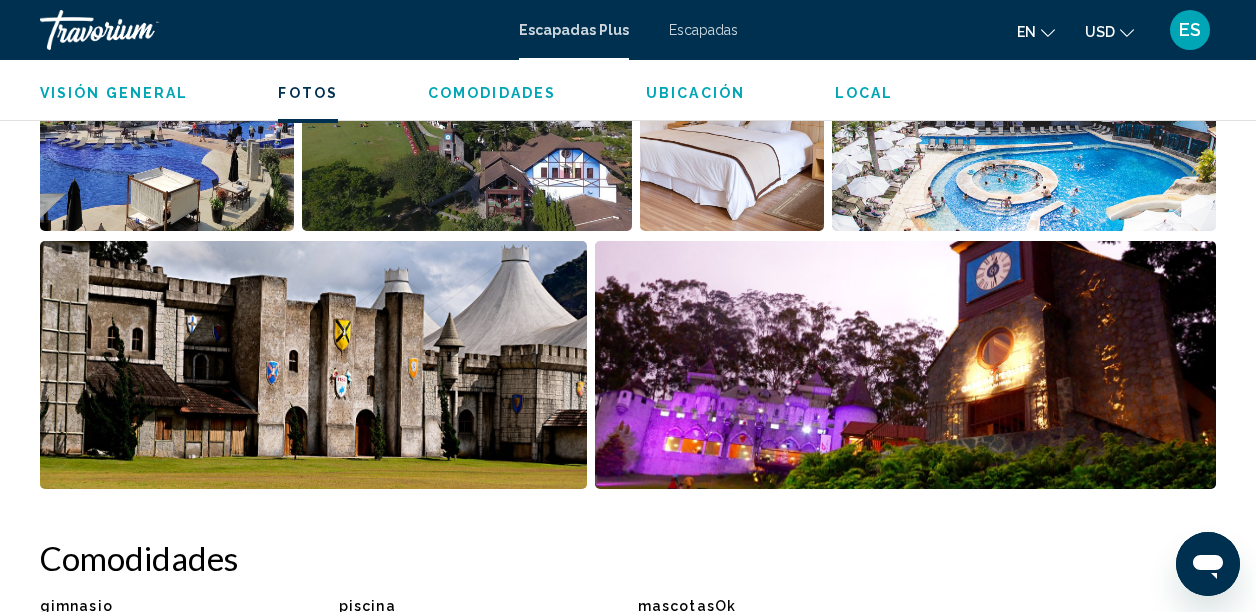 click on "Comodidades" at bounding box center [492, 93] 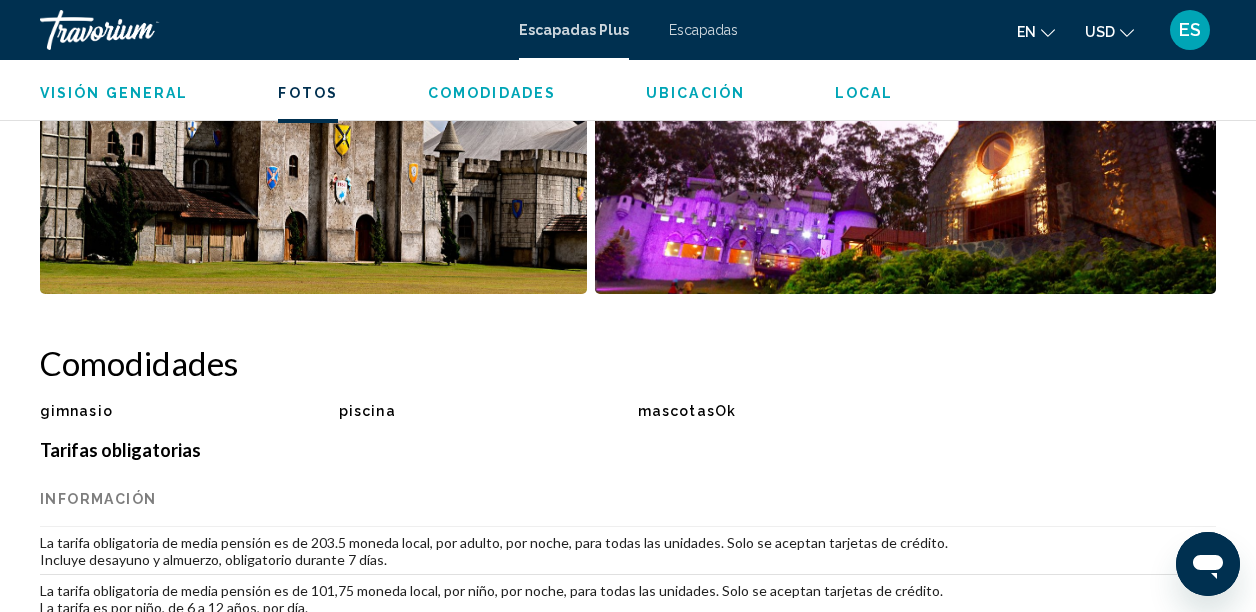 scroll, scrollTop: 1922, scrollLeft: 0, axis: vertical 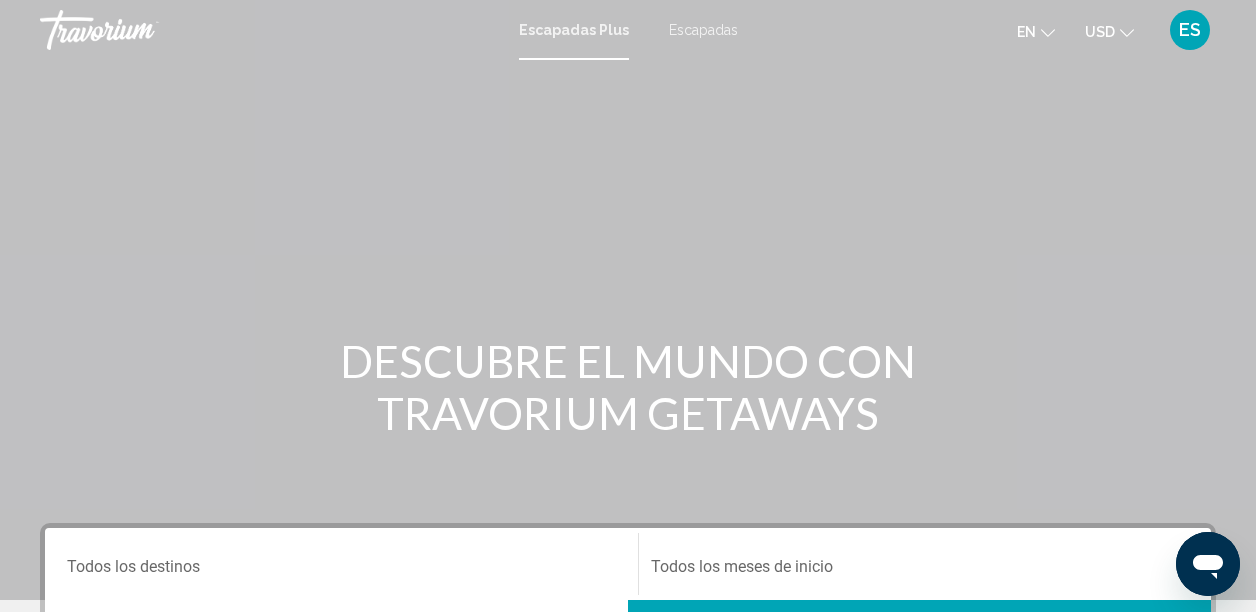 click on "Destination Todos los destinos" at bounding box center (341, 564) 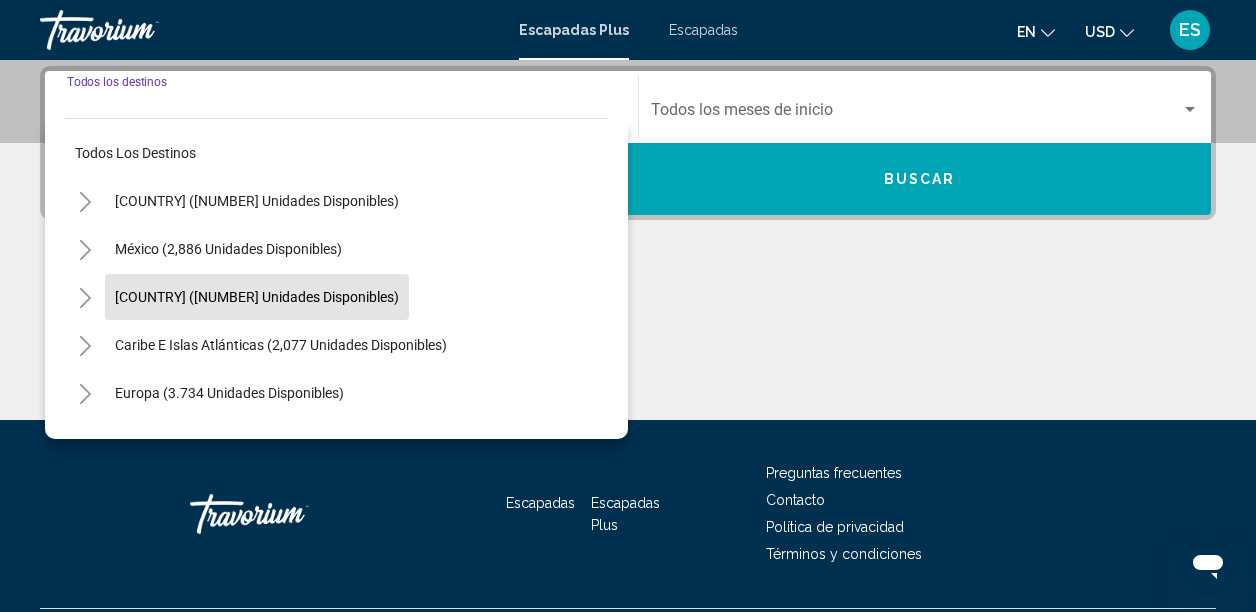 scroll, scrollTop: 458, scrollLeft: 0, axis: vertical 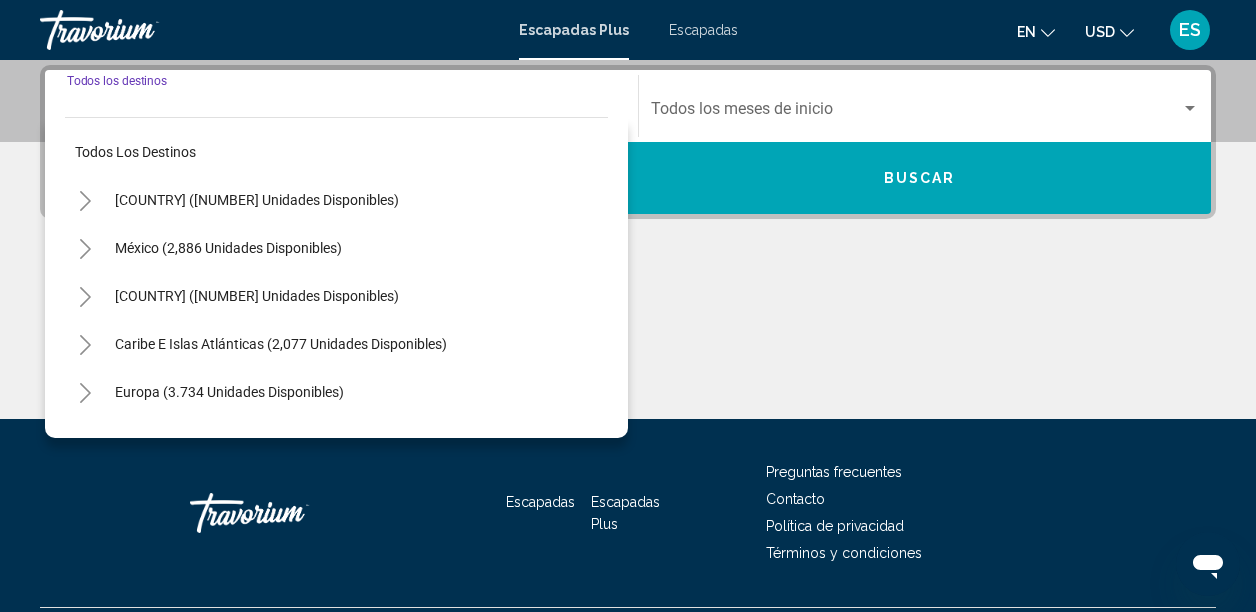 click 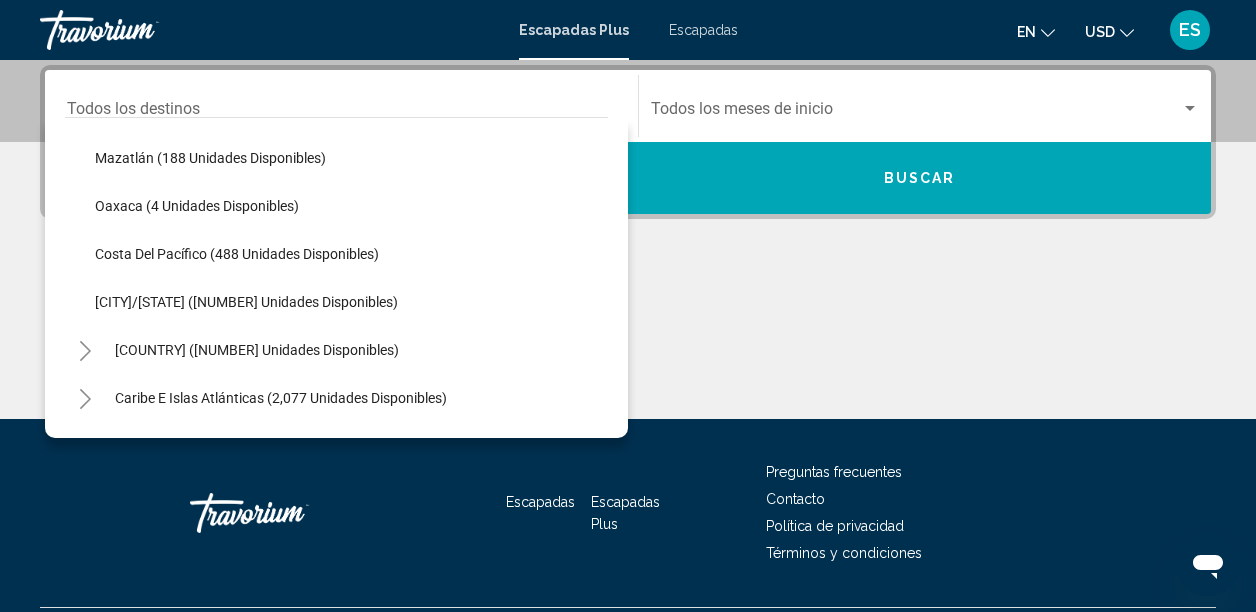 scroll, scrollTop: 446, scrollLeft: 0, axis: vertical 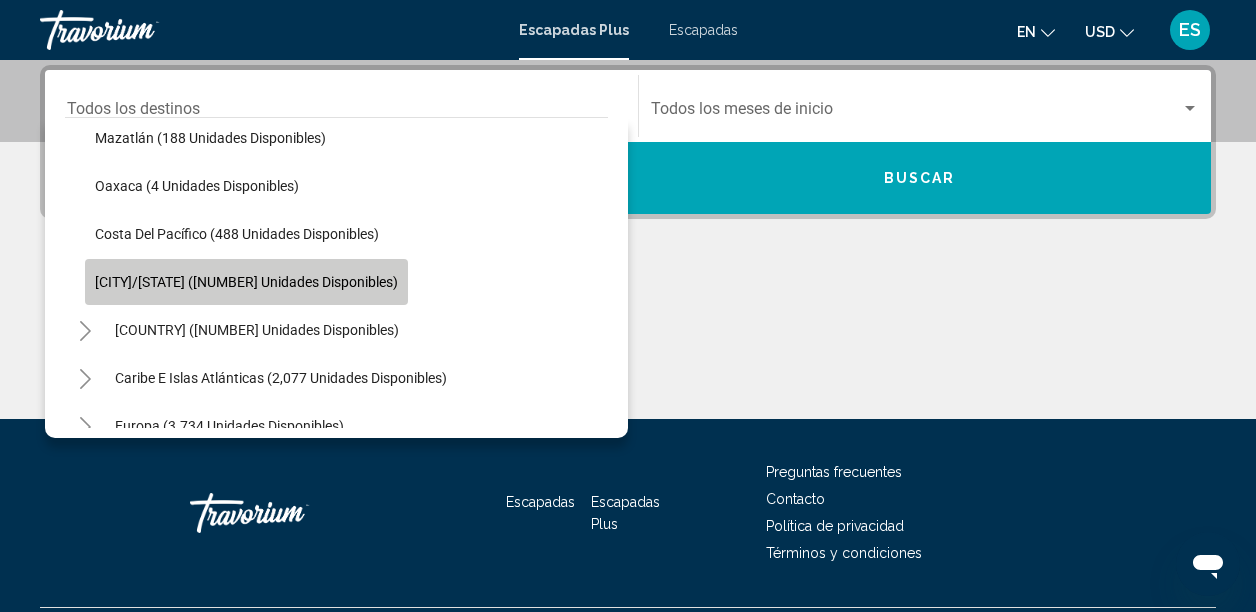 click on "[CITY]/[STATE] ([NUMBER] unidades disponibles)" 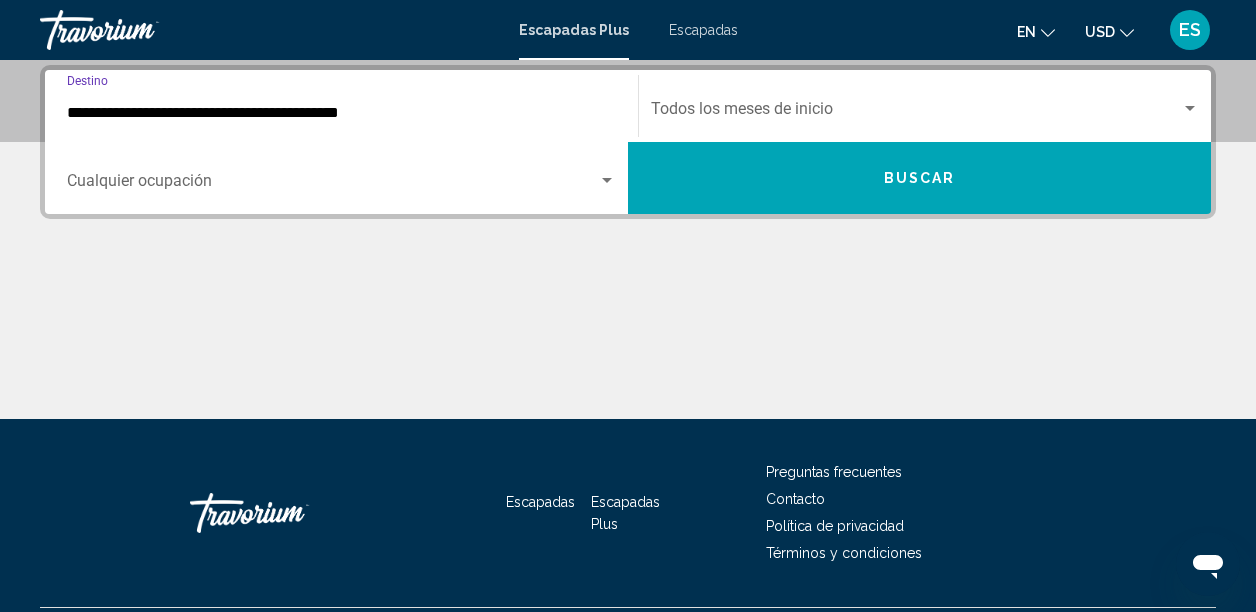 click on "Start Month Todos los meses de inicio" 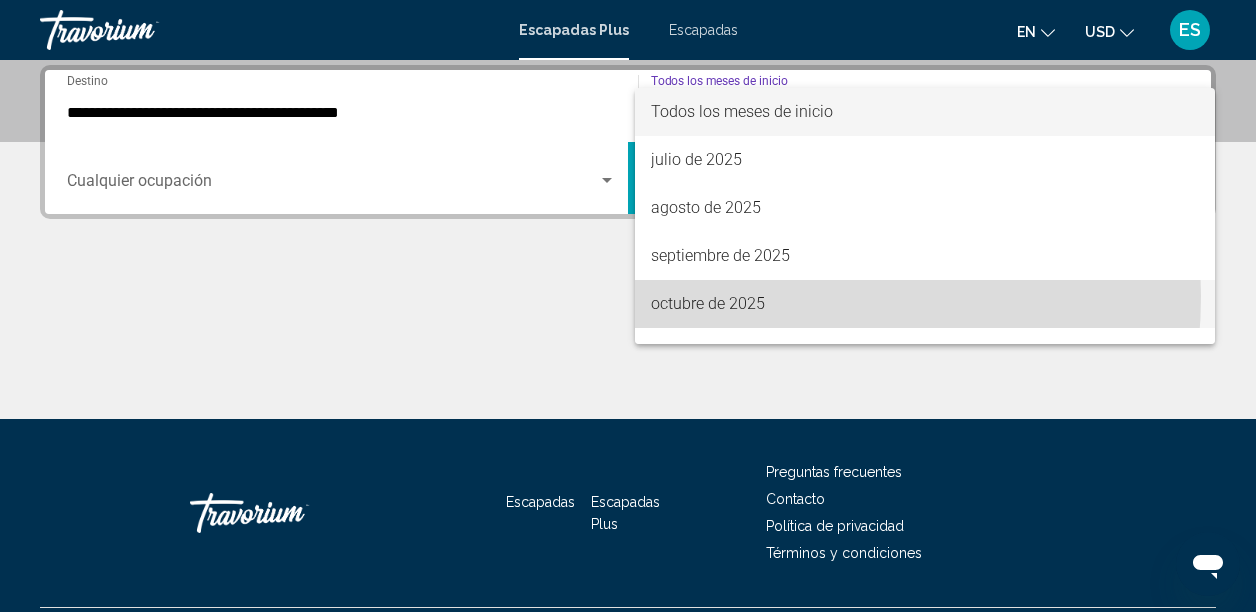 click on "octubre de 2025" at bounding box center (708, 303) 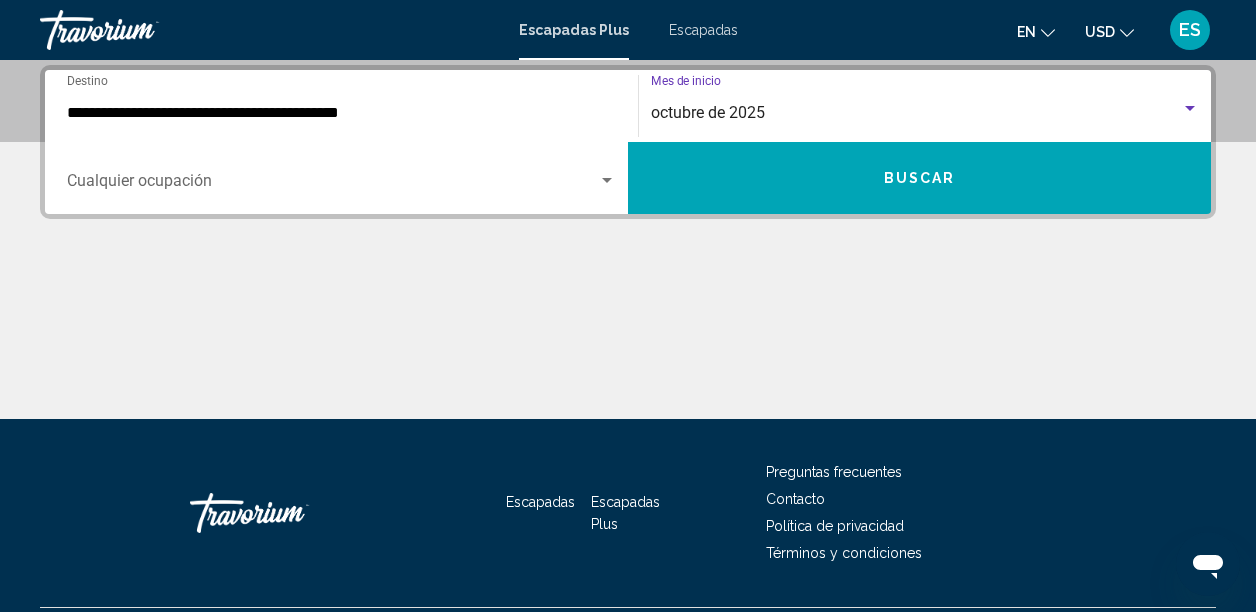 click on "Occupancy Cualquier ocupación" at bounding box center (341, 178) 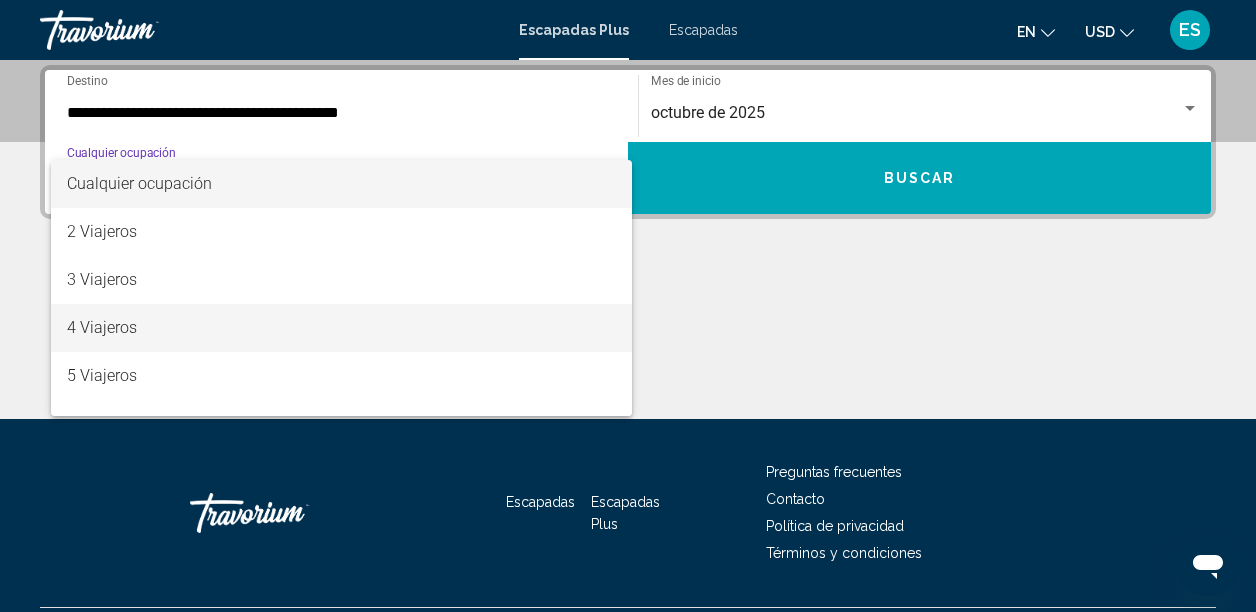 click on "4 Viajeros" at bounding box center [341, 328] 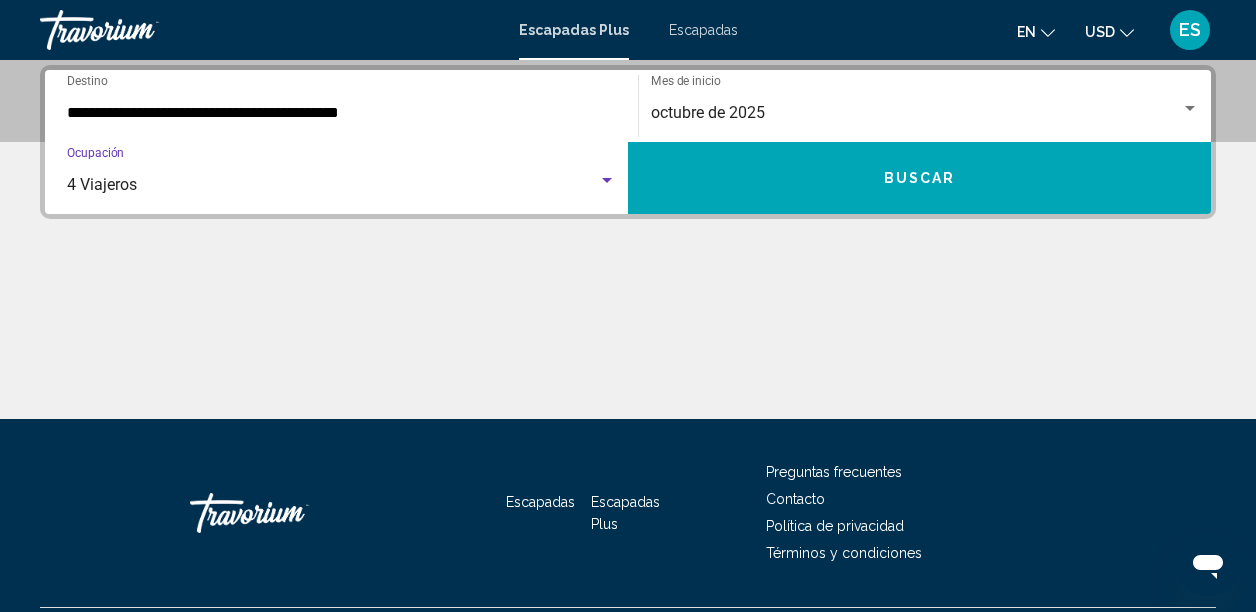 click on "Buscar" at bounding box center (919, 178) 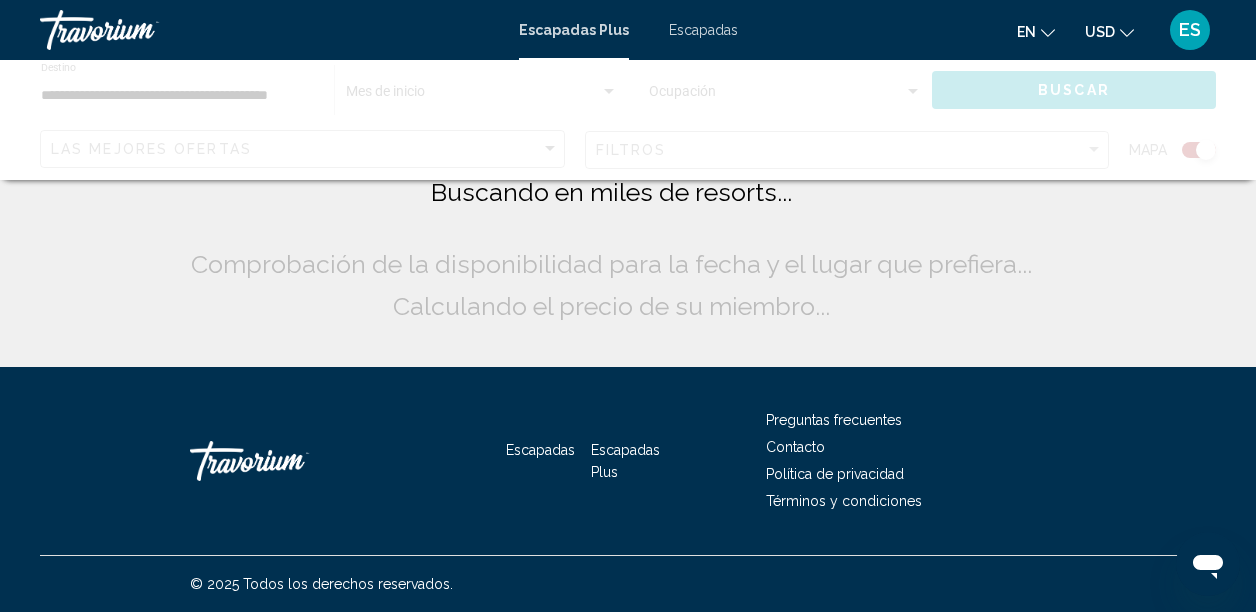 scroll, scrollTop: 0, scrollLeft: 0, axis: both 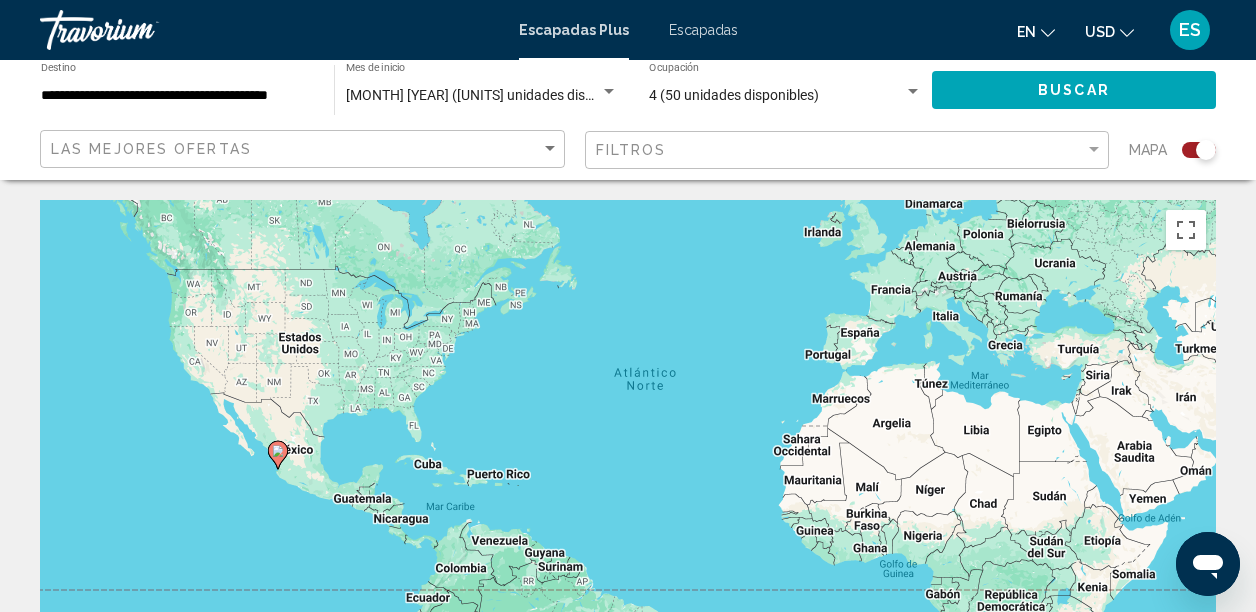 drag, startPoint x: 259, startPoint y: 579, endPoint x: 340, endPoint y: 486, distance: 123.32883 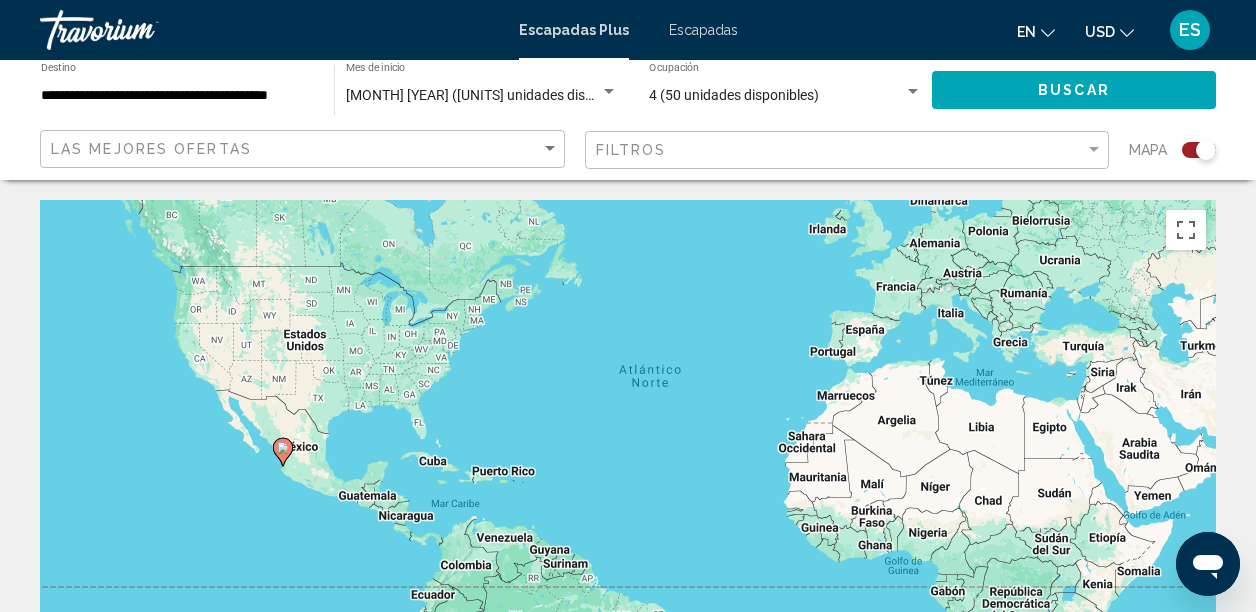 click on "Para activar la función de arrastrar con el teclado, presiona Alt + Intro. Una vez que estés en el estado de arrastrar con el teclado, usa las teclas de flecha para mover el marcador. Para completar la acción, presiona la tecla Intro. Para cancelar, presiona Escape." at bounding box center (628, 500) 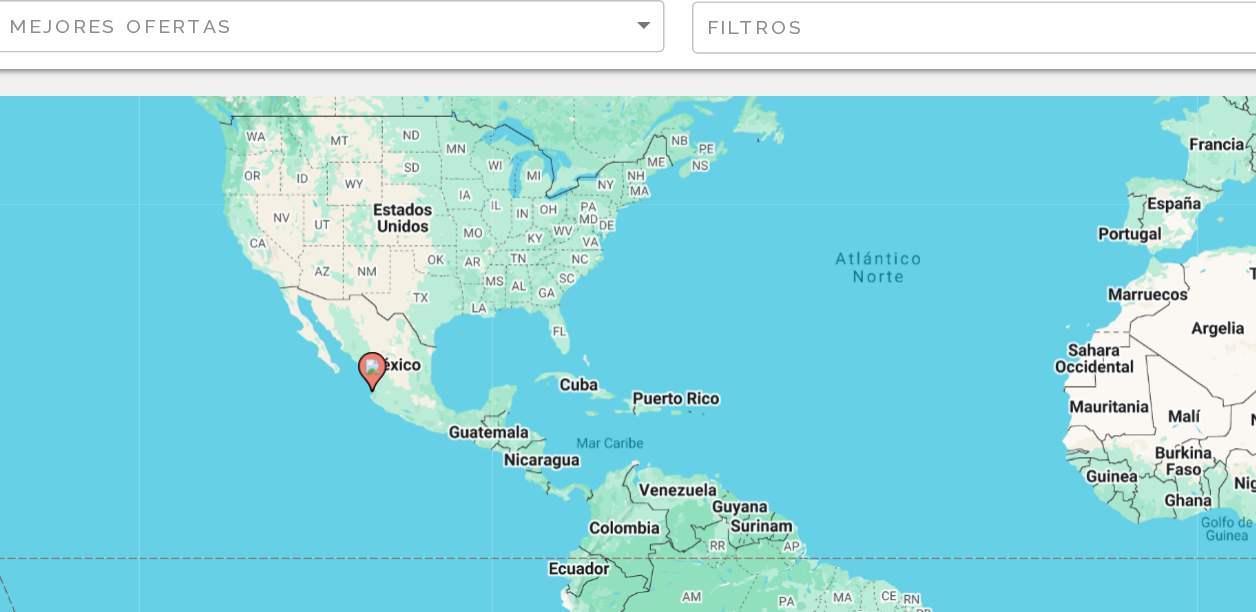 drag, startPoint x: 300, startPoint y: 474, endPoint x: 363, endPoint y: 427, distance: 78.60026 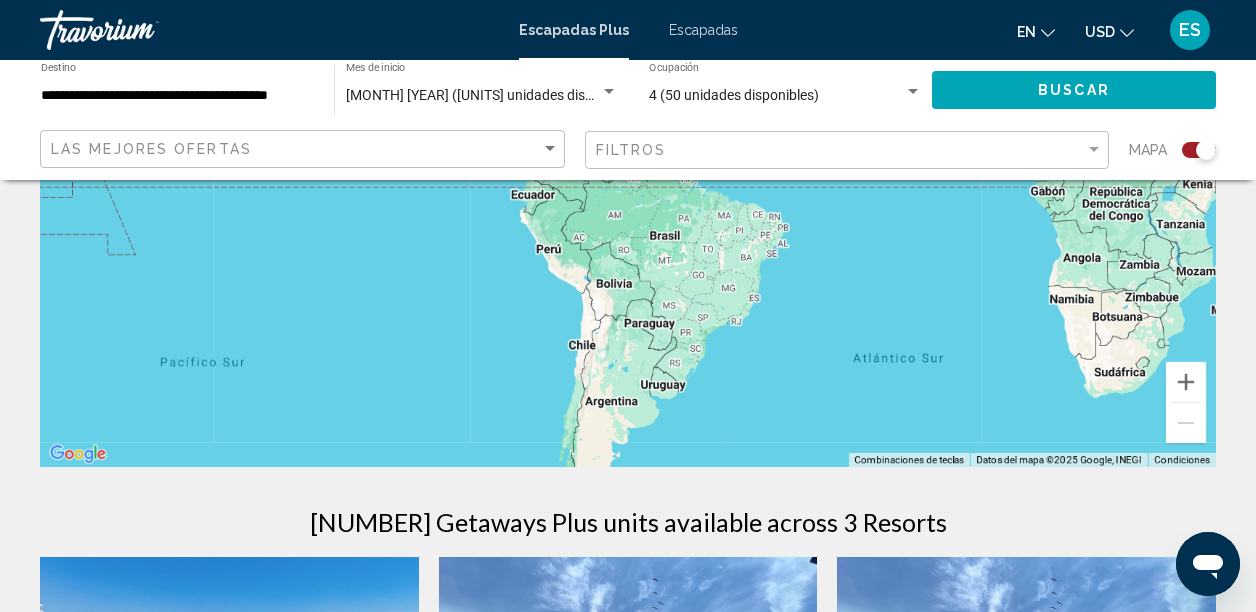 scroll, scrollTop: 336, scrollLeft: 0, axis: vertical 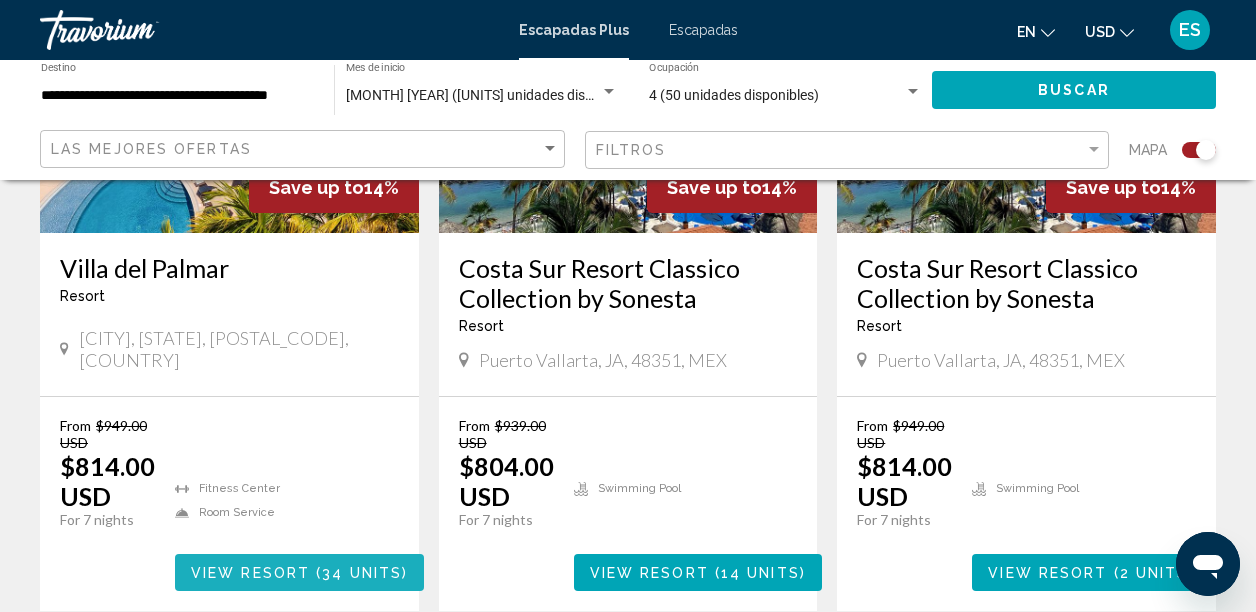click on "View Resort    ( 34 units )" at bounding box center (299, 572) 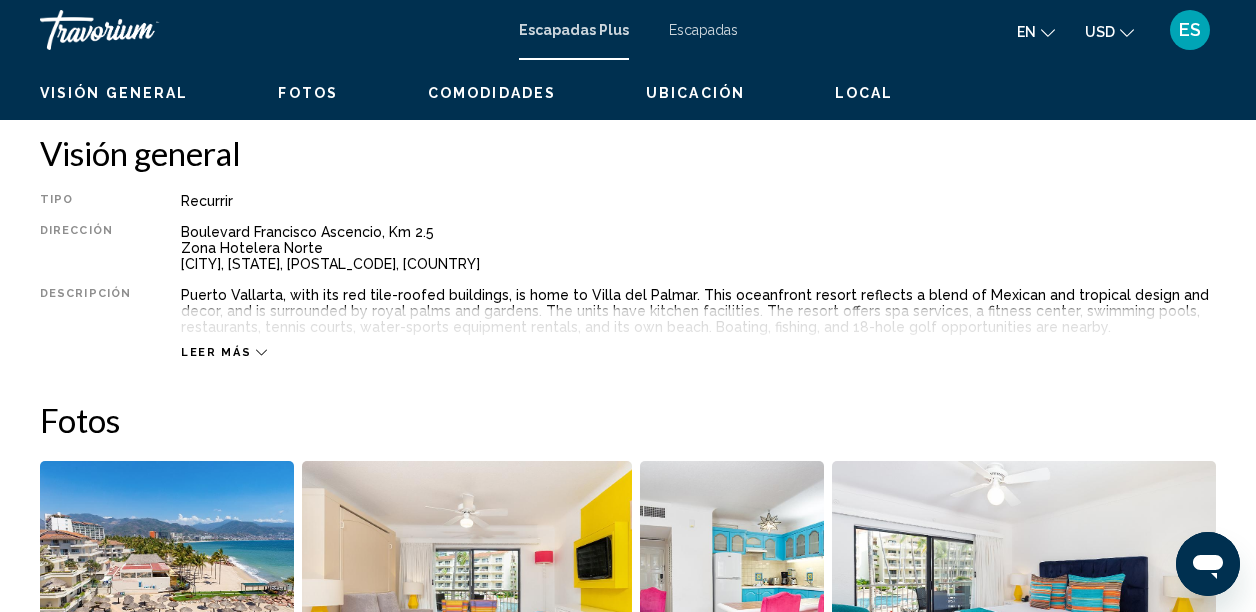 scroll, scrollTop: 229, scrollLeft: 0, axis: vertical 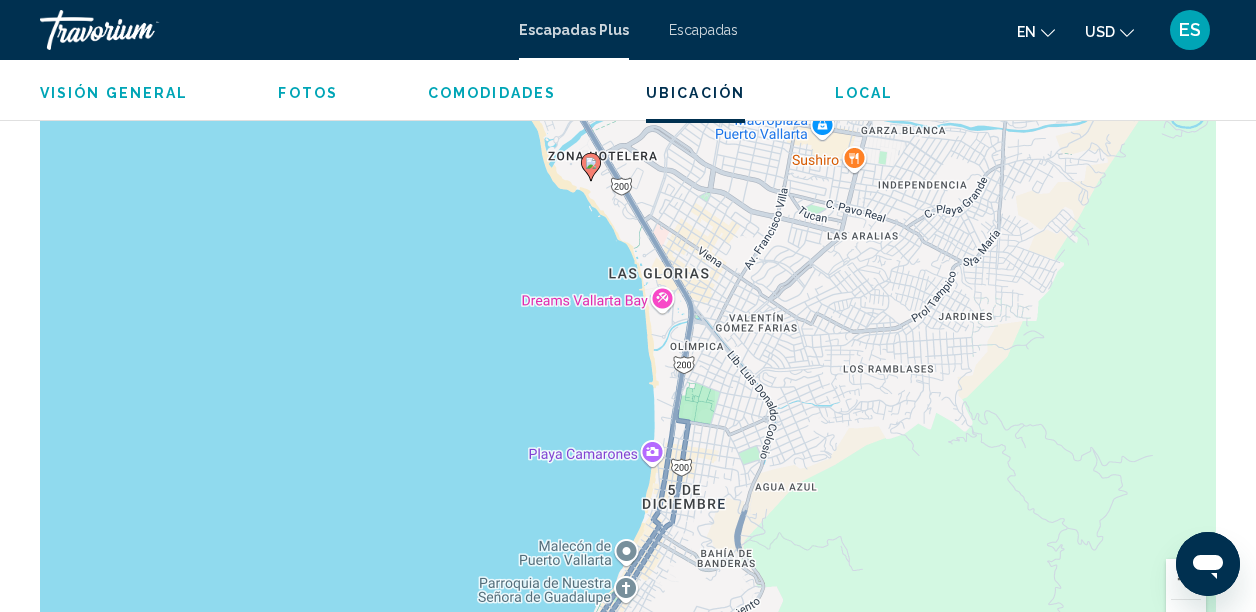 drag, startPoint x: 874, startPoint y: 430, endPoint x: 837, endPoint y: 246, distance: 187.68324 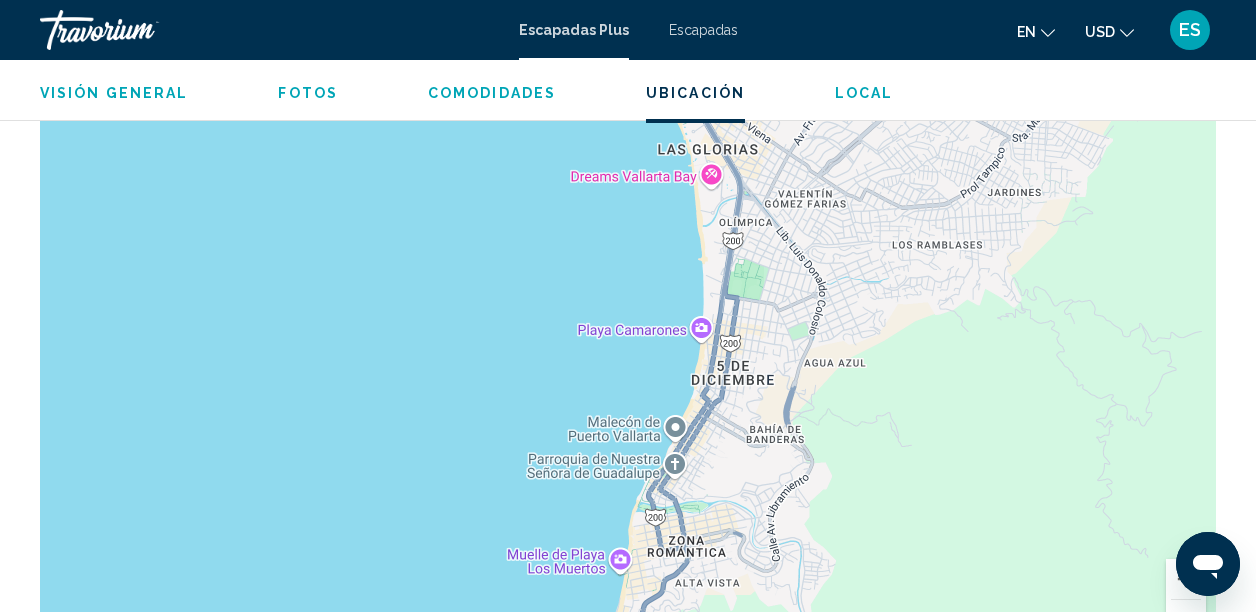 drag, startPoint x: 795, startPoint y: 380, endPoint x: 847, endPoint y: 246, distance: 143.73587 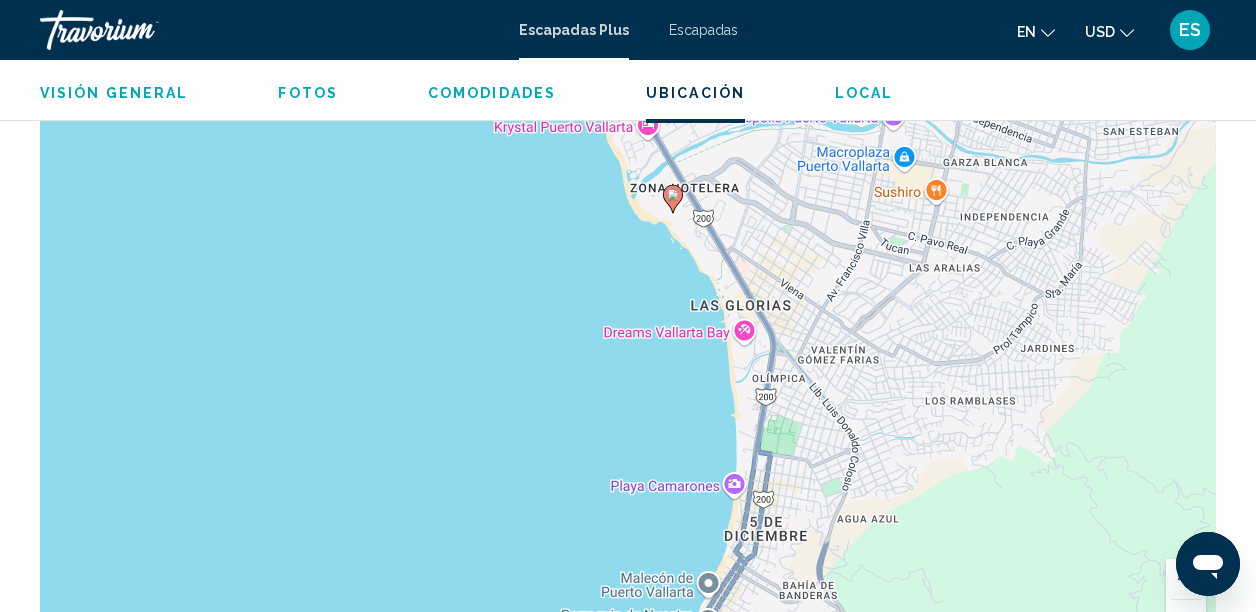 drag, startPoint x: 775, startPoint y: 337, endPoint x: 816, endPoint y: 524, distance: 191.4419 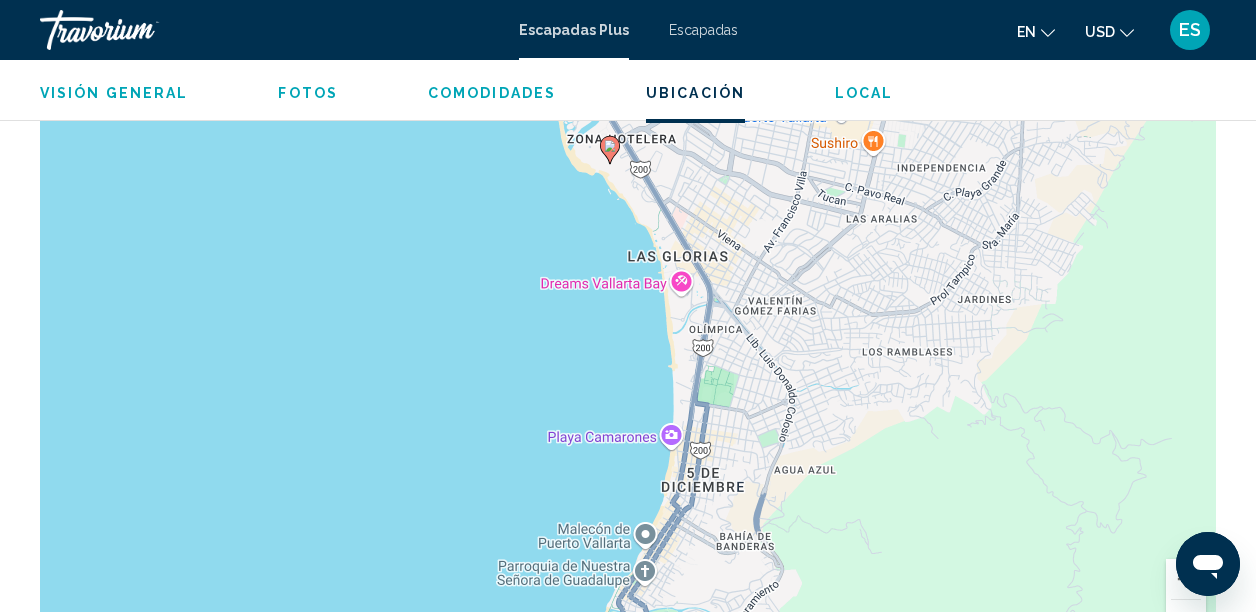 drag, startPoint x: 796, startPoint y: 236, endPoint x: 730, endPoint y: 166, distance: 96.20811 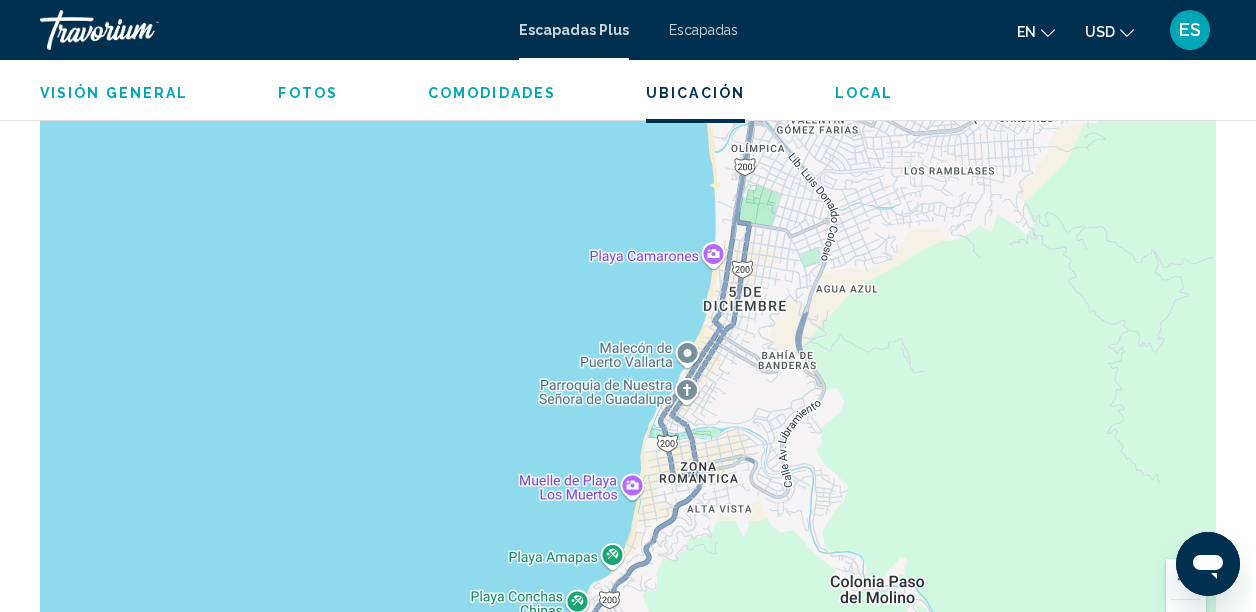drag, startPoint x: 729, startPoint y: 448, endPoint x: 769, endPoint y: 259, distance: 193.18643 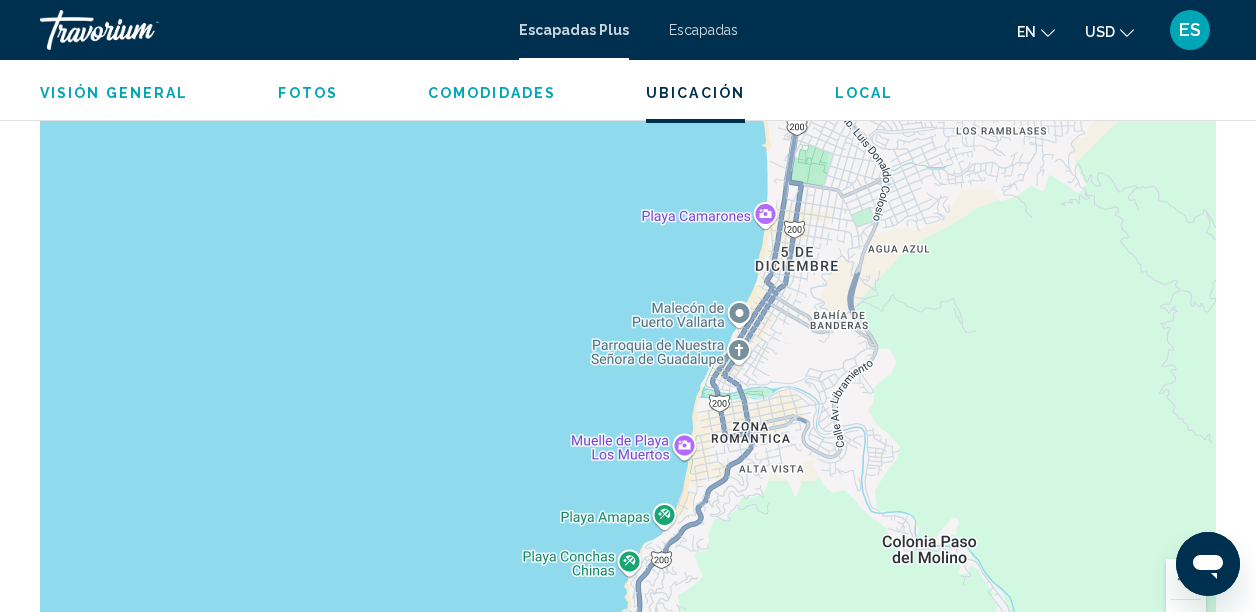 drag, startPoint x: 823, startPoint y: 464, endPoint x: 877, endPoint y: 418, distance: 70.93659 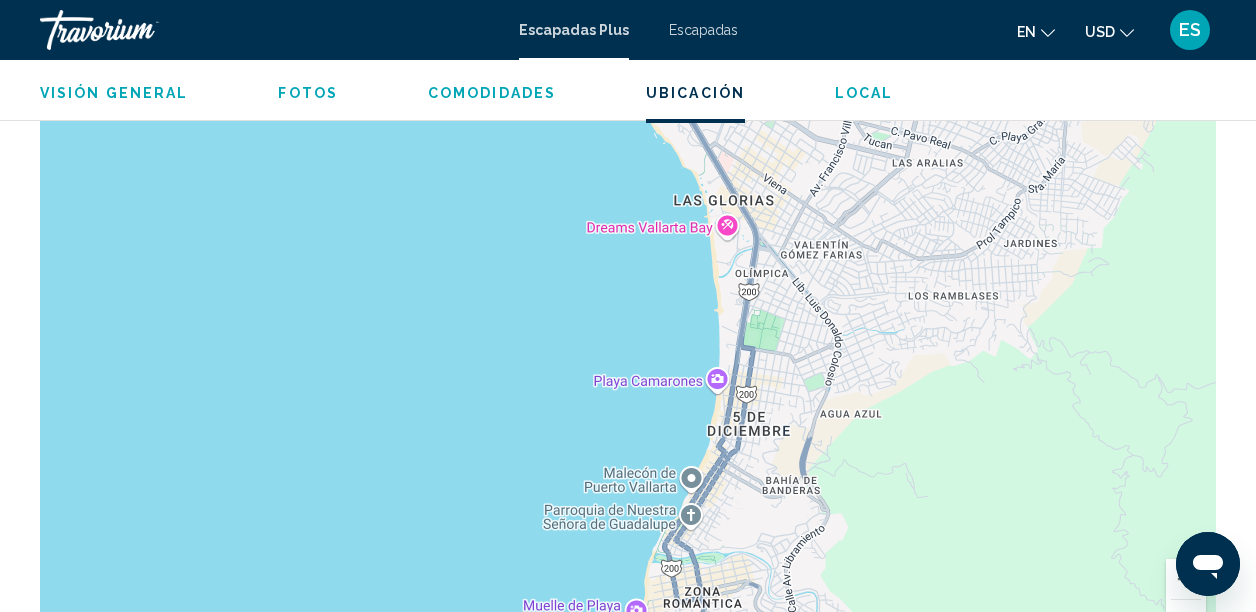 drag, startPoint x: 824, startPoint y: 315, endPoint x: 757, endPoint y: 524, distance: 219.47665 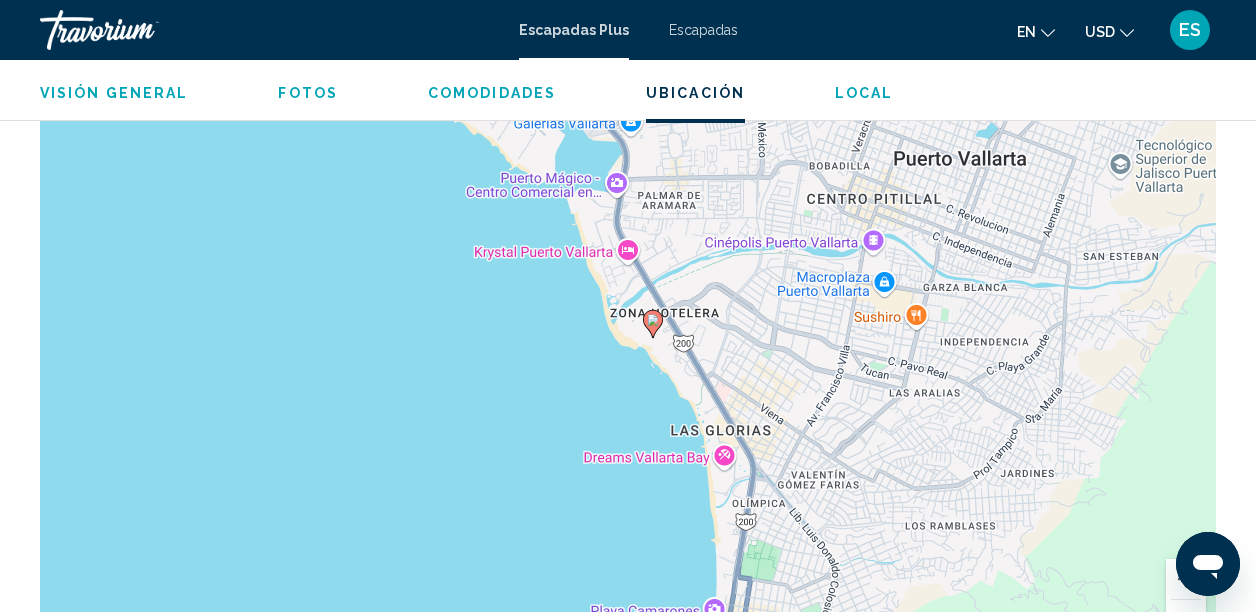 drag, startPoint x: 732, startPoint y: 397, endPoint x: 756, endPoint y: 580, distance: 184.56706 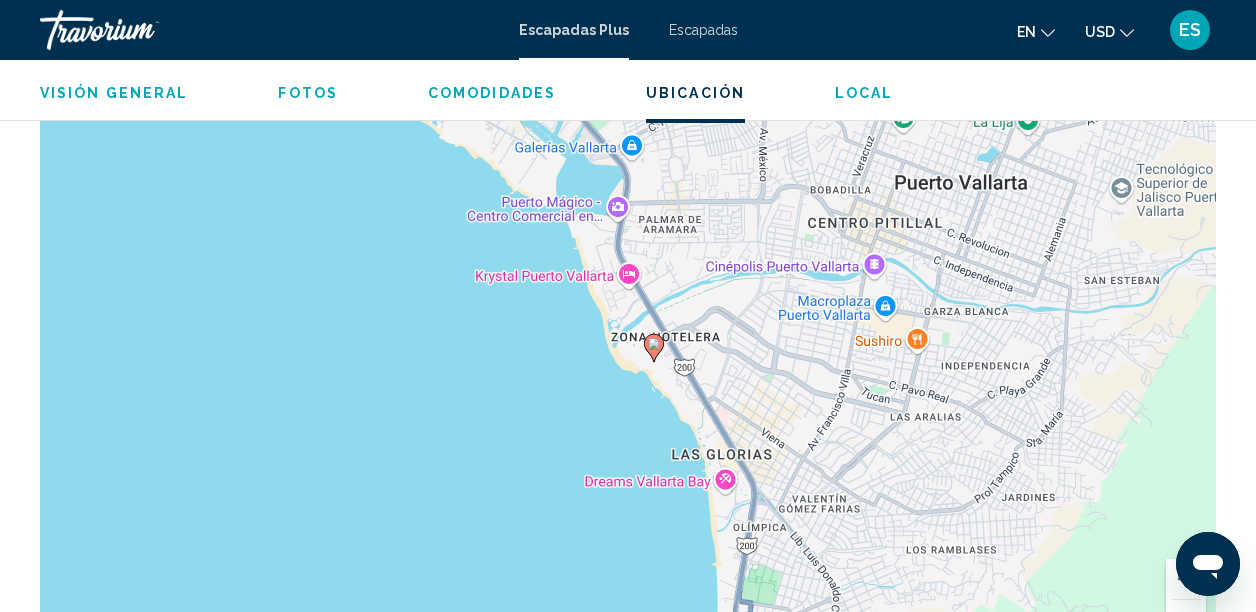 drag, startPoint x: 663, startPoint y: 314, endPoint x: 664, endPoint y: 343, distance: 29.017237 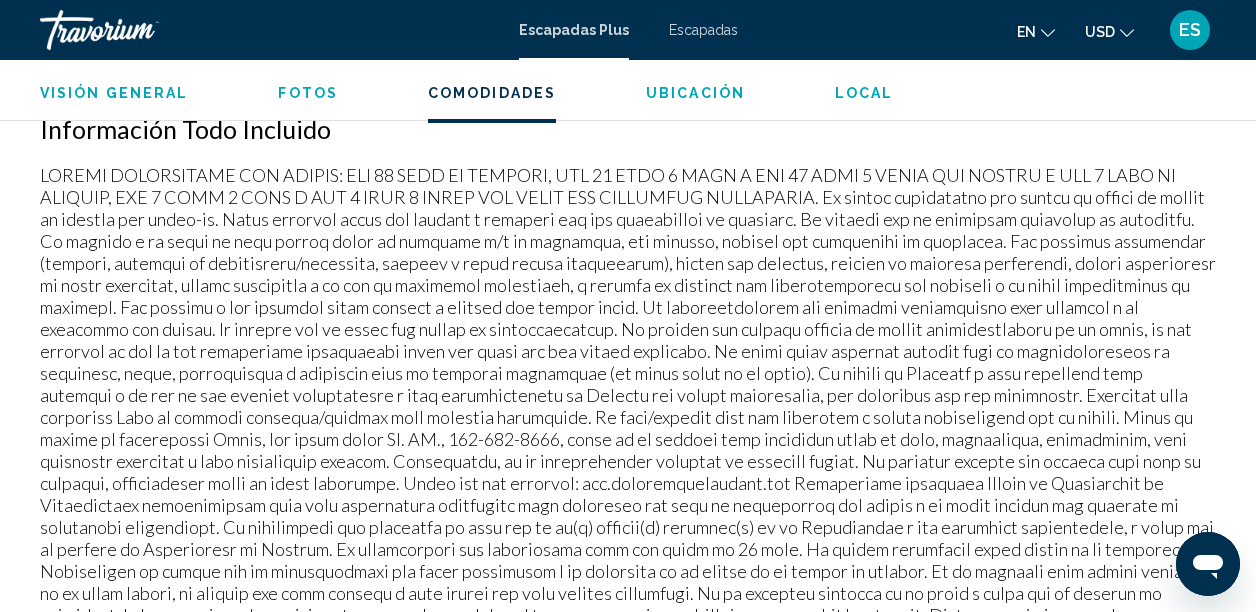 scroll, scrollTop: 2035, scrollLeft: 0, axis: vertical 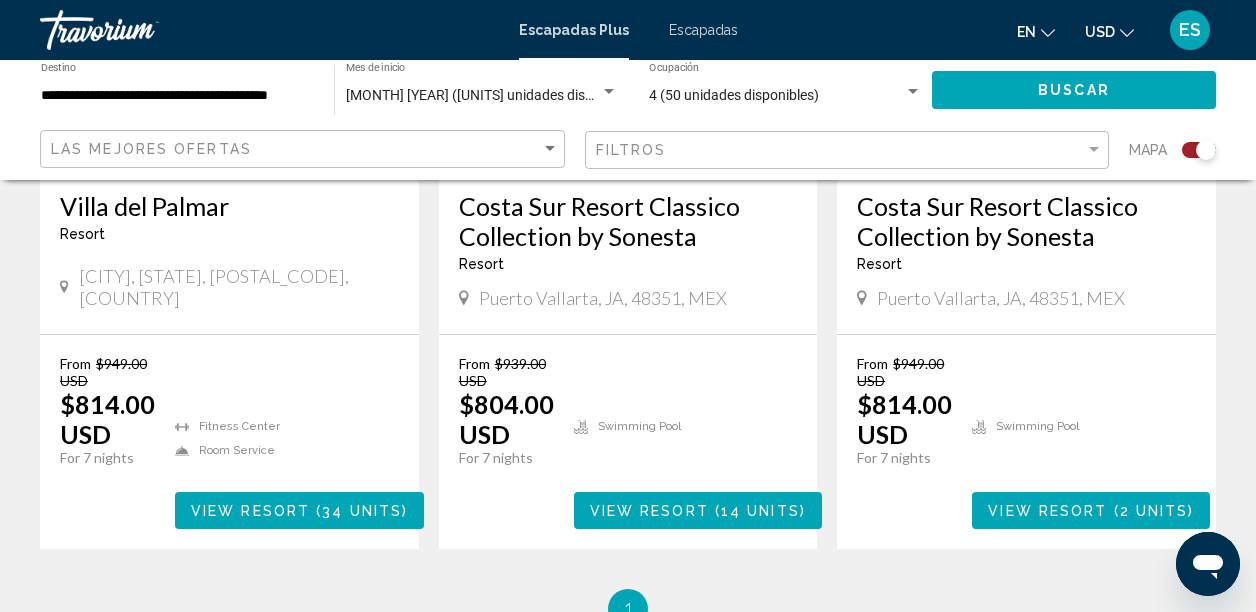 click on "View Resort    ( 34 units )" at bounding box center [299, 510] 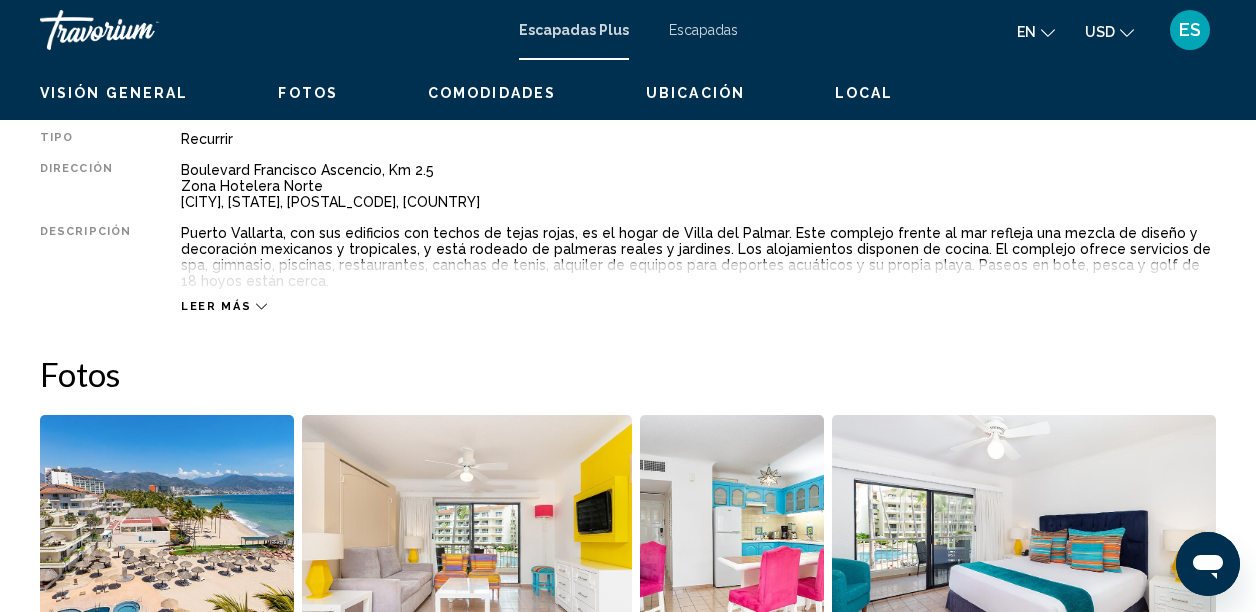scroll, scrollTop: 229, scrollLeft: 0, axis: vertical 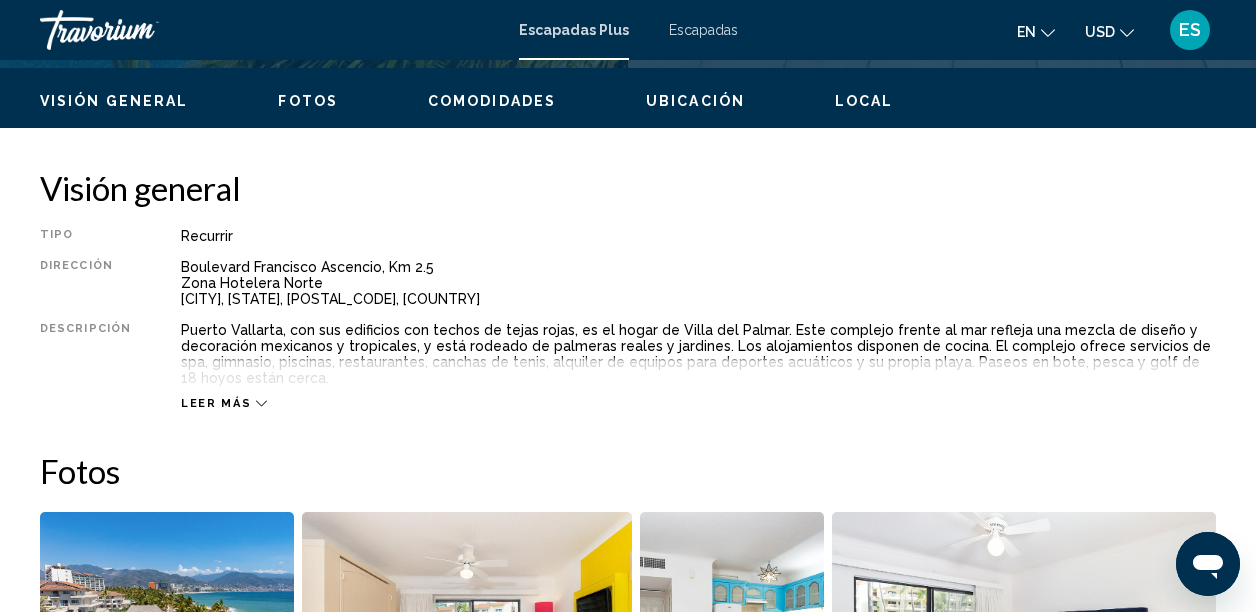 click on "Leer más" at bounding box center (698, 383) 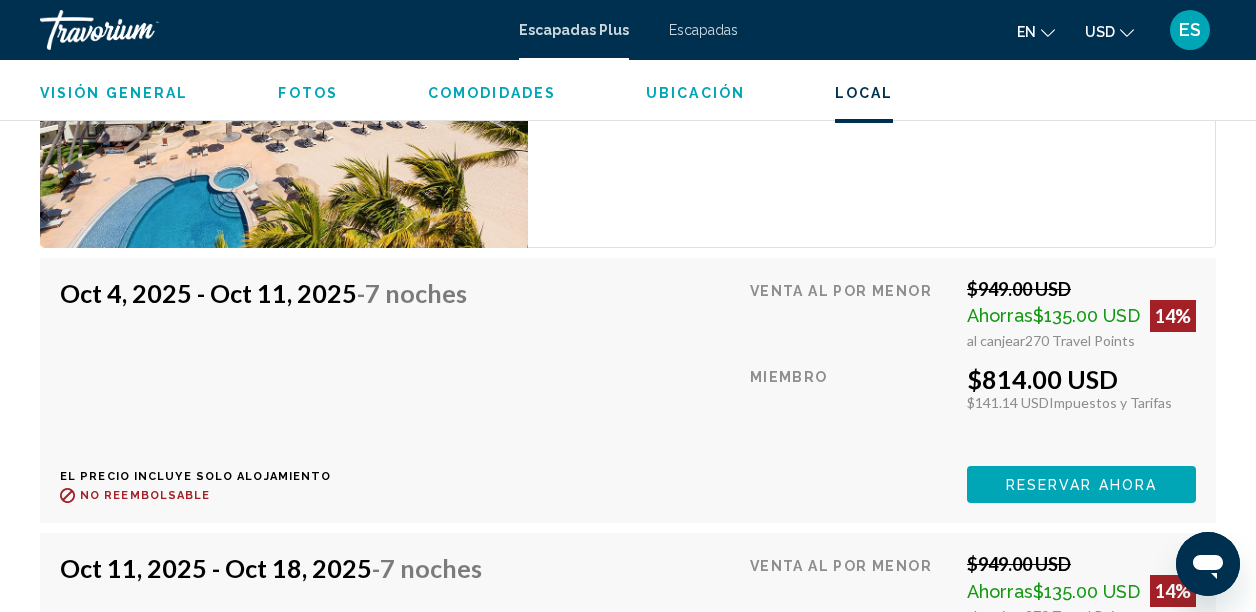 scroll, scrollTop: 3726, scrollLeft: 0, axis: vertical 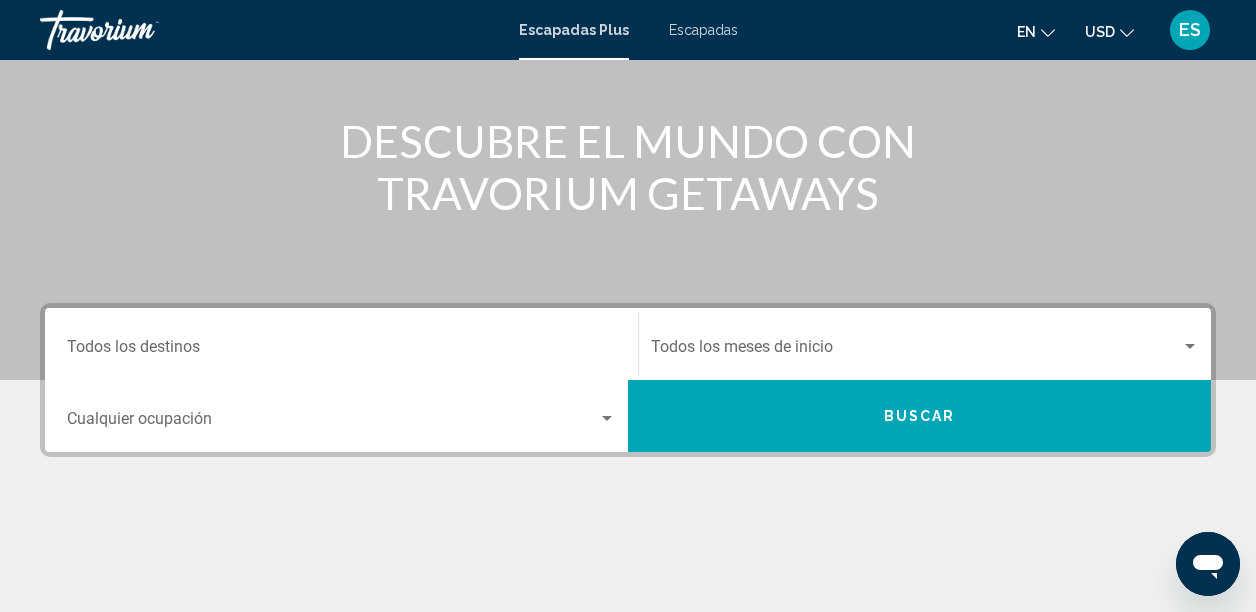 click on "Destination Todos los destinos" at bounding box center (341, 344) 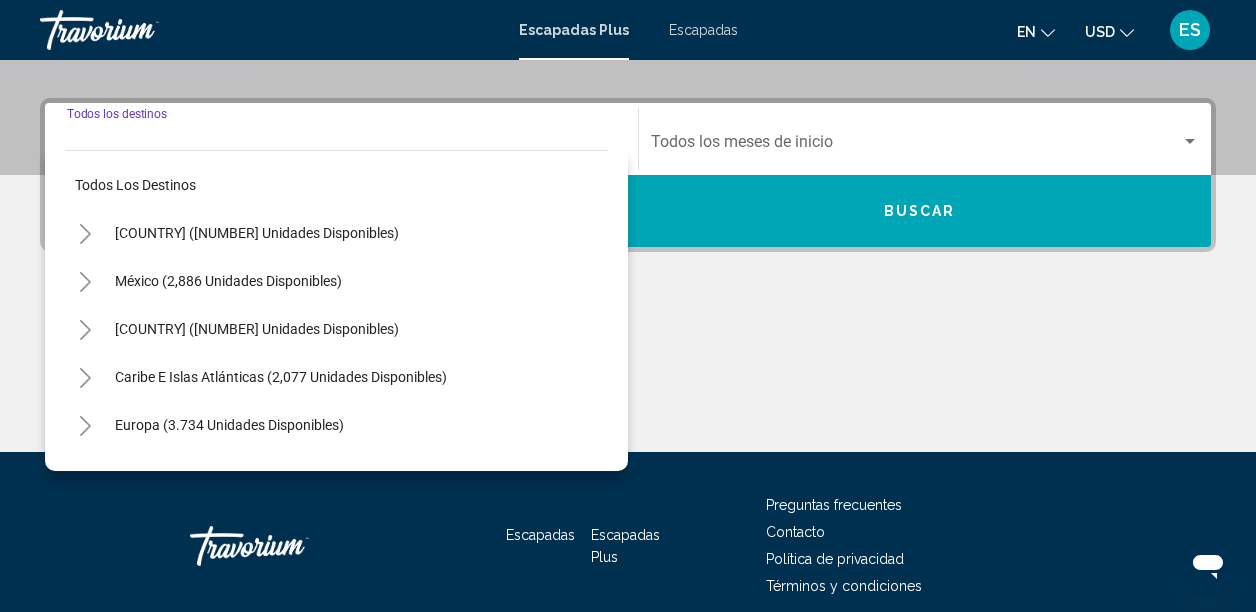 scroll, scrollTop: 458, scrollLeft: 0, axis: vertical 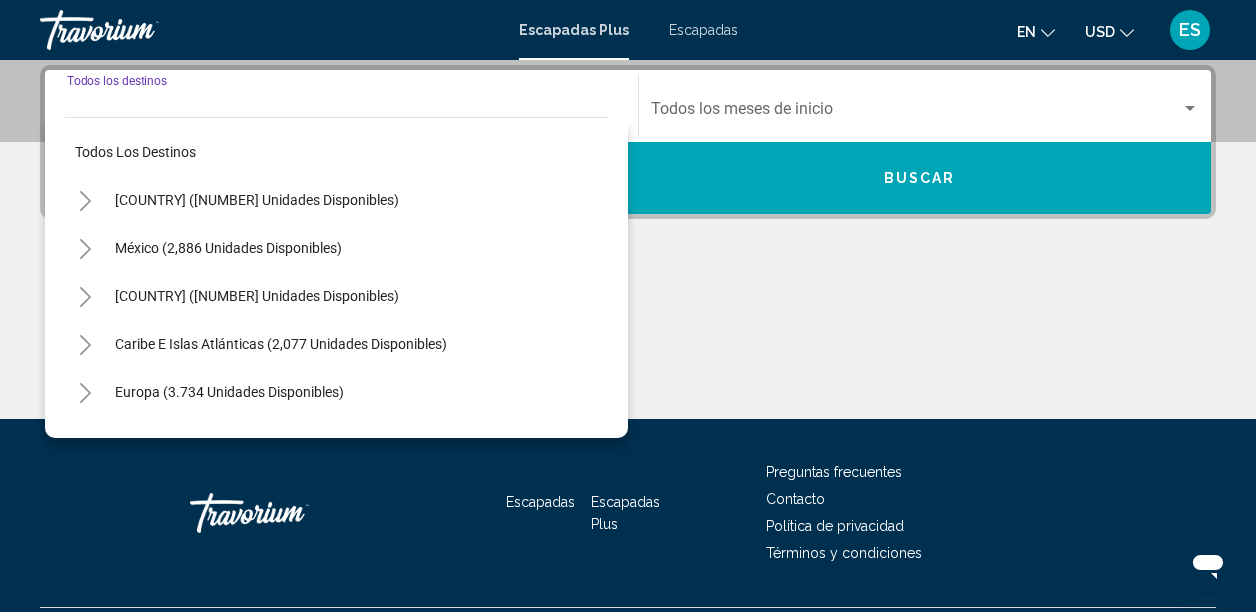 click 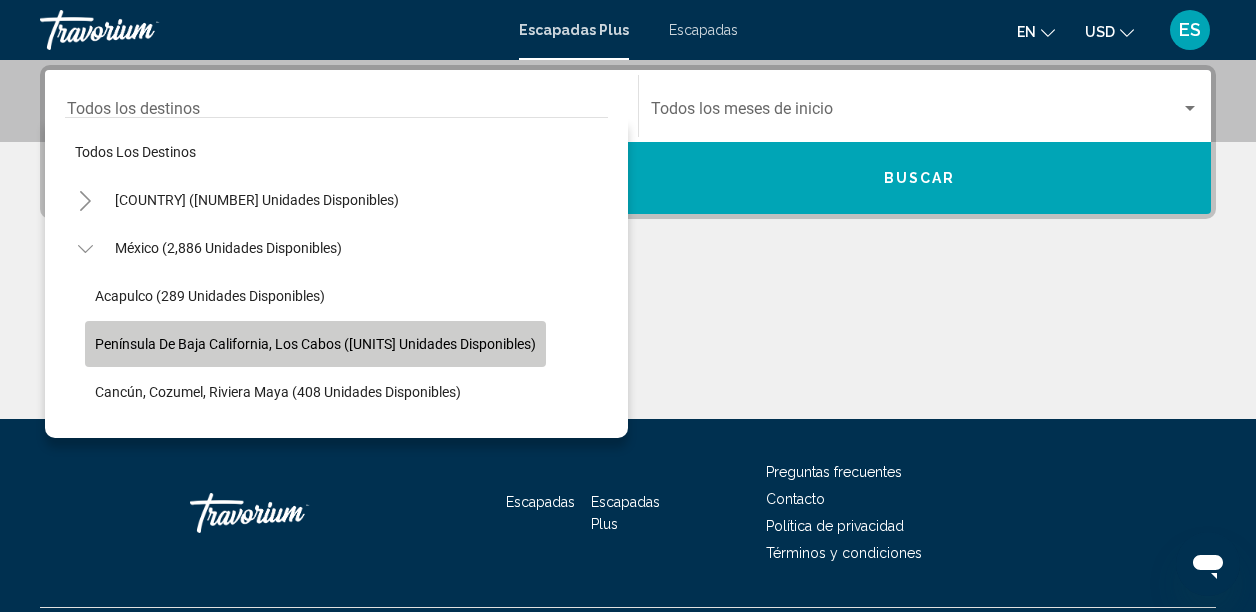 click on "Península de Baja California, Los Cabos ([UNITS] unidades disponibles)" 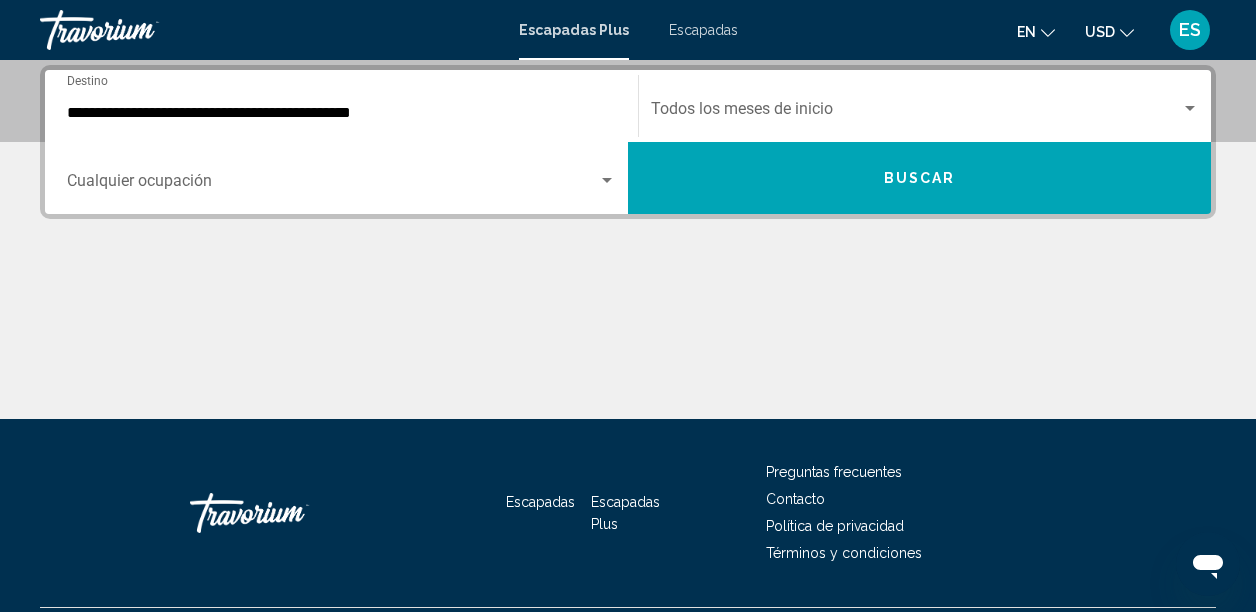click on "Occupancy Cualquier ocupación" at bounding box center [341, 178] 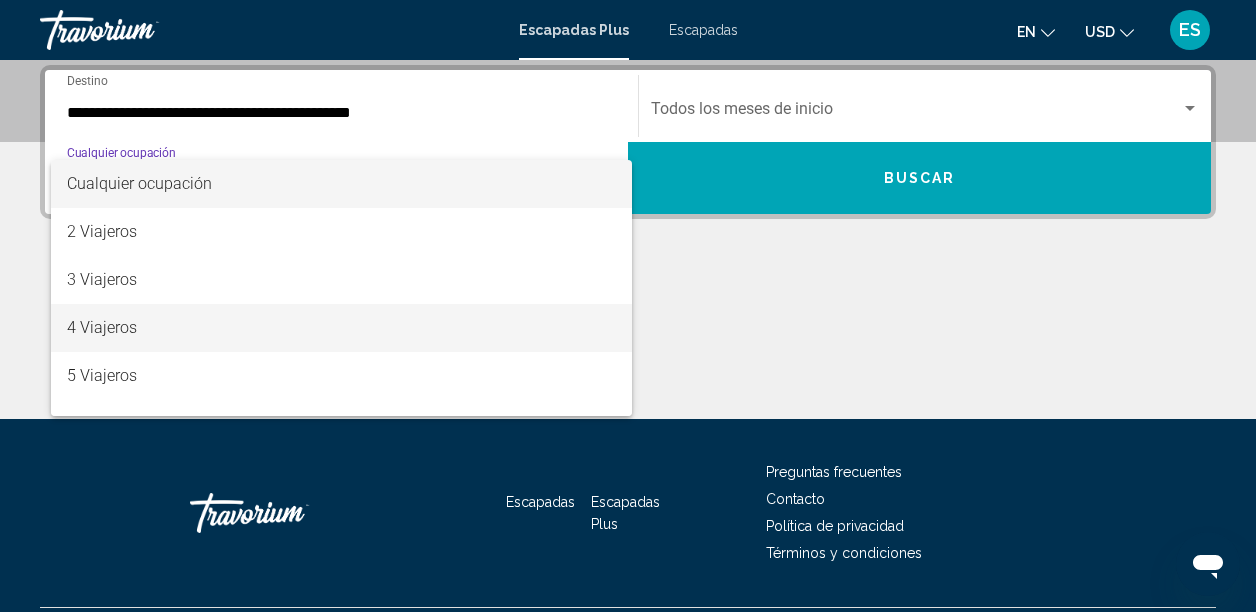 click on "4 Viajeros" at bounding box center (341, 328) 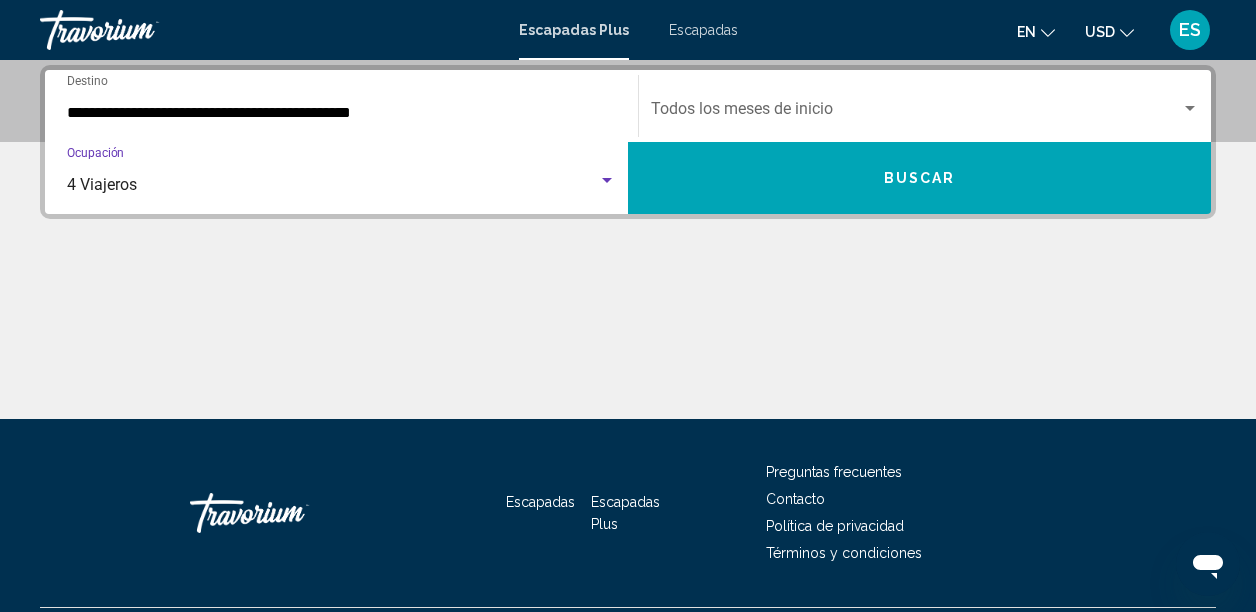 click at bounding box center [916, 113] 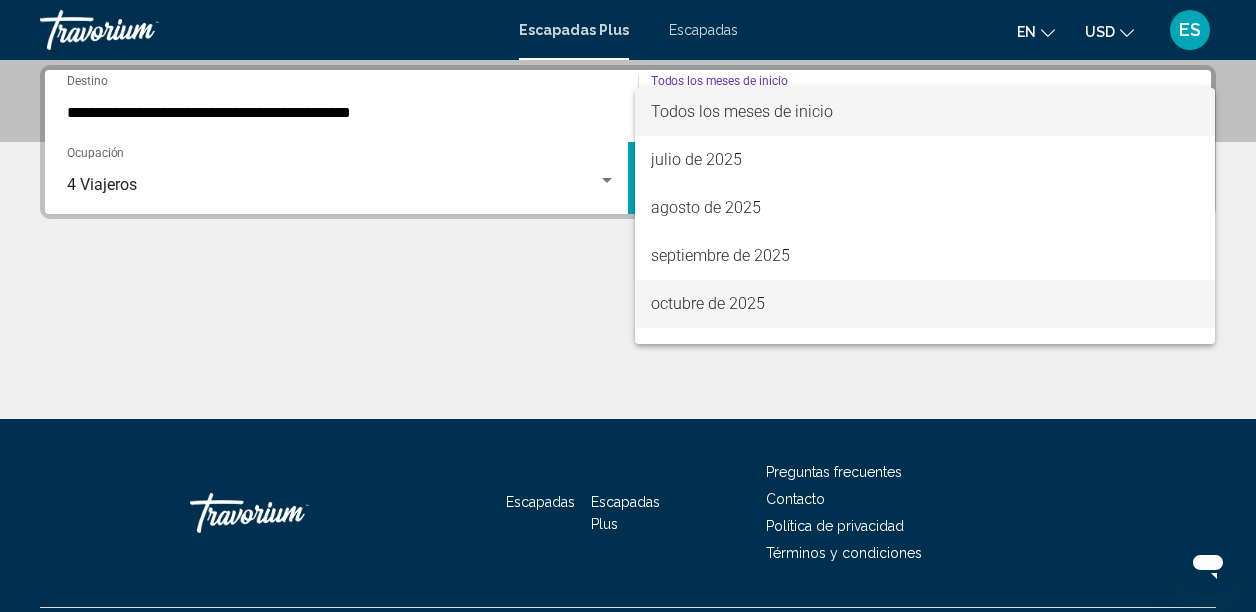 click on "octubre de 2025" at bounding box center (925, 304) 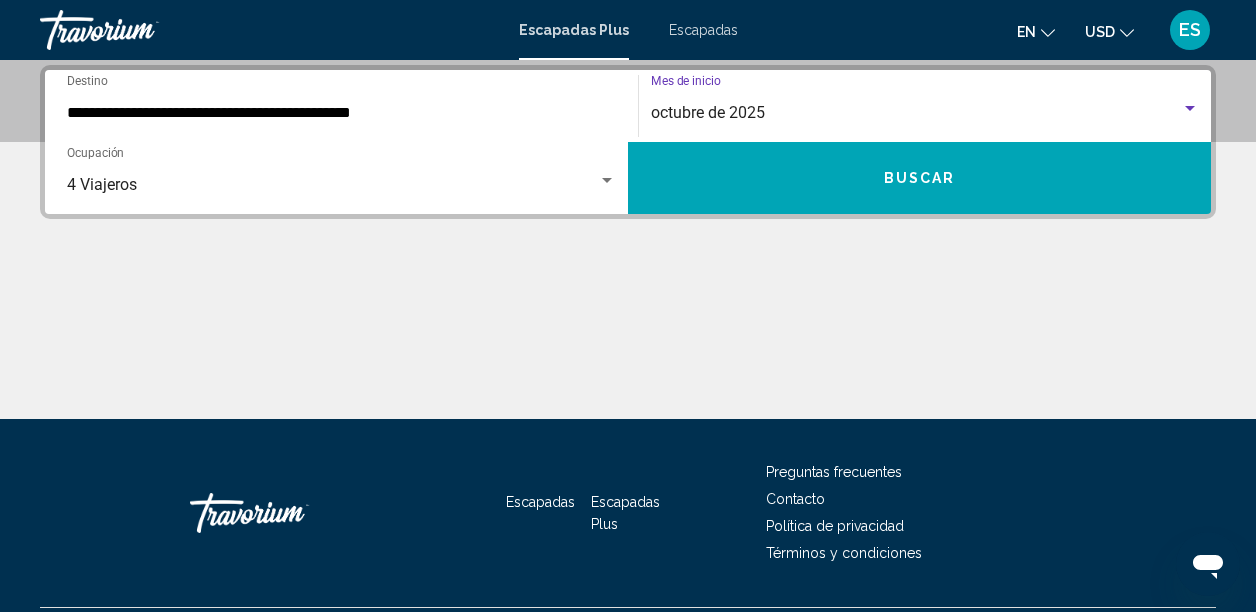 click on "Buscar" at bounding box center [920, 179] 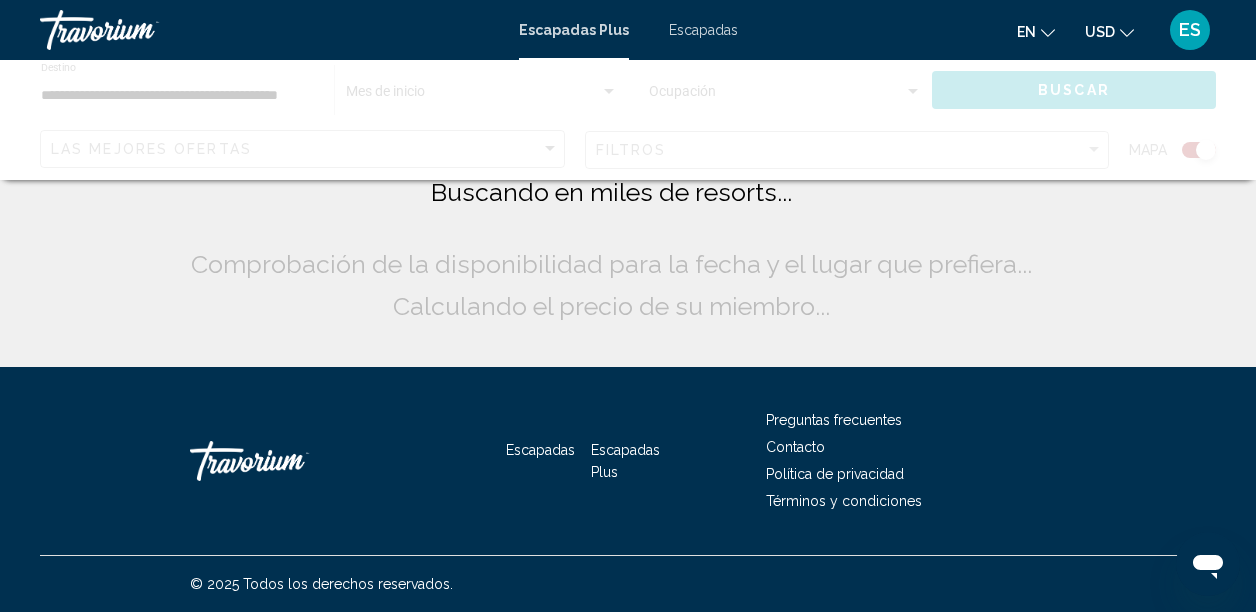 scroll, scrollTop: 0, scrollLeft: 0, axis: both 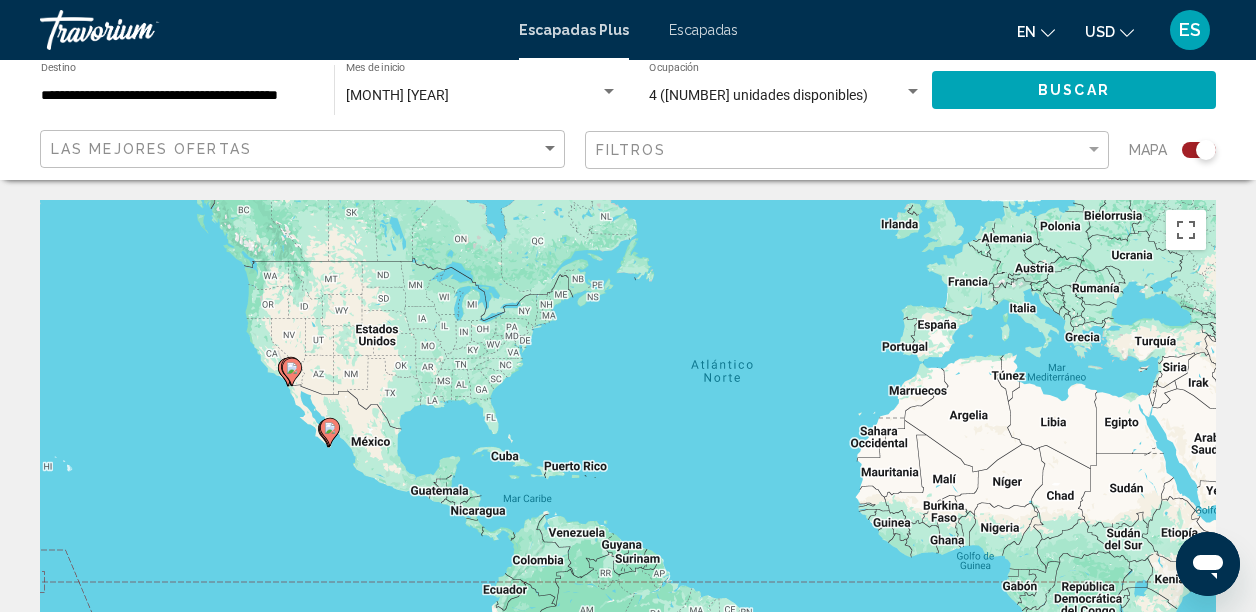 drag, startPoint x: 162, startPoint y: 514, endPoint x: 321, endPoint y: 413, distance: 188.36667 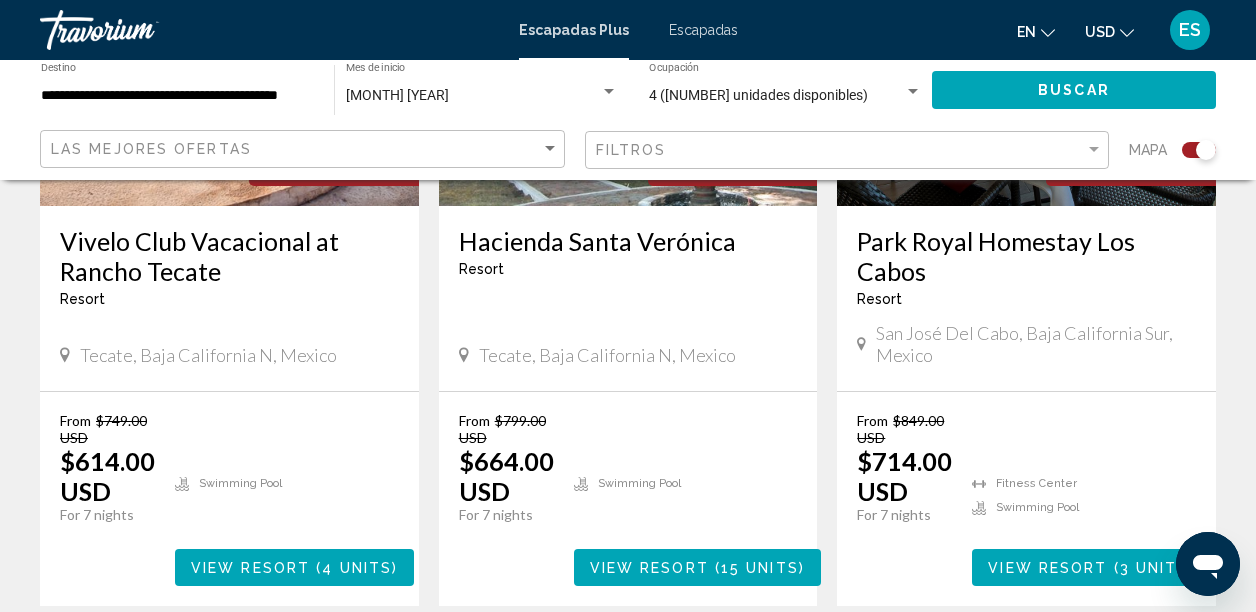 scroll, scrollTop: 1036, scrollLeft: 0, axis: vertical 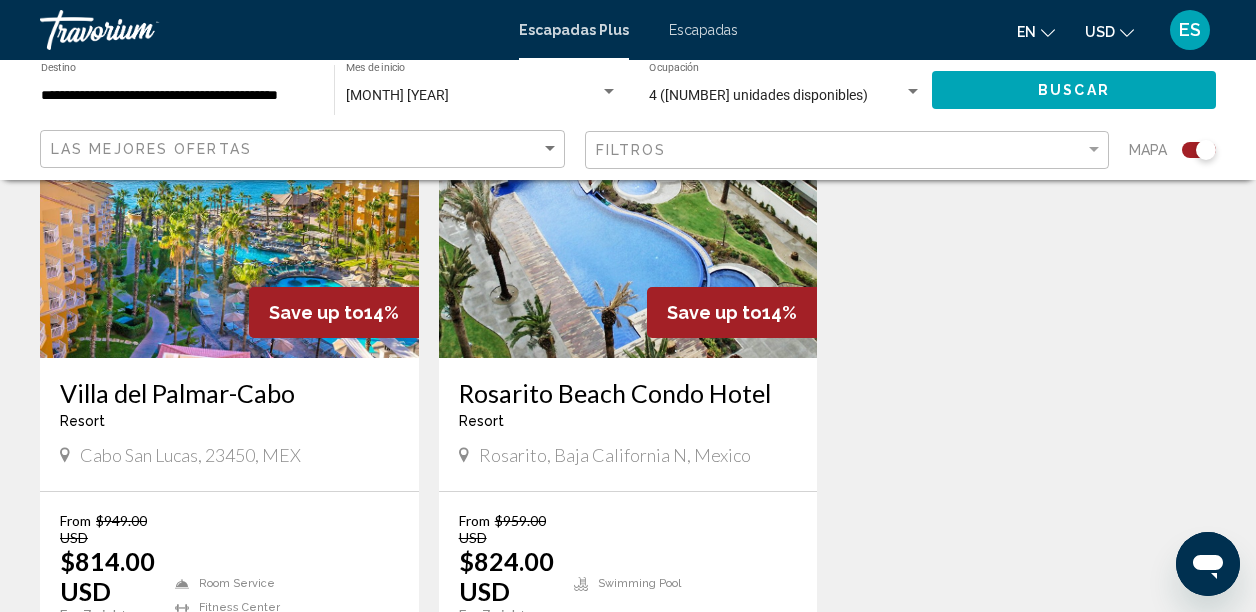click on "Ver Resort    ( 9 unidades )" at bounding box center (305, 667) 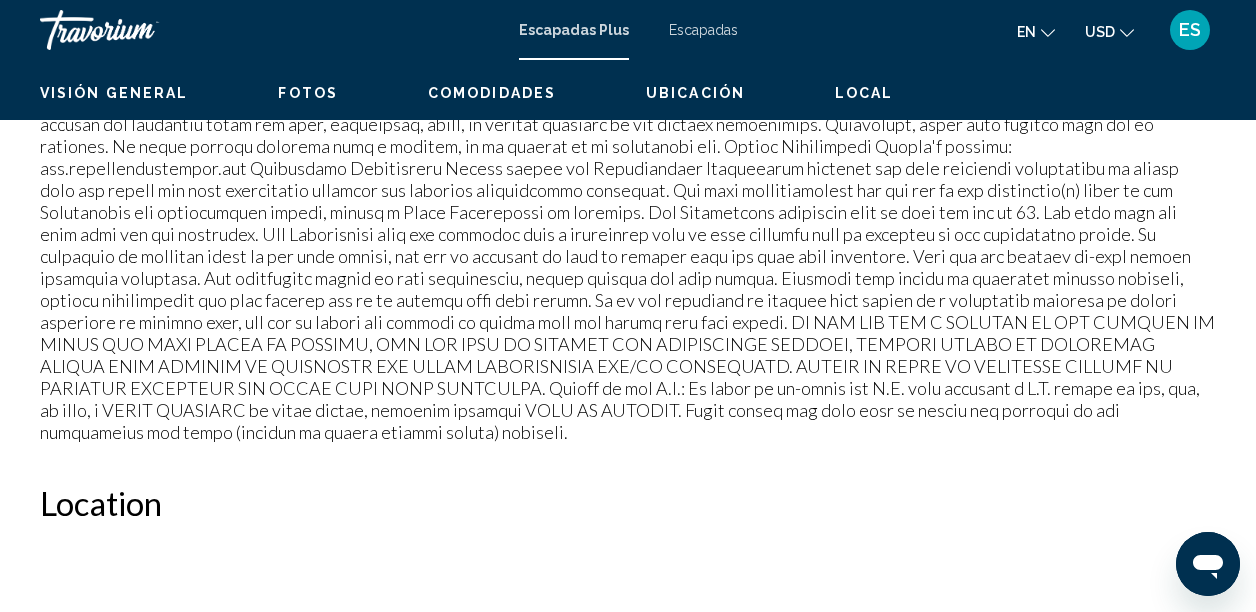 scroll, scrollTop: 229, scrollLeft: 0, axis: vertical 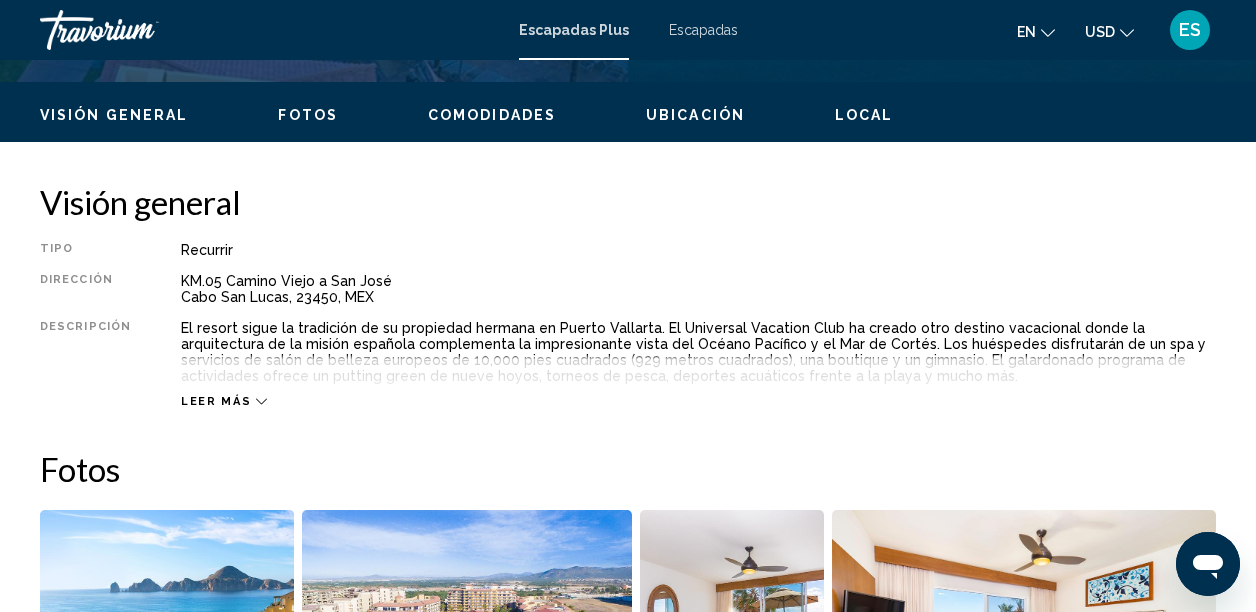 click on "Leer más" at bounding box center [224, 401] 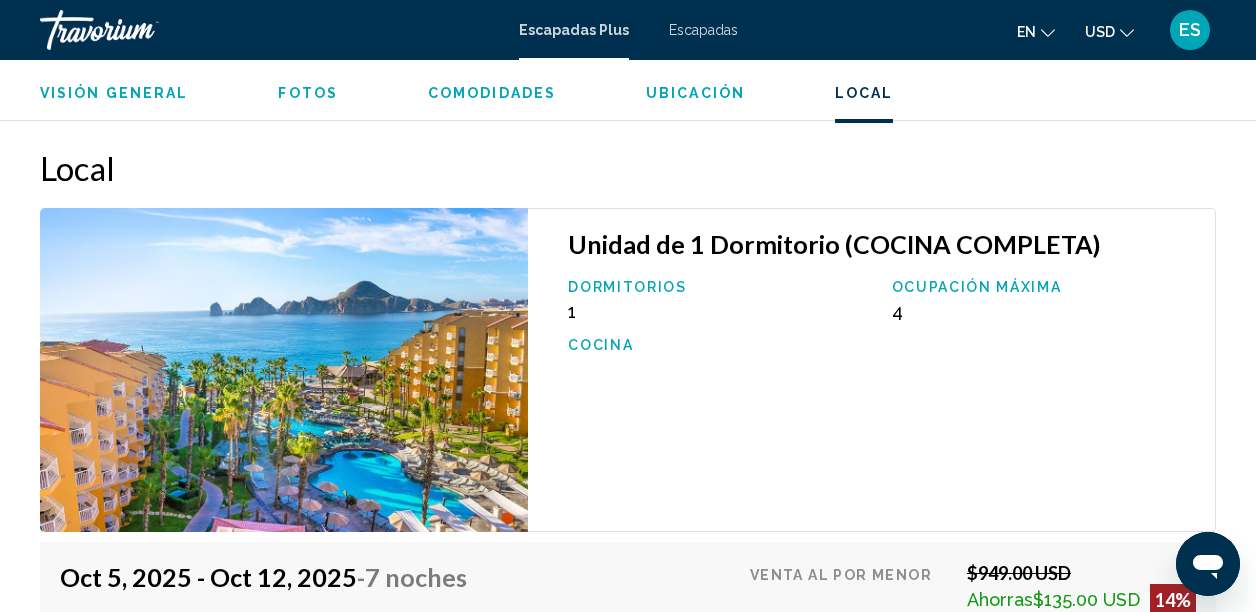 scroll, scrollTop: 3486, scrollLeft: 0, axis: vertical 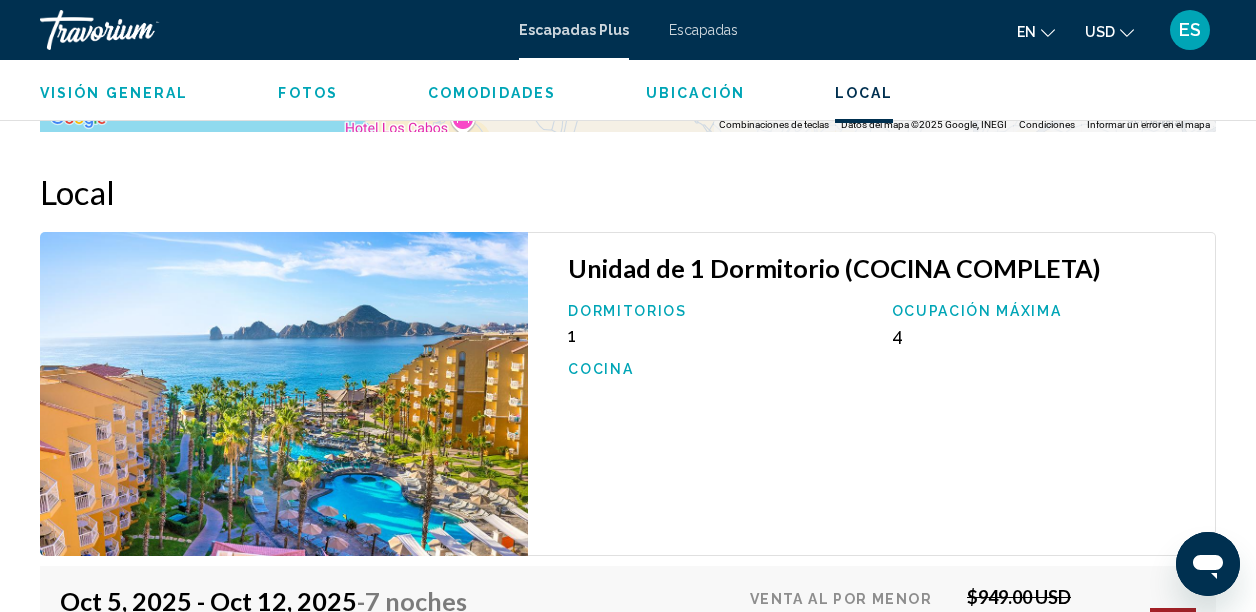 click on "Visión general Tipo Recurrir All-Inclusive No All-Inclusive Dirección KM.05 Camino Viejo a San José San Lucas, [POSTAL_CODE], [COUNTRY] Descripción El resort sigue la tradición de su propiedad hermana en Puerto Vallarta. El Universal Vacation Club ha creado otro destino vacacional donde la arquitectura de la misión española complementa la impresionante vista del Océano Pacífico y el Mar de Cortés. Los huéspedes disfrutarán de un spa y servicios de salón de belleza europeos de 10,000 pies cuadrados (929 metros cuadrados), una boutique y un gimnasio. El galardonado programa de actividades ofrece un putting green de nueve hoyos, torneos de pesca, deportes acuáticos frente a la playa y mucho más. Leer menos
Fotos Comodidades Servicio de habitaciones gimnasio No Amenities available. Información Todo Incluido Ubicación ← Mover a la izquierda → Mover a la derecha ↑ Mover hacia arriba ↓ Mover hacia abajo + Acercar - Alejar Inicio Mover a la izquierda un 75% Fin Página anterior 1" at bounding box center (628, -472) 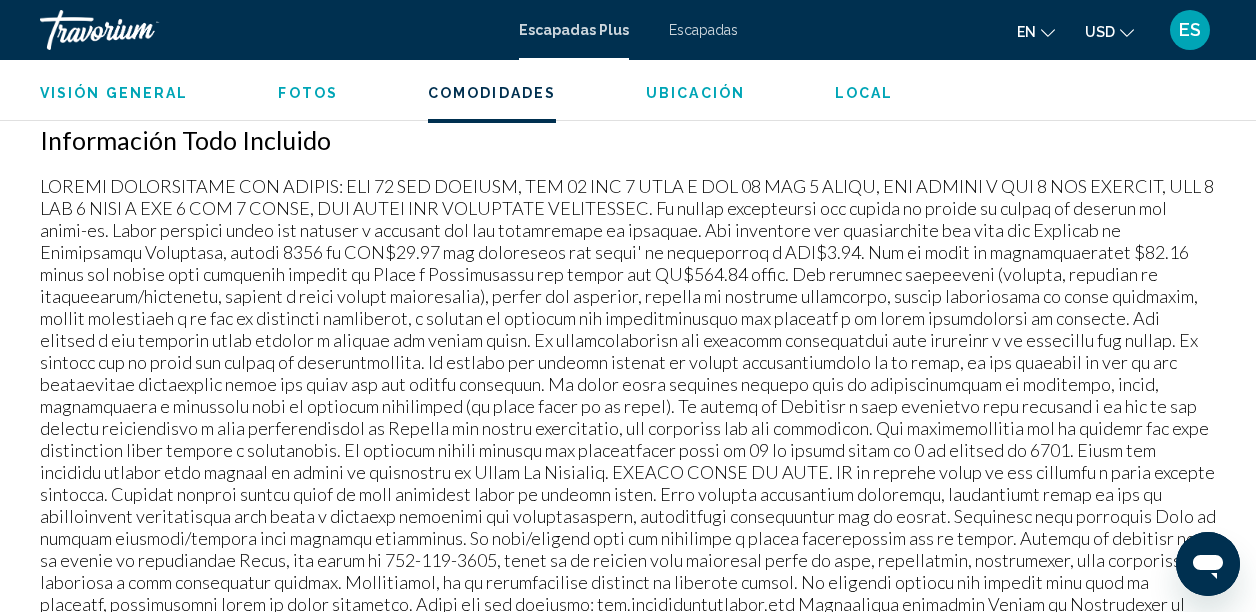 scroll, scrollTop: 2001, scrollLeft: 0, axis: vertical 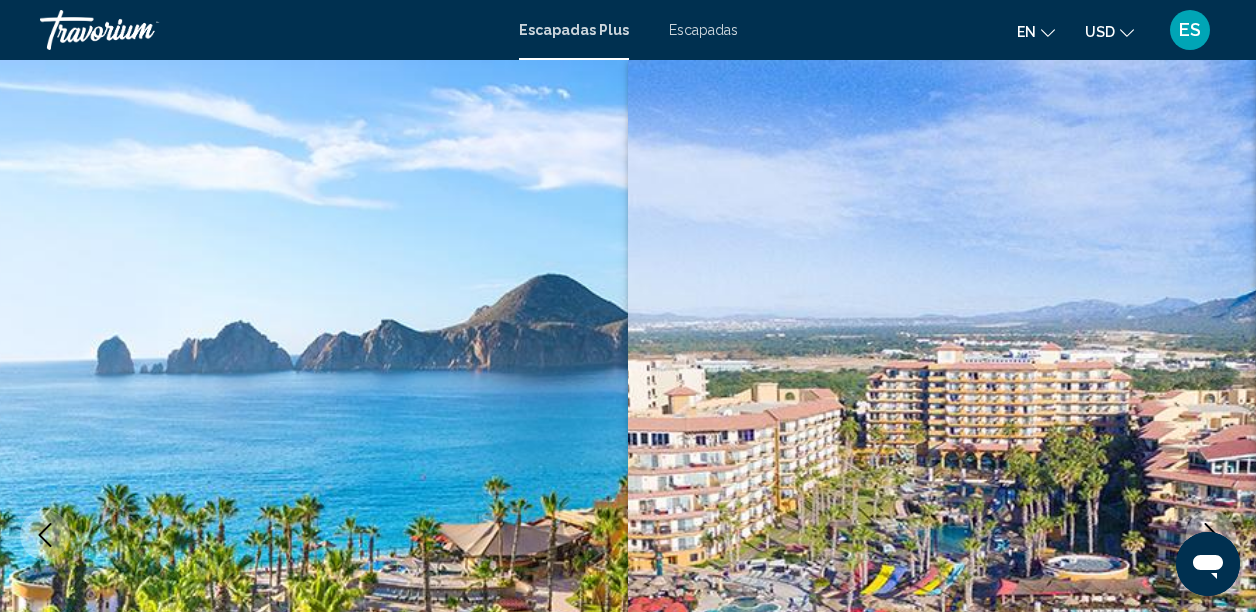click on "ES" at bounding box center (1190, 30) 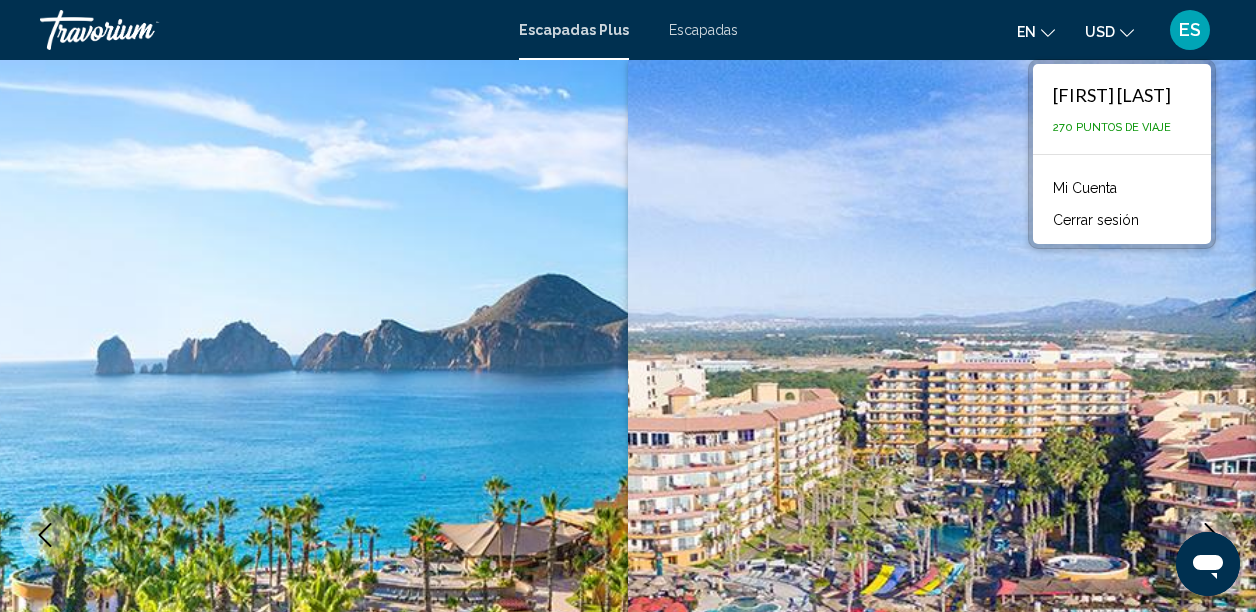 click at bounding box center [942, 535] 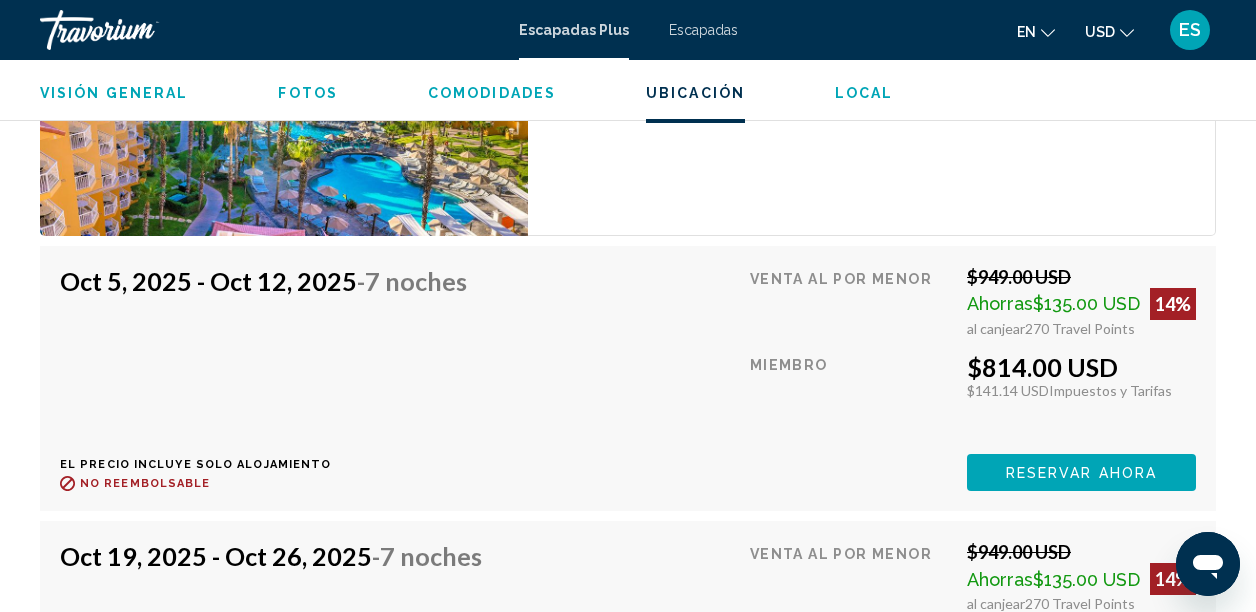 scroll, scrollTop: 3818, scrollLeft: 0, axis: vertical 